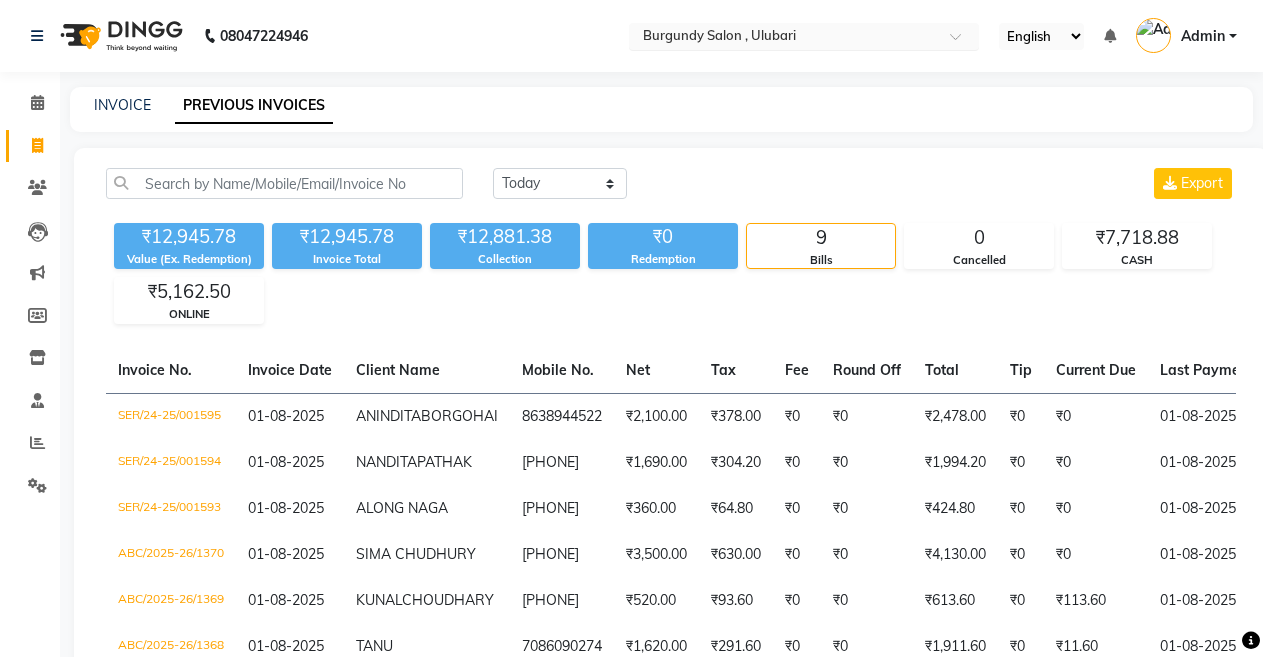 scroll, scrollTop: 0, scrollLeft: 0, axis: both 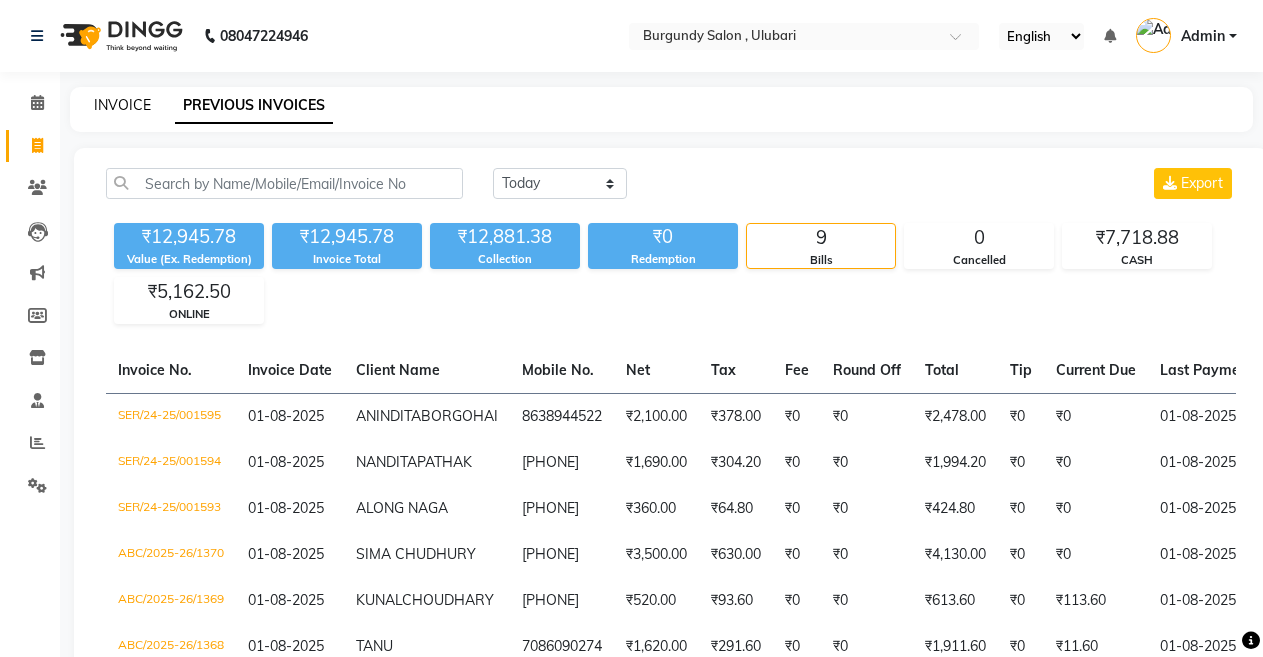 click on "INVOICE" 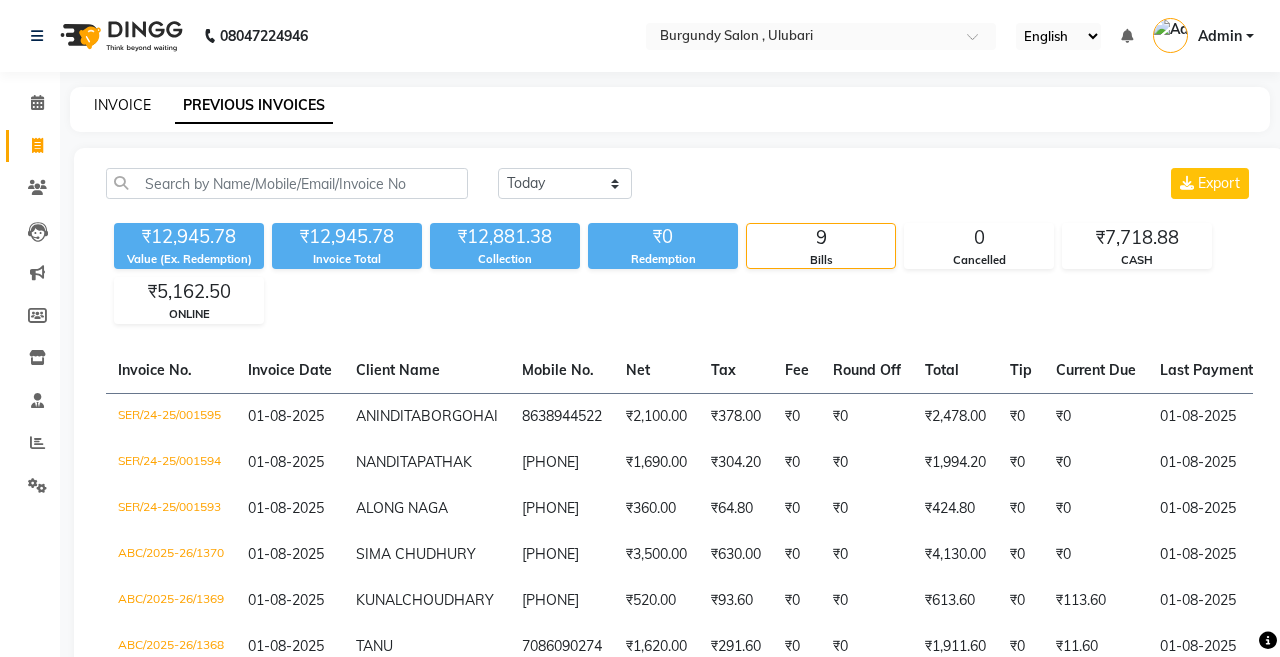 select on "service" 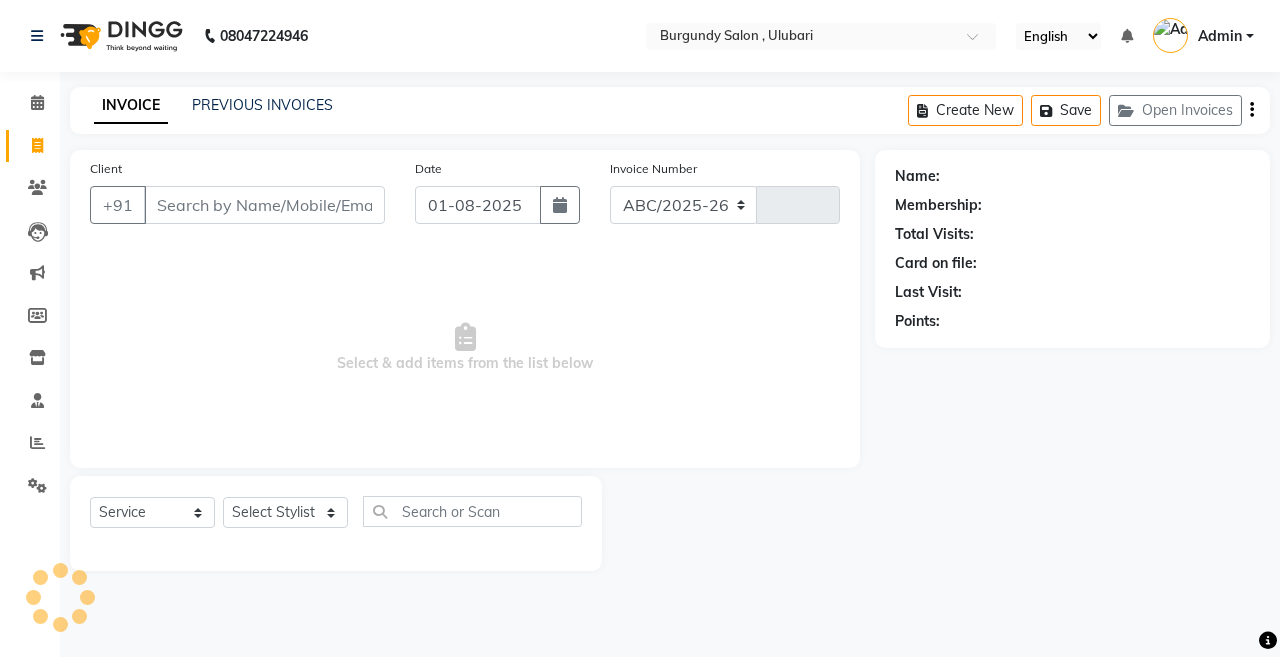 select on "5345" 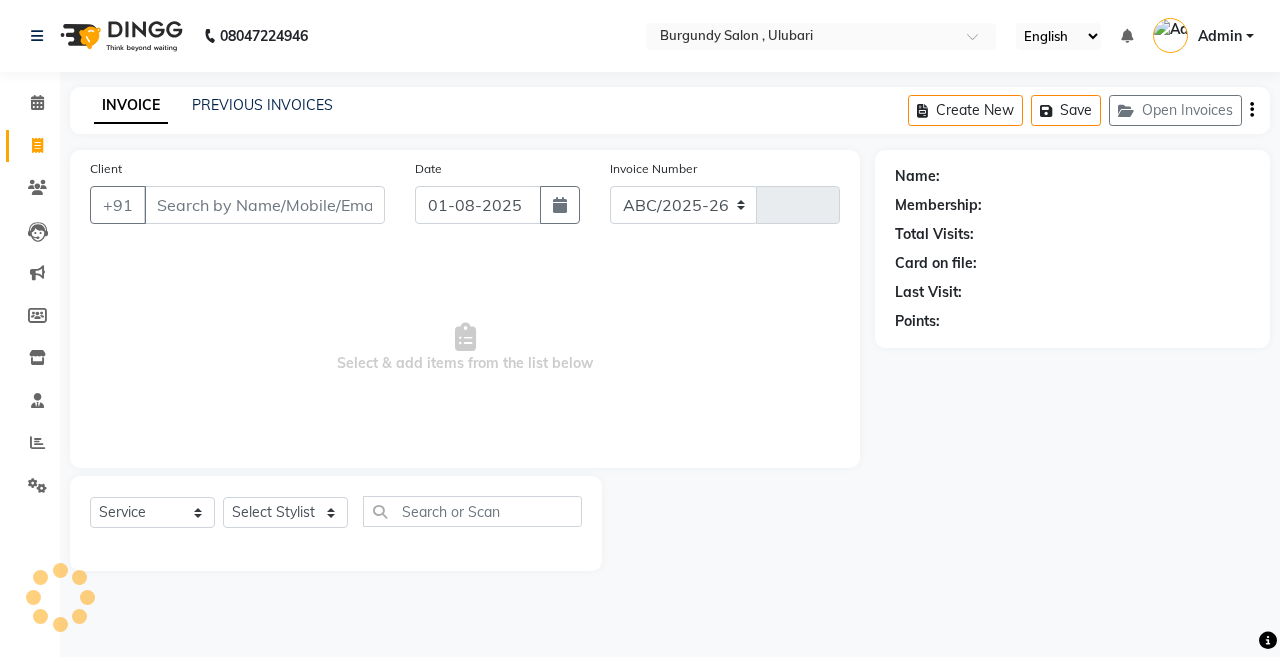 type on "1371" 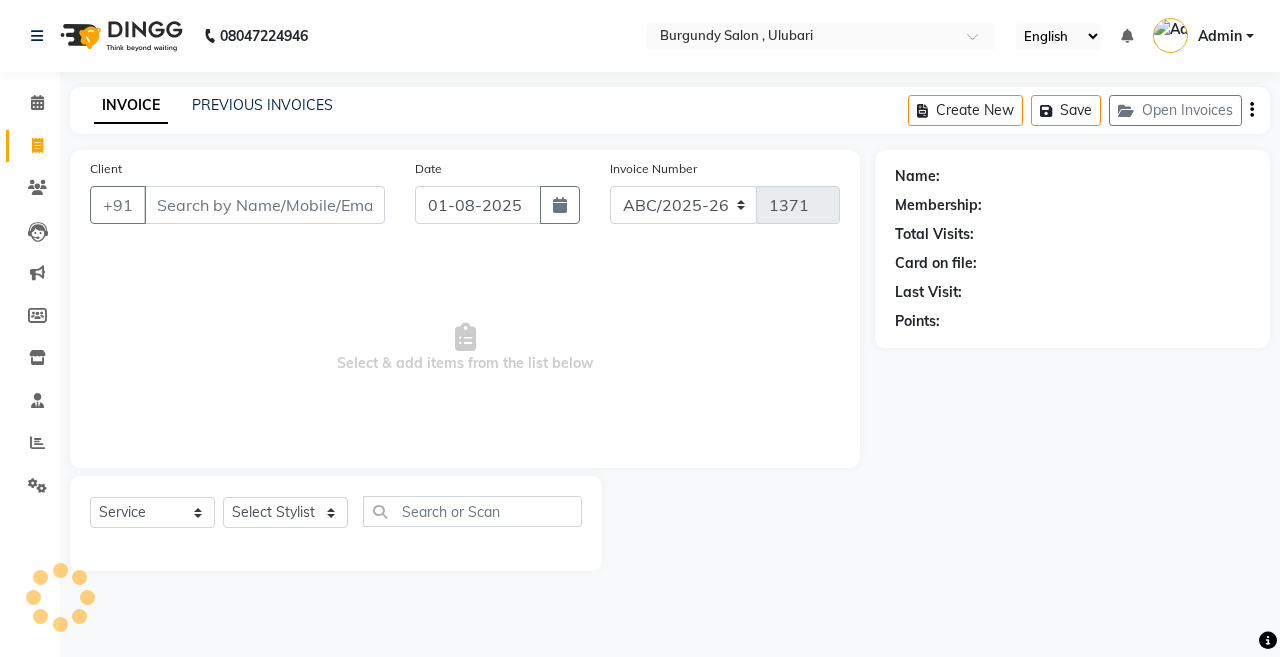 click on "Client" at bounding box center (264, 205) 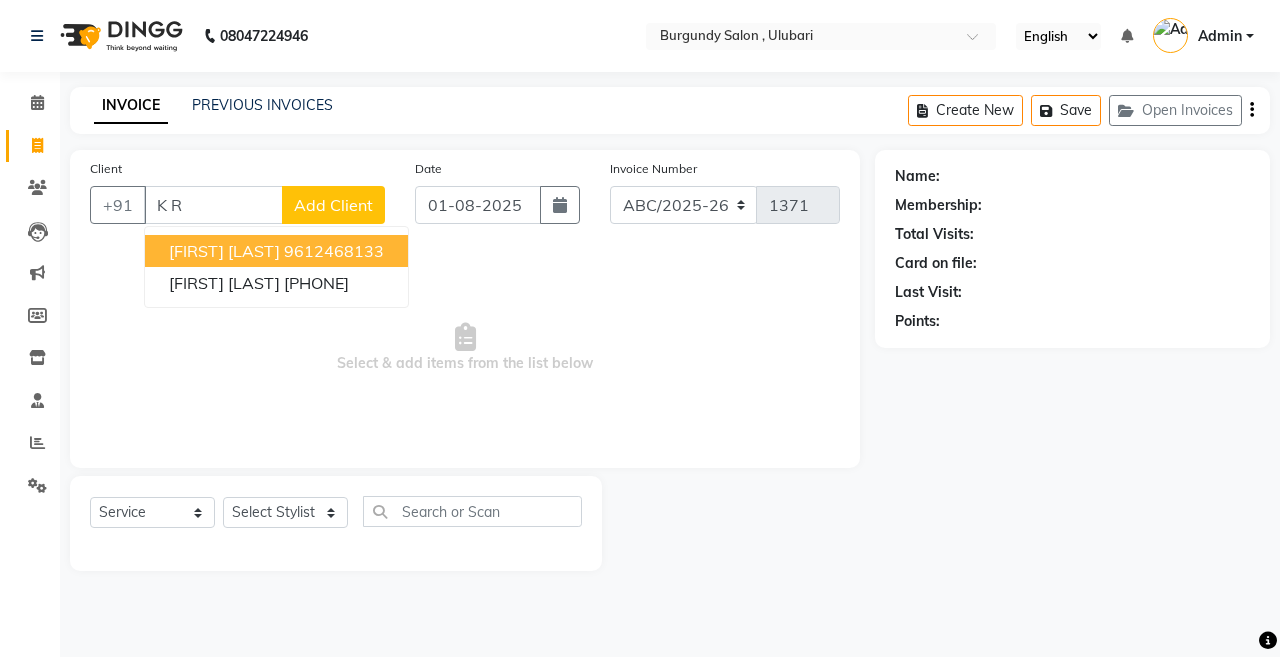click on "9612468133" at bounding box center (334, 251) 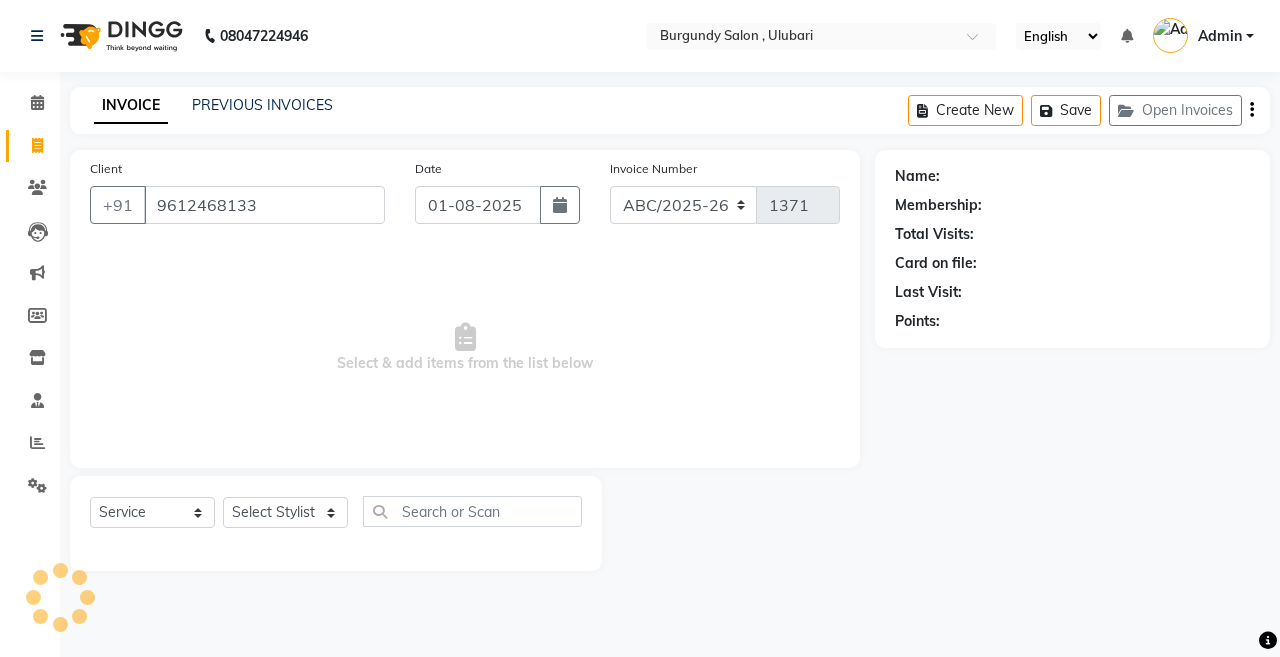 type on "9612468133" 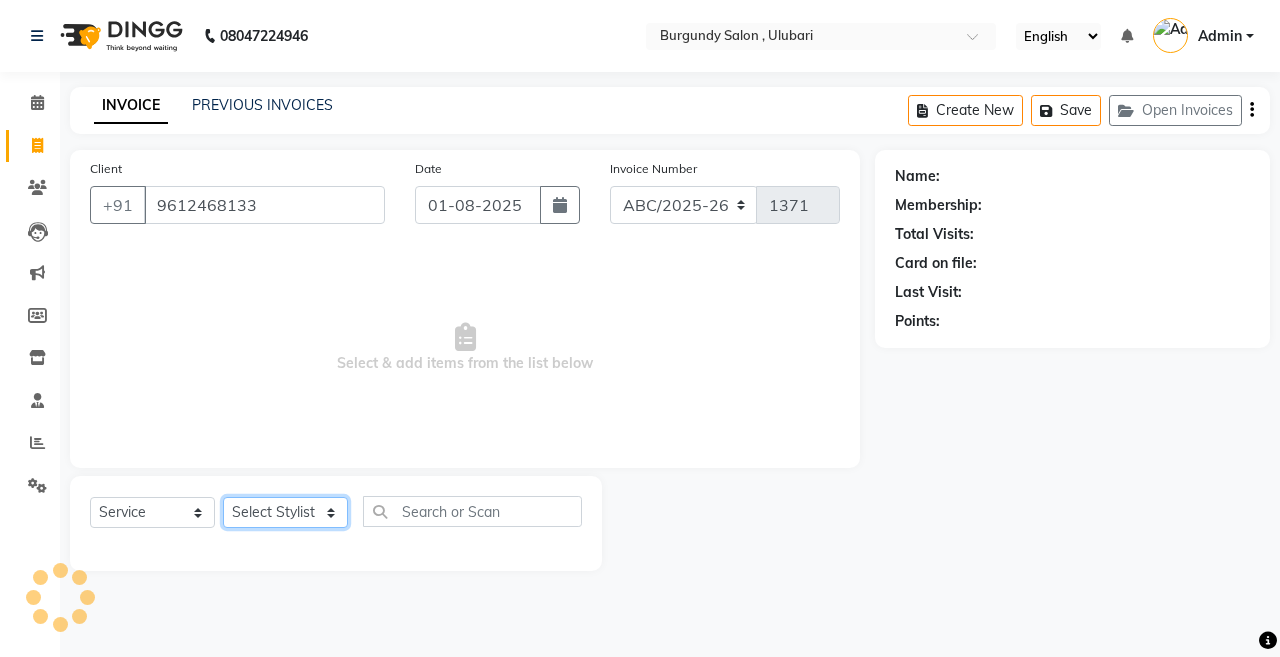 click on "Select Stylist ANIL  ANJANA BARSHA DEEPSHIKHA  DHON DAS DHON / NITUMONI EDWARD EDWARD/ LAXMI JOSHU JUNMONI KASHIF LAXI / ANJANA LAXMI LITTLE MAAM MINTUL MITALI NEETU RANA NITUMONI NITUMONI/POJA/ LAXMI NITUMONI / SAGARIKA NITUMONI/ SAGRIKA PRAKASH PUJAA Rubi RUBI / LAXMI SAGARIKA  SAGARIKA / RUBI SAHIL SAHIL / DHON SAHIL / EDWARD SAHIL/ JOSHU SAHIL/JOSHU/PRAKASH/ RUBI SAHIL/NITUMONI/ MITALI SAHIL/ RUBI SHABIR SHADHAB SIMA KALITA SONALI DEKA SOPEM staff 1 staff 1 TANU" 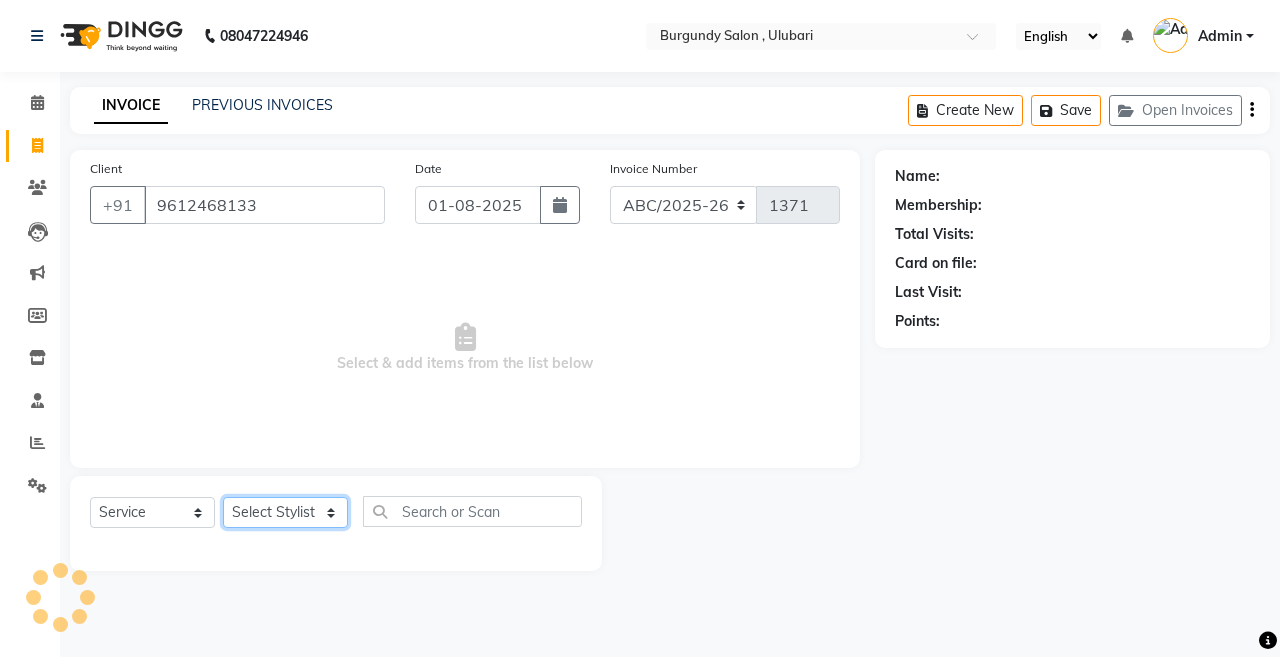 select on "32568" 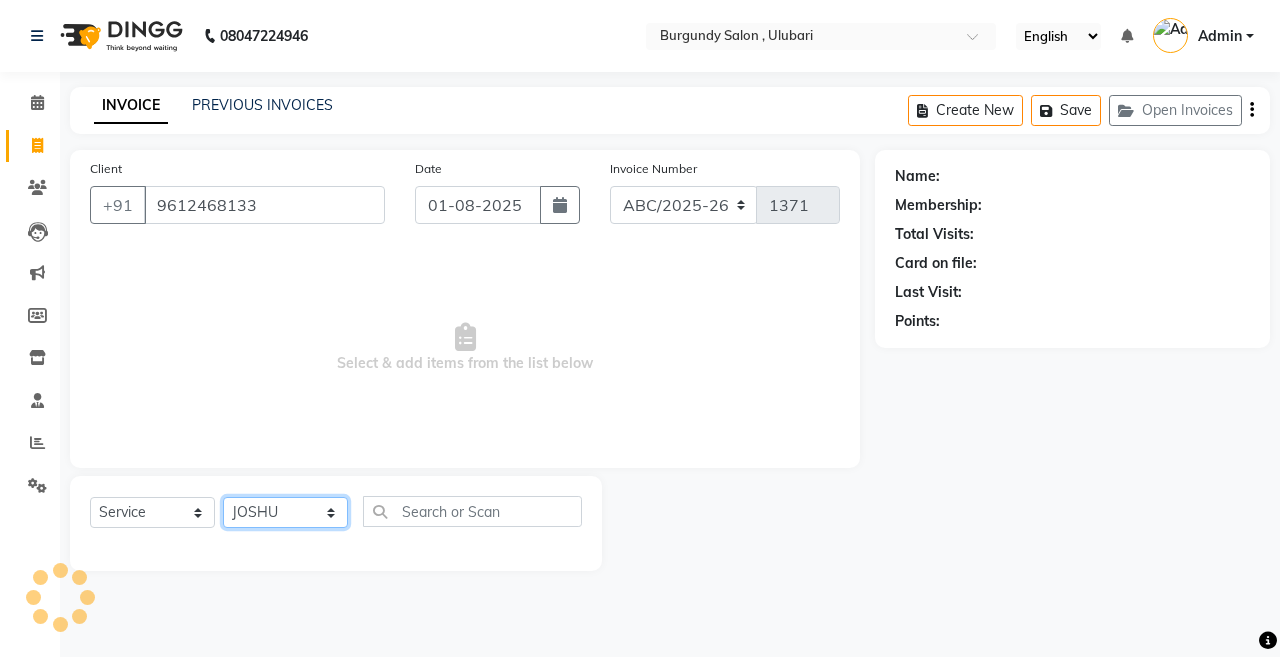 click on "Select Stylist ANIL  ANJANA BARSHA DEEPSHIKHA  DHON DAS DHON / NITUMONI EDWARD EDWARD/ LAXMI JOSHU JUNMONI KASHIF LAXI / ANJANA LAXMI LITTLE MAAM MINTUL MITALI NEETU RANA NITUMONI NITUMONI/POJA/ LAXMI NITUMONI / SAGARIKA NITUMONI/ SAGRIKA PRAKASH PUJAA Rubi RUBI / LAXMI SAGARIKA  SAGARIKA / RUBI SAHIL SAHIL / DHON SAHIL / EDWARD SAHIL/ JOSHU SAHIL/JOSHU/PRAKASH/ RUBI SAHIL/NITUMONI/ MITALI SAHIL/ RUBI SHABIR SHADHAB SIMA KALITA SONALI DEKA SOPEM staff 1 staff 1 TANU" 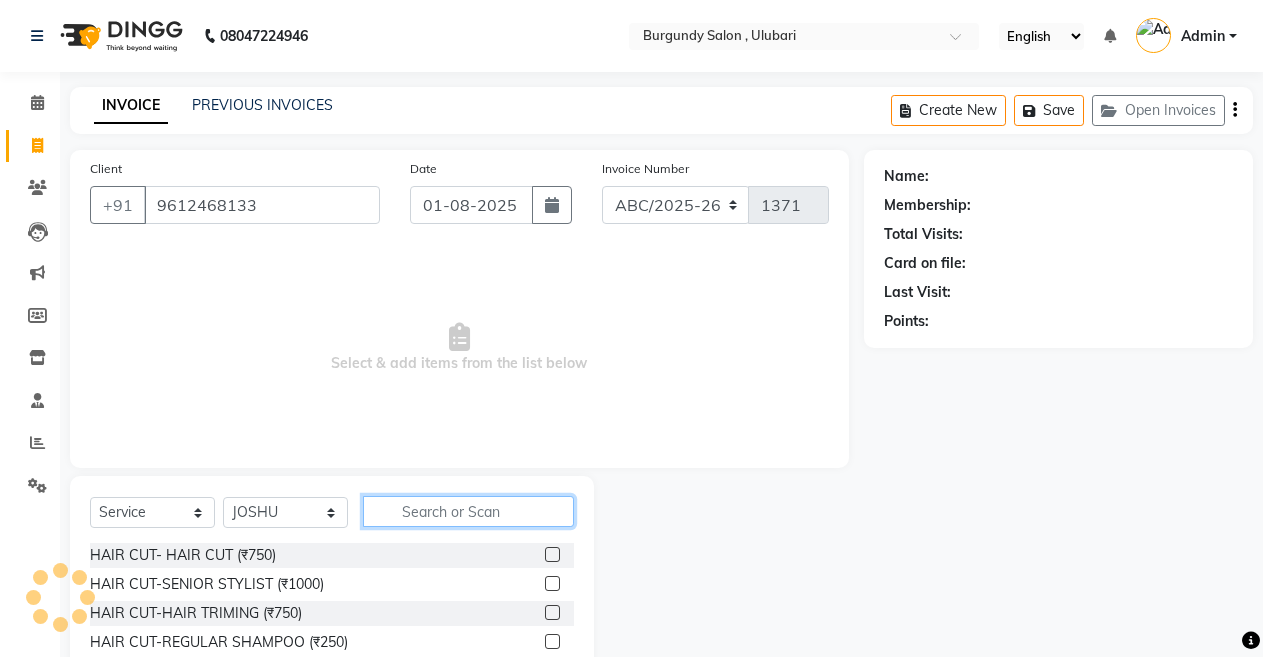 click 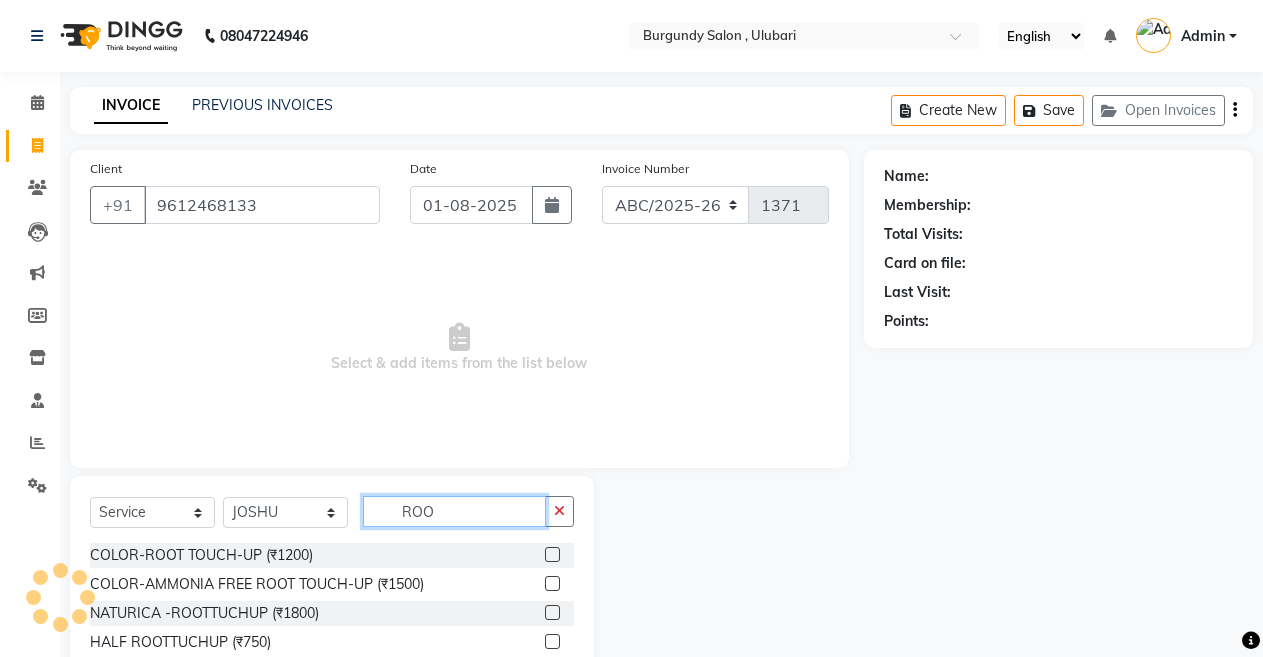 type on "ROOT" 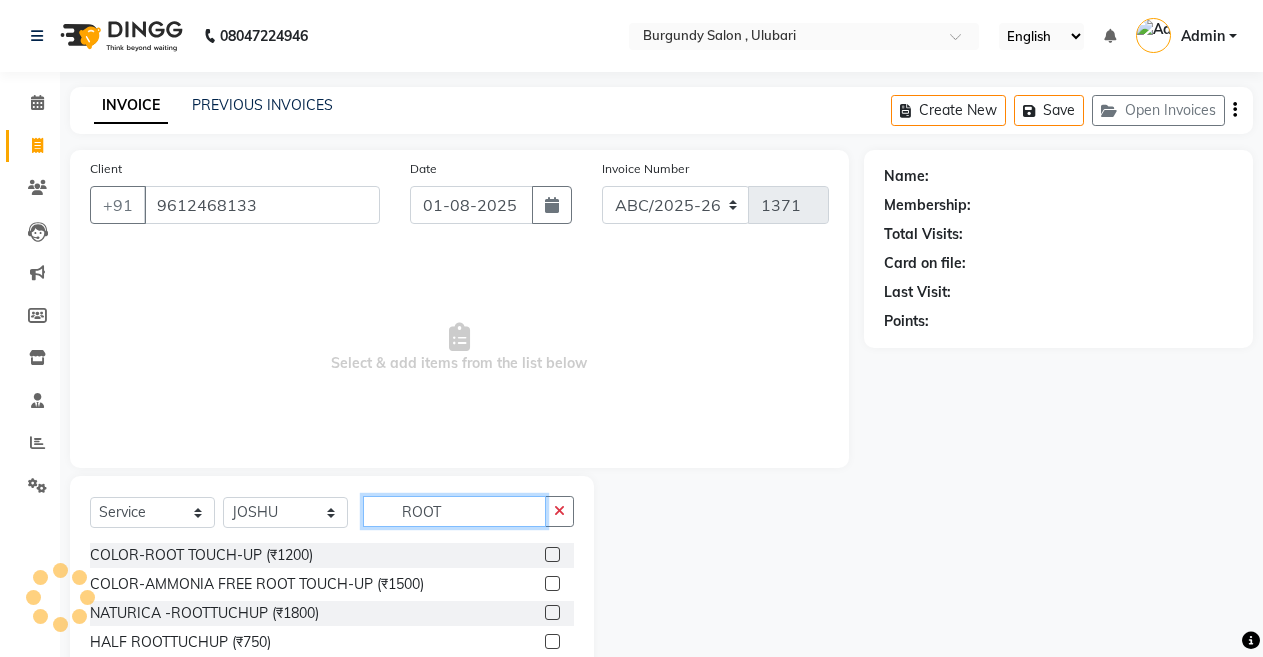 select on "1: Object" 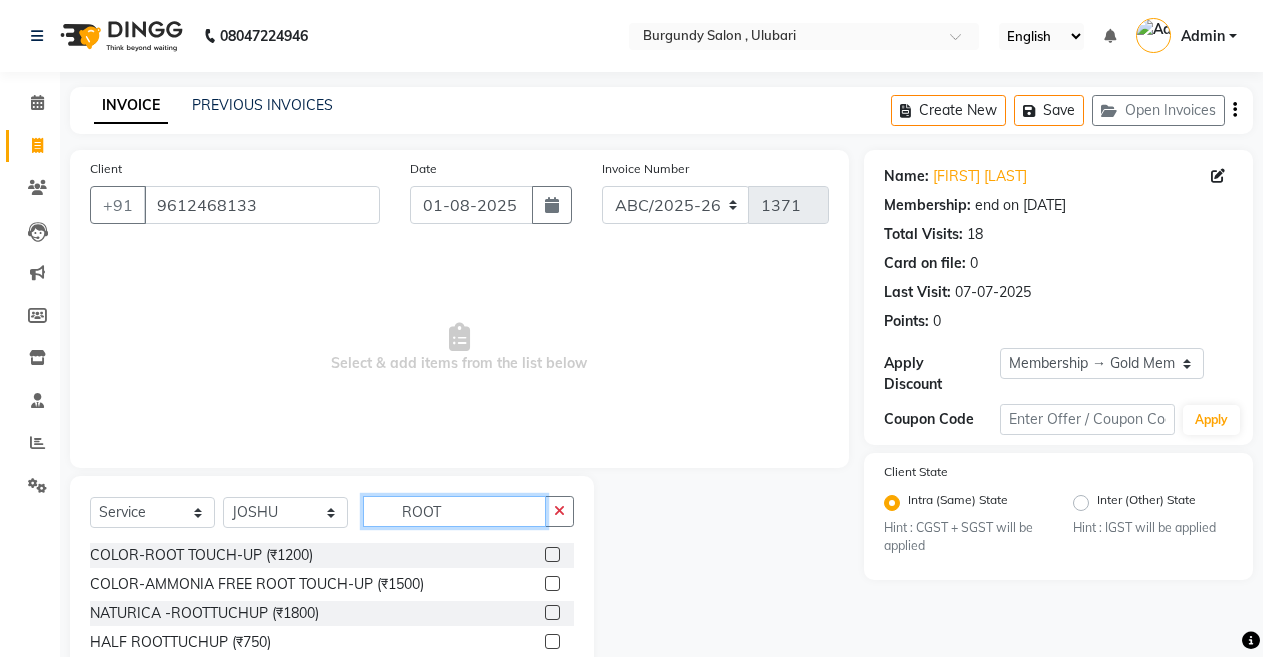 type on "ROOT" 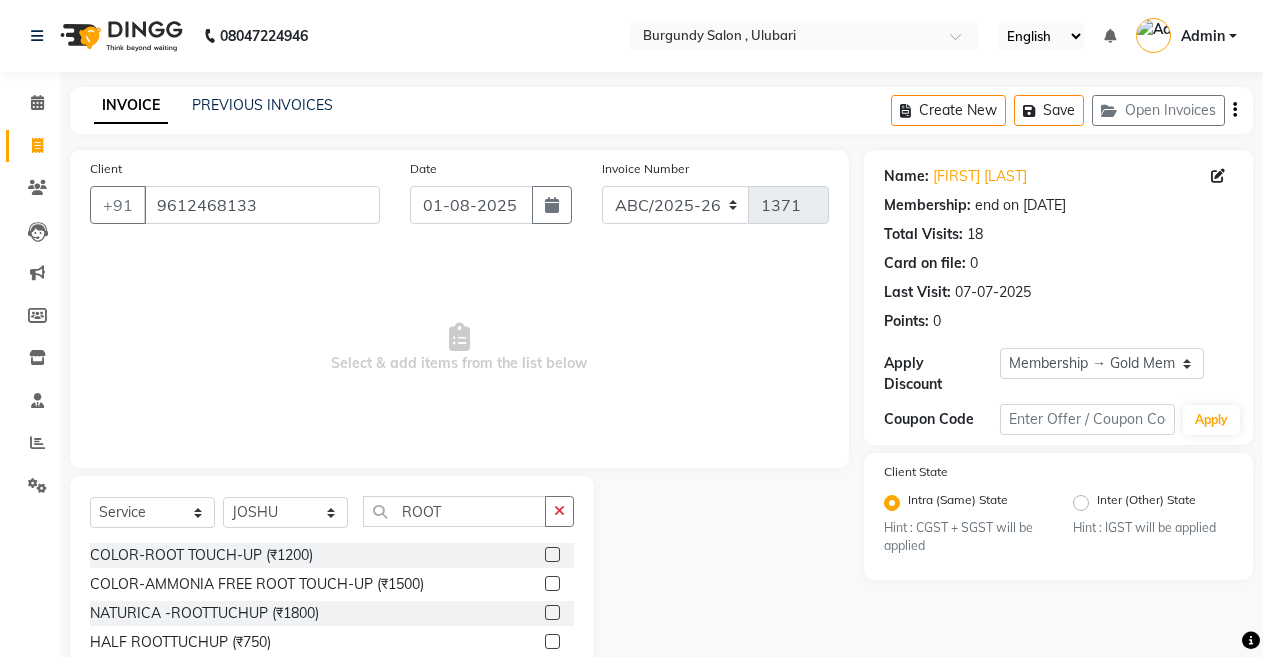 click 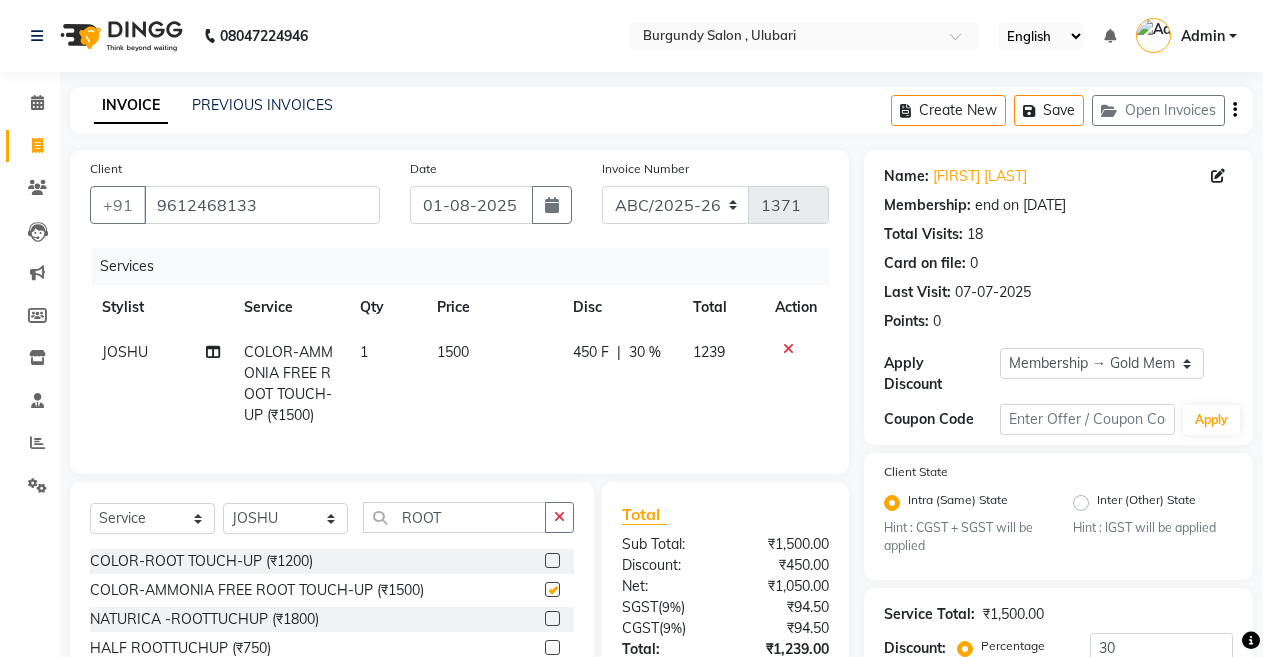 checkbox on "false" 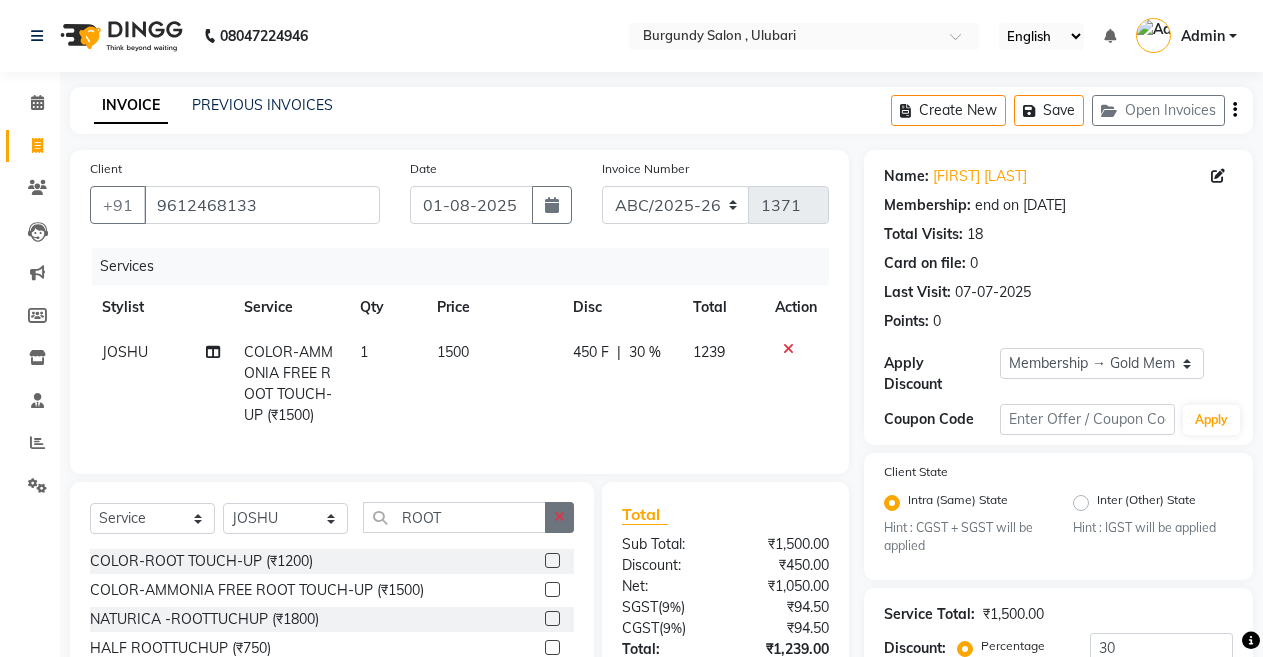 click 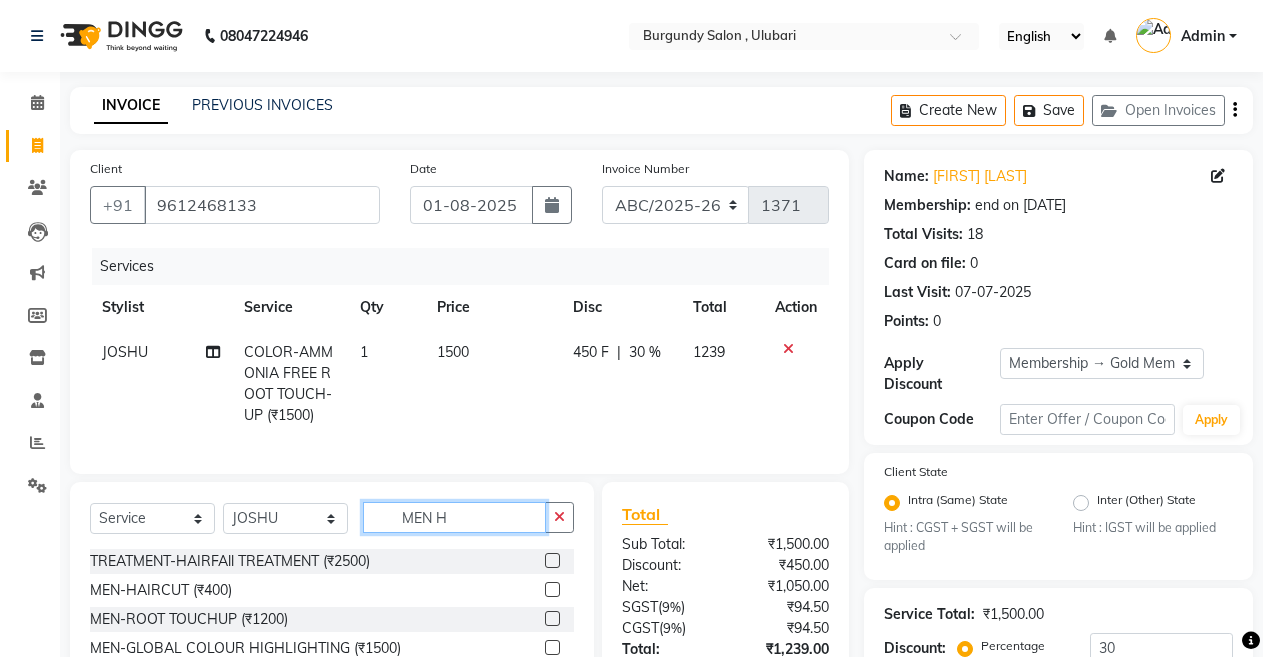 type on "MEN H" 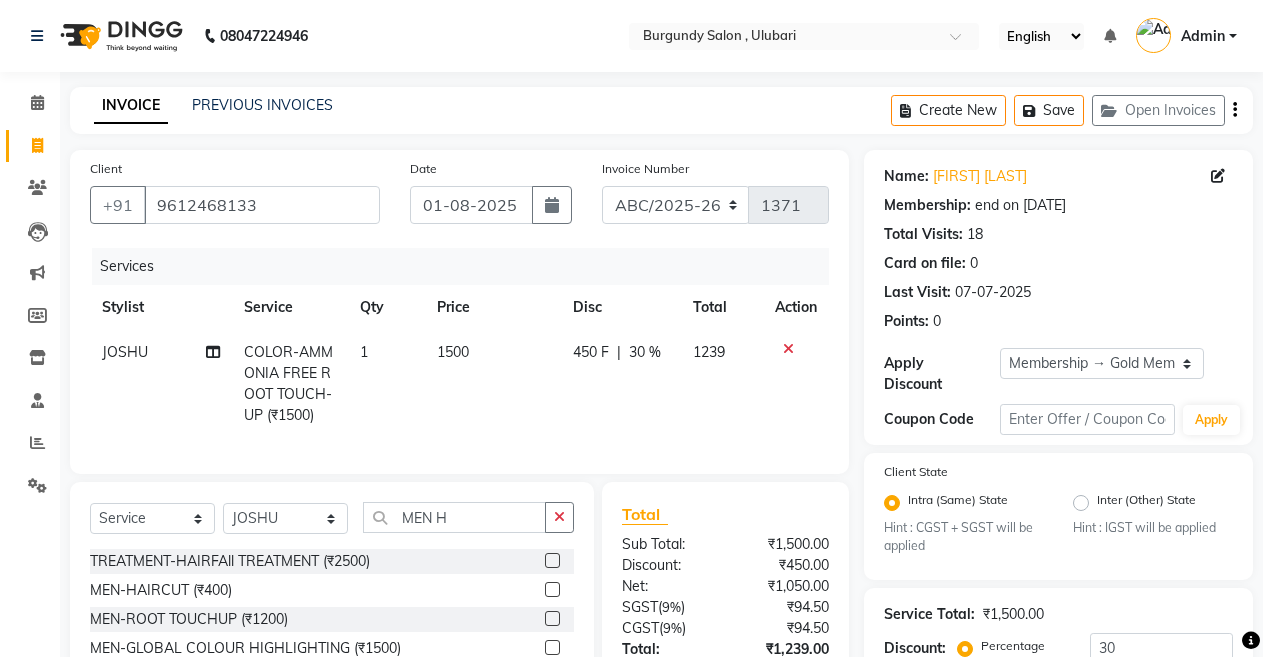 click 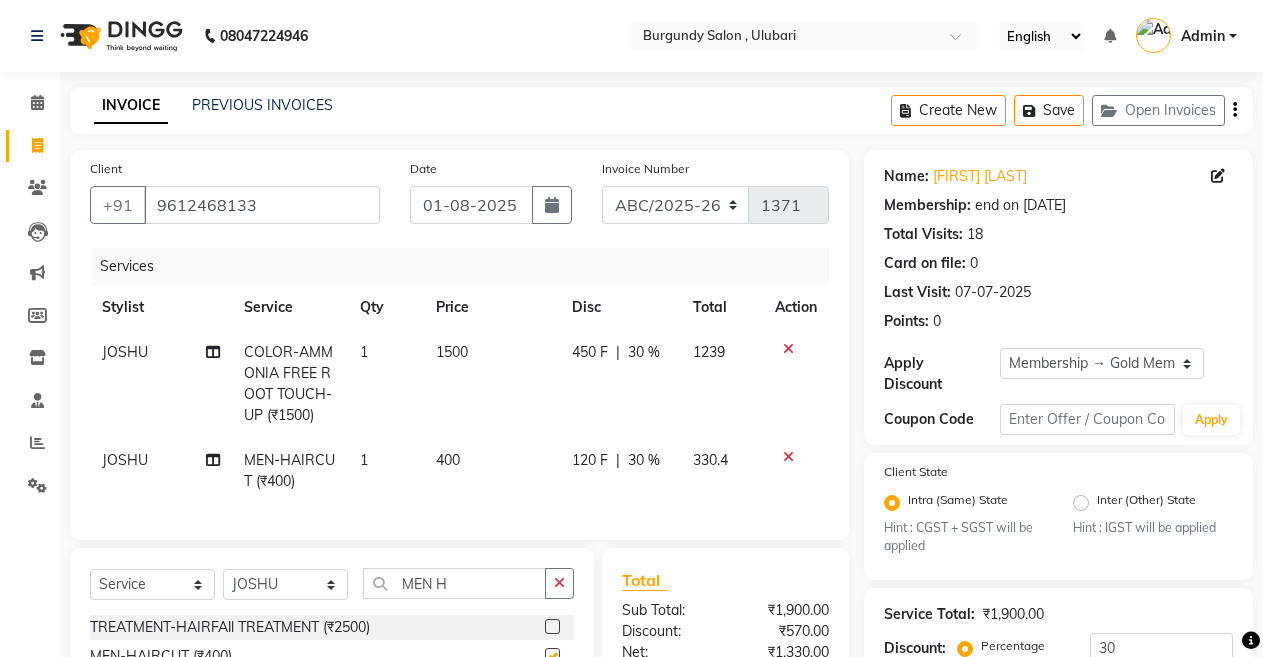 checkbox on "false" 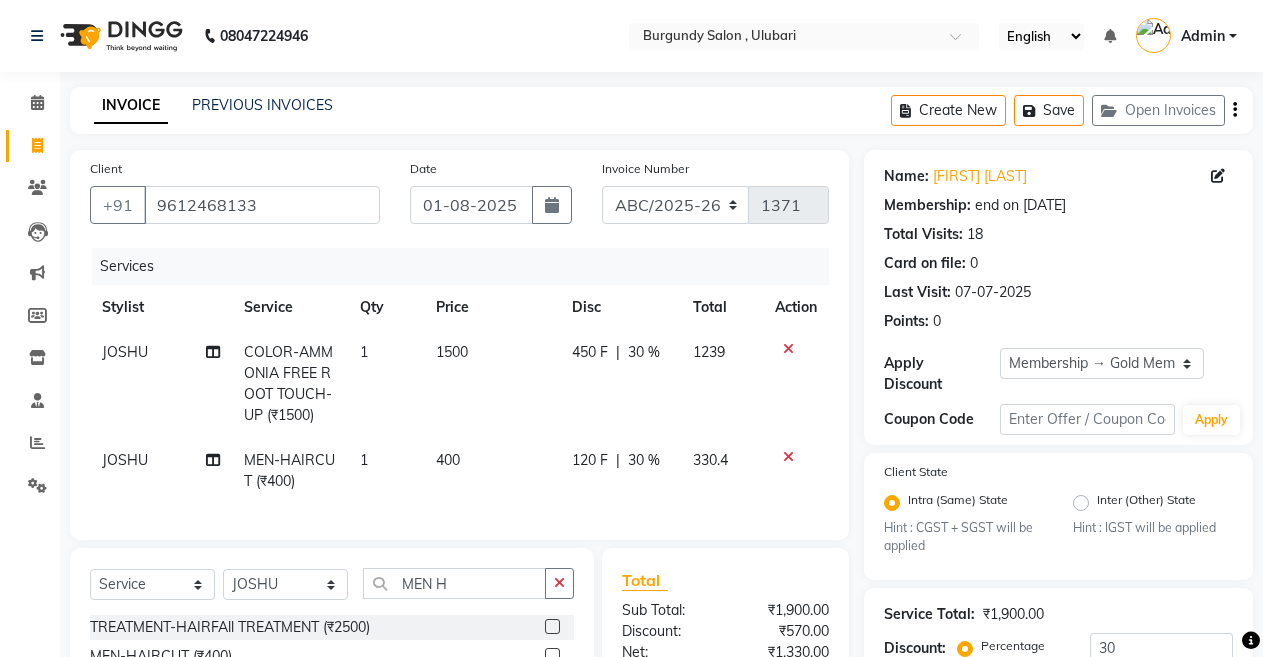 click 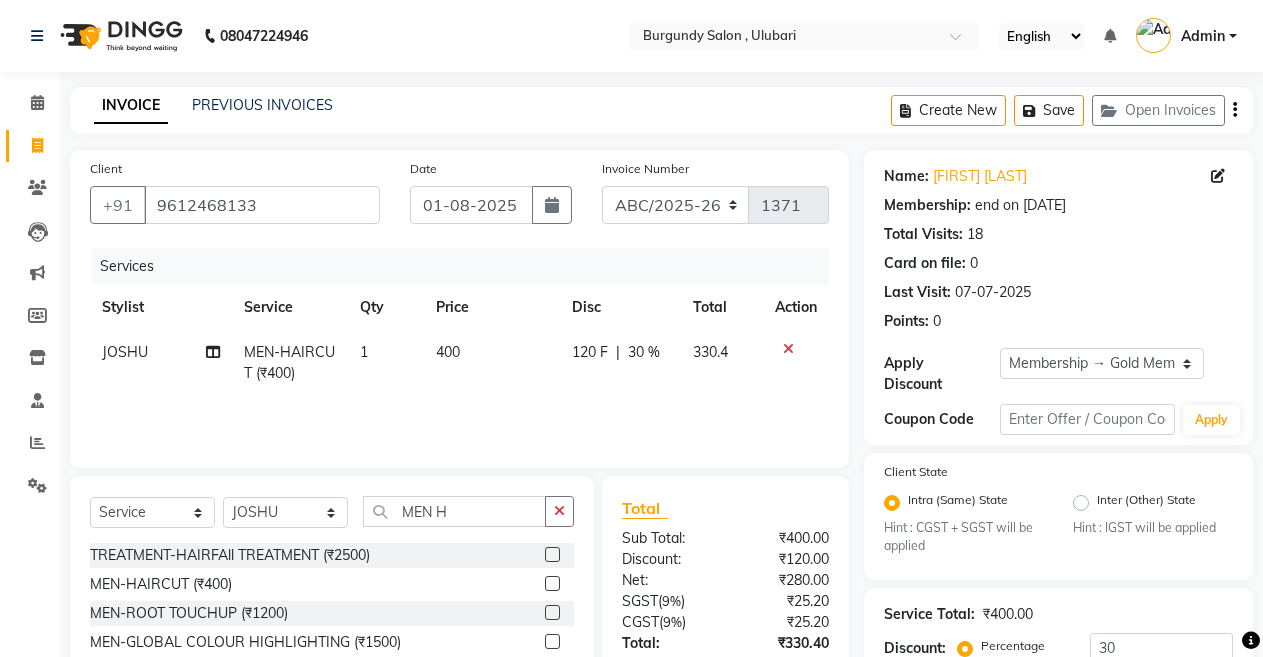 scroll, scrollTop: 203, scrollLeft: 0, axis: vertical 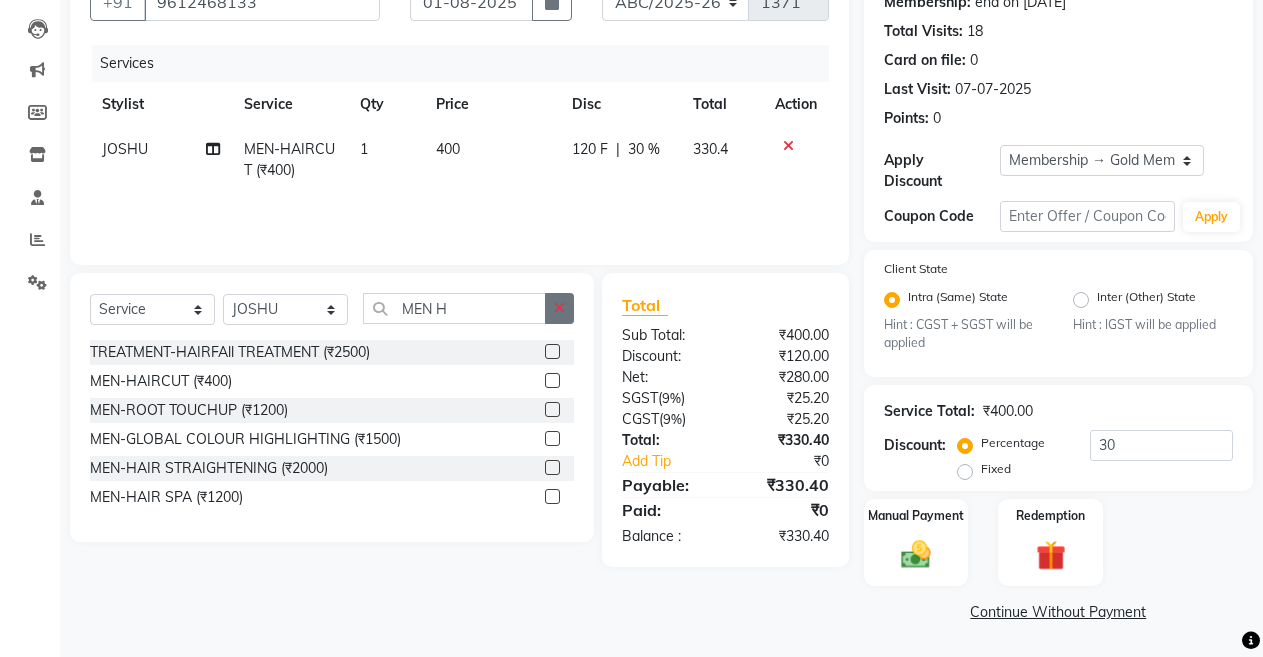 click 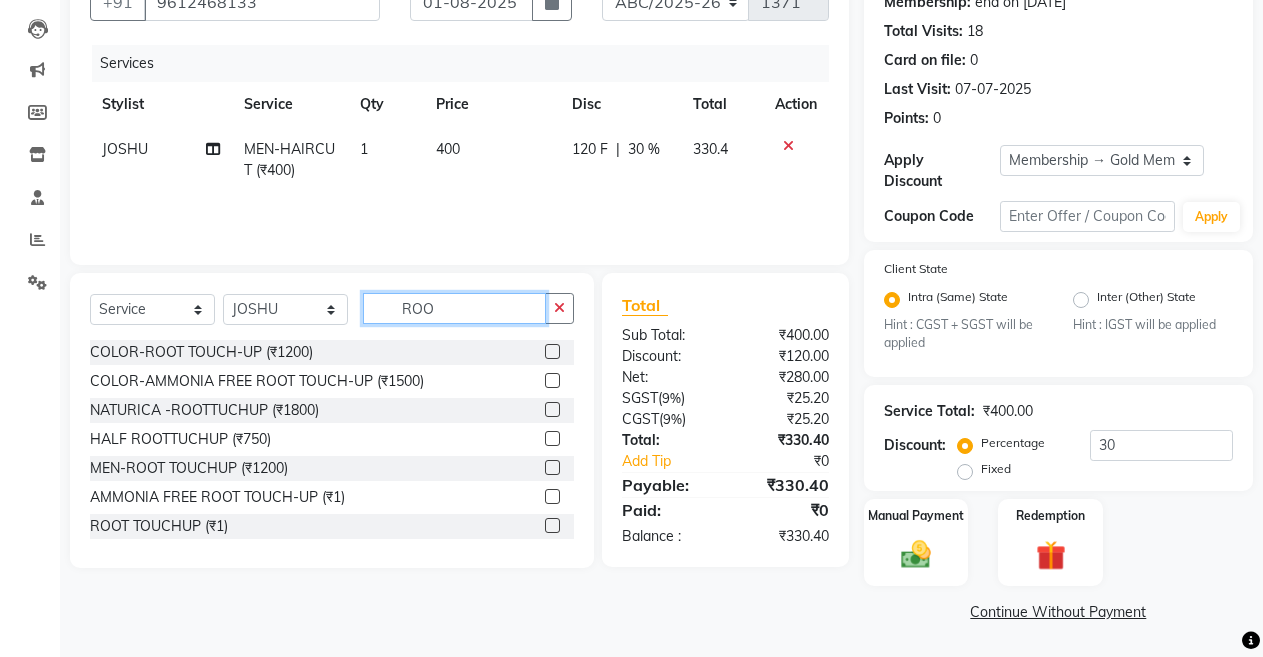 type on "ROO" 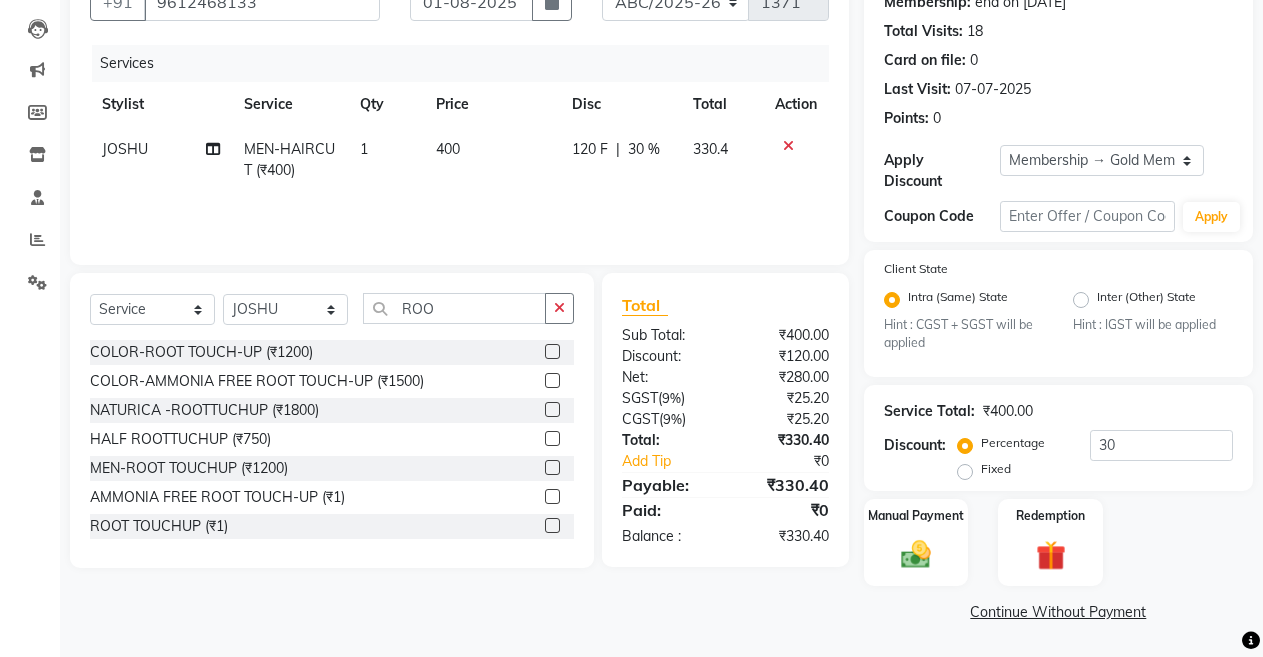click 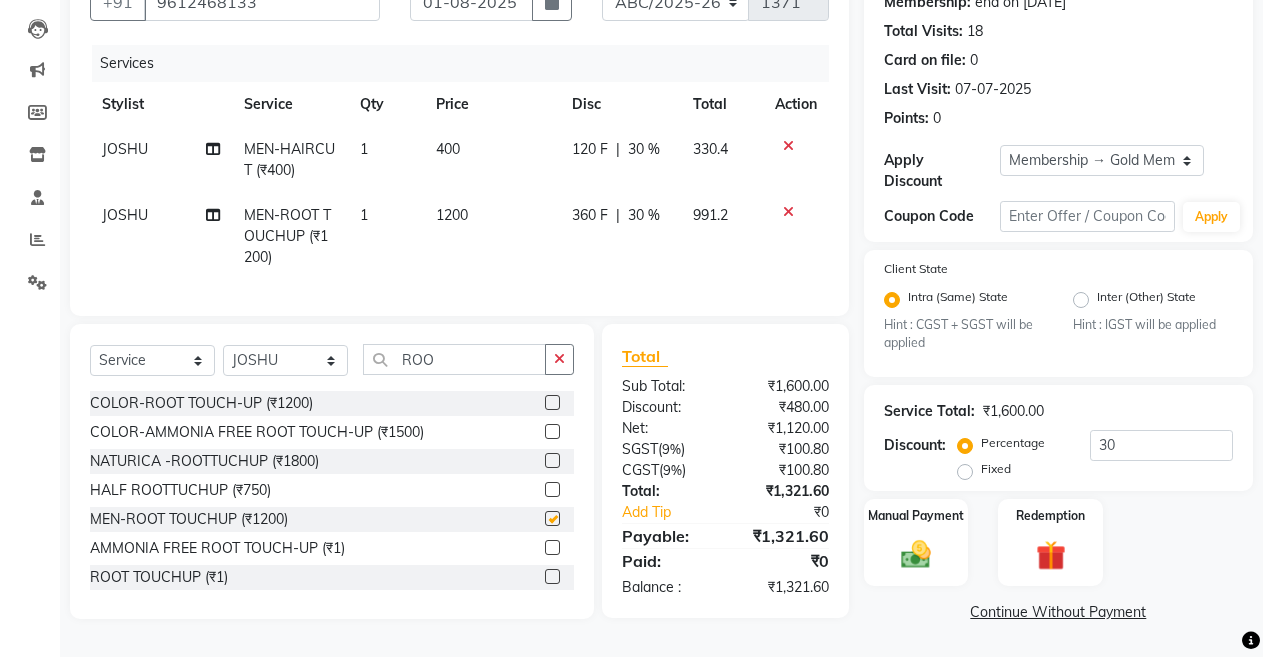 checkbox on "false" 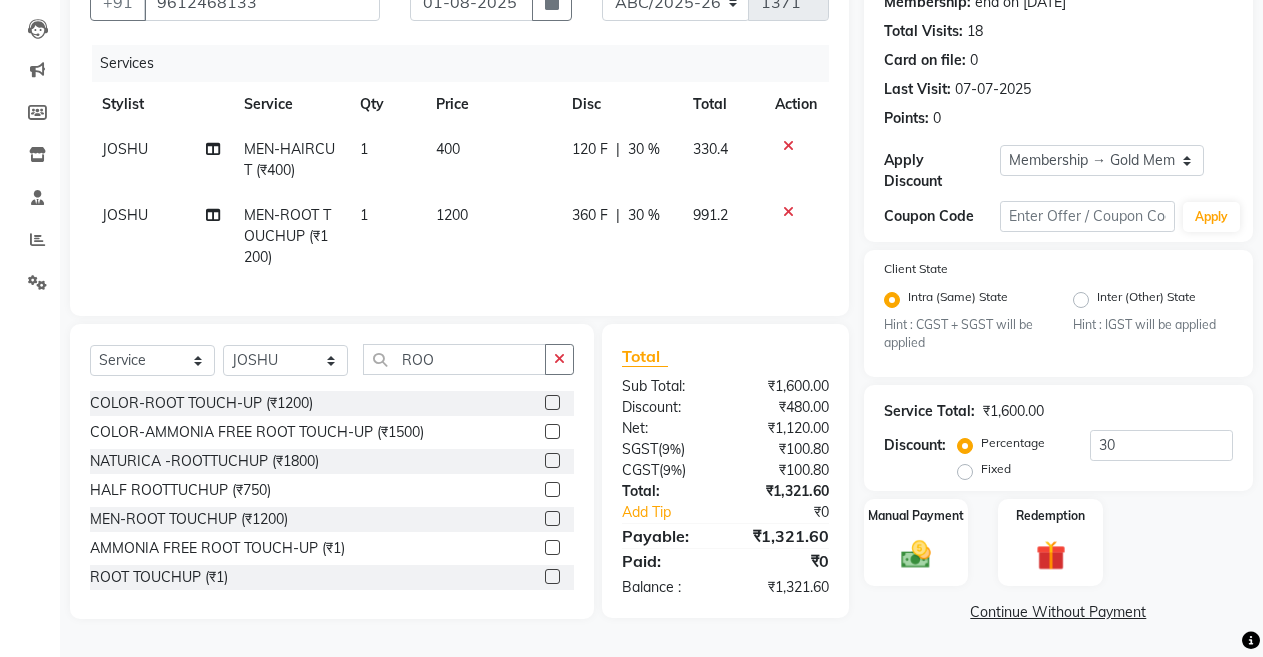 scroll, scrollTop: 212, scrollLeft: 0, axis: vertical 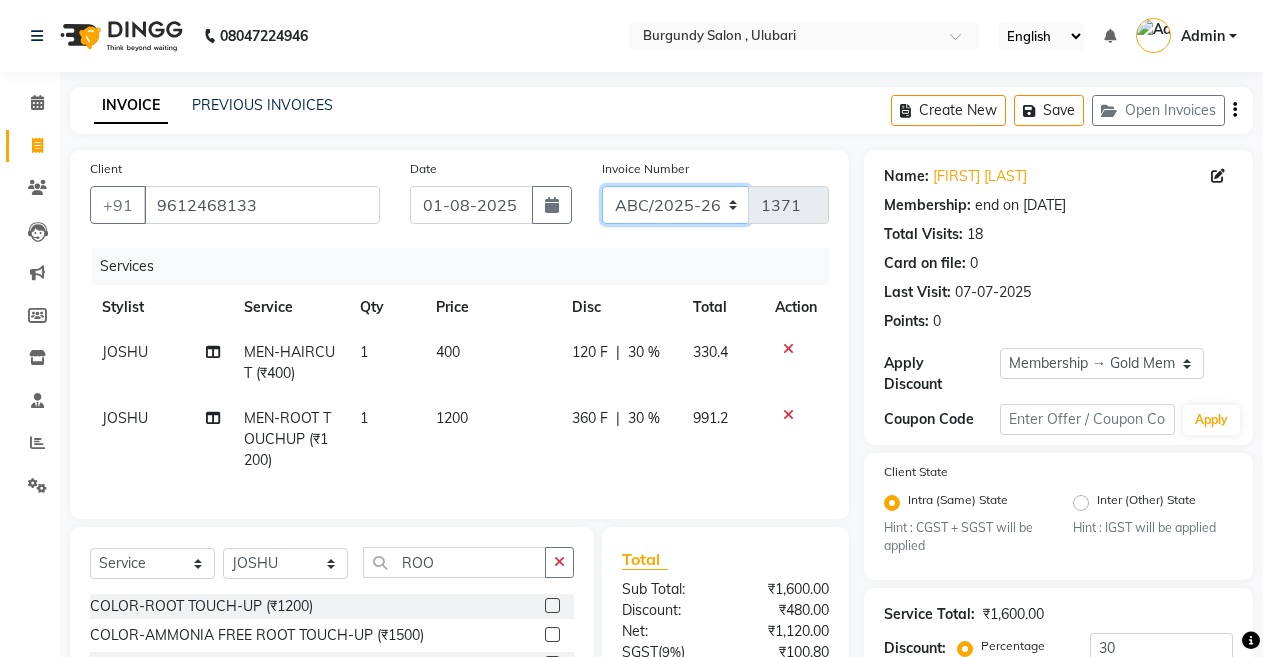 click on "ABC/2025-26 SER/24-25 V/2025-26" 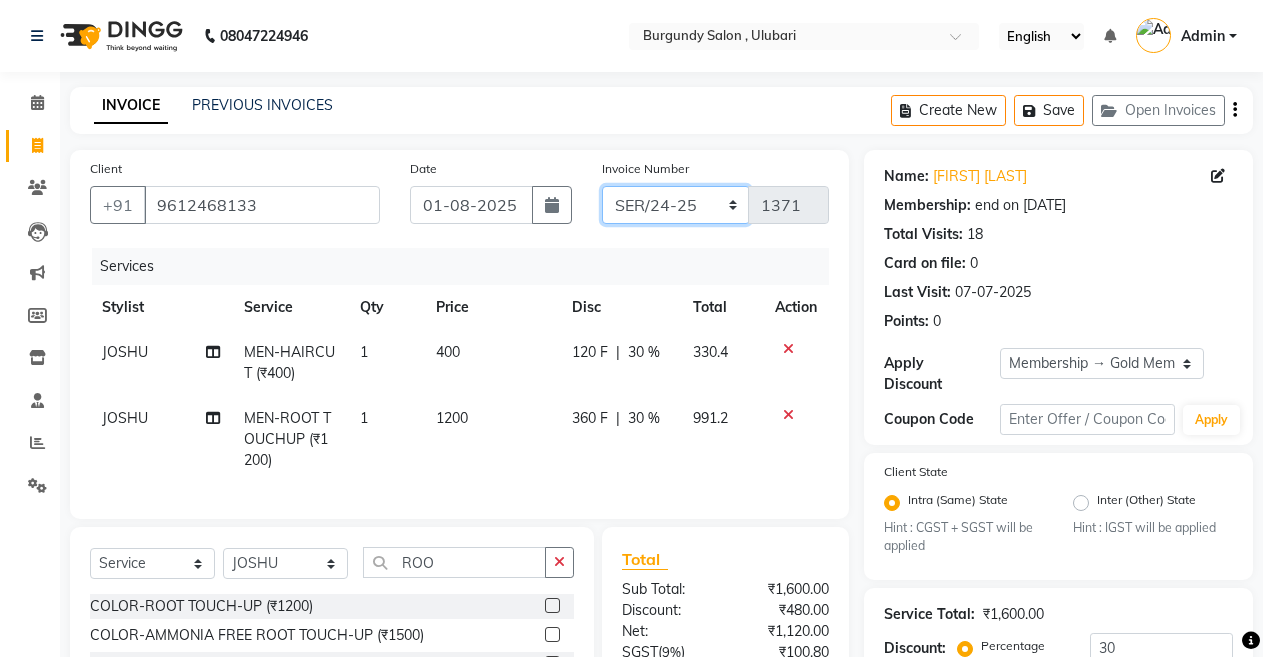 click on "ABC/2025-26 SER/24-25 V/2025-26" 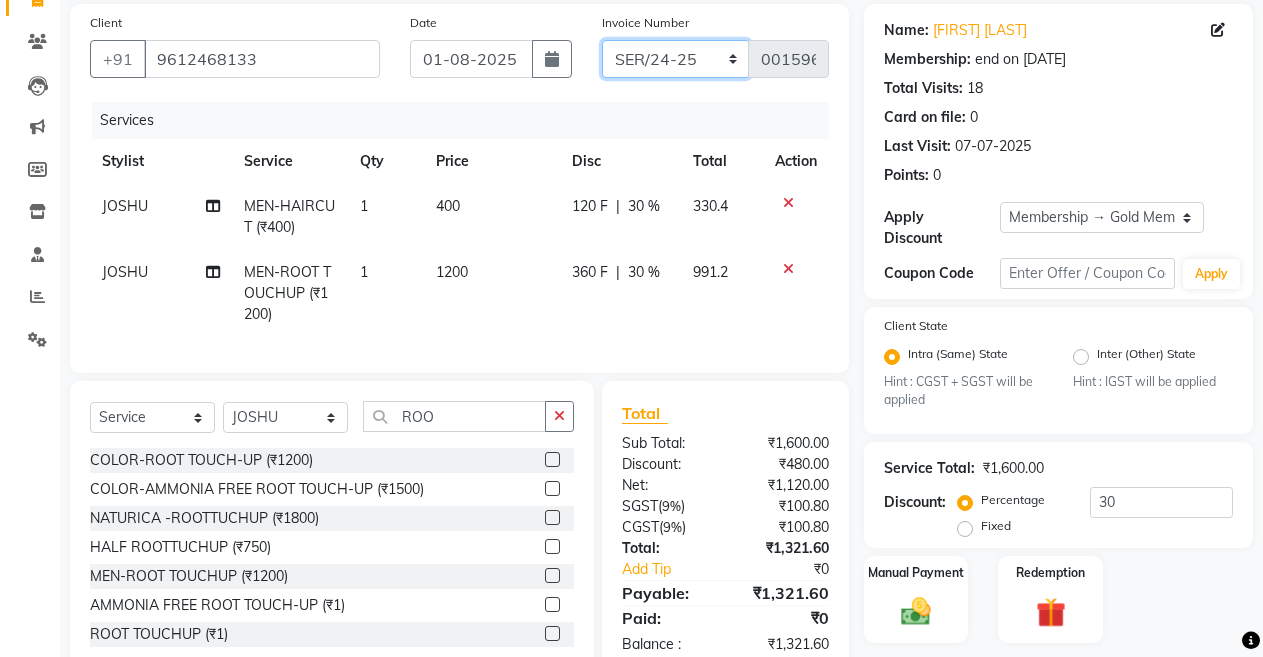 scroll, scrollTop: 212, scrollLeft: 0, axis: vertical 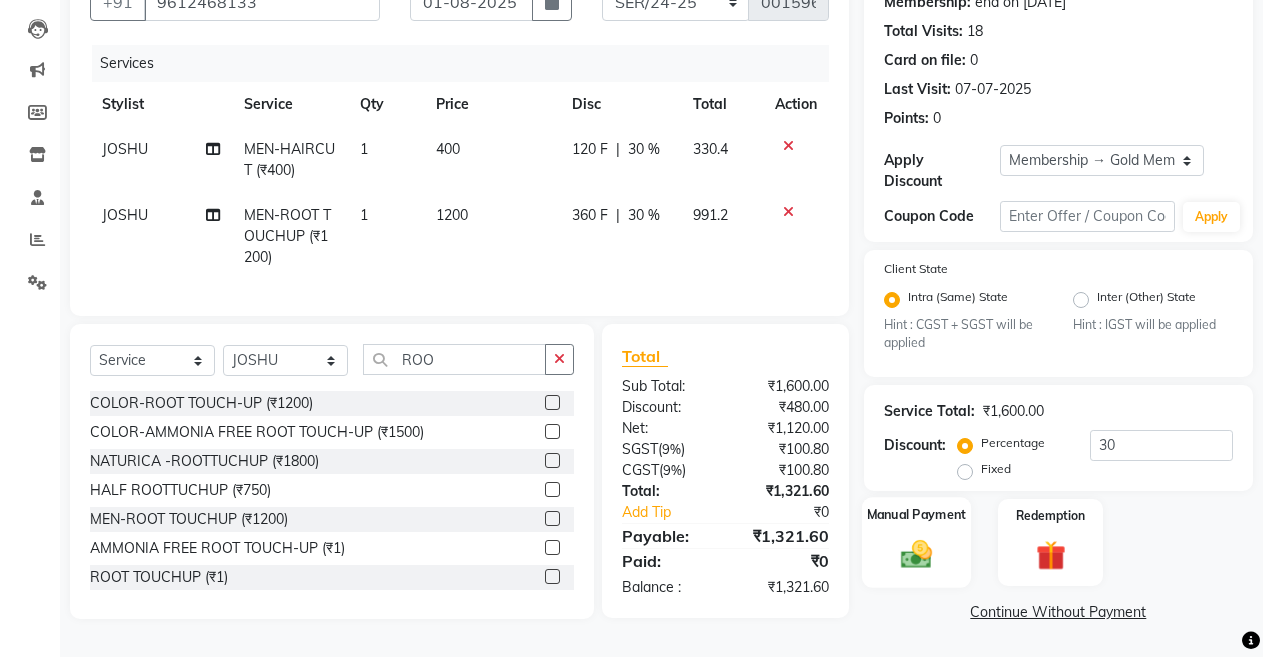 click on "Manual Payment" 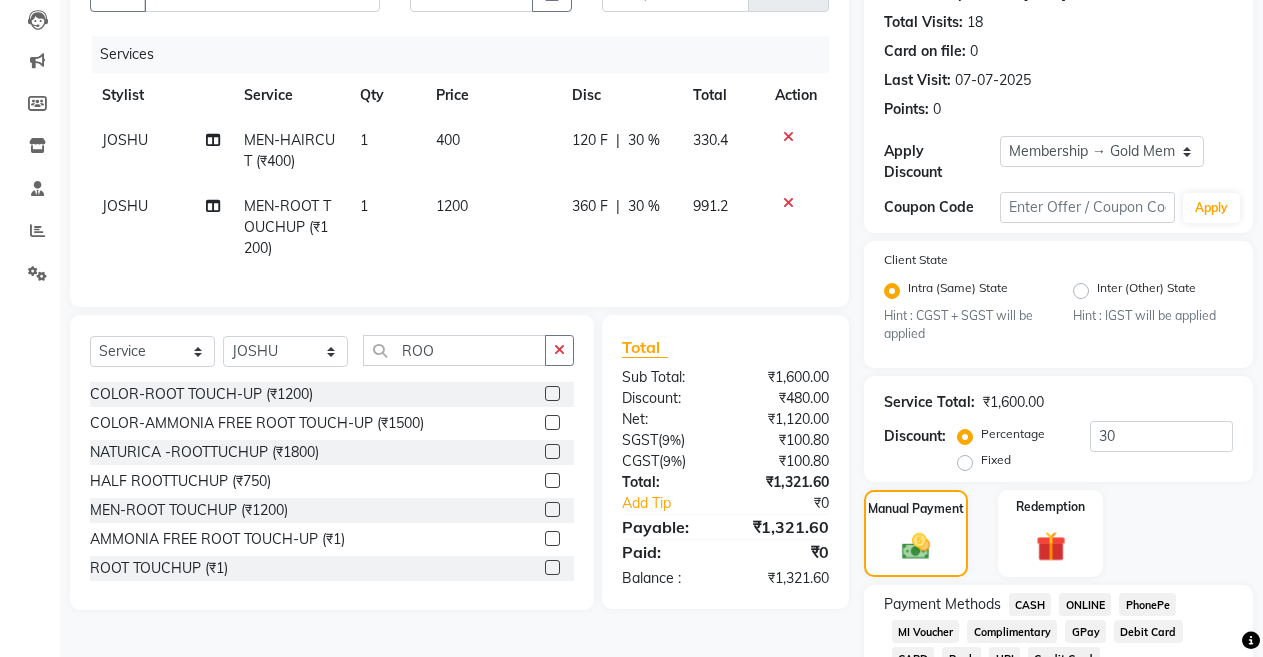 scroll, scrollTop: 331, scrollLeft: 0, axis: vertical 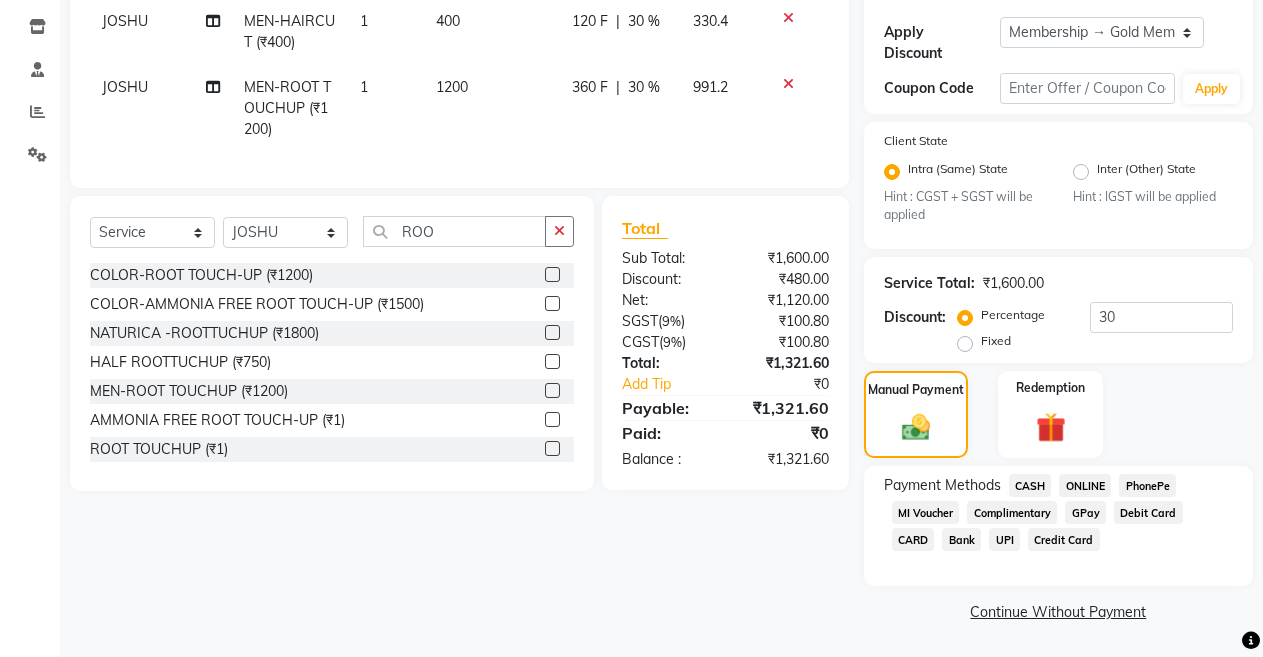 click on "ONLINE" 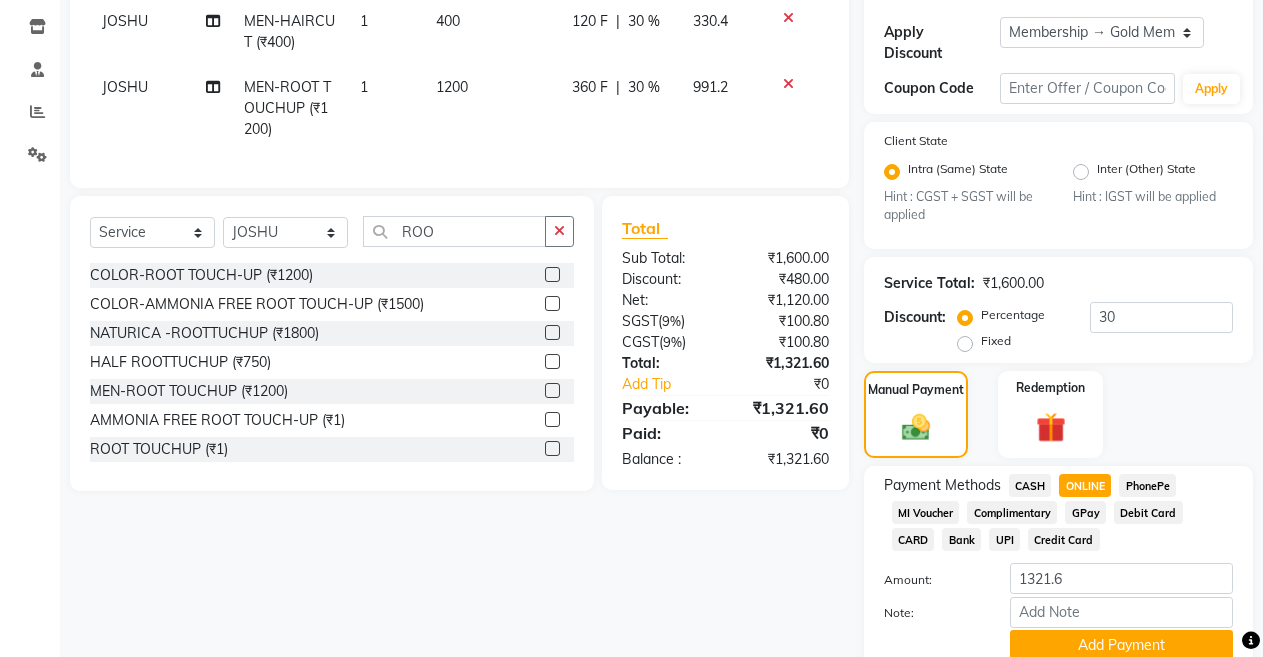 scroll, scrollTop: 414, scrollLeft: 0, axis: vertical 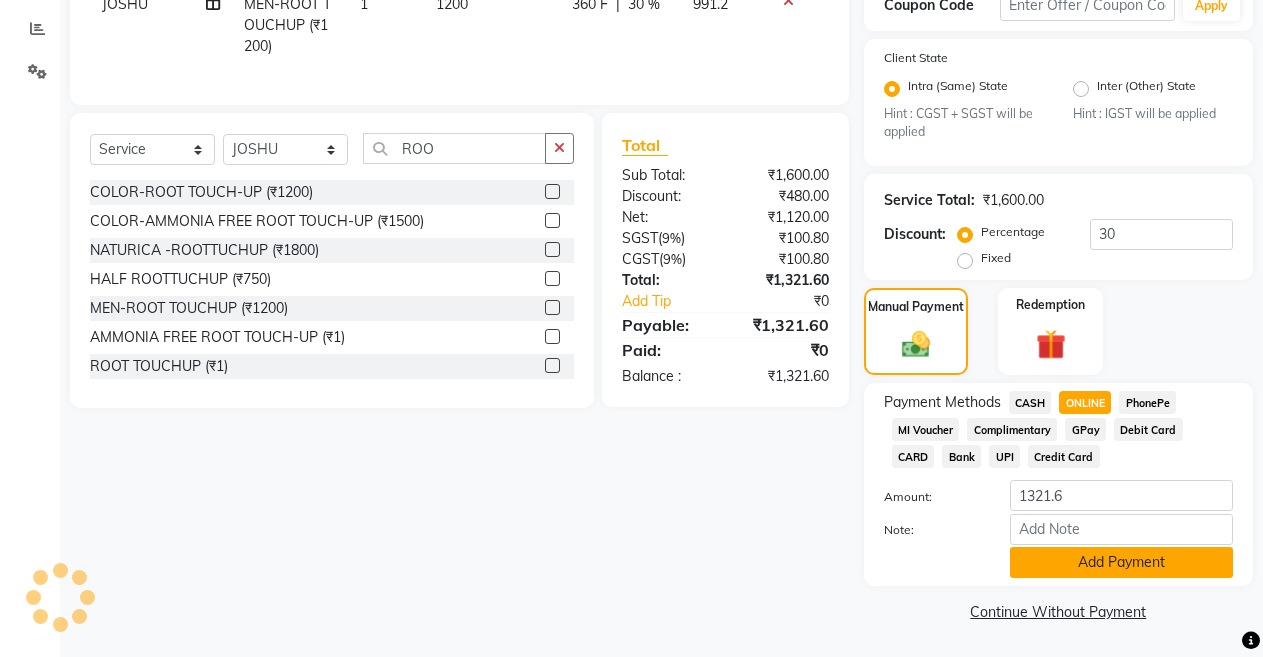 click on "Add Payment" 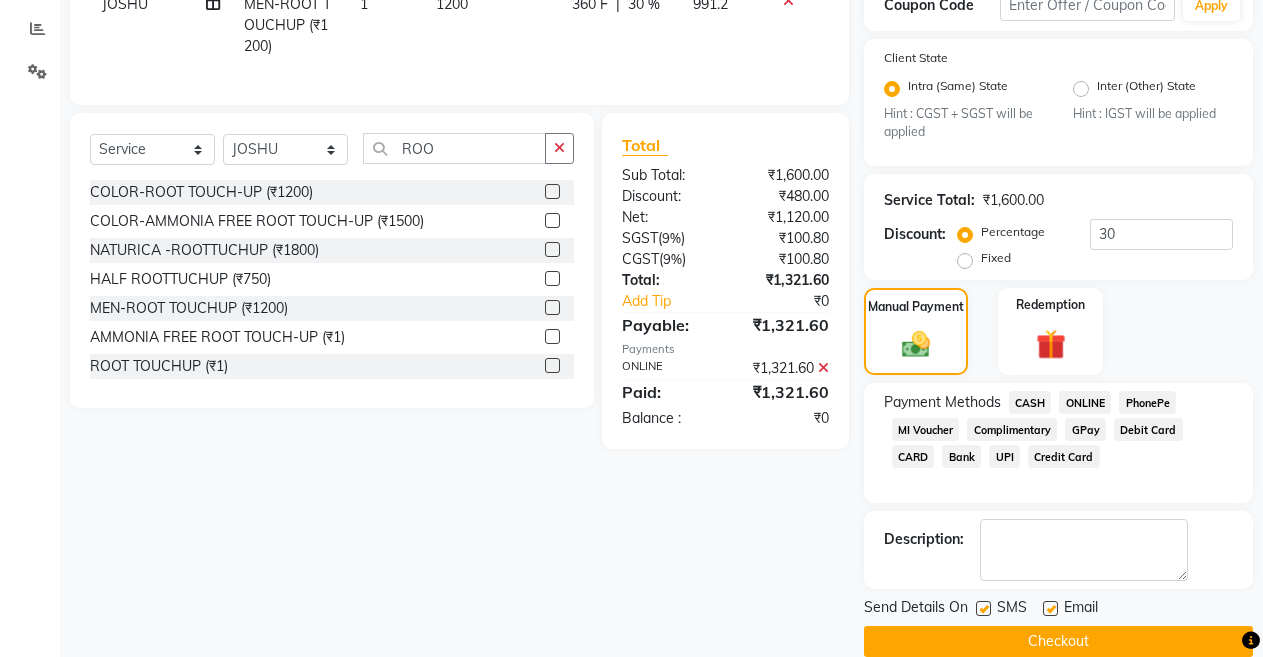scroll, scrollTop: 444, scrollLeft: 0, axis: vertical 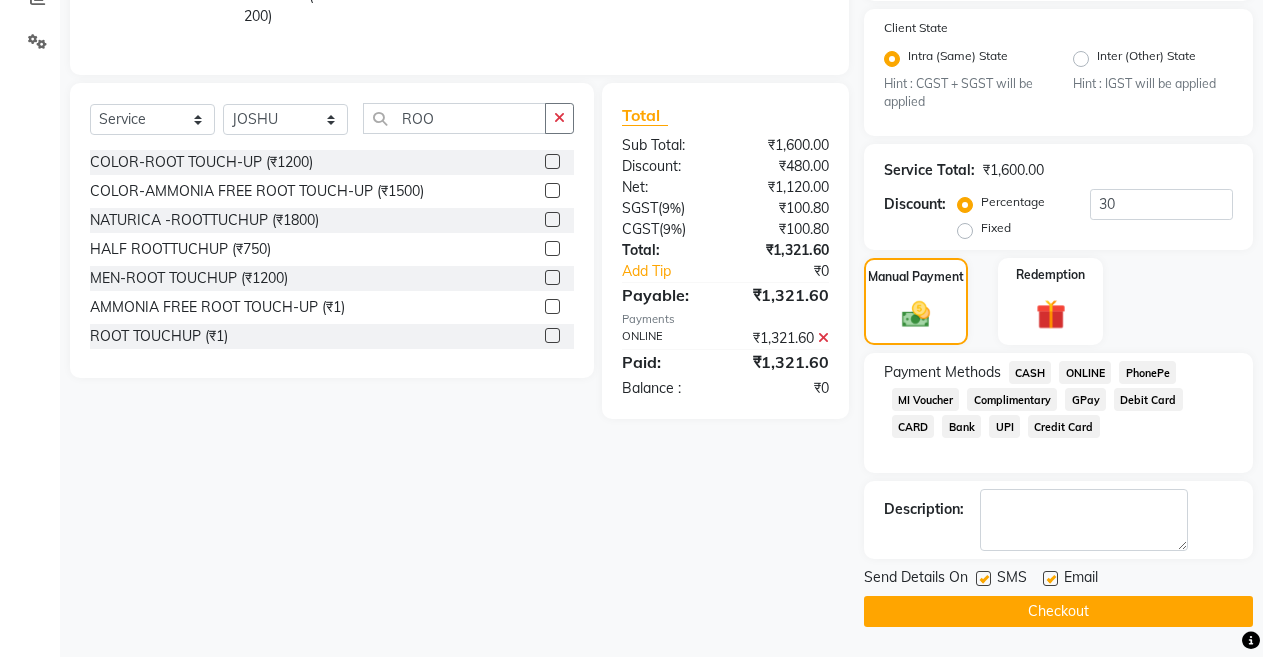 click on "Checkout" 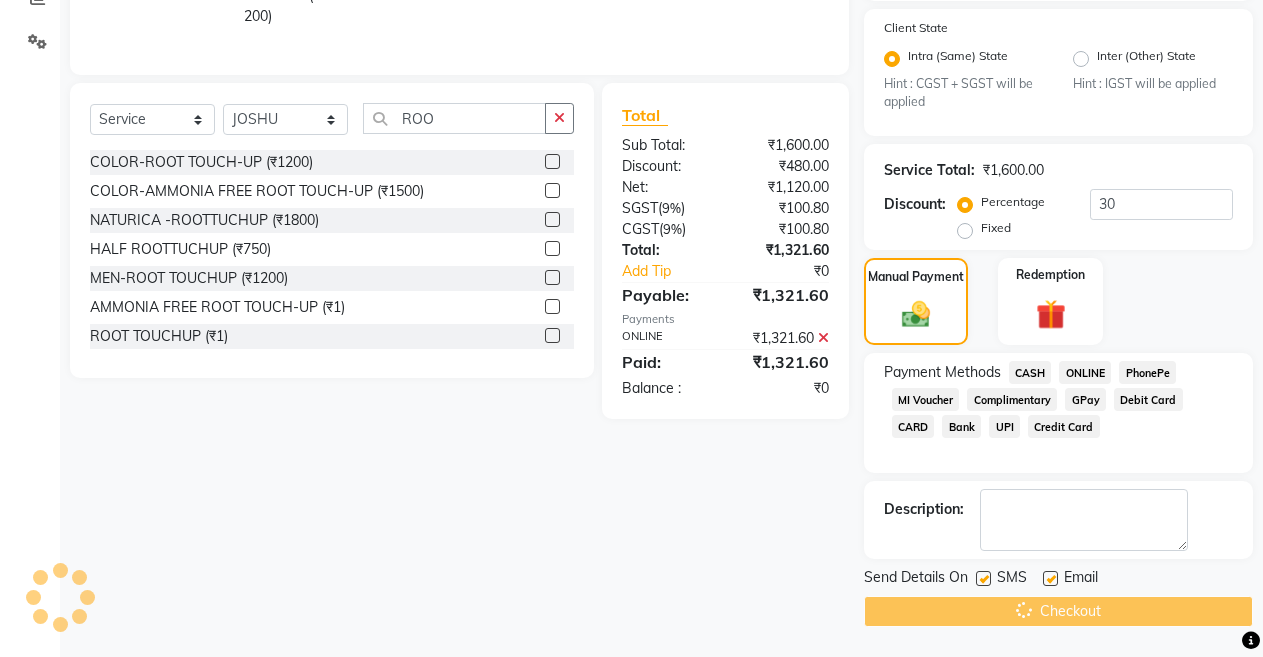 scroll, scrollTop: 0, scrollLeft: 0, axis: both 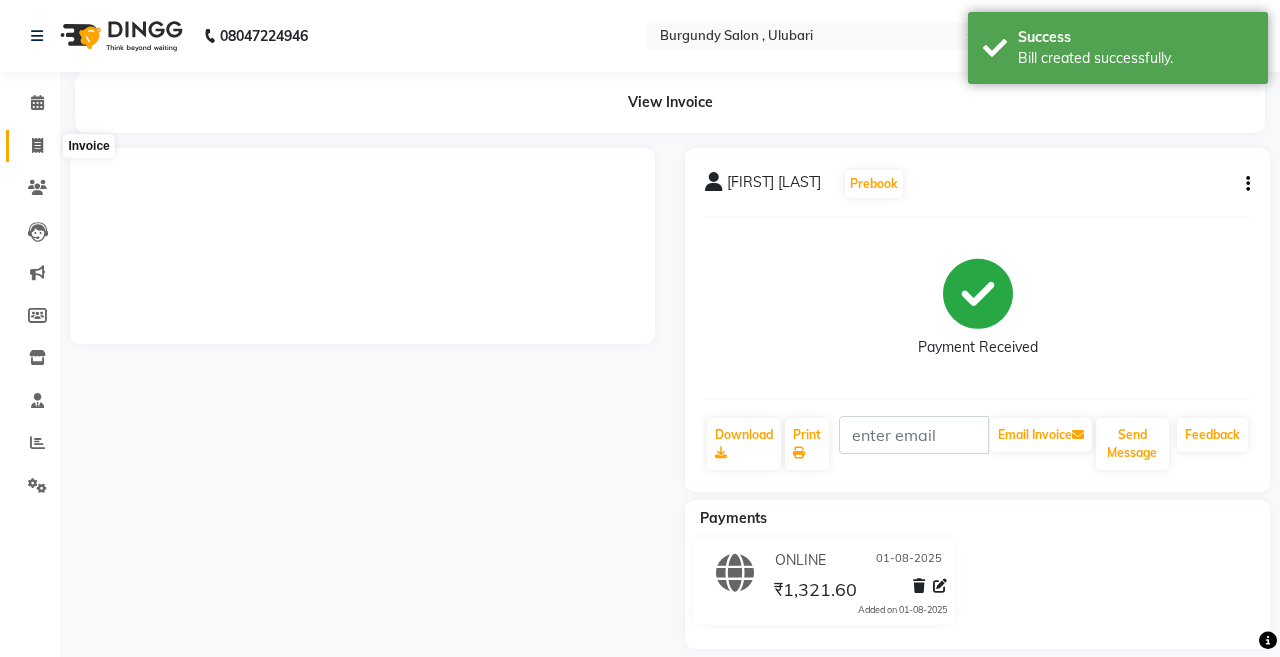 click 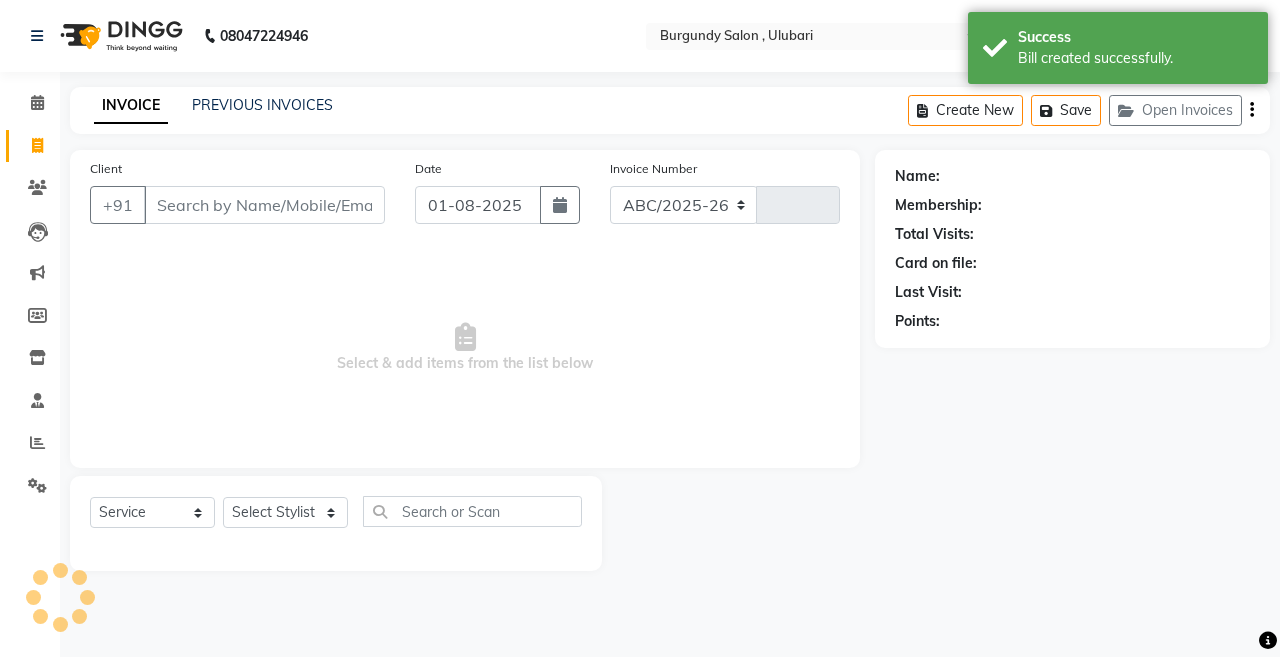 select on "5345" 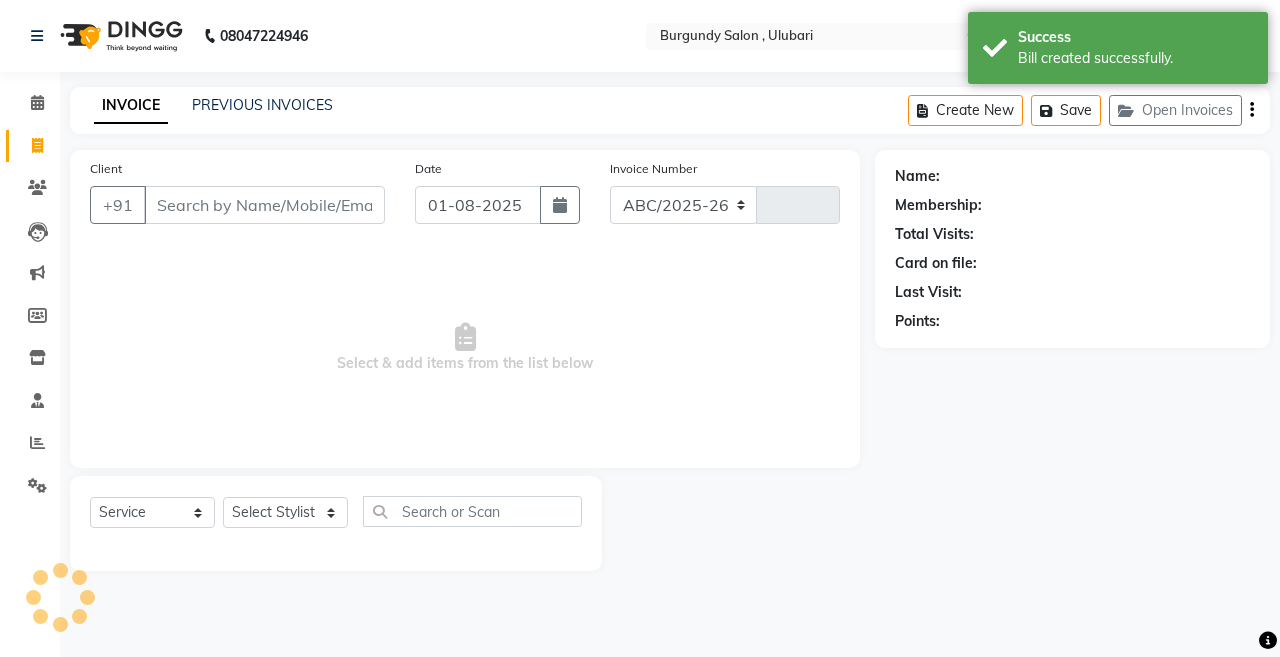 type on "1371" 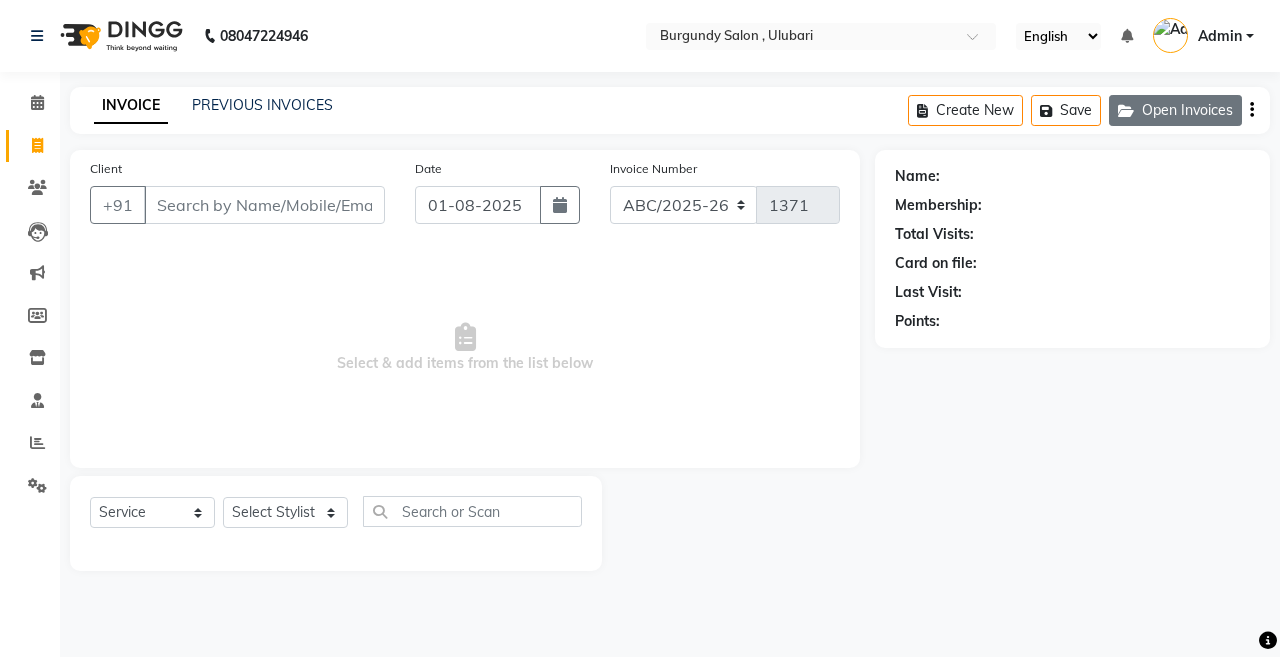 click on "Open Invoices" 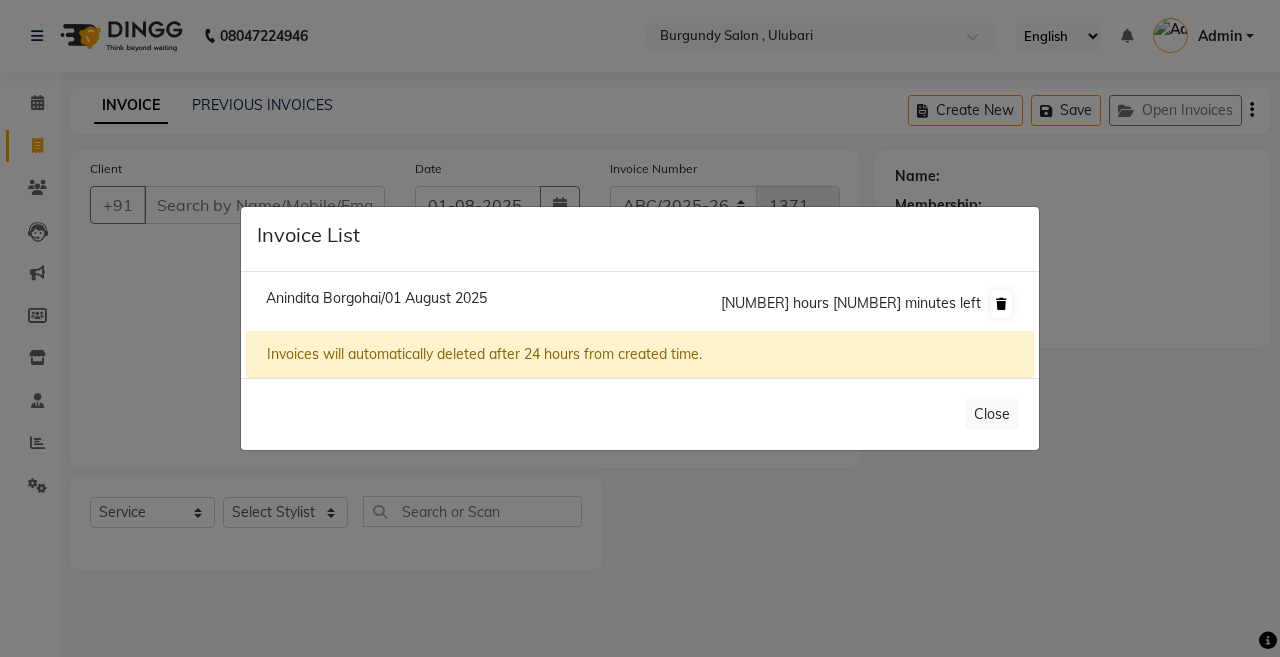 click 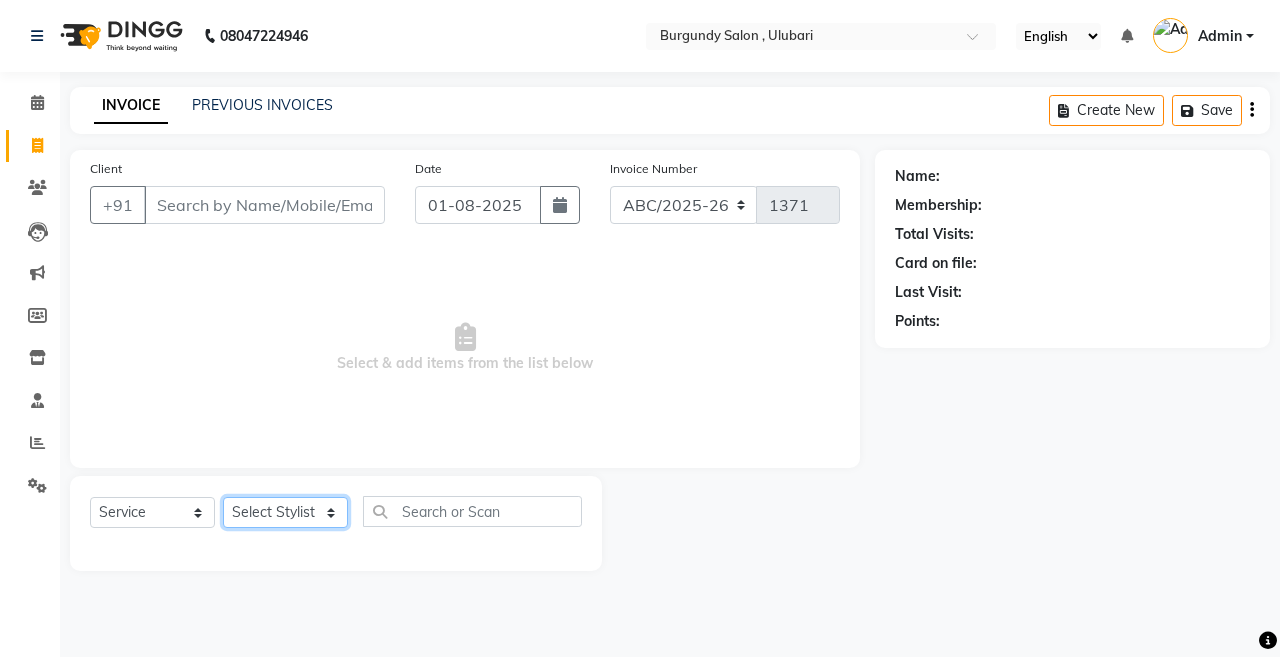 click on "Select Stylist ANIL  ANJANA BARSHA DEEPSHIKHA  DHON DAS DHON / NITUMONI EDWARD EDWARD/ LAXMI JOSHU JUNMONI KASHIF LAXI / ANJANA LAXMI LITTLE MAAM MINTUL MITALI NEETU RANA NITUMONI NITUMONI/POJA/ LAXMI NITUMONI / SAGARIKA NITUMONI/ SAGRIKA PRAKASH PUJAA Rubi RUBI / LAXMI SAGARIKA  SAGARIKA / RUBI SAHIL SAHIL / DHON SAHIL / EDWARD SAHIL/ JOSHU SAHIL/JOSHU/PRAKASH/ RUBI SAHIL/NITUMONI/ MITALI SAHIL/ RUBI SHABIR SHADHAB SIMA KALITA SONALI DEKA SOPEM staff 1 staff 1 TANU" 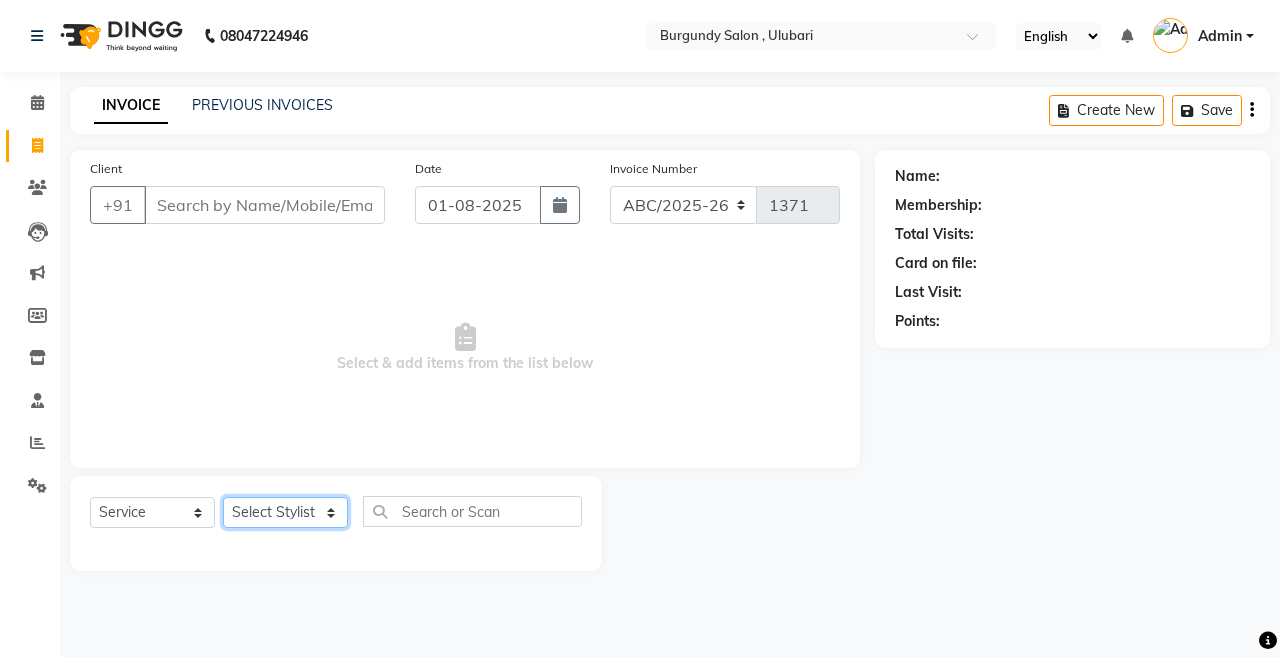 select on "32568" 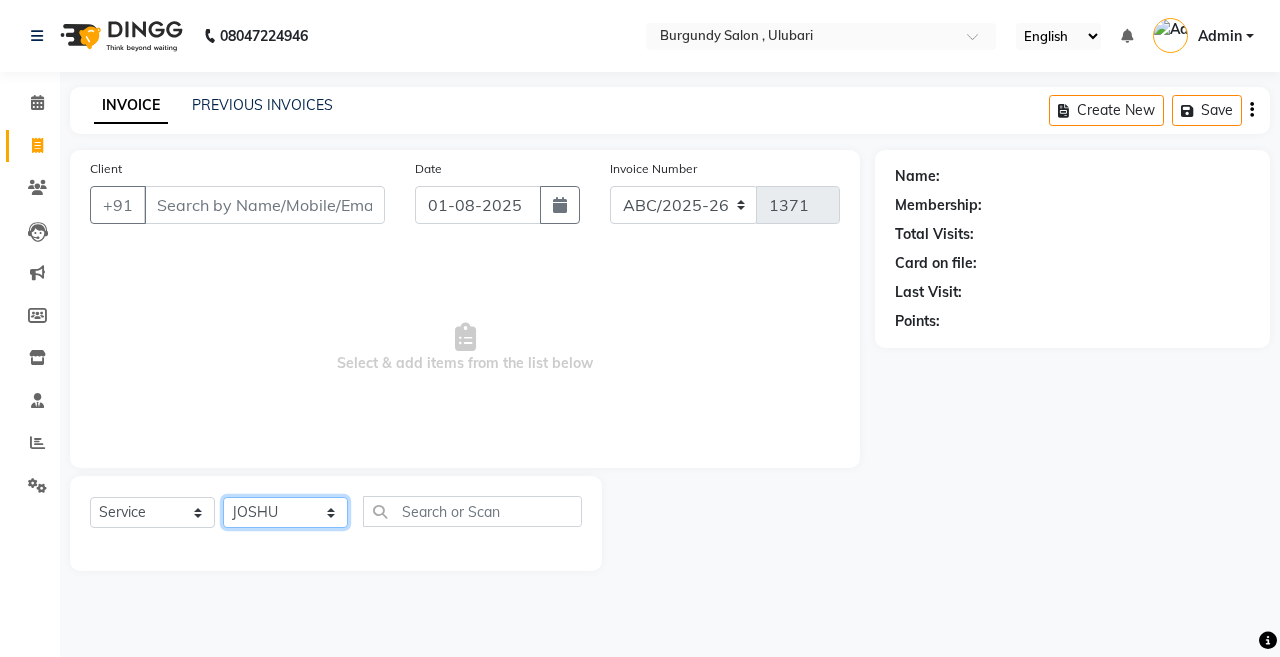 click on "Select Stylist ANIL  ANJANA BARSHA DEEPSHIKHA  DHON DAS DHON / NITUMONI EDWARD EDWARD/ LAXMI JOSHU JUNMONI KASHIF LAXI / ANJANA LAXMI LITTLE MAAM MINTUL MITALI NEETU RANA NITUMONI NITUMONI/POJA/ LAXMI NITUMONI / SAGARIKA NITUMONI/ SAGRIKA PRAKASH PUJAA Rubi RUBI / LAXMI SAGARIKA  SAGARIKA / RUBI SAHIL SAHIL / DHON SAHIL / EDWARD SAHIL/ JOSHU SAHIL/JOSHU/PRAKASH/ RUBI SAHIL/NITUMONI/ MITALI SAHIL/ RUBI SHABIR SHADHAB SIMA KALITA SONALI DEKA SOPEM staff 1 staff 1 TANU" 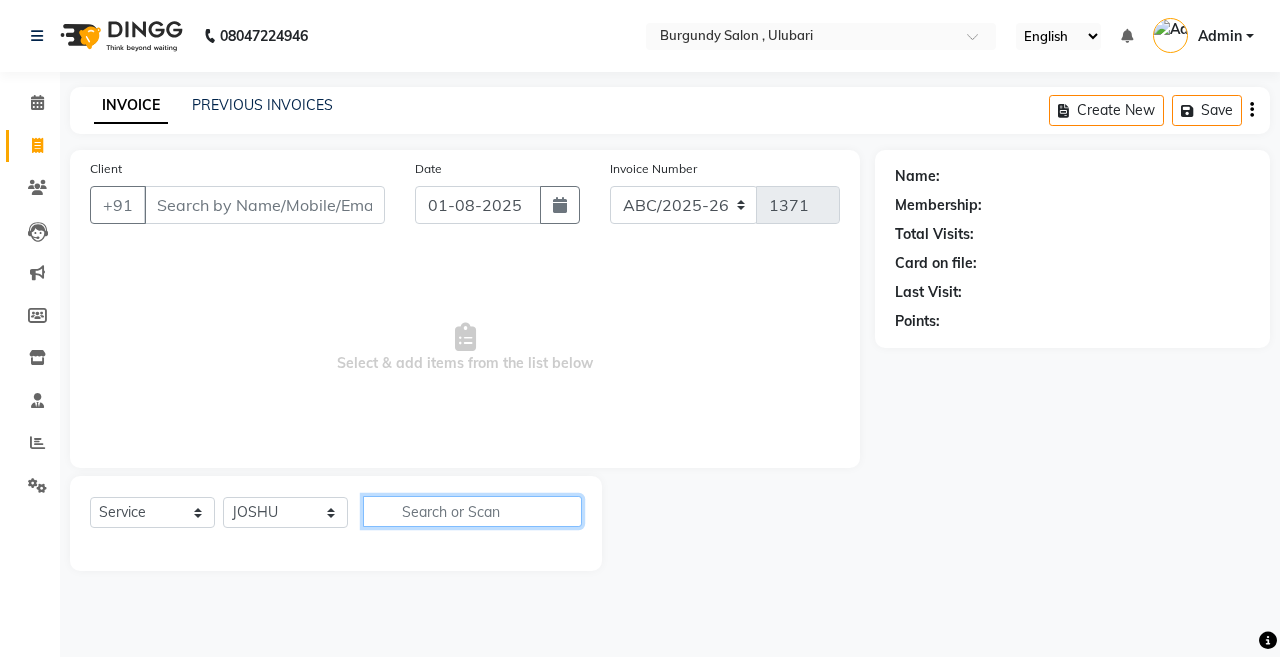 click 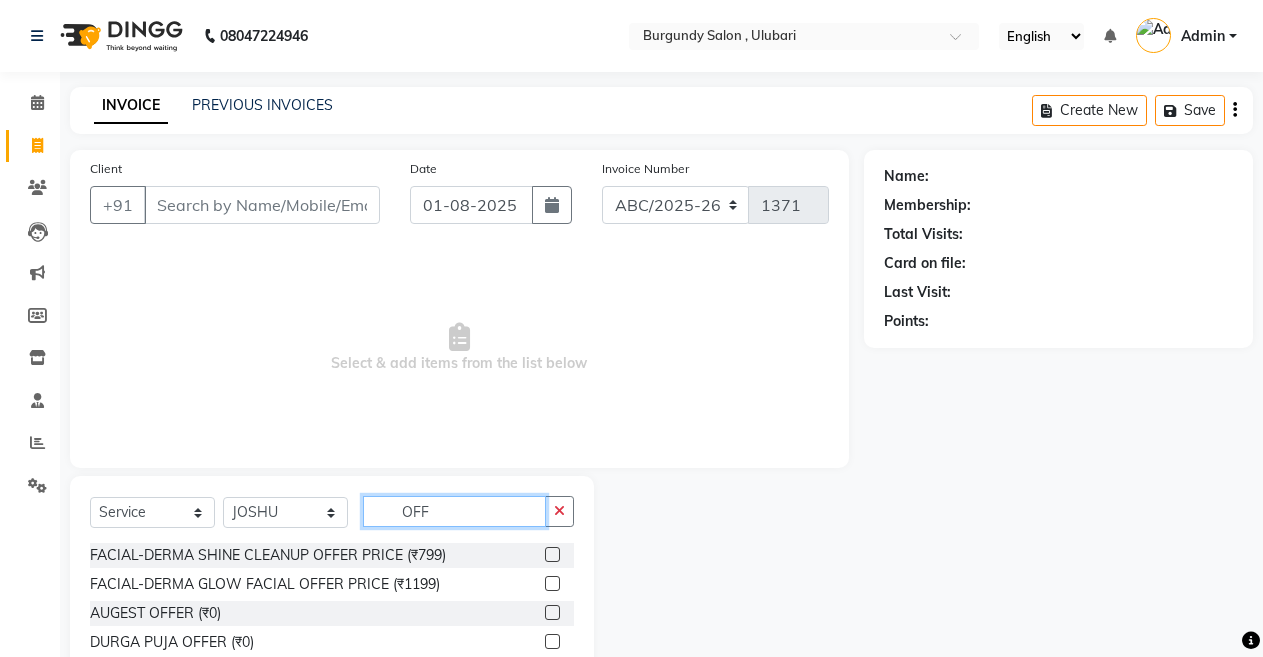 scroll, scrollTop: 144, scrollLeft: 0, axis: vertical 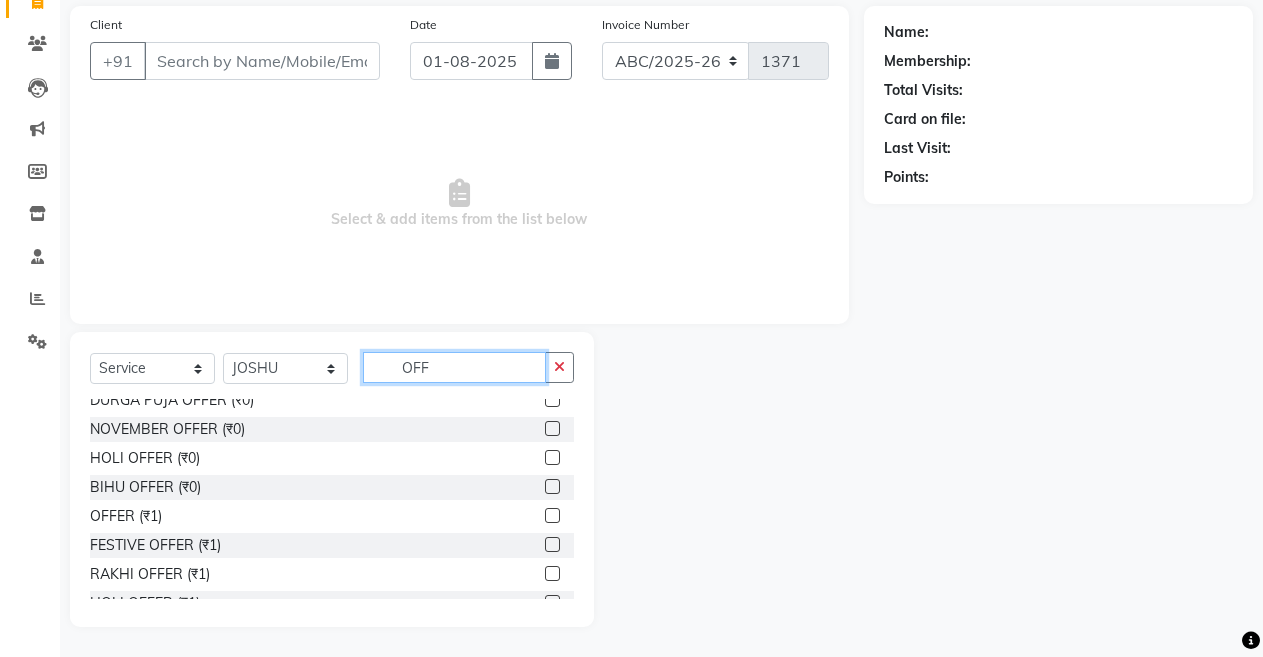 type on "OFF" 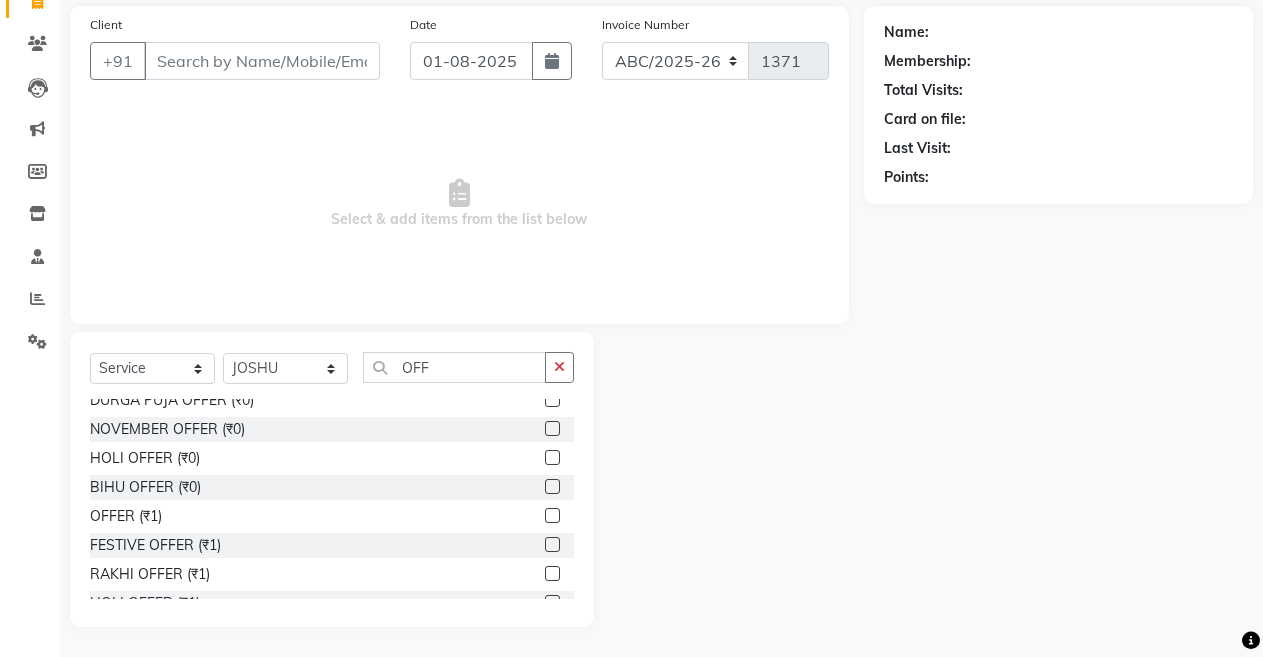 click 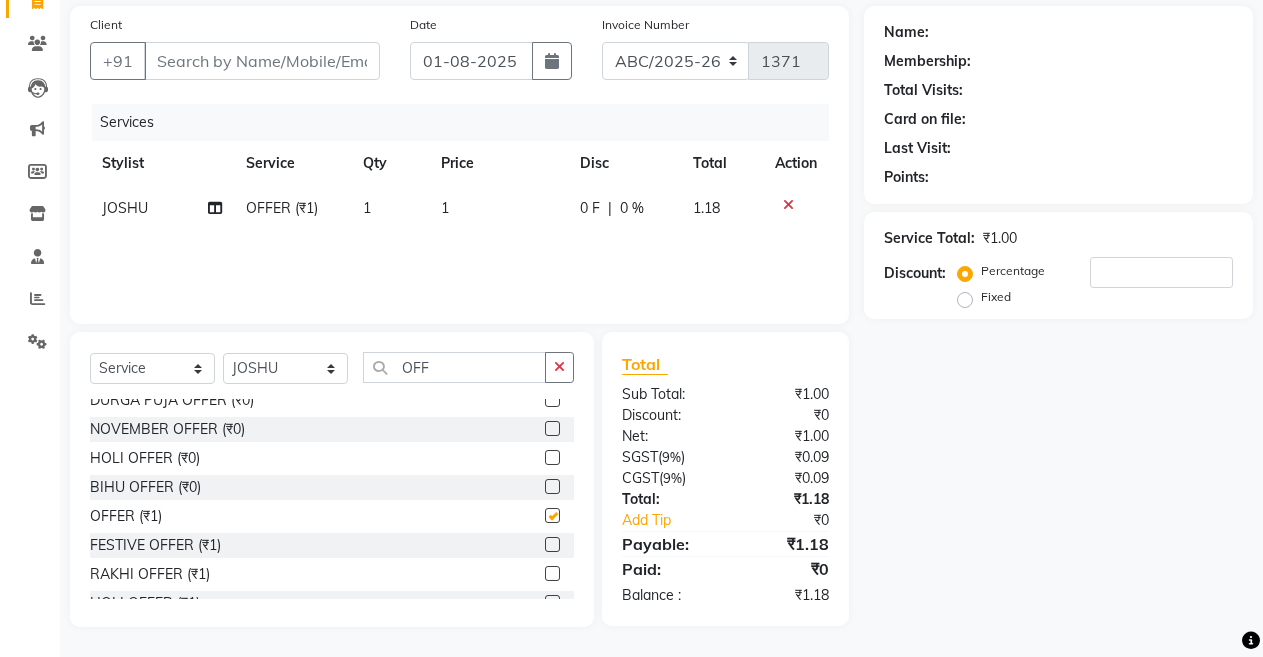 checkbox on "false" 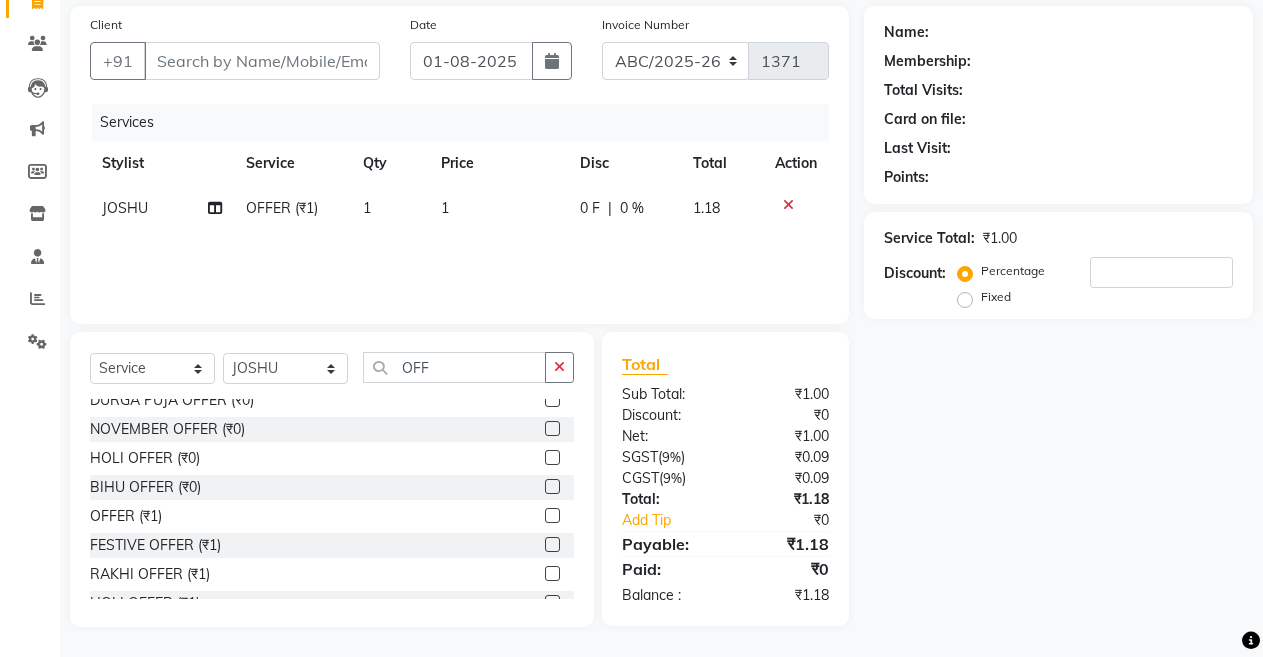 click on "1" 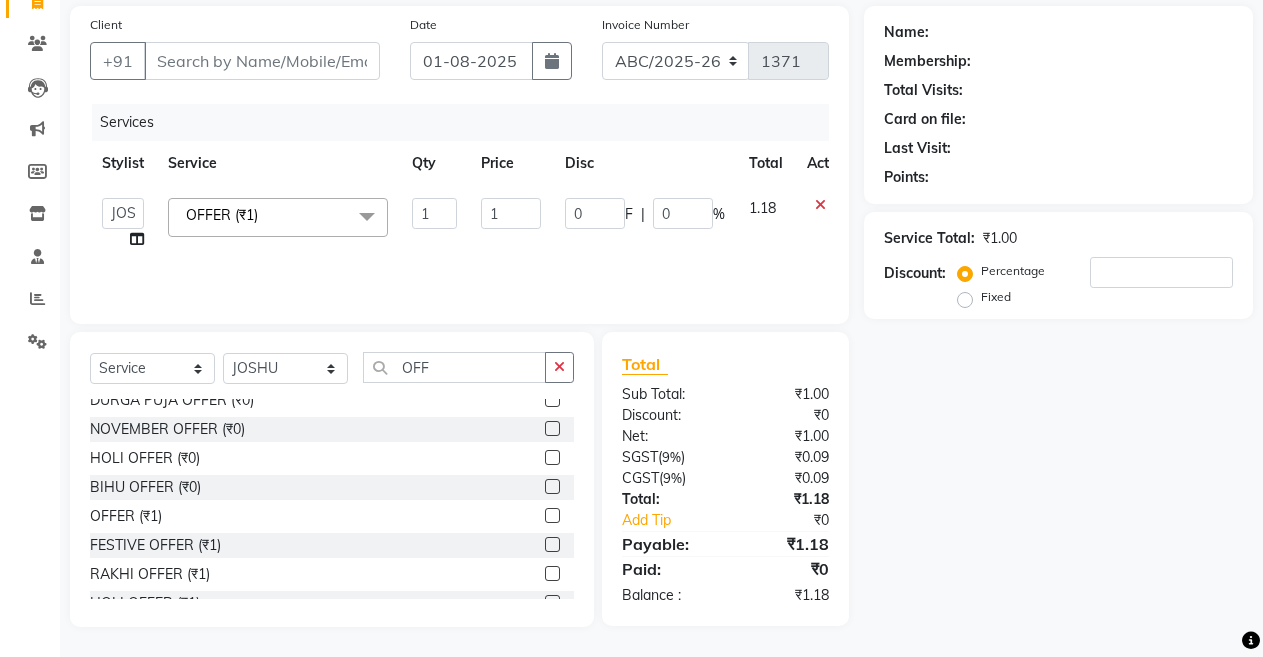 click on "1" 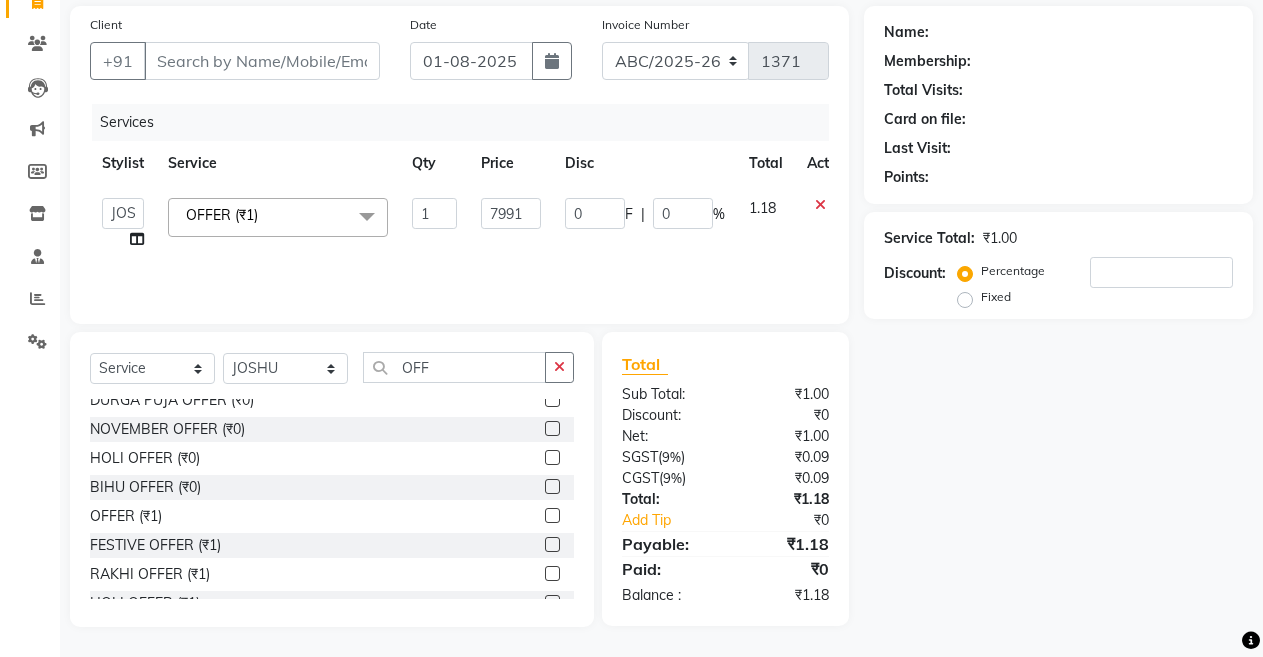 click on "7991" 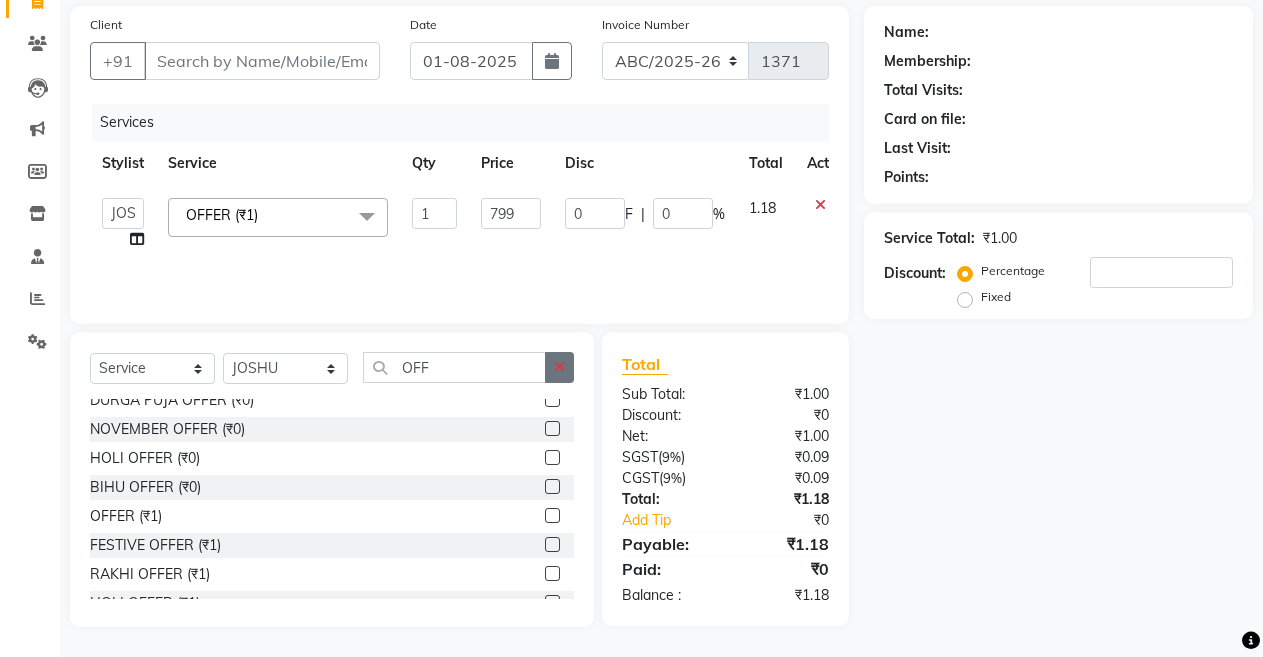 click 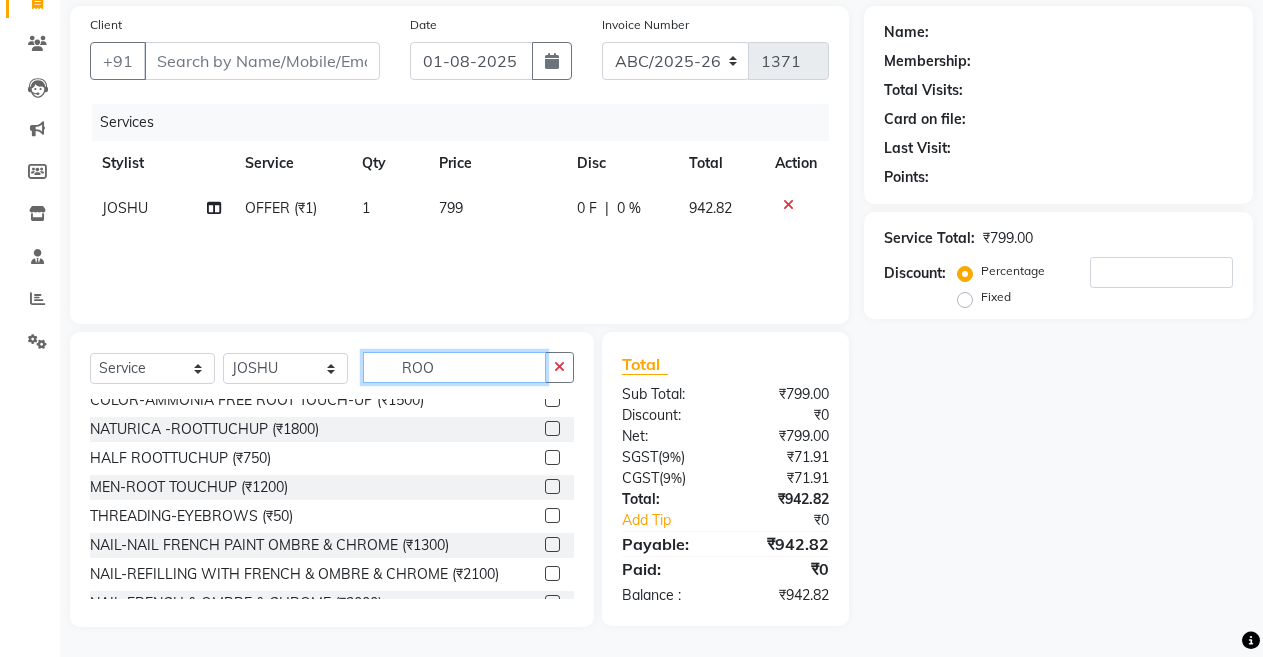 scroll, scrollTop: 0, scrollLeft: 0, axis: both 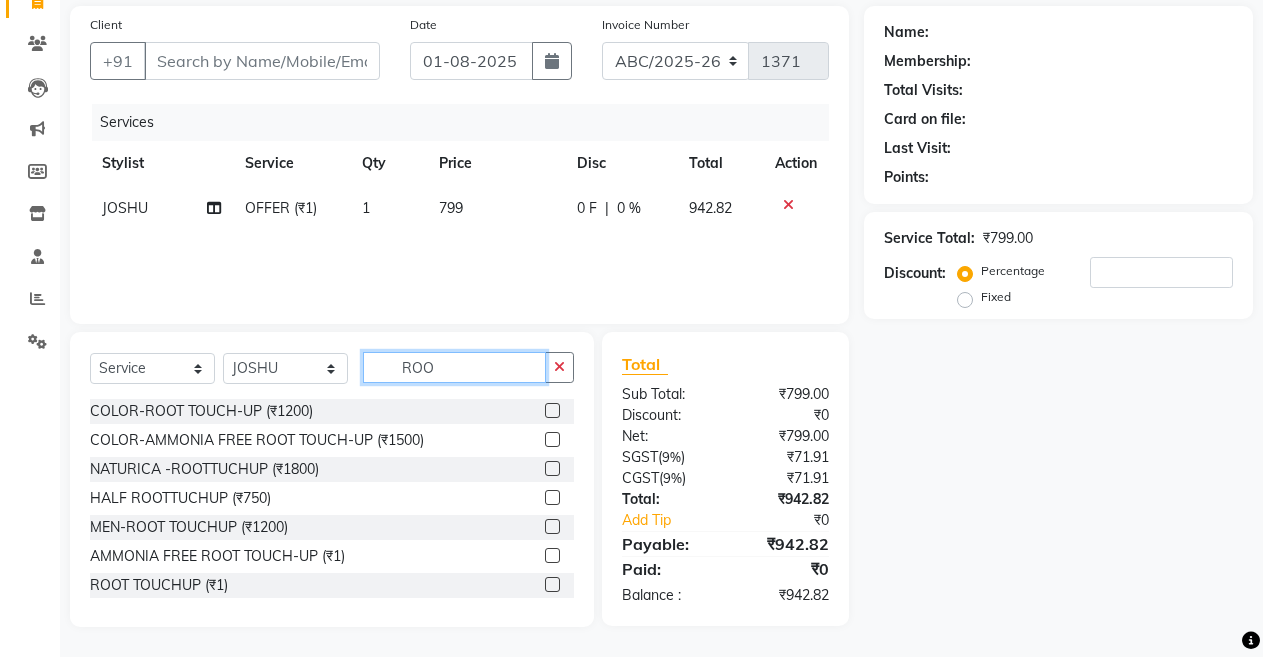 type on "ROO" 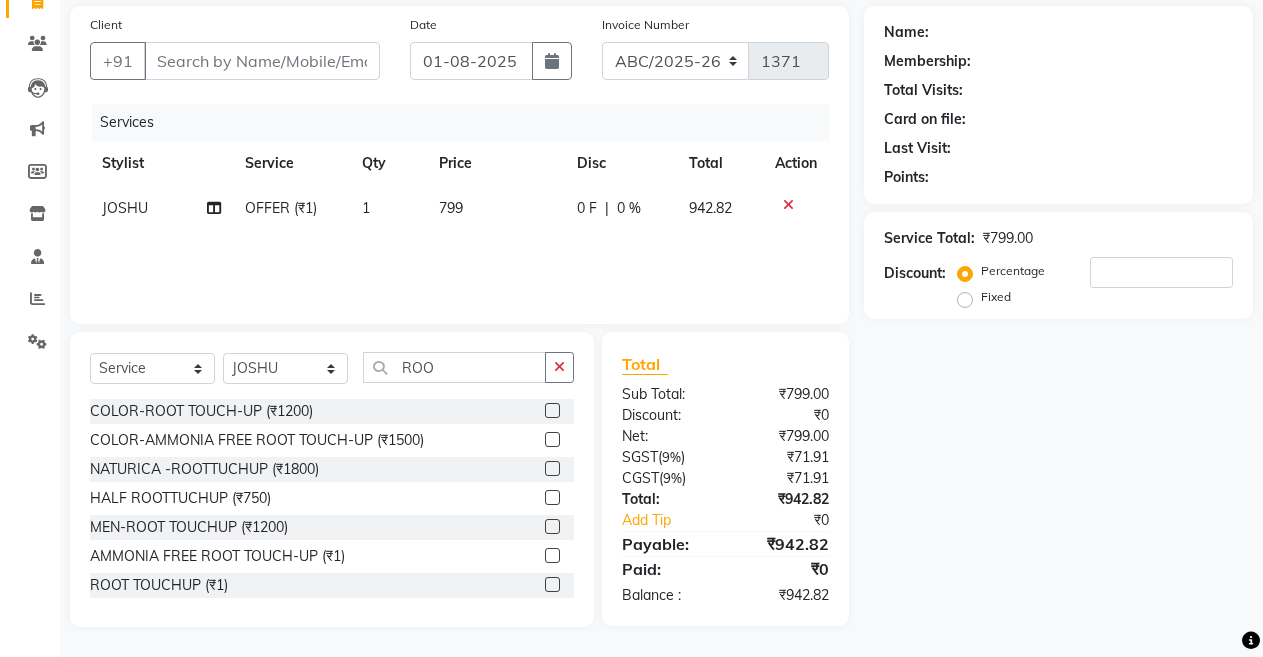 click 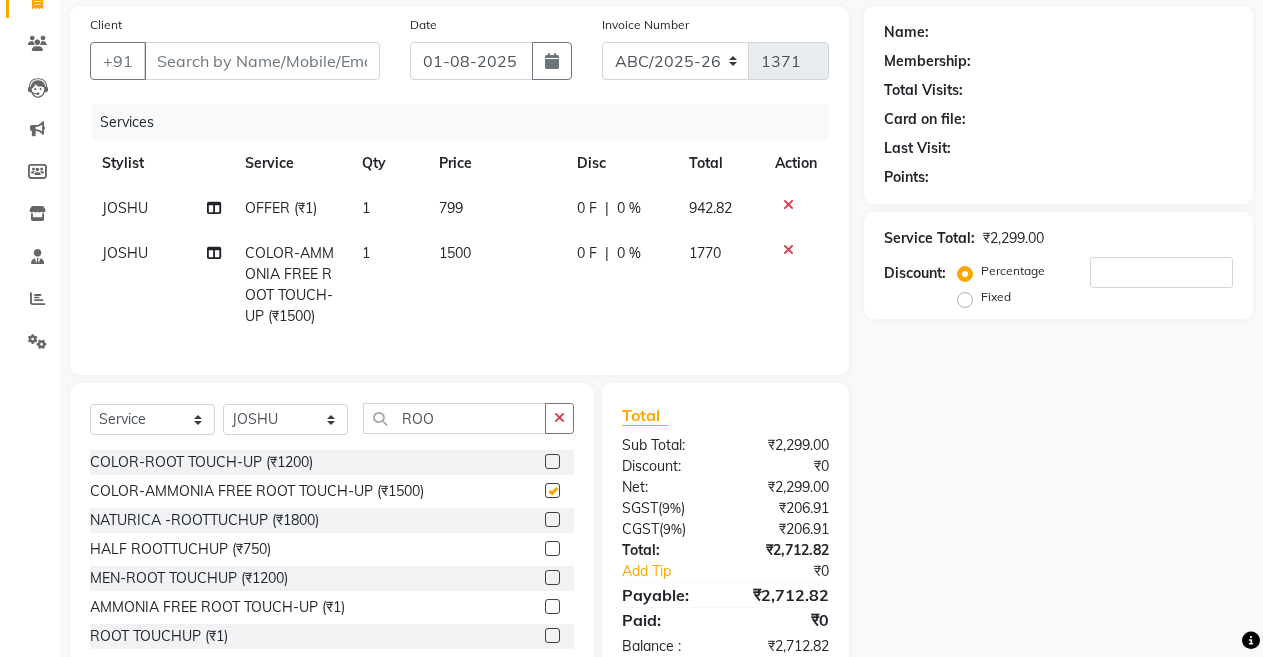 checkbox on "false" 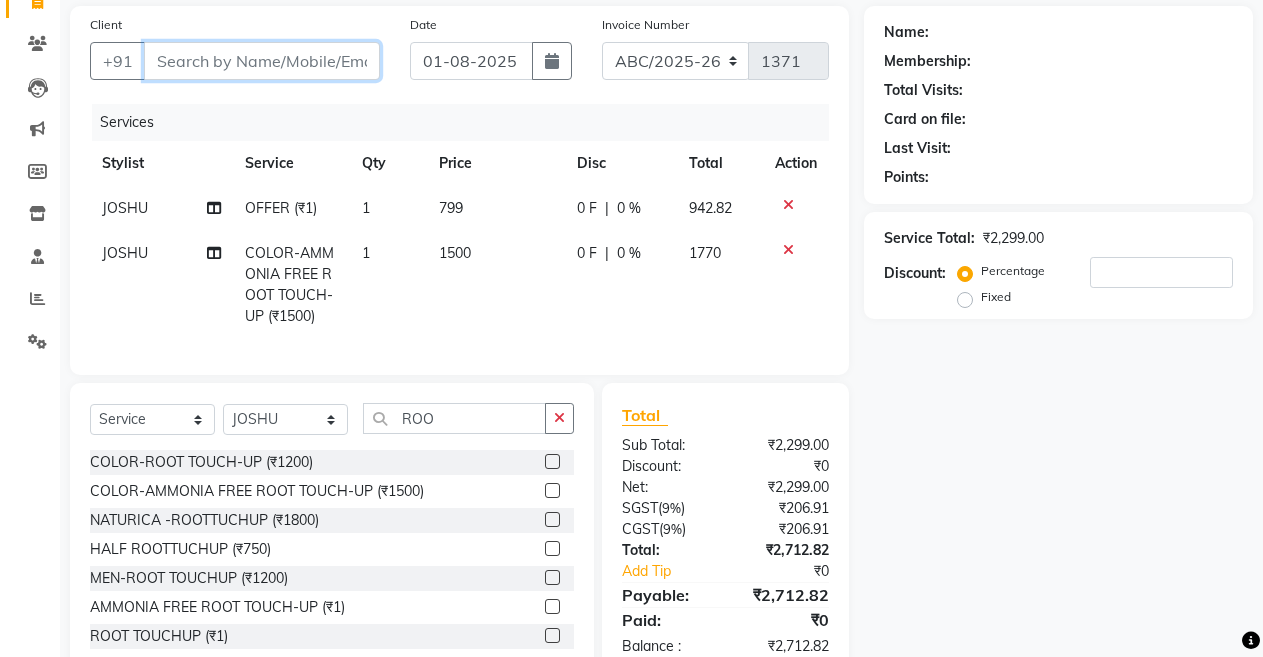click on "Client" at bounding box center [262, 61] 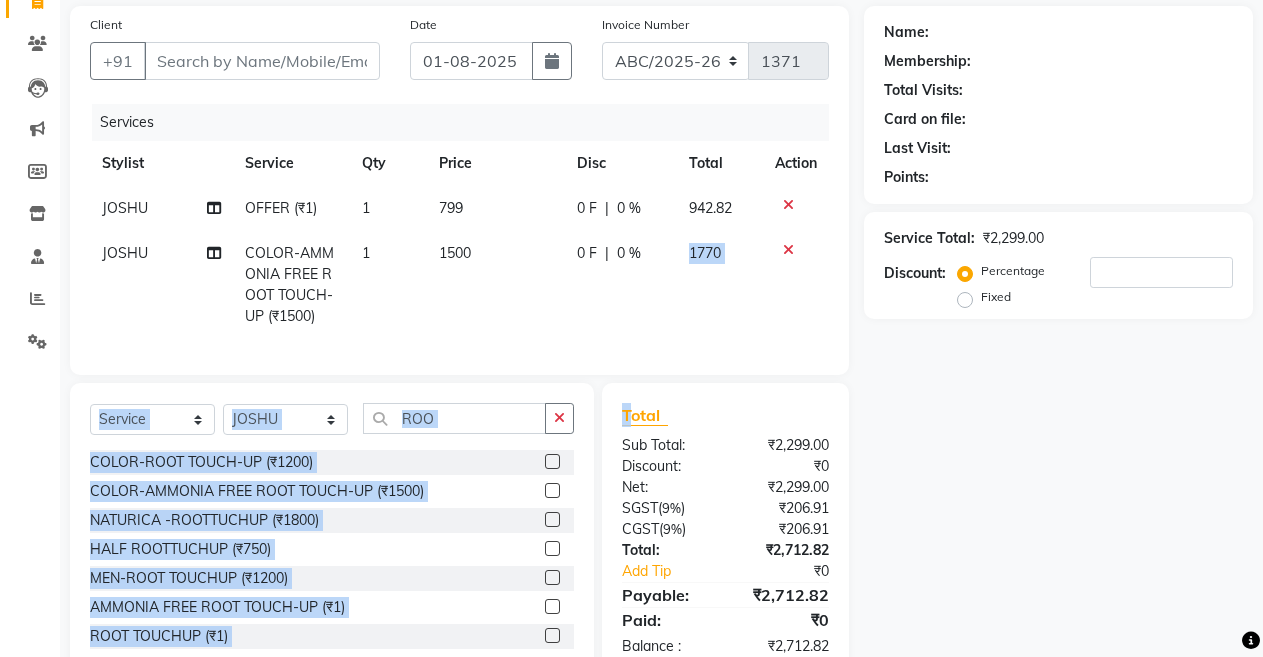drag, startPoint x: 631, startPoint y: 394, endPoint x: 642, endPoint y: 319, distance: 75.802376 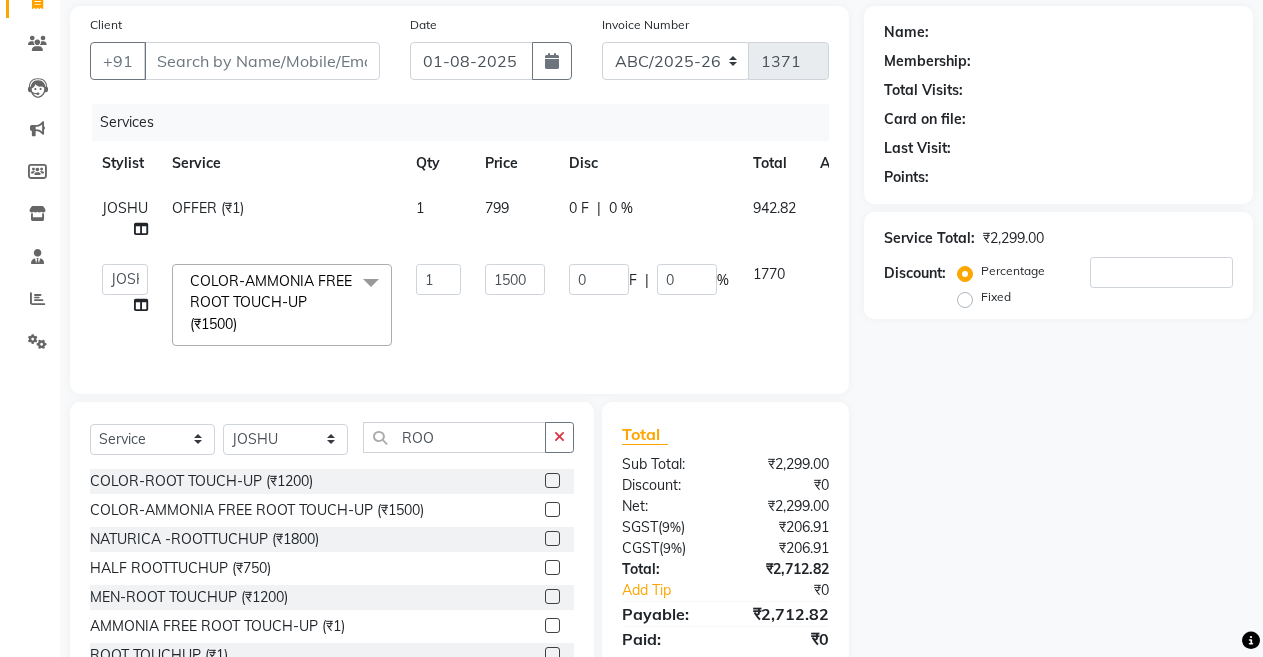 click on "0 F | 0 %" 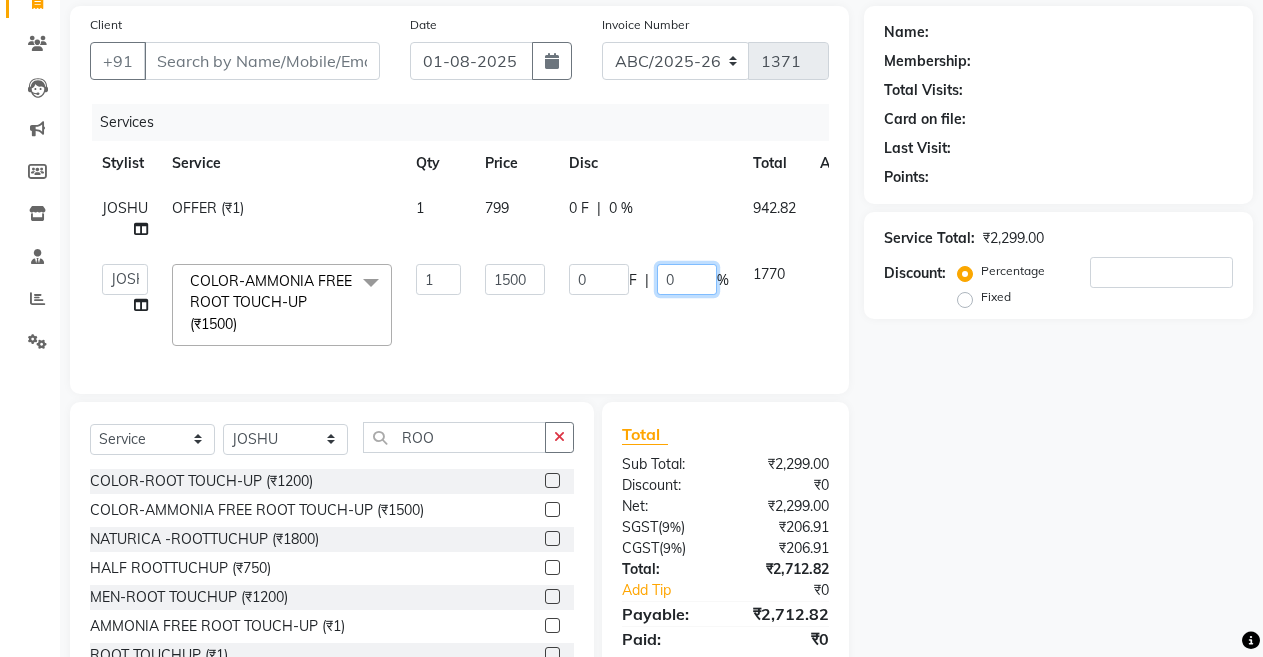 click on "0" 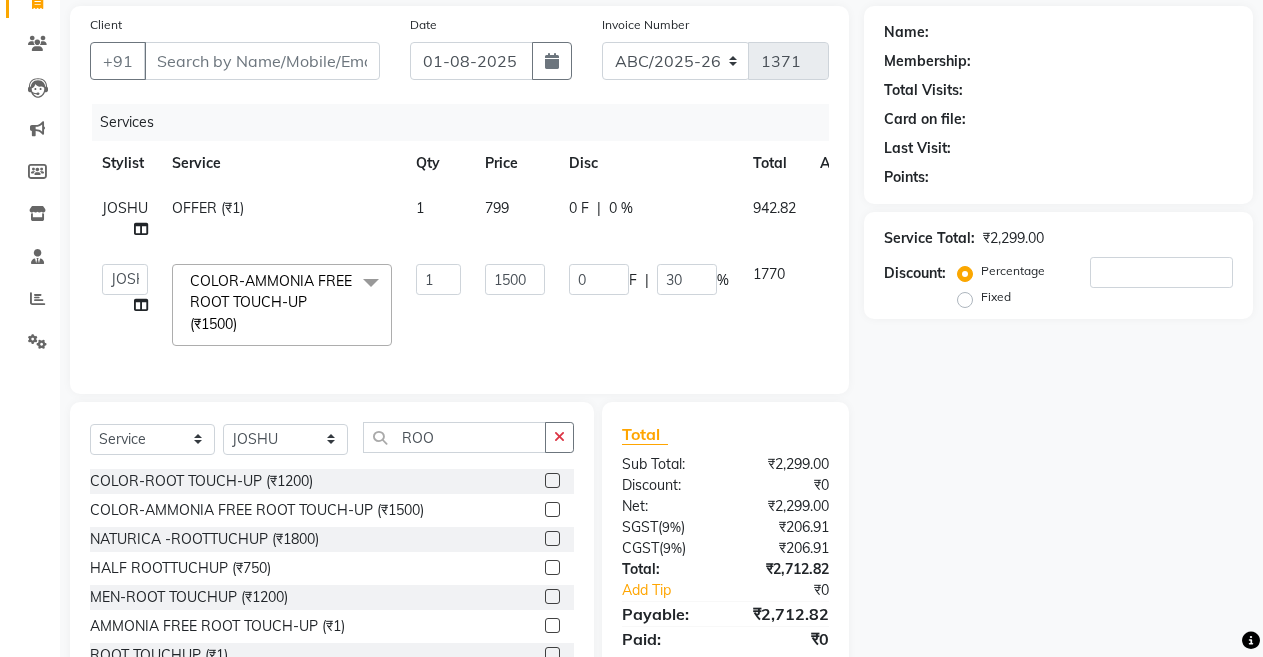 click on "0 F | 30 %" 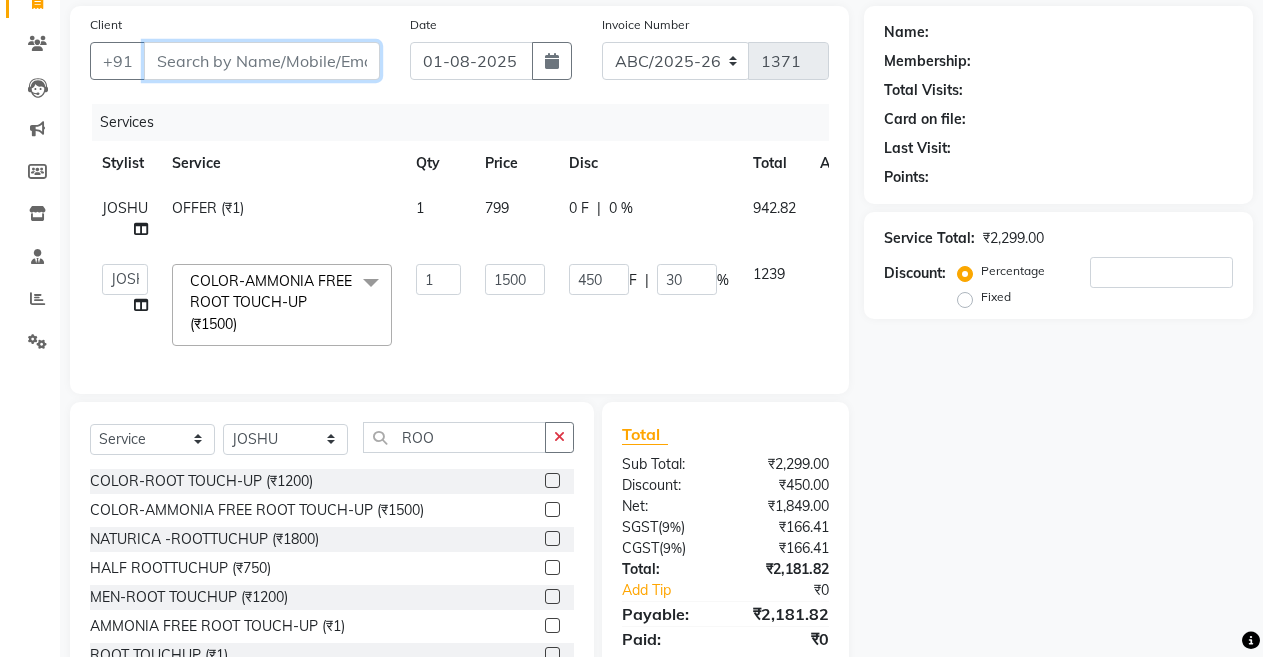 click on "Client" at bounding box center (262, 61) 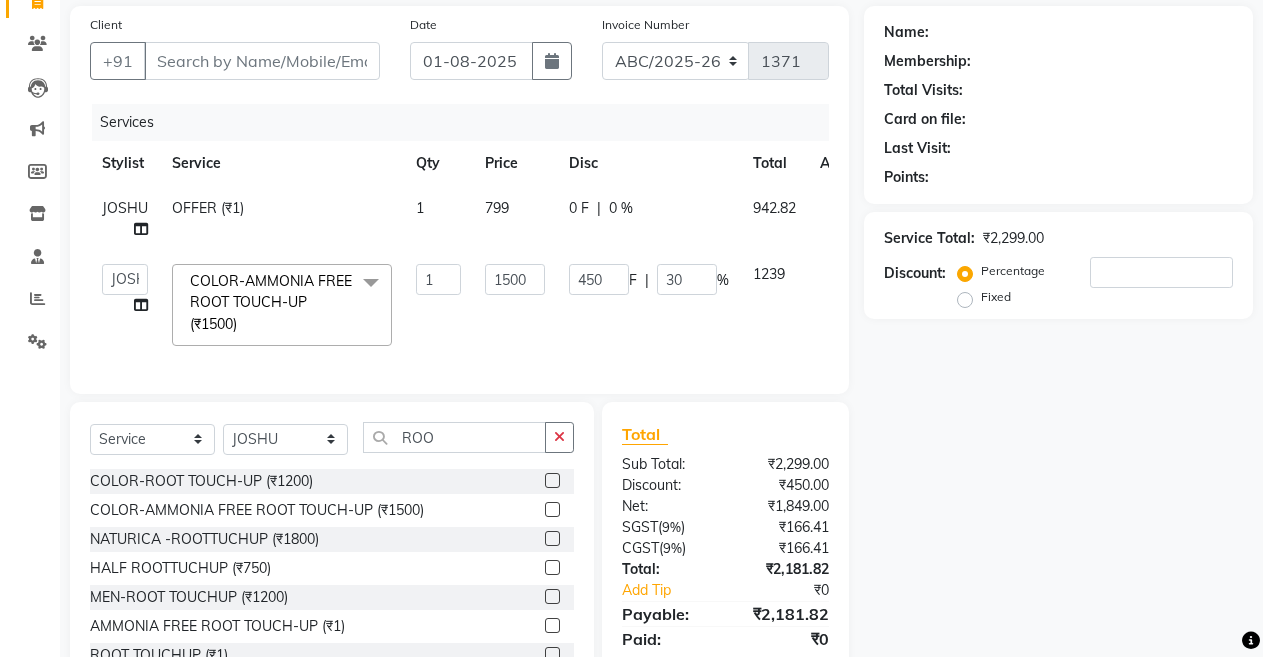 click on "Services" 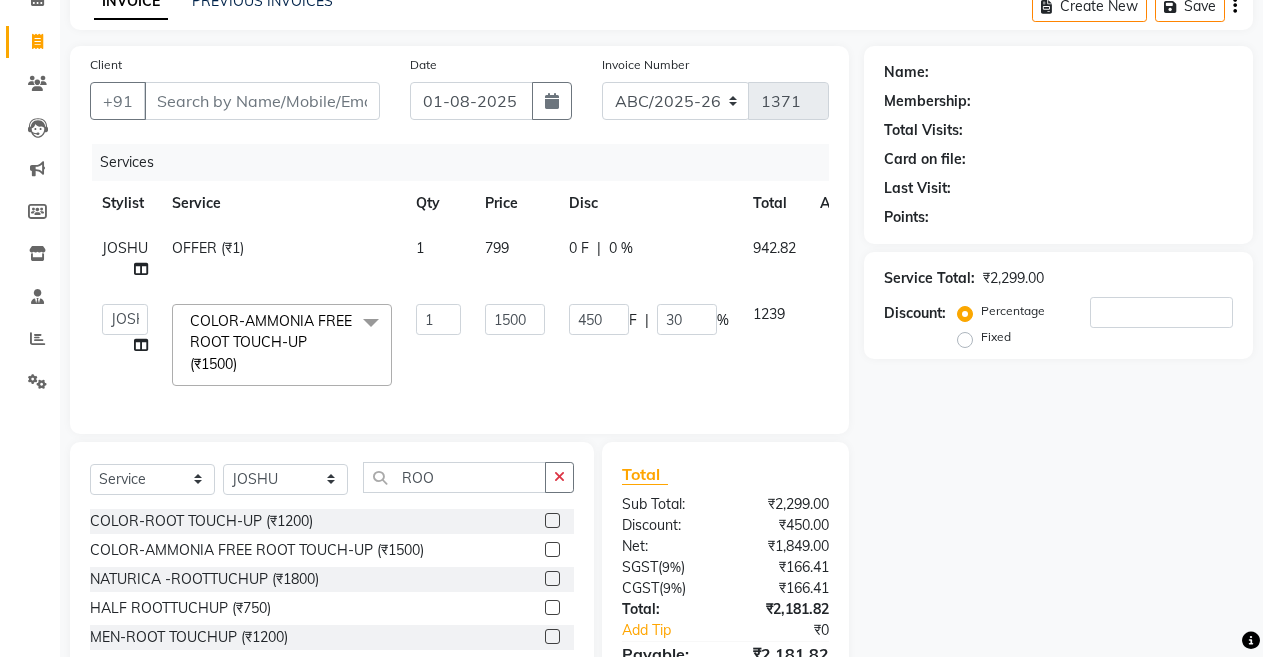scroll, scrollTop: 64, scrollLeft: 0, axis: vertical 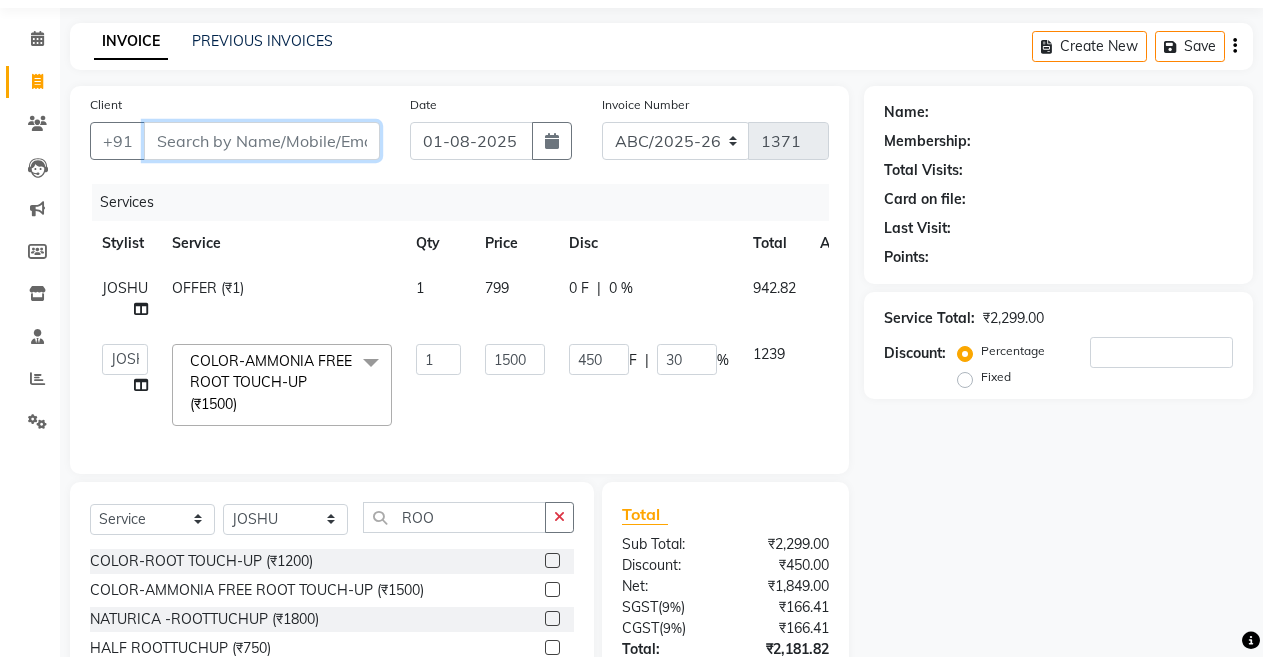 click on "Client" at bounding box center [262, 141] 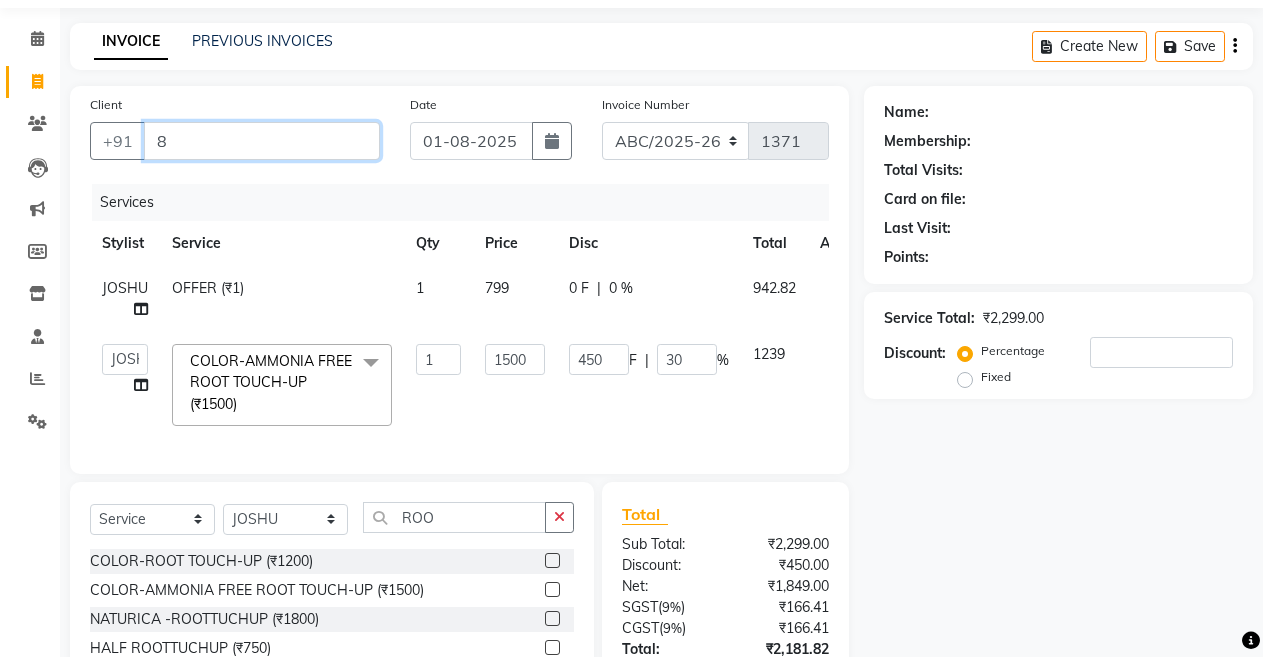 type on "0" 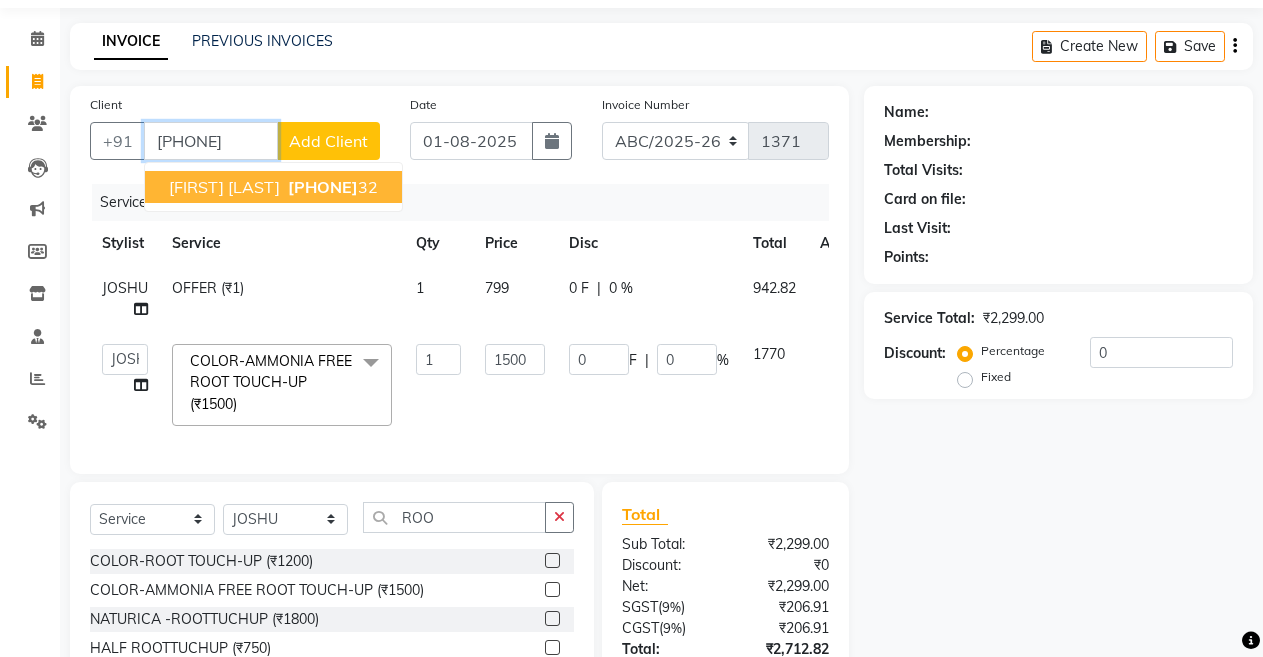 click on "[FIRST] [LAST]" at bounding box center (224, 187) 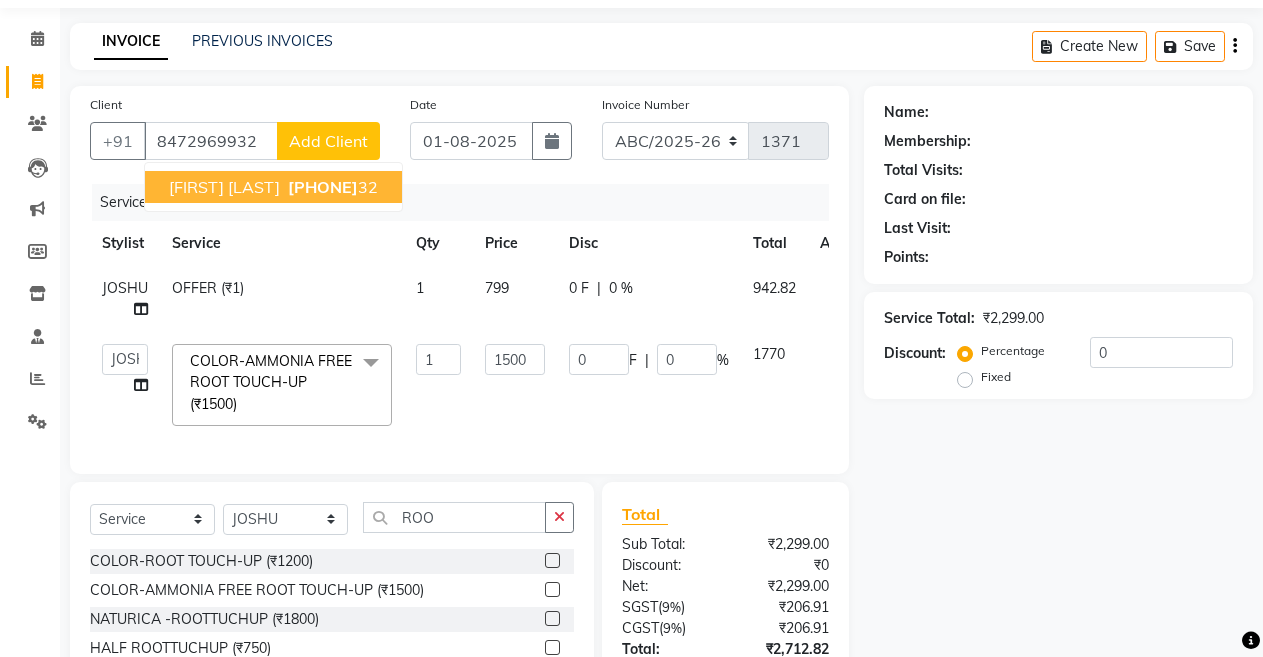 click on "Services" 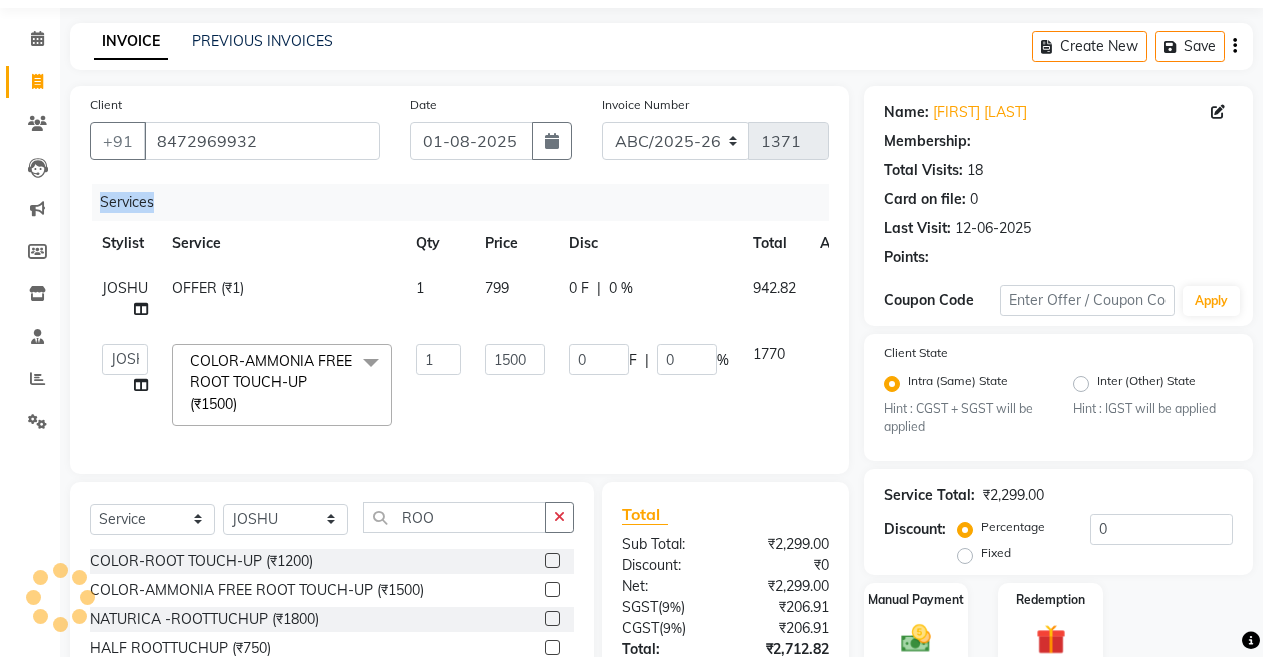 type on "450" 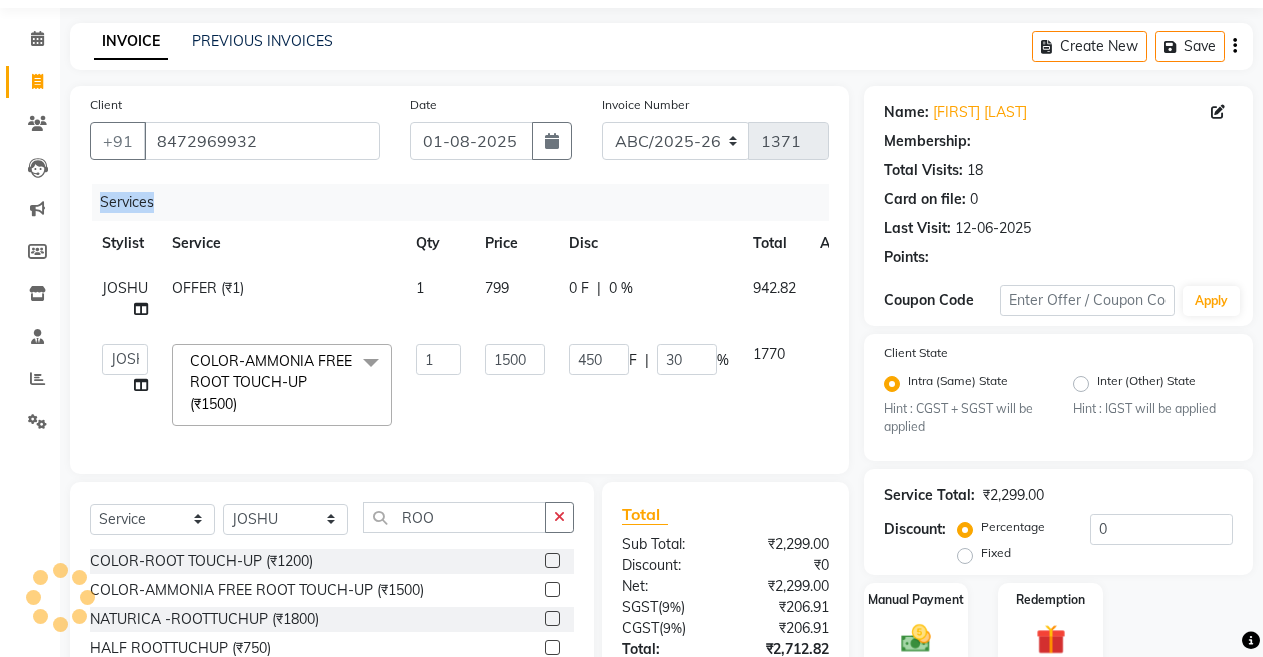 select on "1: Object" 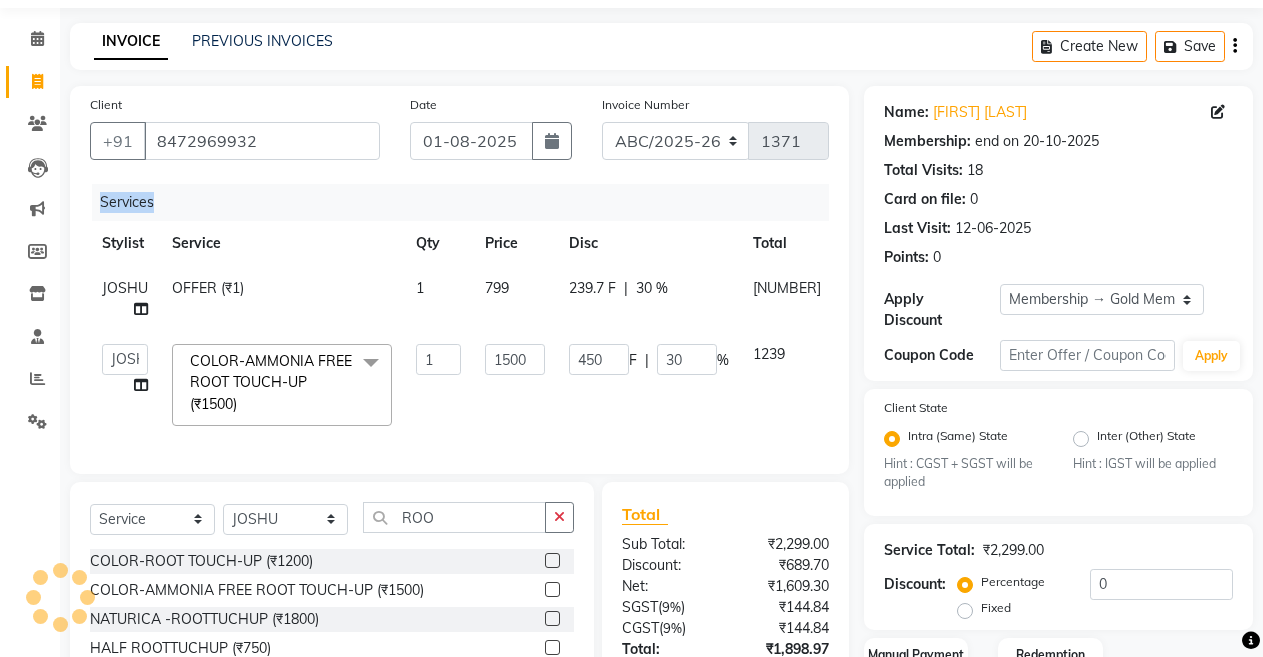 type on "30" 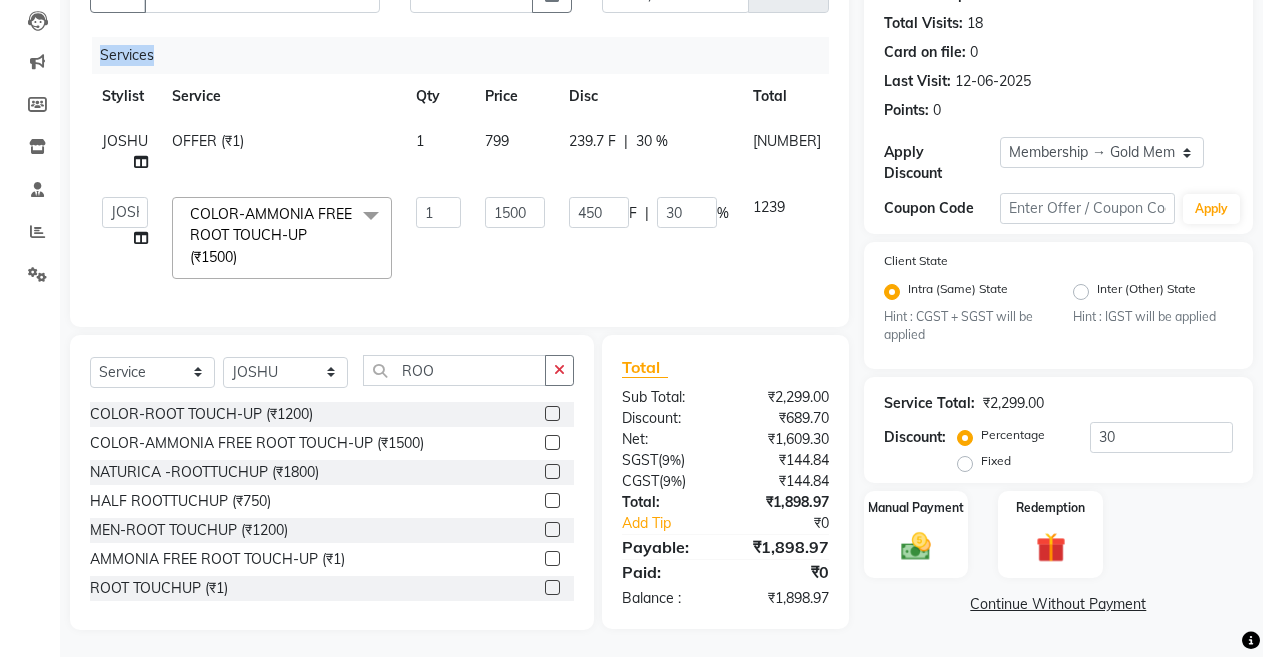 scroll, scrollTop: 224, scrollLeft: 0, axis: vertical 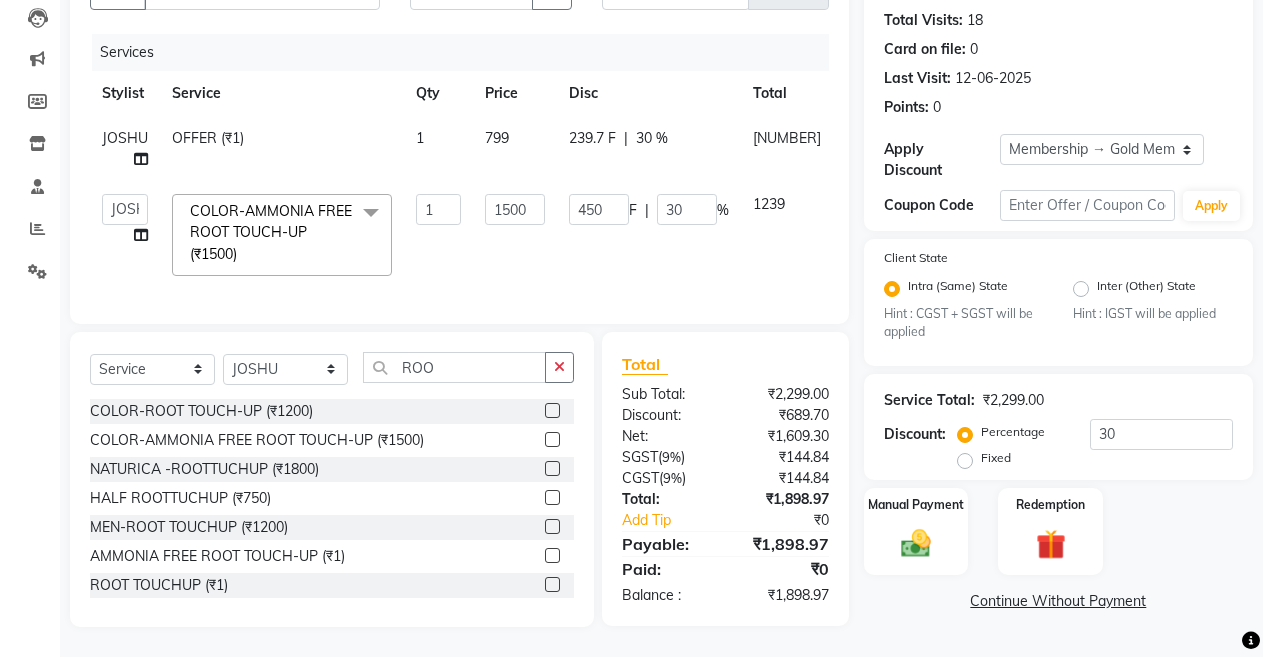 click on "30 %" 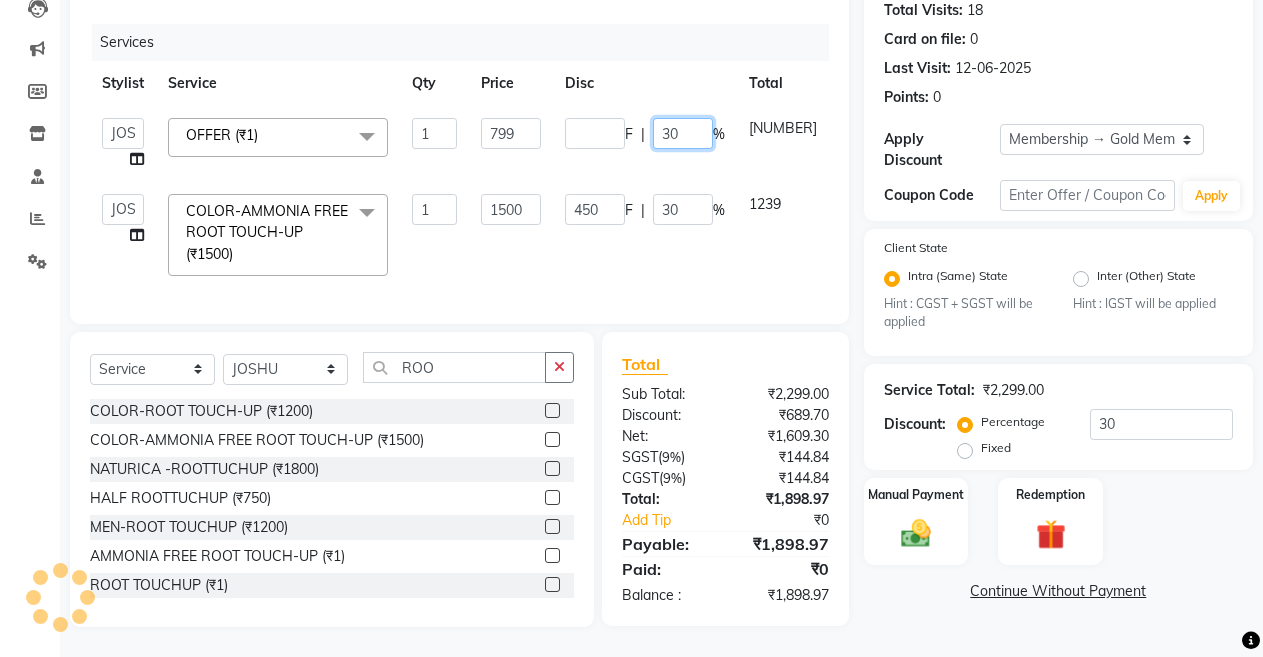 click on "30" 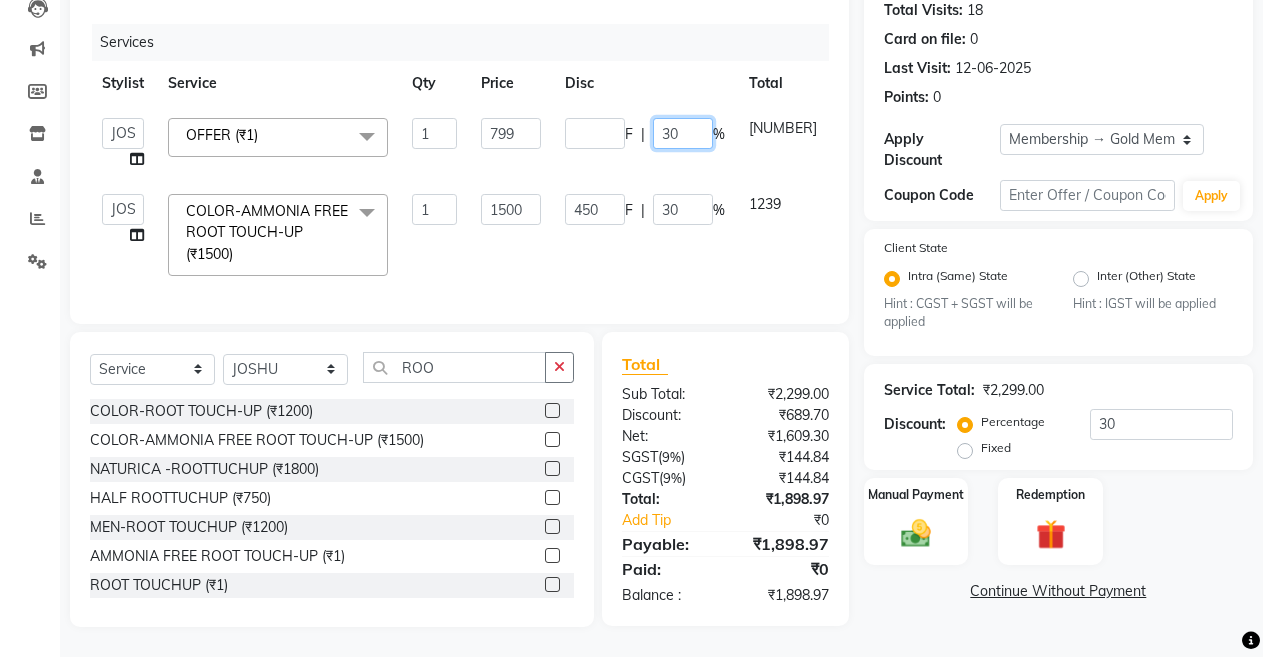 type on "3" 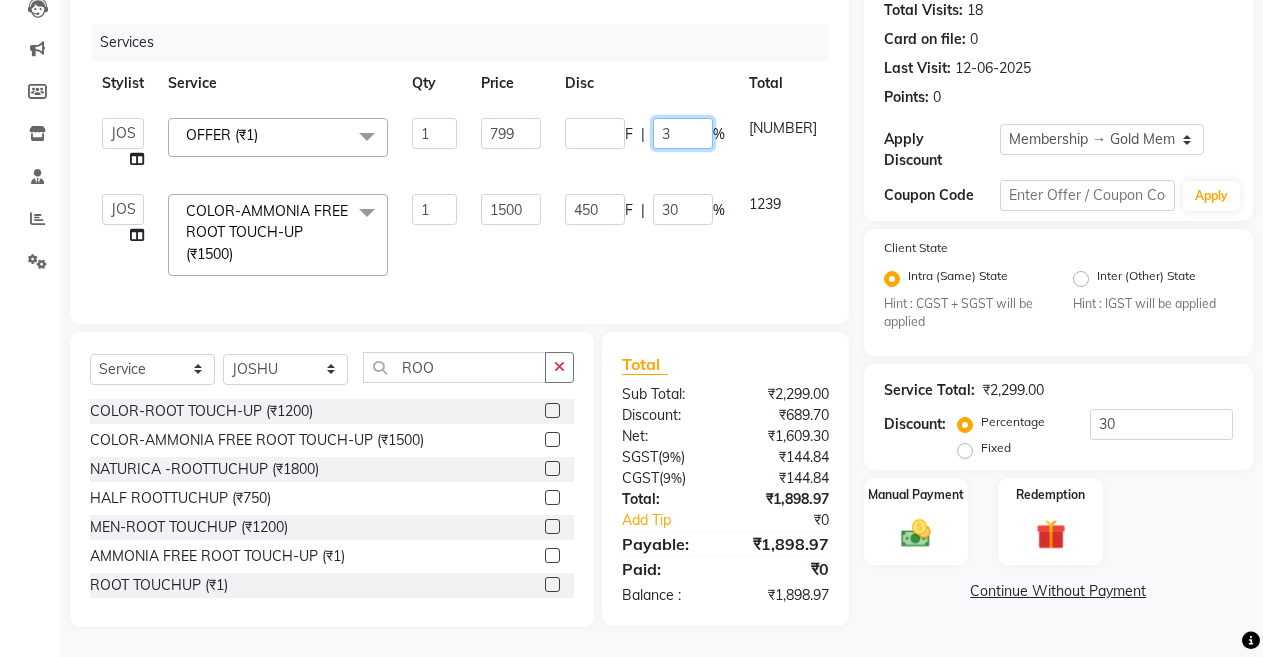 type 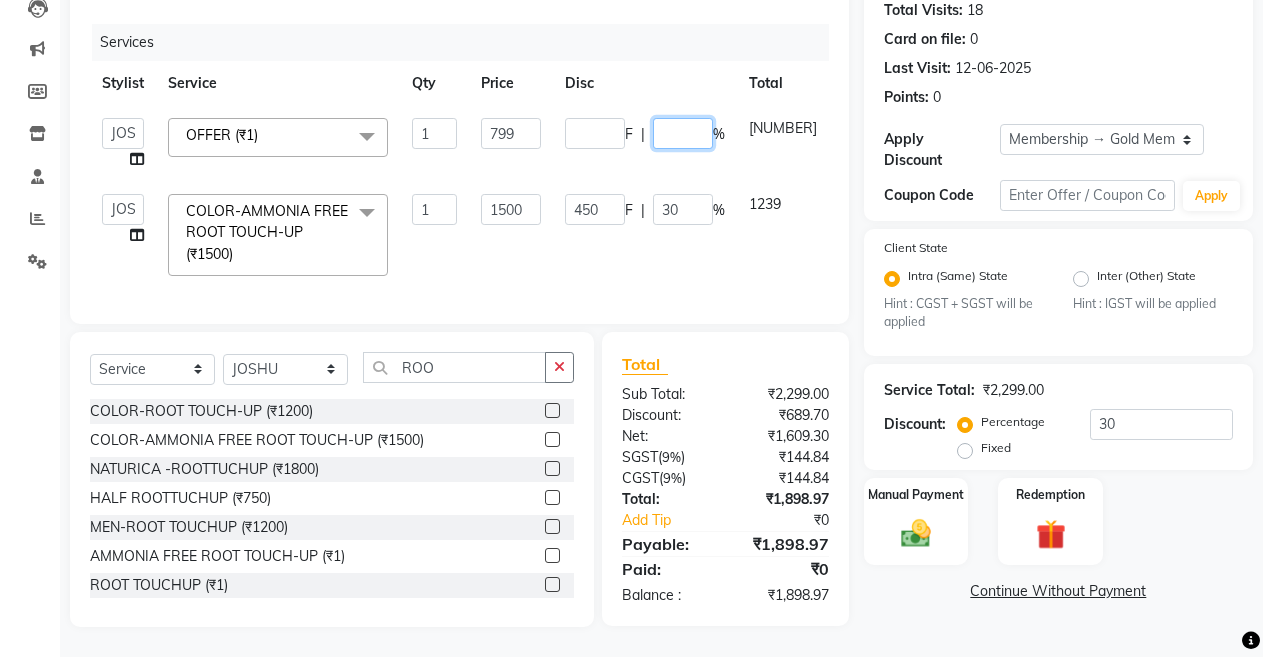 scroll, scrollTop: 241, scrollLeft: 0, axis: vertical 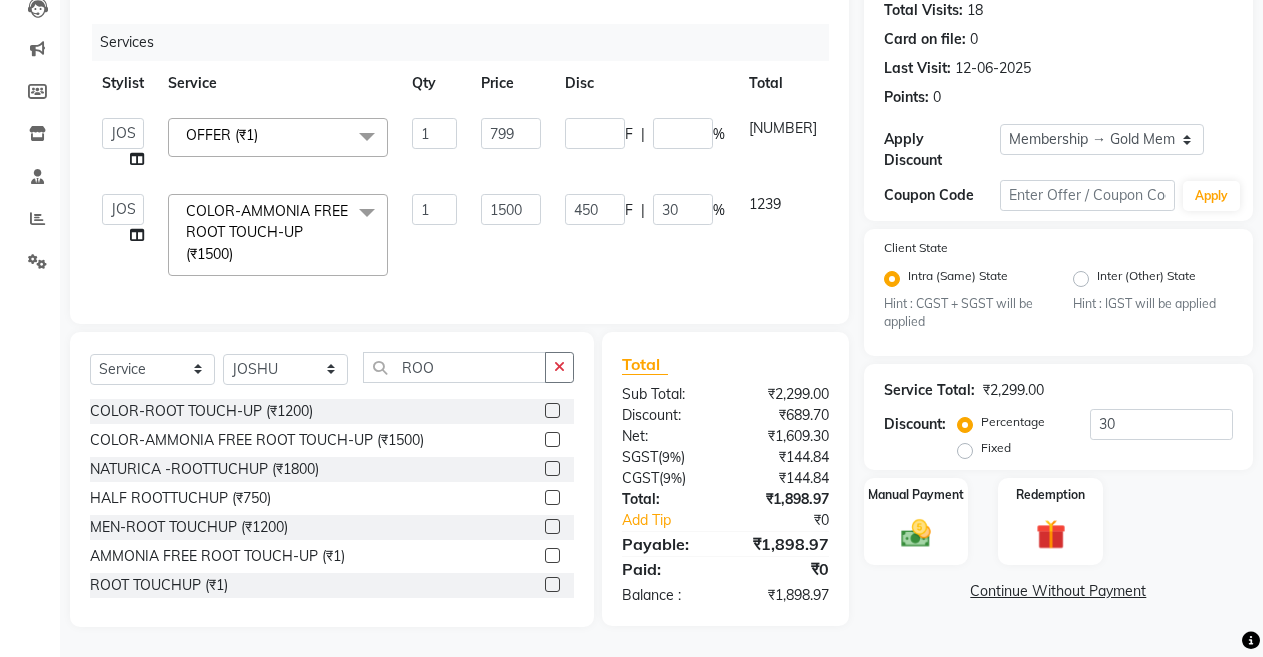 click on "Select Location × Burgundy Salon , Ulubari English ENGLISH Español العربية मराठी हिंदी ગુજરાતી தமிழ் 中文 Notifications nothing to show Admin Manage Profile Change Password Sign out Version:3.15.11 ☀ Burgundy salon , Ulubari Calendar Invoice Clients Leads Marketing Members Inventory Staff Reports Settings Completed InProgress Upcoming Dropped Tentative Check-In Confirm Bookings Generate Report Segments Page Builder INVOICE PREVIOUS INVOICES Create New Save Client +91 [PHONE] Date 01-08-2025 Invoice Number ABC/2025-26 SER/24-25 V/2025-26 1371 Services Stylist Service Qty Price Disc Total Action ANIL ANJANA BARSHA DEEPSHIKHA DHON DAS DHON / NITUMONI EDWARD EDWARD/ LAXMI JOSHU JUNMONI KASHIF LAXI / ANJANA LAXMI LITTLE MAAM MINTUL MITALI NEETU RANA NITUMONI NITUMONI/POJA/ LAXMI NITUMONI / SAGARIKA NITUMONI/ SAGRIKA PRAKASH PUJAA Rubi RUBI / LAXMI SAGARIKA x 1" at bounding box center [631, 104] 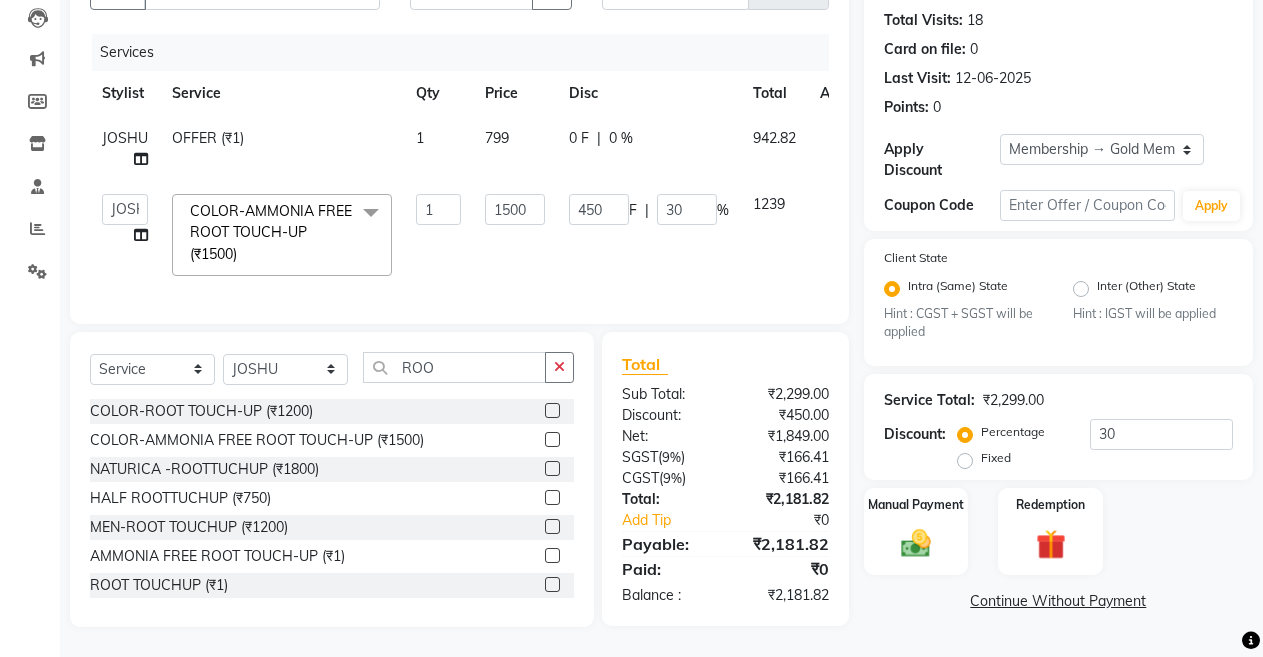scroll, scrollTop: 231, scrollLeft: 0, axis: vertical 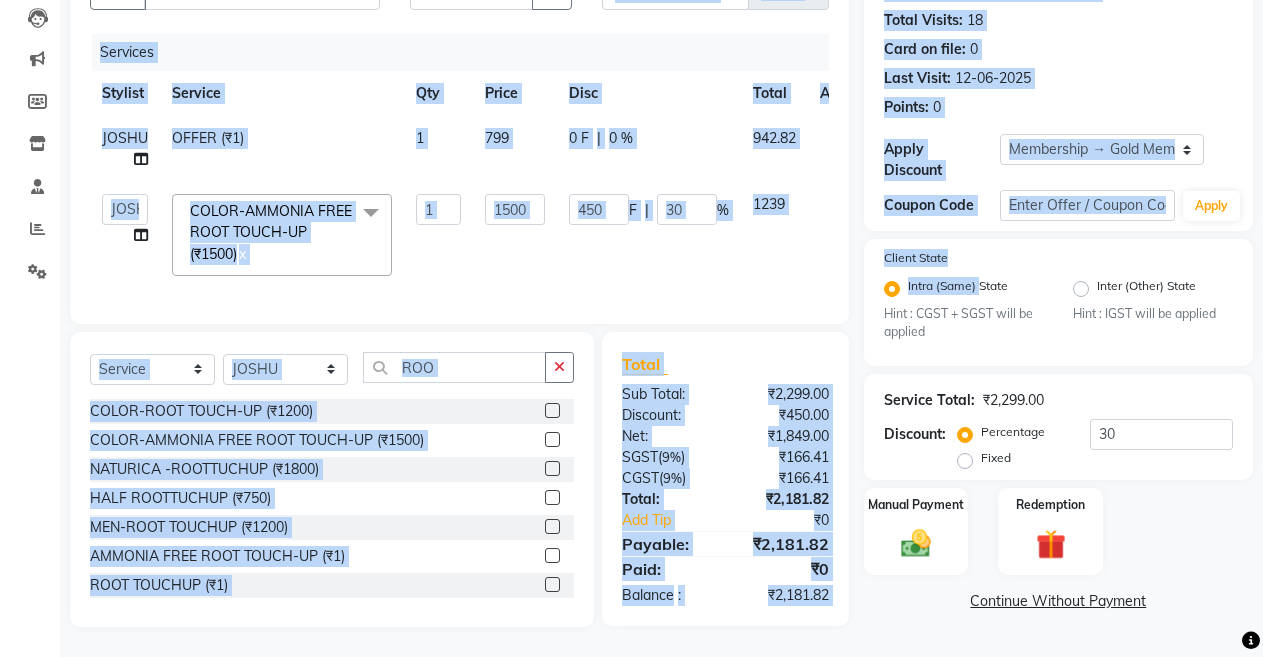 click on "[NUMBER] F | 30 %" 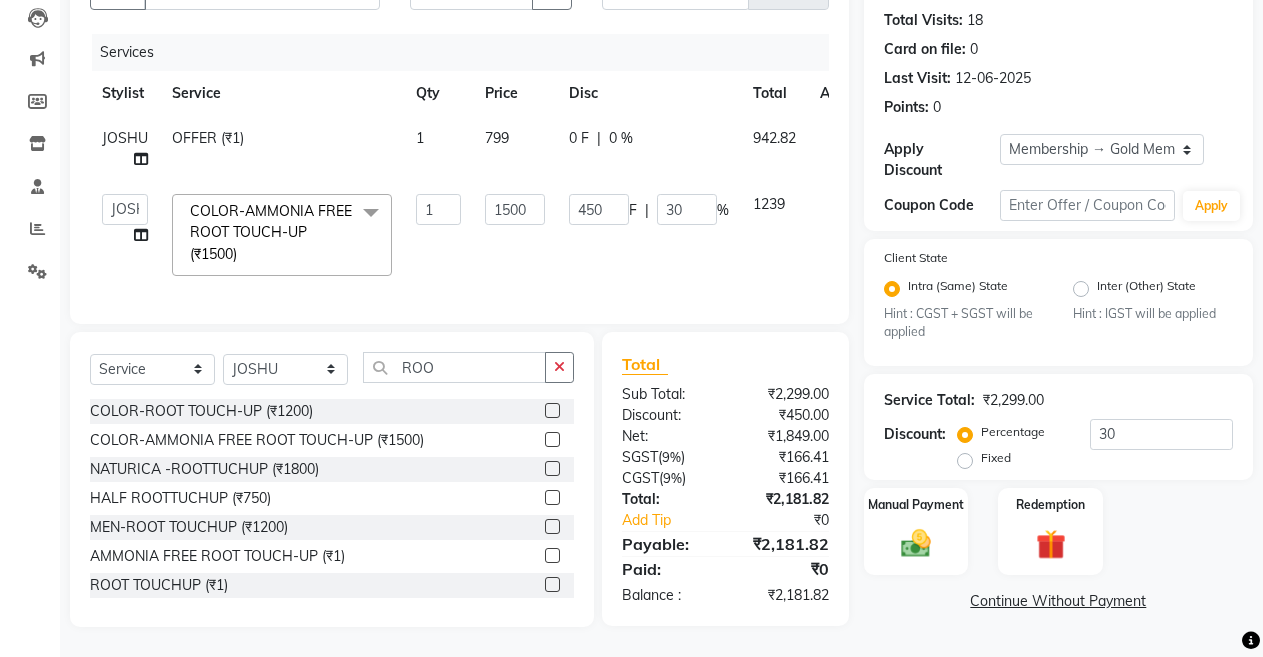 click on "[NUMBER] F | 30 %" 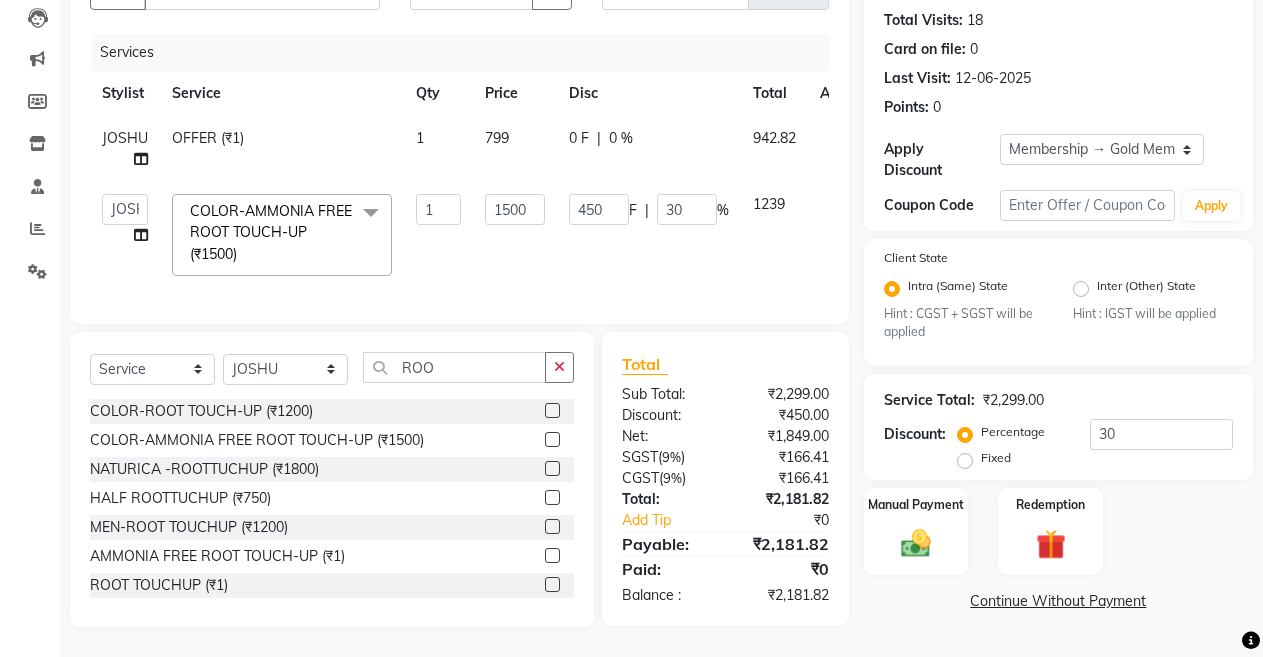 scroll, scrollTop: 0, scrollLeft: 40, axis: horizontal 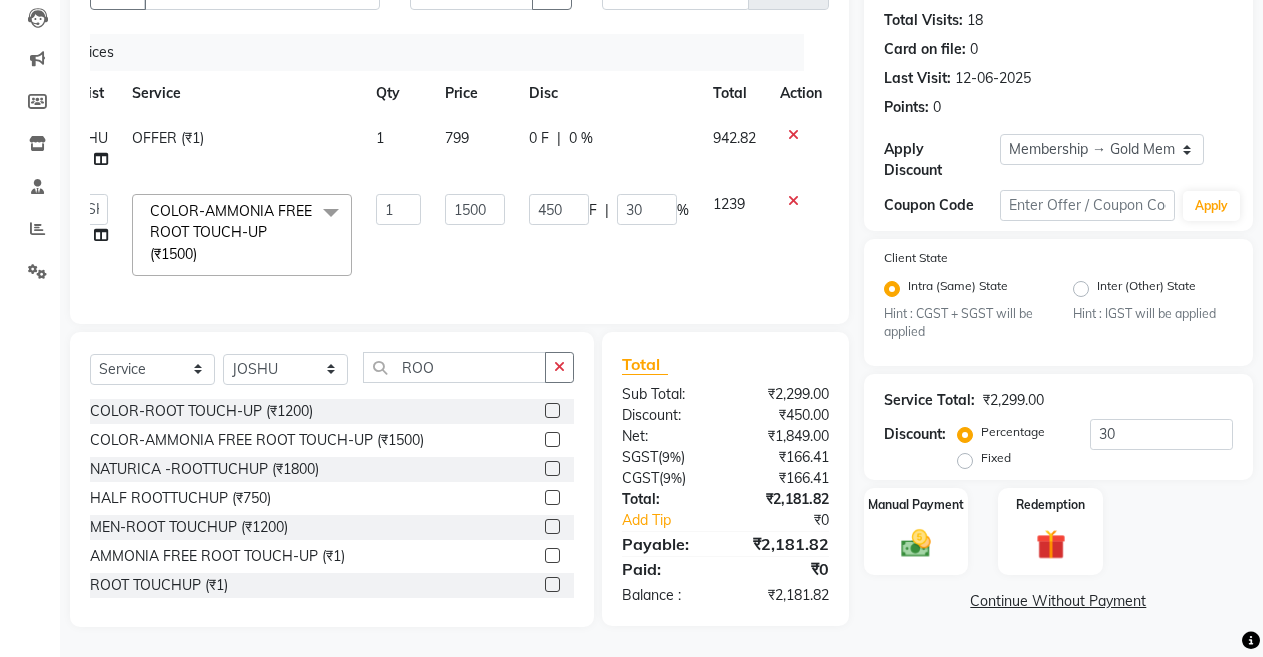 click 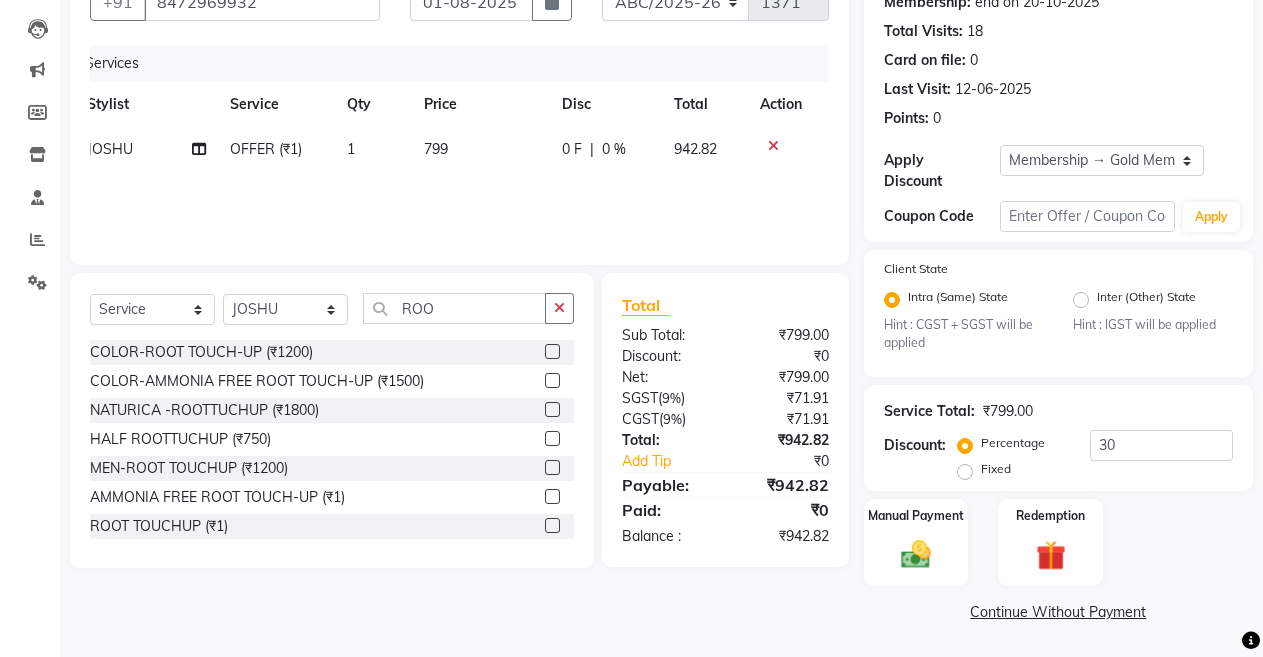 scroll, scrollTop: 203, scrollLeft: 0, axis: vertical 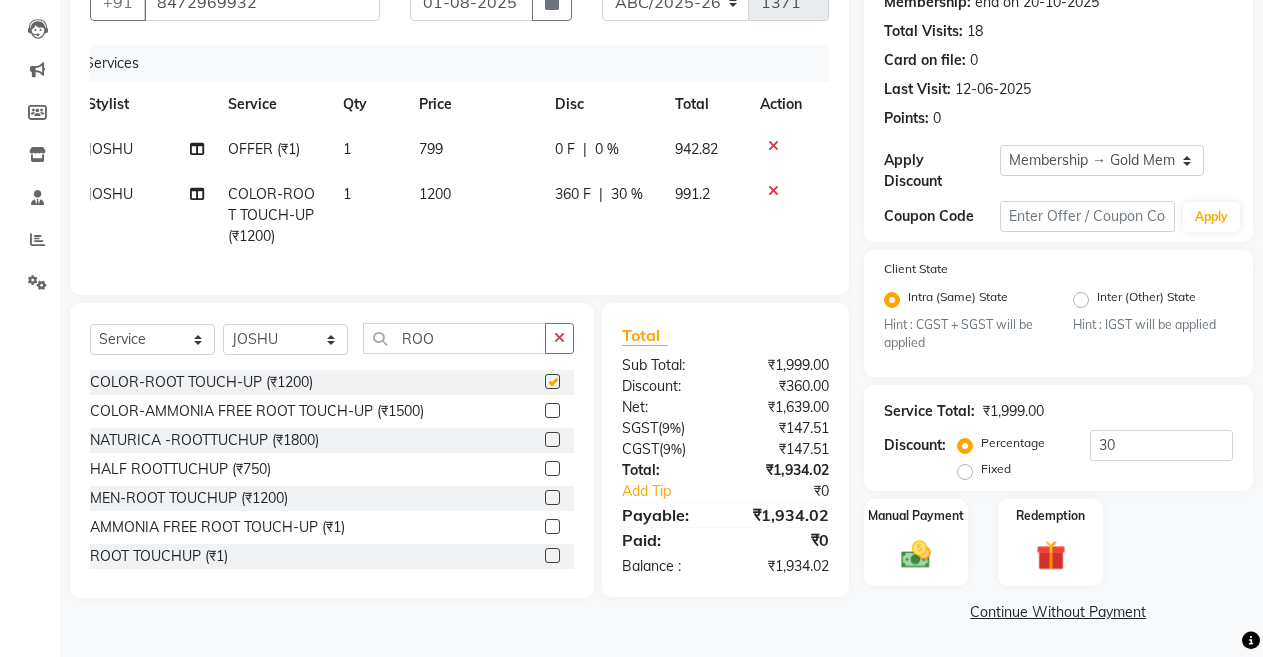 checkbox on "false" 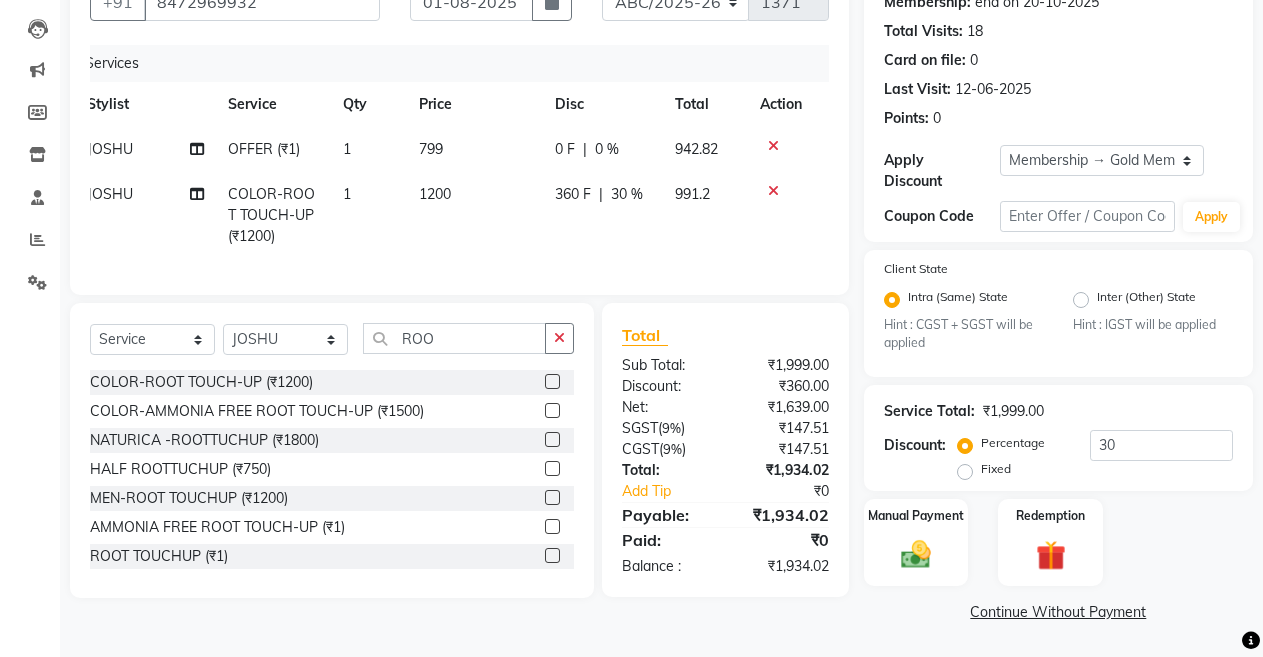 click on "991.2" 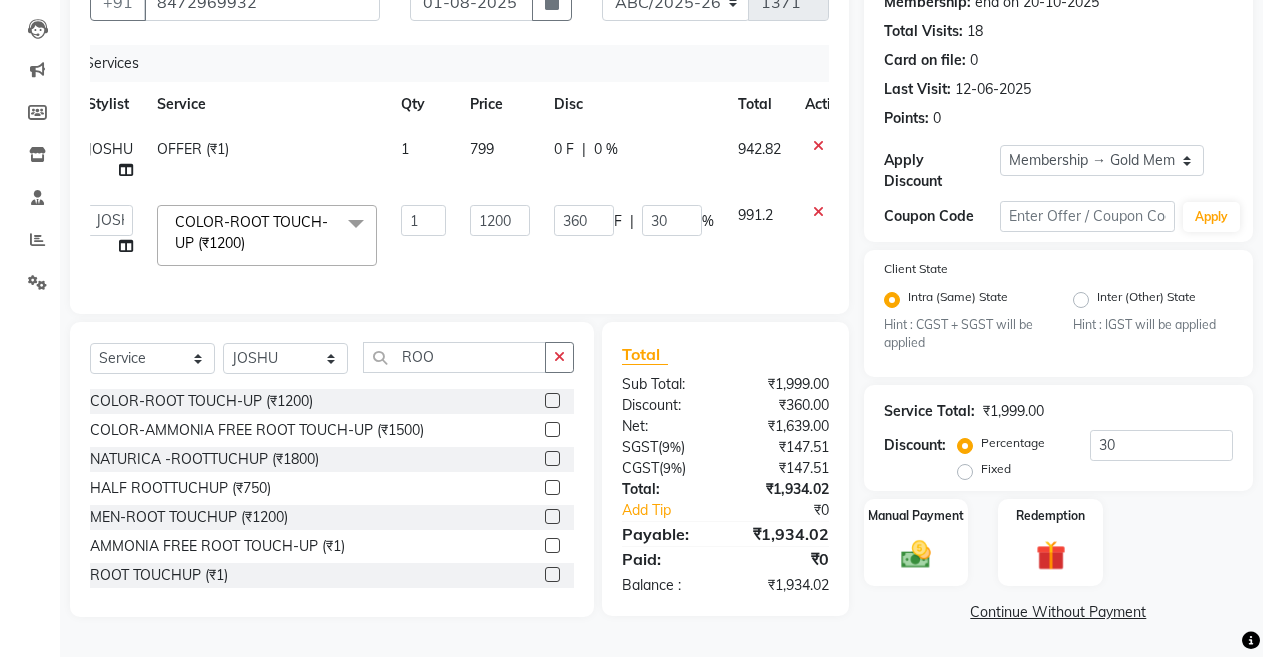 scroll, scrollTop: 0, scrollLeft: 0, axis: both 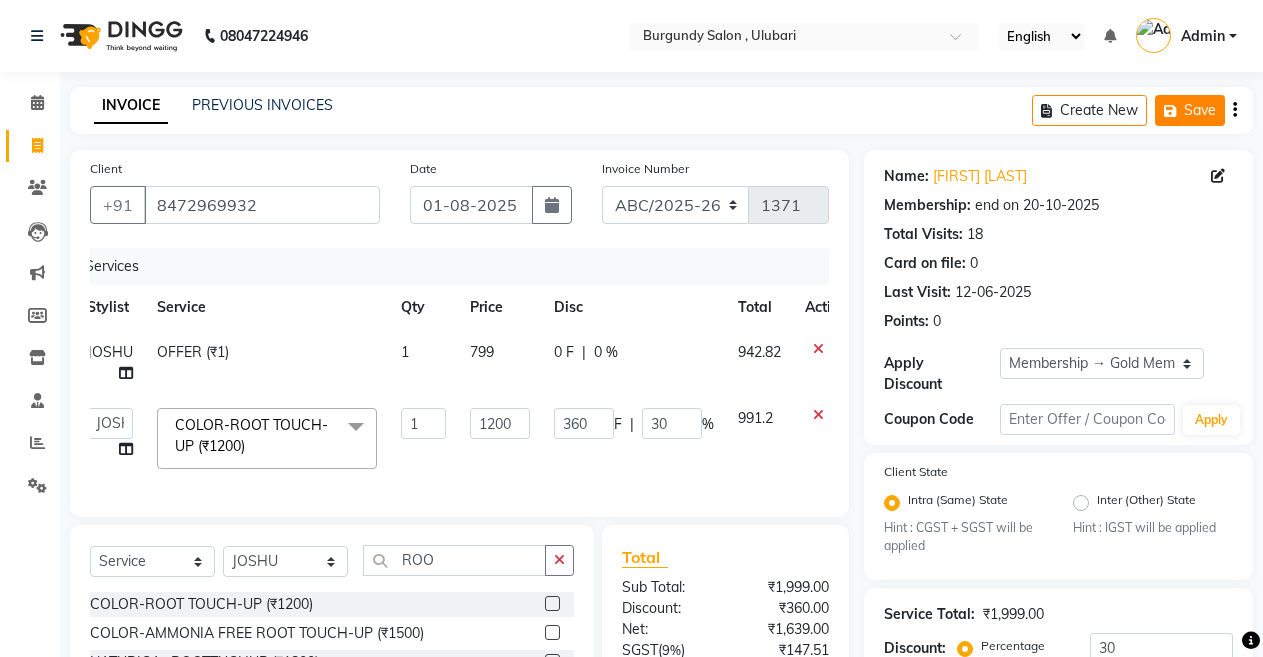 click 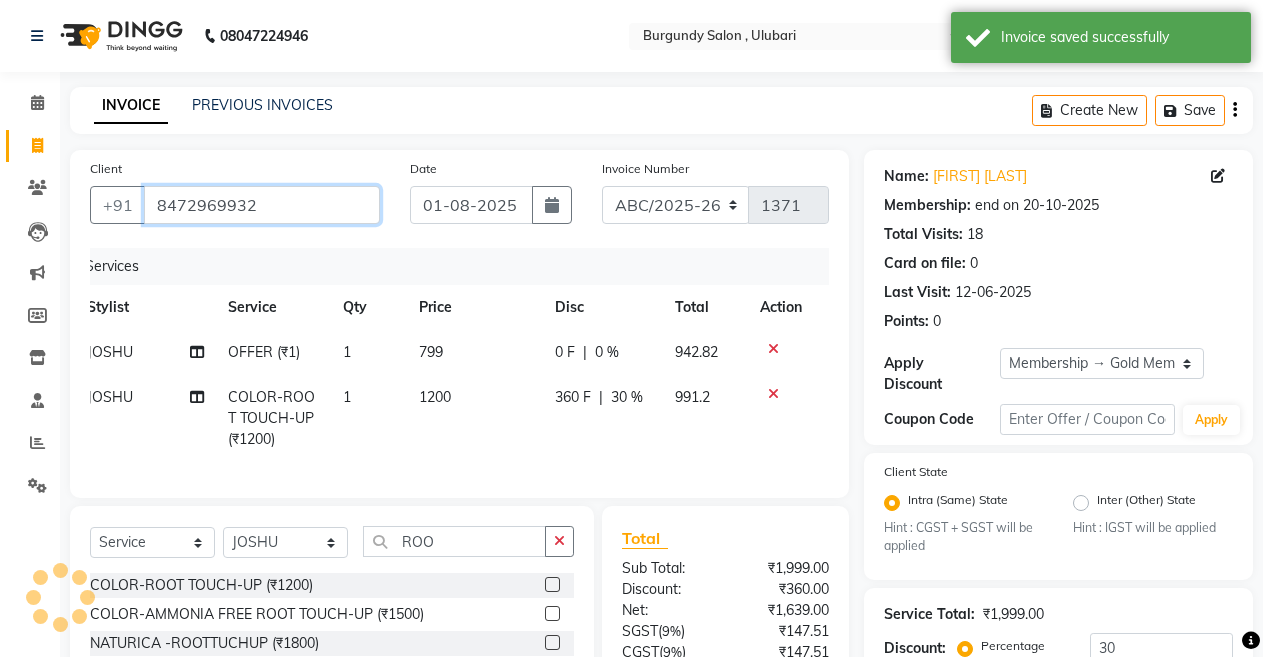 click on "8472969932" at bounding box center [262, 205] 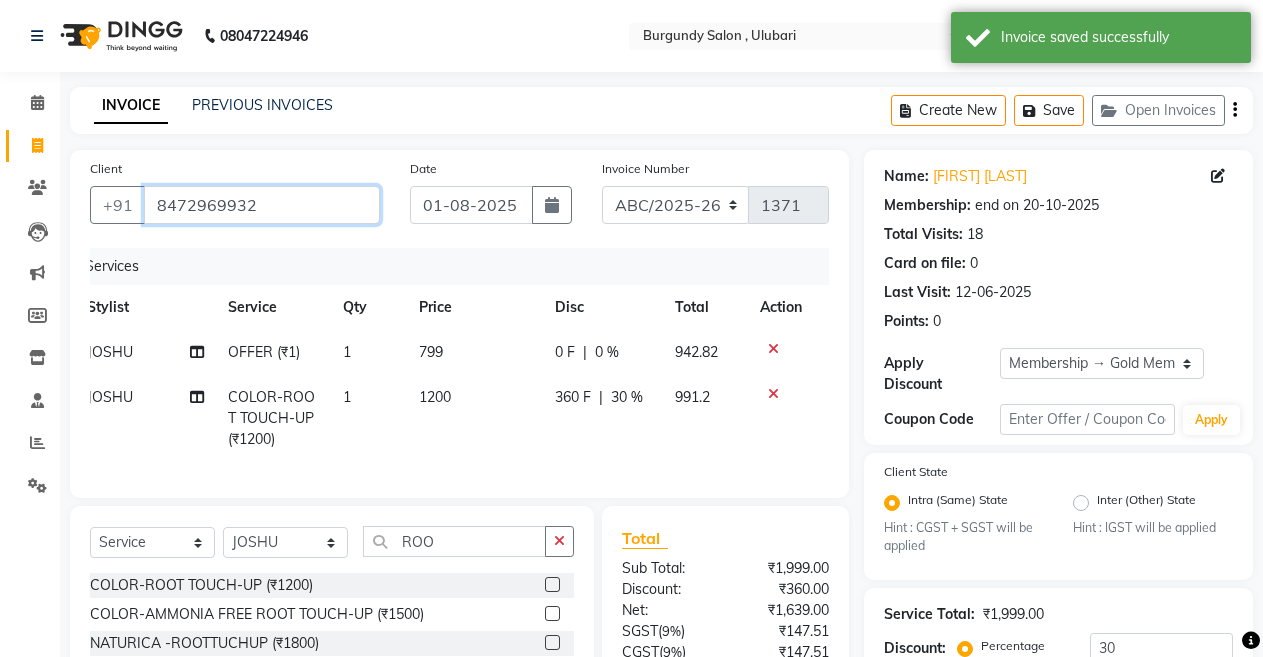 click on "8472969932" at bounding box center (262, 205) 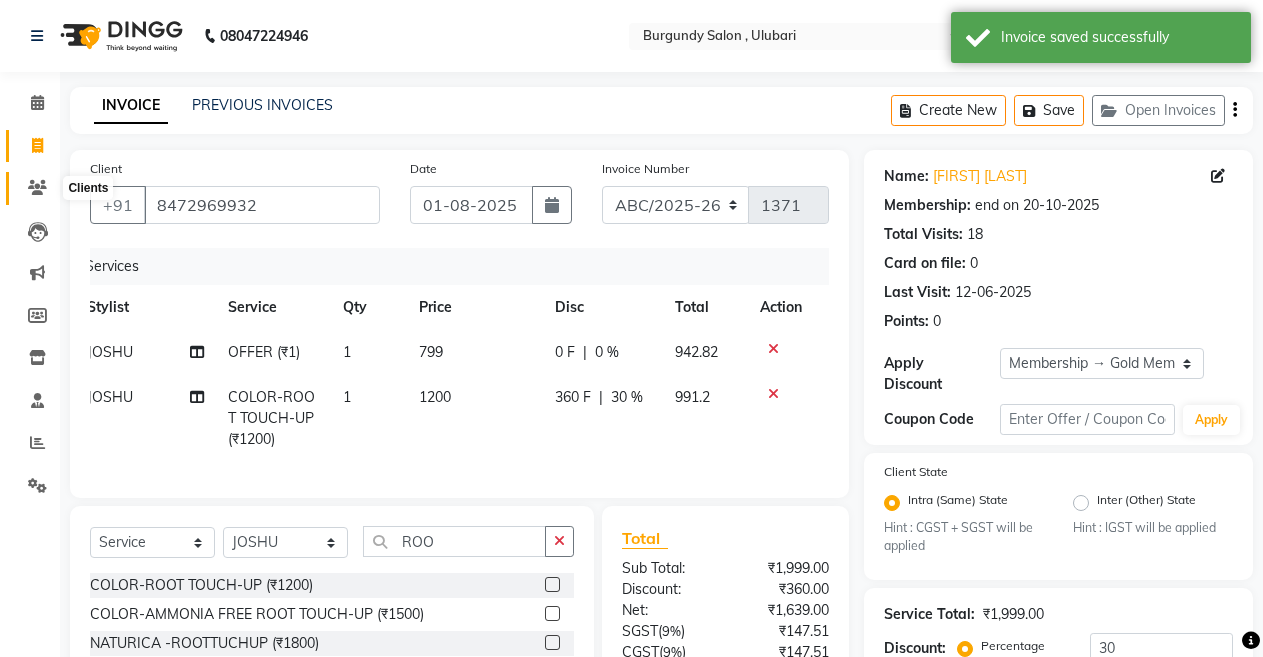 click 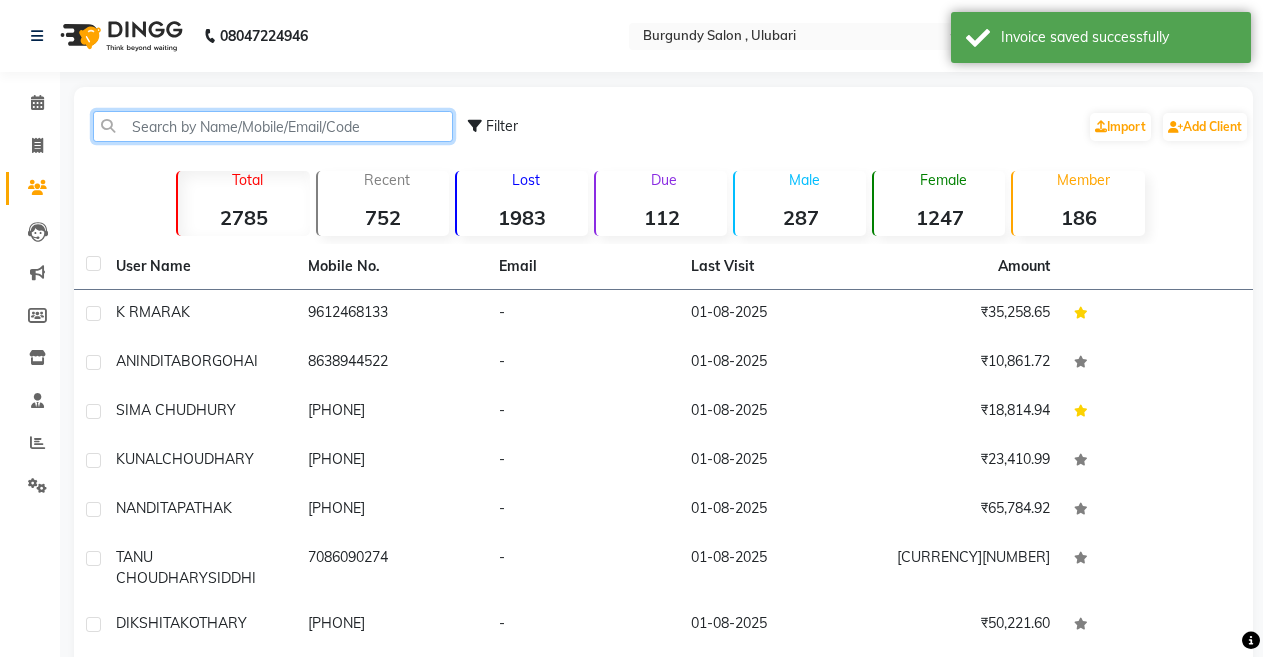 click 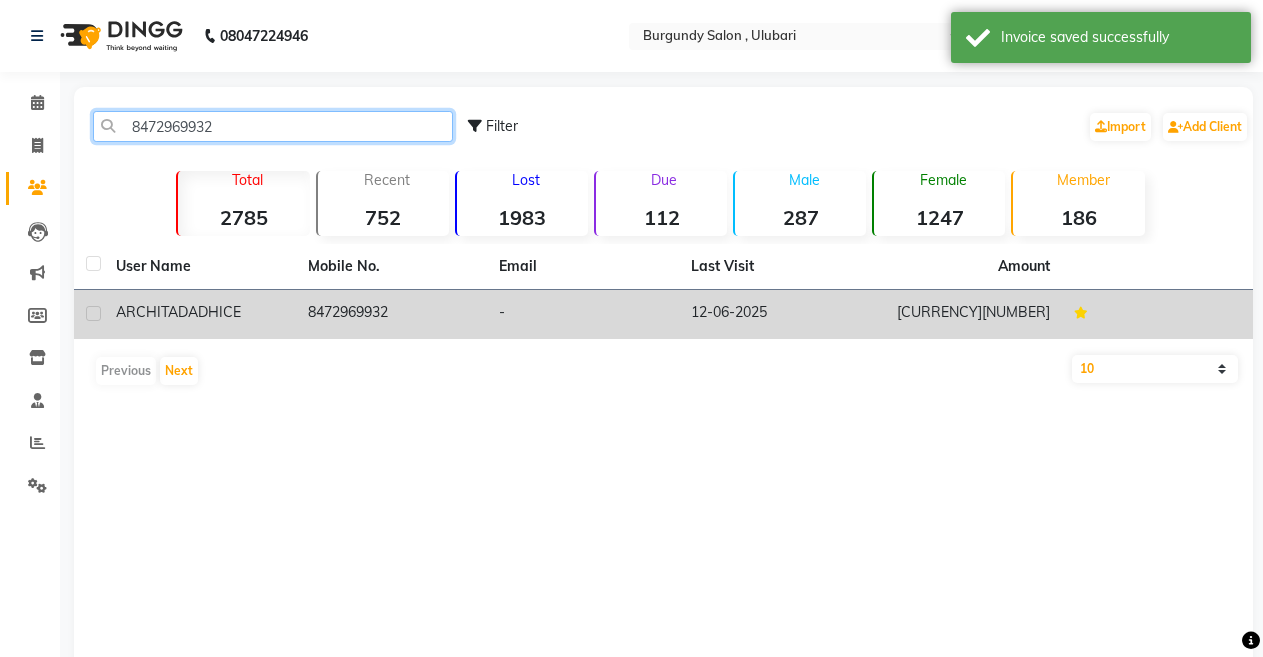 type on "8472969932" 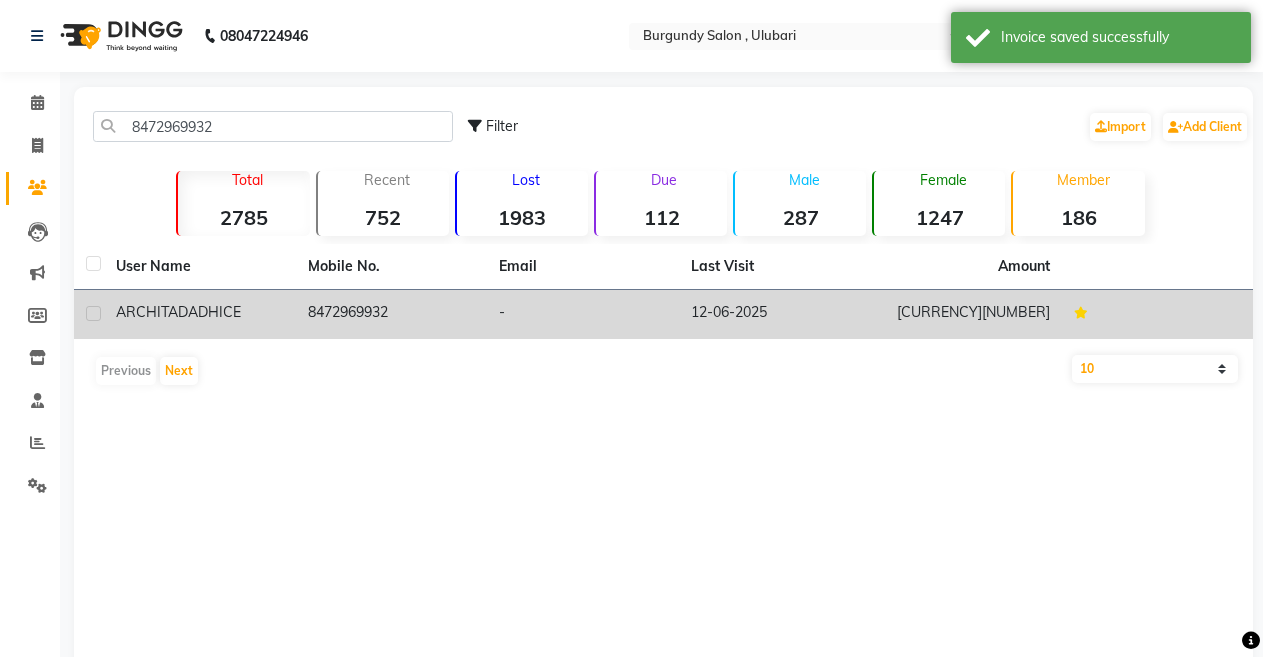 click on "8472969932" 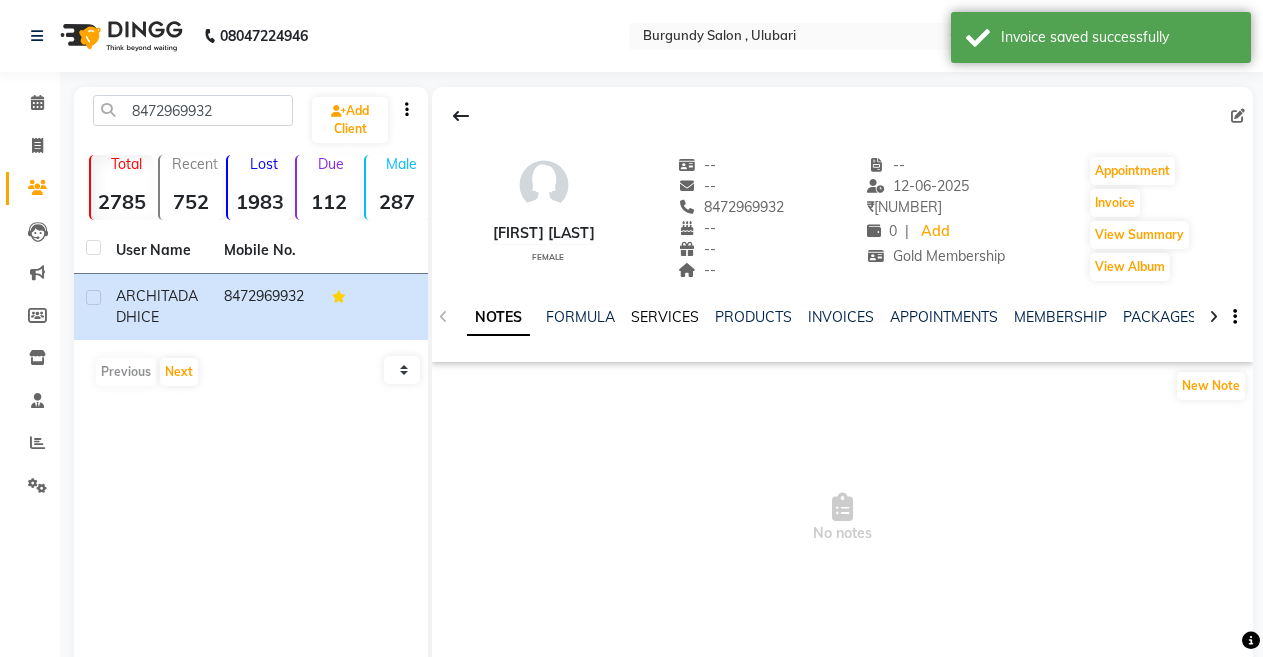 click on "SERVICES" 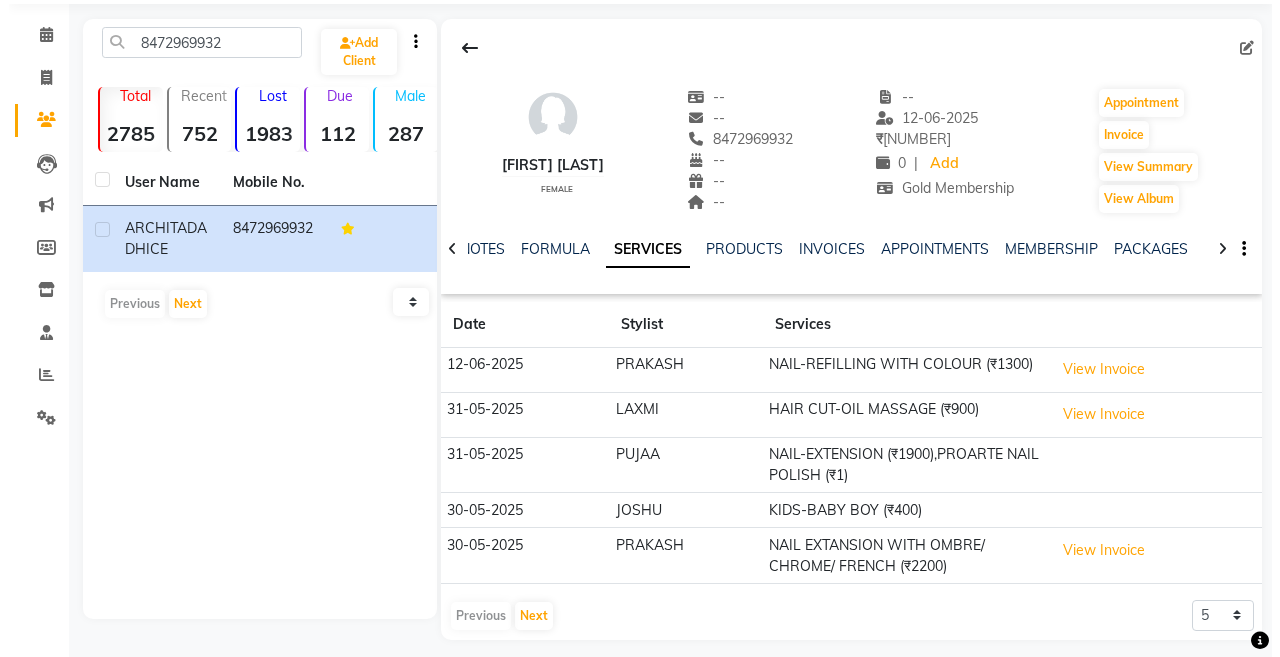 scroll, scrollTop: 81, scrollLeft: 0, axis: vertical 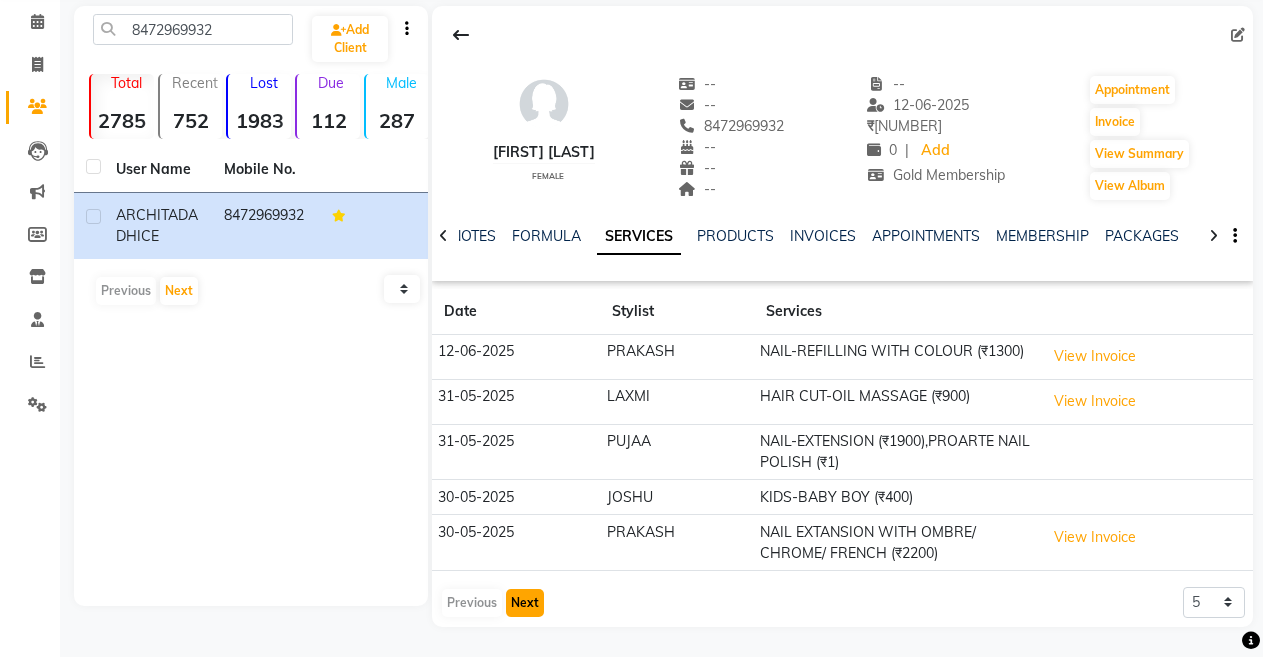 click on "Next" 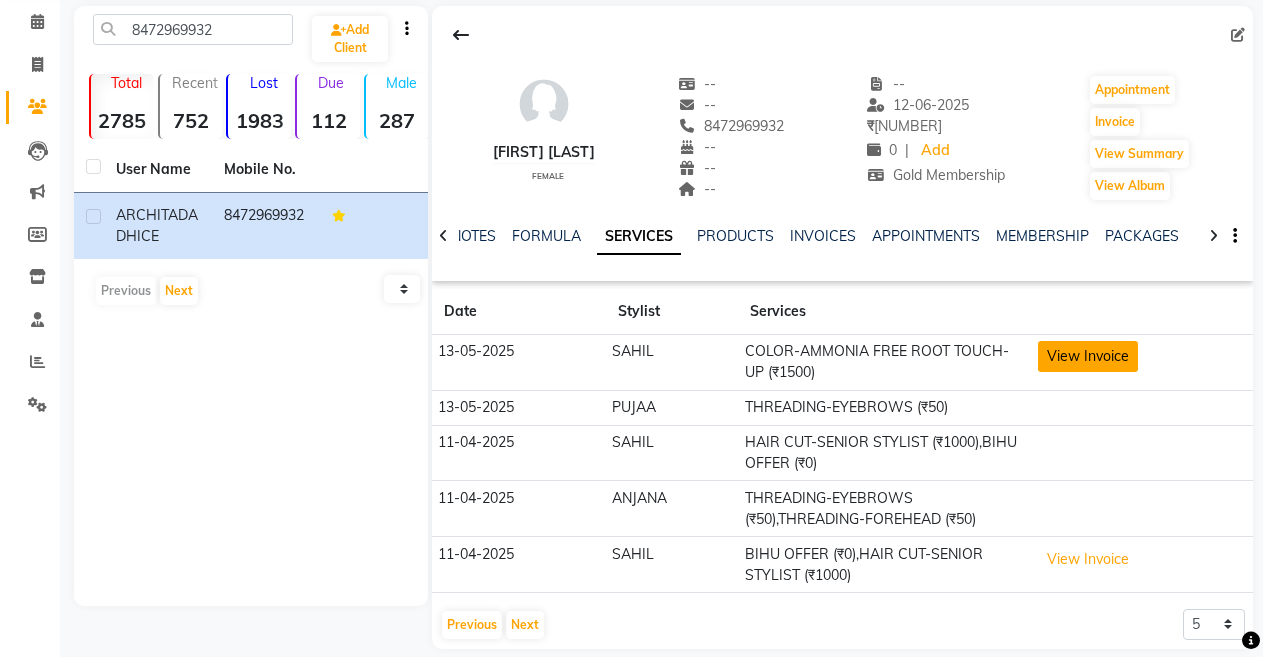 click on "View Invoice" 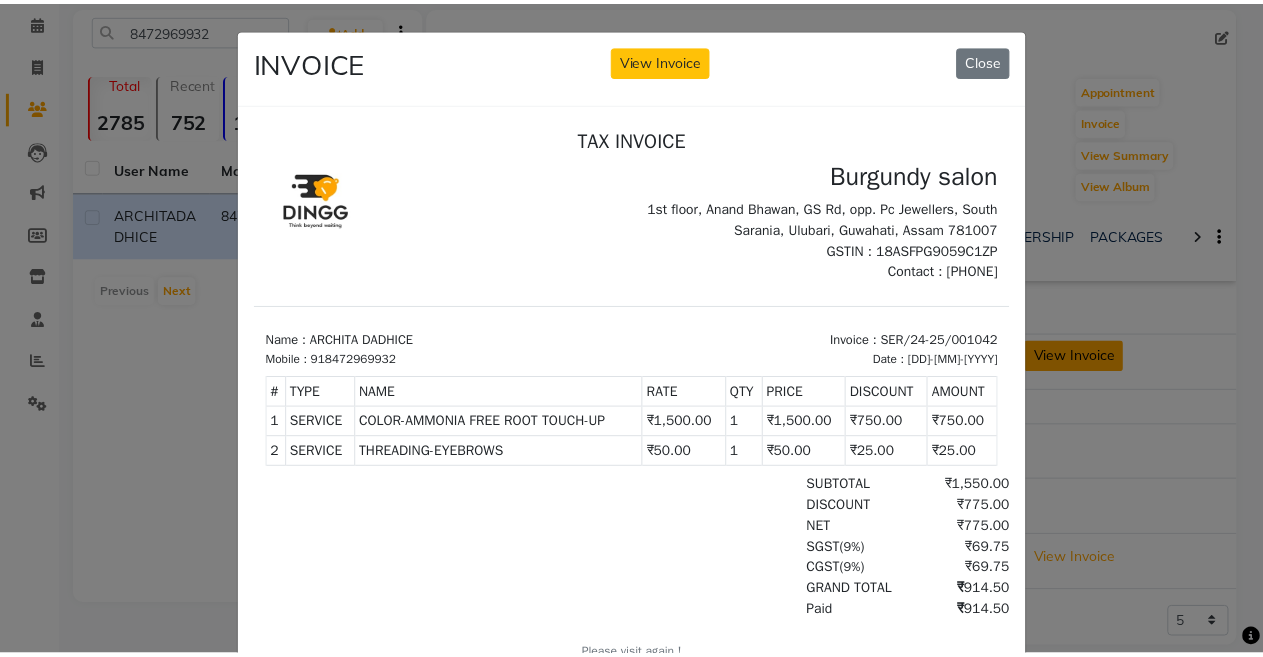 scroll, scrollTop: 0, scrollLeft: 0, axis: both 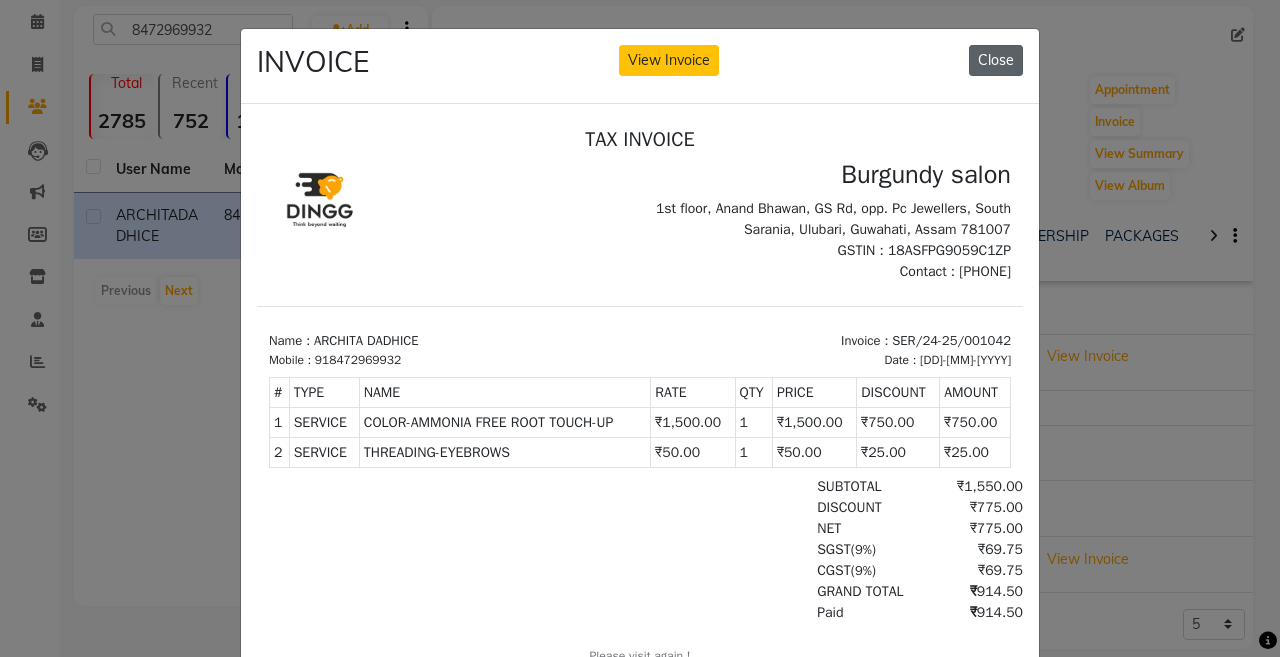 click on "Close" 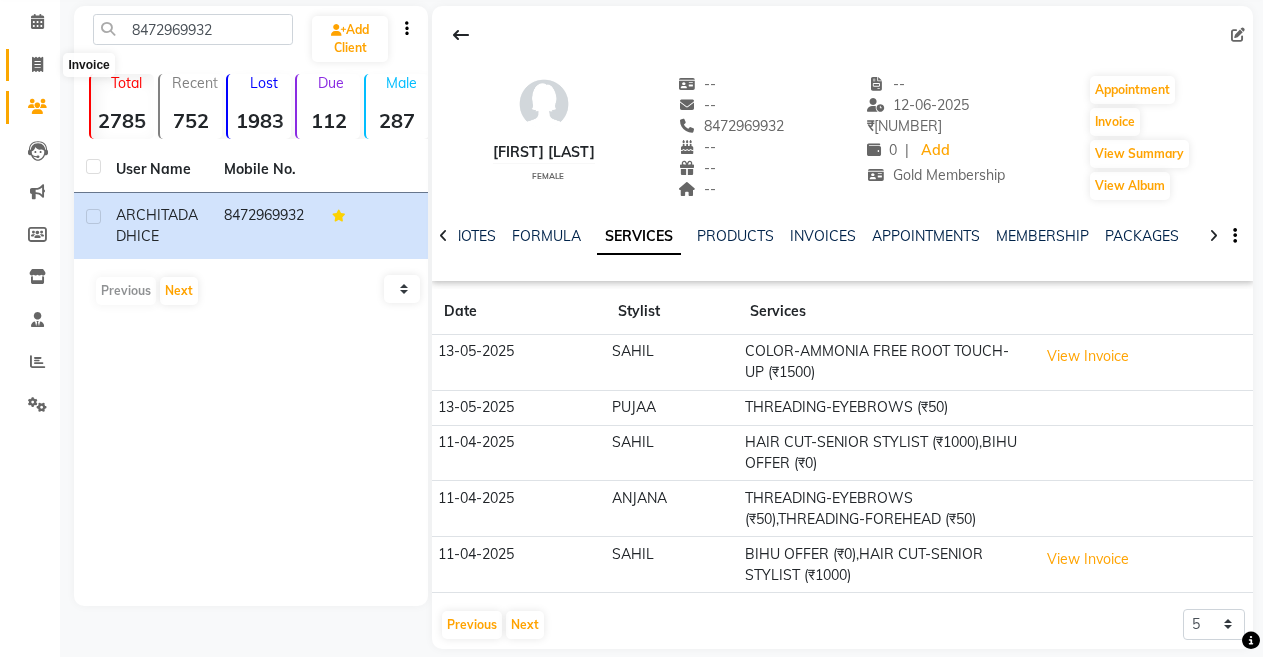click 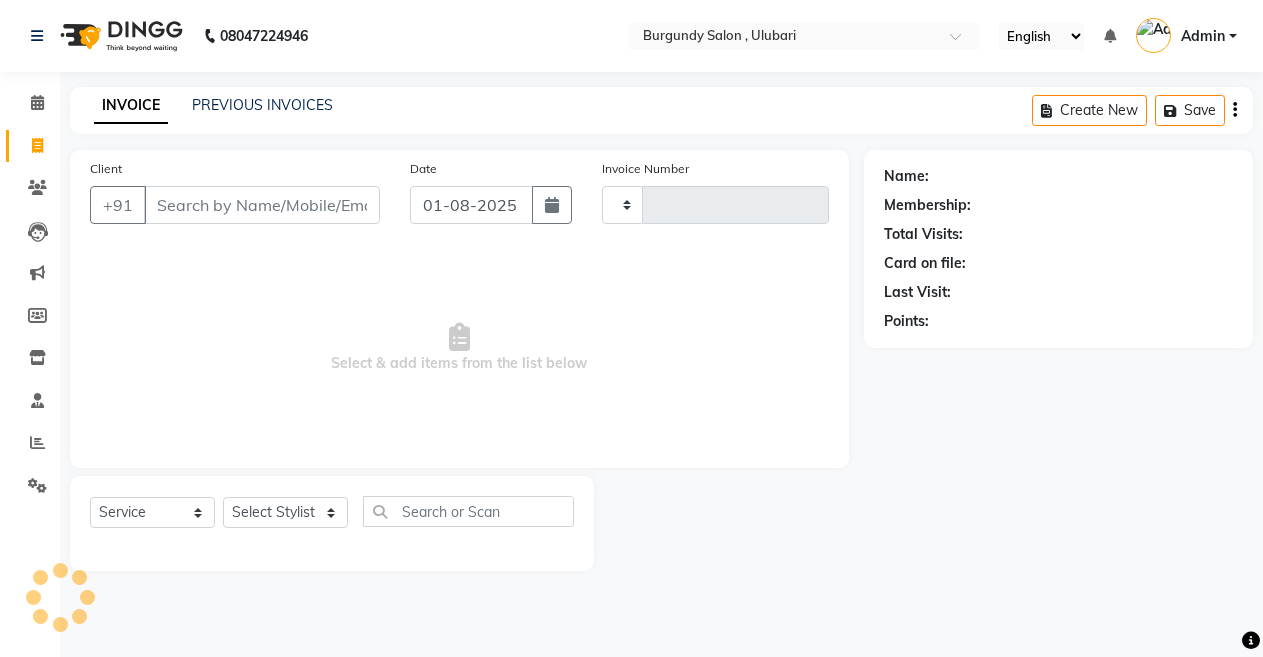 scroll, scrollTop: 0, scrollLeft: 0, axis: both 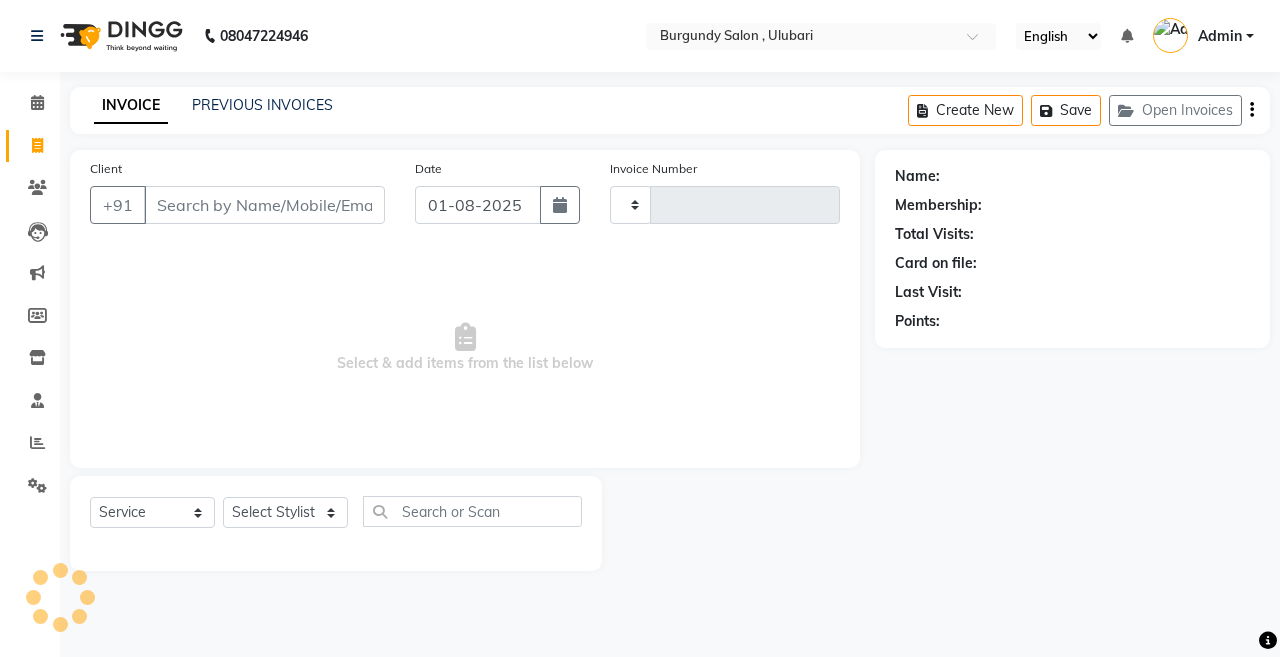 type on "1371" 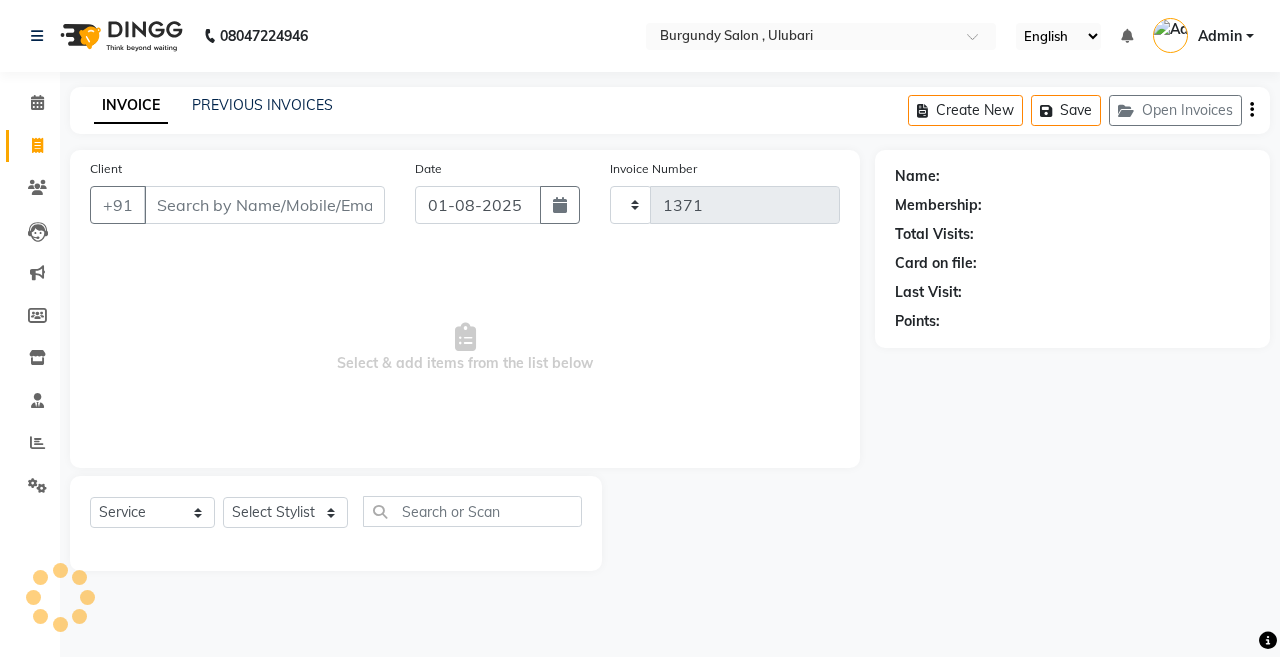 select on "5345" 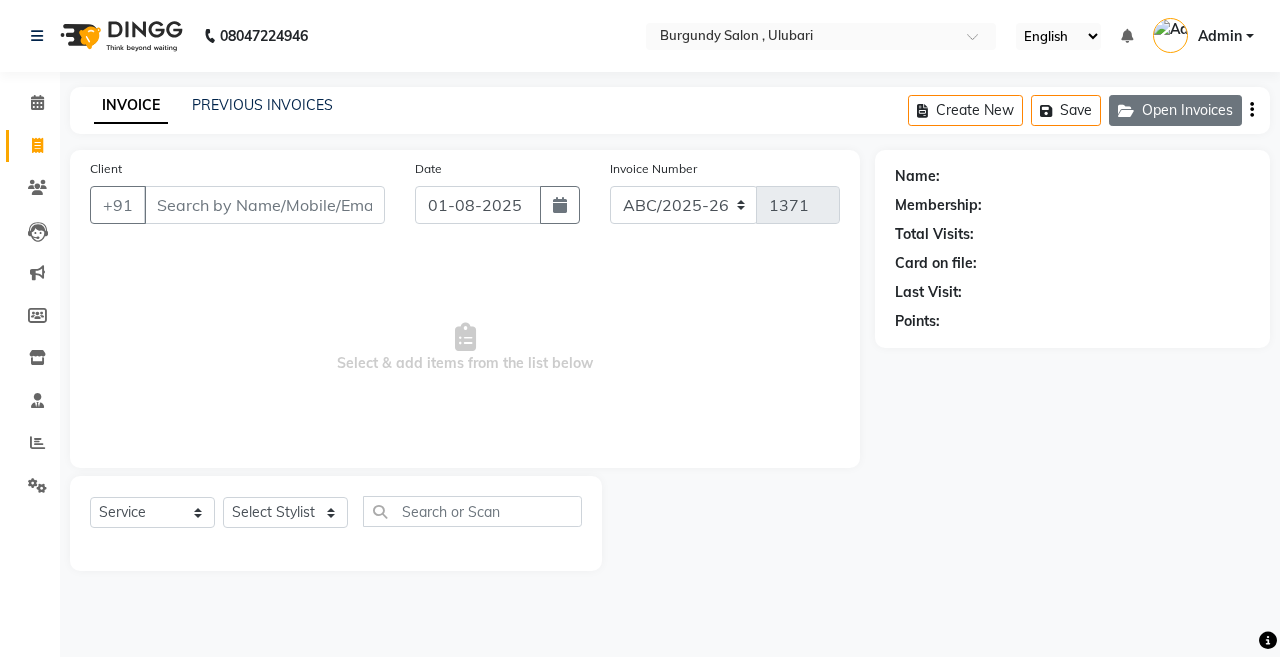 click on "Open Invoices" 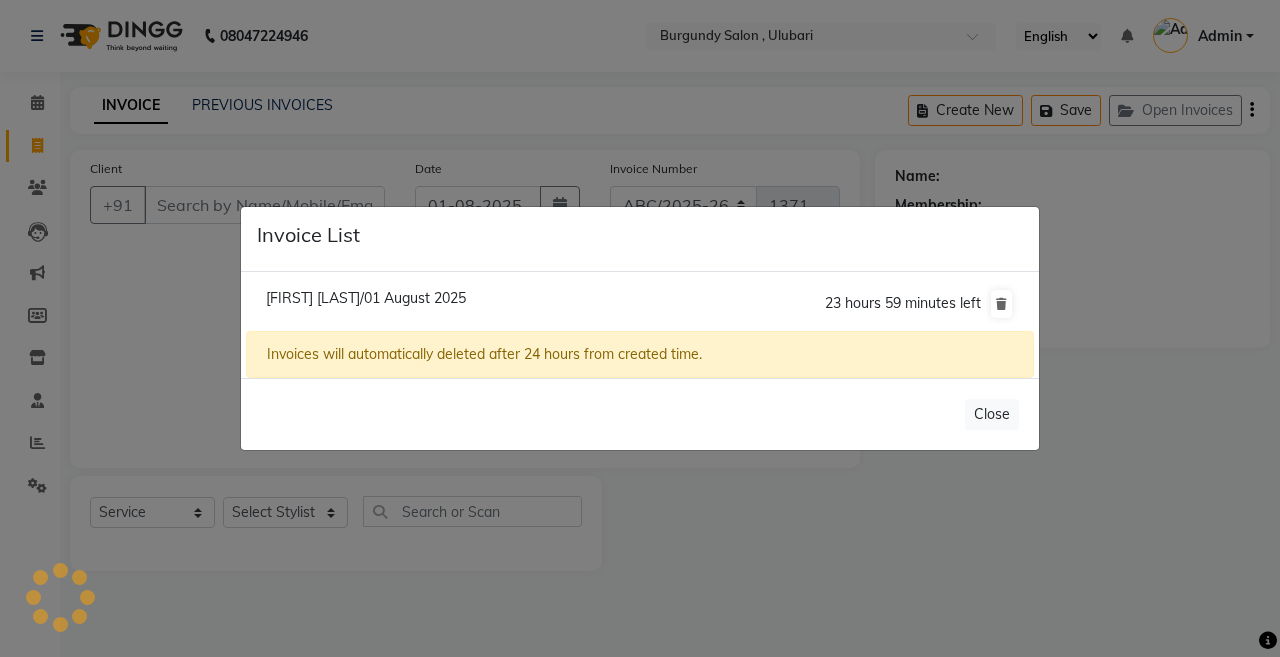 click on "[FIRST] [LAST]/01 August 2025" 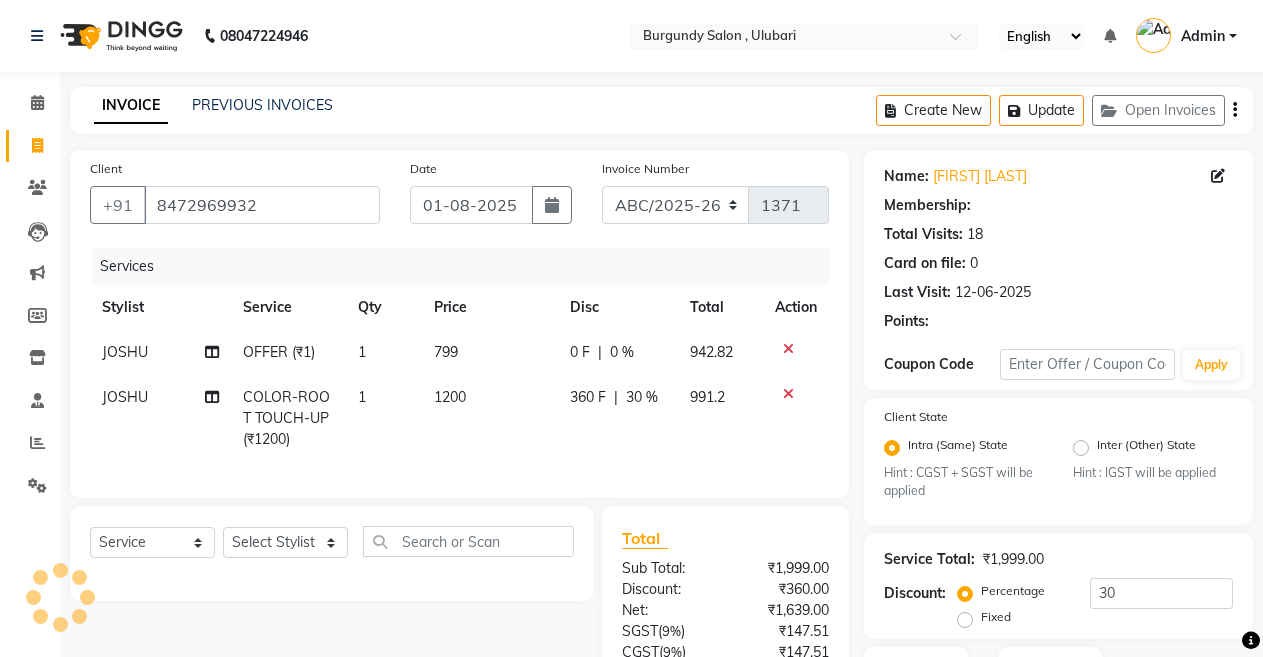 select on "1: Object" 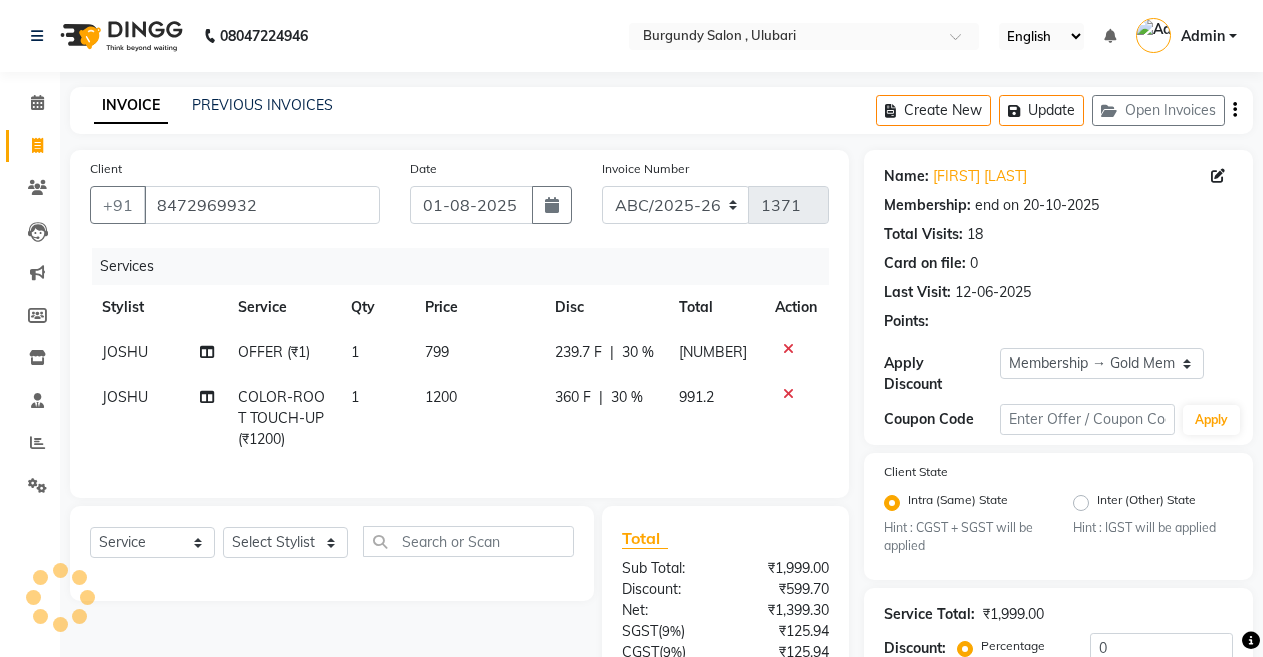 type on "30" 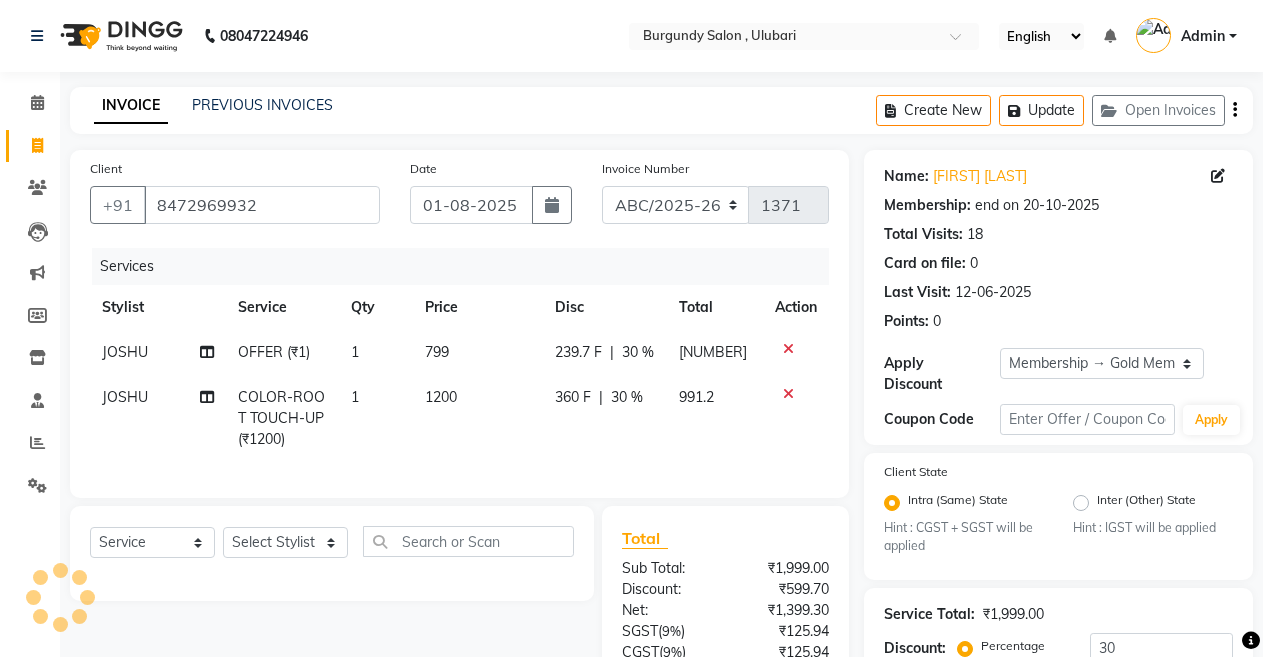 click 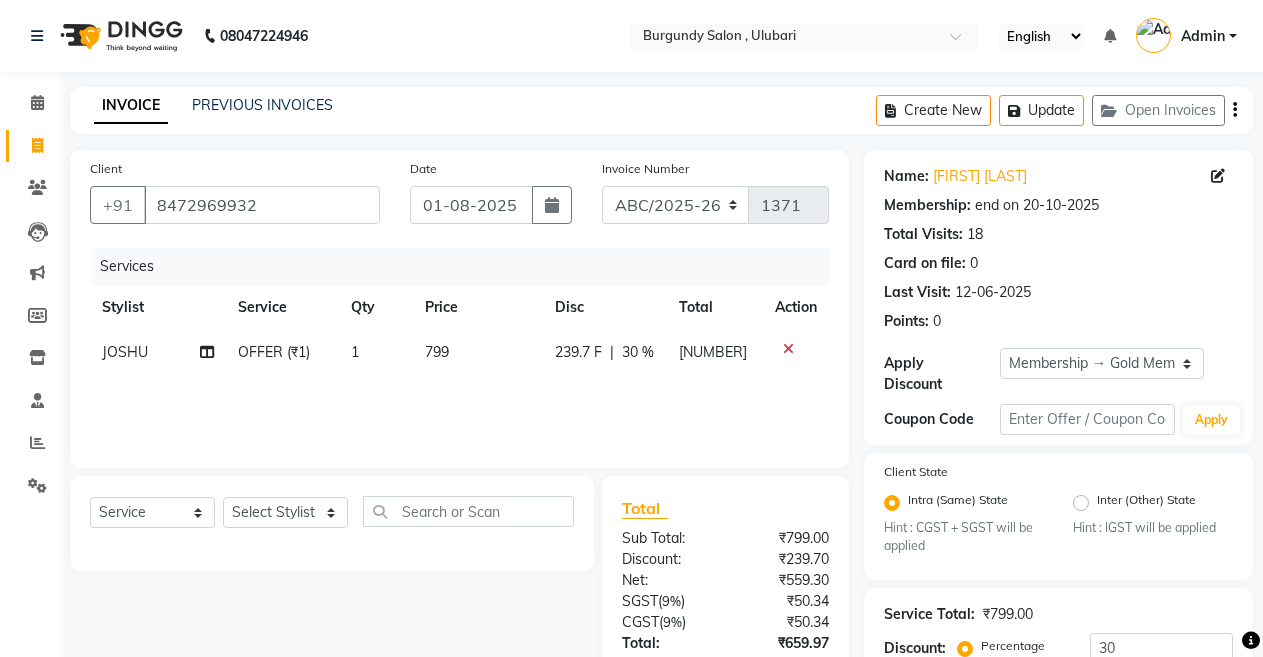 click on "Select  Service  Product  Membership  Package Voucher Prepaid Gift Card  Select Stylist ANIL  ANJANA BARSHA DEEPSHIKHA  DHON DAS DHON / NITUMONI EDWARD EDWARD/ LAXMI JOSHU JUNMONI KASHIF LAXI / ANJANA LAXMI LITTLE MAAM MINTUL MITALI NEETU RANA NITUMONI NITUMONI/POJA/ LAXMI NITUMONI / SAGARIKA NITUMONI/ SAGRIKA PRAKASH PUJAA Rubi RUBI / LAXMI SAGARIKA  SAGARIKA / RUBI SAHIL SAHIL / DHON SAHIL / EDWARD SAHIL/ JOSHU SAHIL/JOSHU/PRAKASH/ RUBI SAHIL/NITUMONI/ MITALI SAHIL/ RUBI SHABIR SHADHAB SIMA KALITA SONALI DEKA SOPEM staff 1 staff 1 TANU" 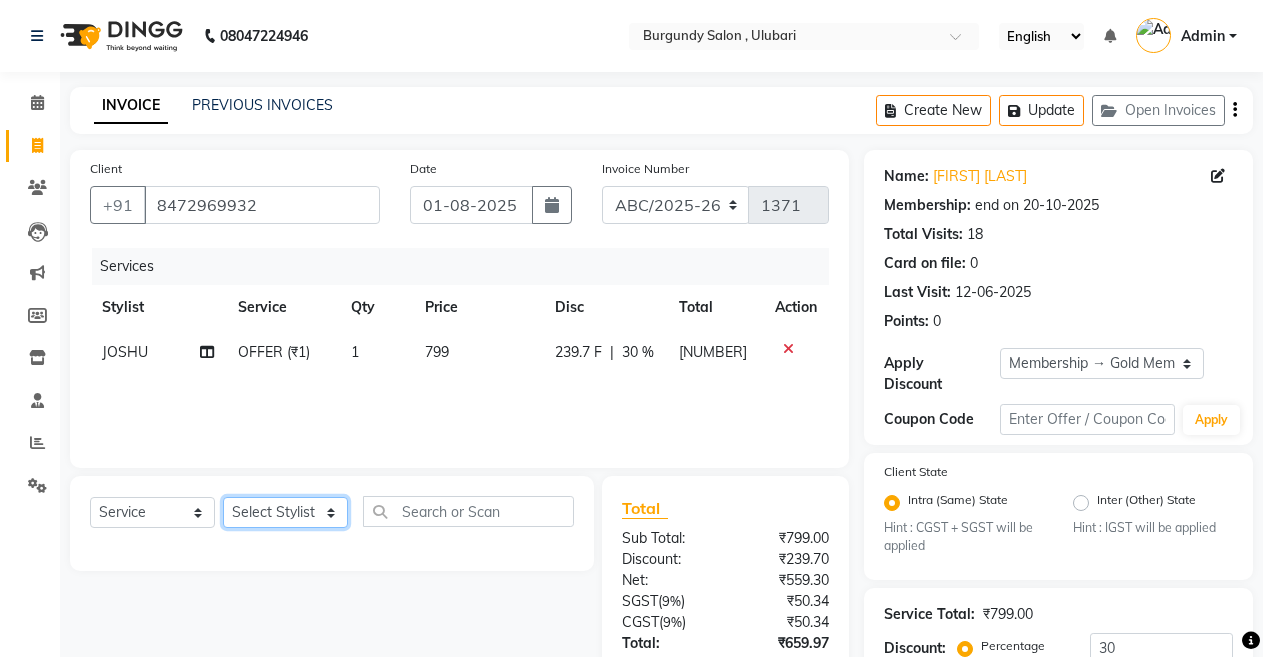 click on "Select Stylist ANIL  ANJANA BARSHA DEEPSHIKHA  DHON DAS DHON / NITUMONI EDWARD EDWARD/ LAXMI JOSHU JUNMONI KASHIF LAXI / ANJANA LAXMI LITTLE MAAM MINTUL MITALI NEETU RANA NITUMONI NITUMONI/POJA/ LAXMI NITUMONI / SAGARIKA NITUMONI/ SAGRIKA PRAKASH PUJAA Rubi RUBI / LAXMI SAGARIKA  SAGARIKA / RUBI SAHIL SAHIL / DHON SAHIL / EDWARD SAHIL/ JOSHU SAHIL/JOSHU/PRAKASH/ RUBI SAHIL/NITUMONI/ MITALI SAHIL/ RUBI SHABIR SHADHAB SIMA KALITA SONALI DEKA SOPEM staff 1 staff 1 TANU" 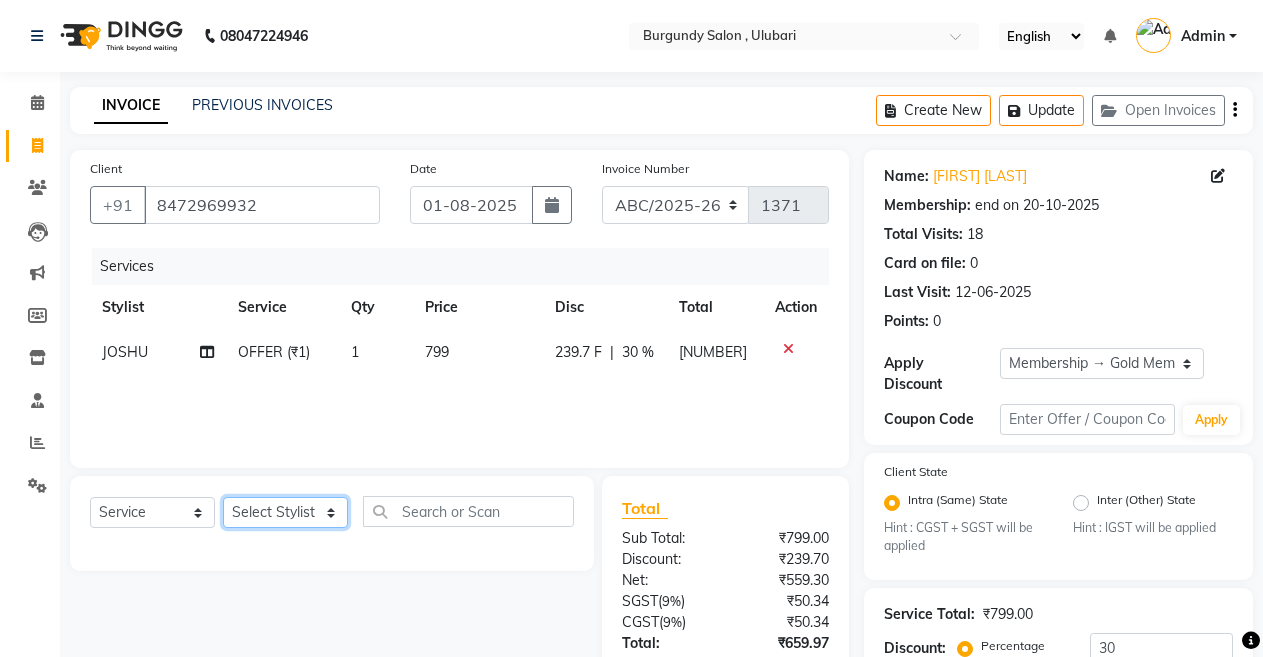 select on "32568" 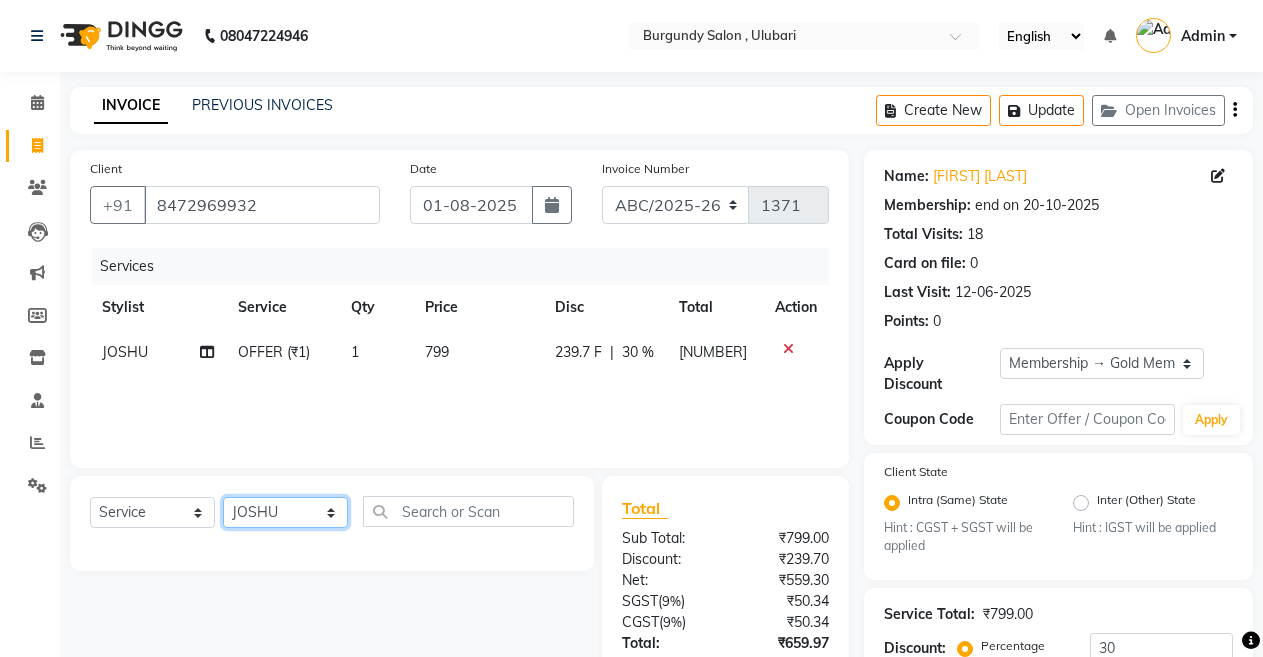 click on "Select Stylist ANIL  ANJANA BARSHA DEEPSHIKHA  DHON DAS DHON / NITUMONI EDWARD EDWARD/ LAXMI JOSHU JUNMONI KASHIF LAXI / ANJANA LAXMI LITTLE MAAM MINTUL MITALI NEETU RANA NITUMONI NITUMONI/POJA/ LAXMI NITUMONI / SAGARIKA NITUMONI/ SAGRIKA PRAKASH PUJAA Rubi RUBI / LAXMI SAGARIKA  SAGARIKA / RUBI SAHIL SAHIL / DHON SAHIL / EDWARD SAHIL/ JOSHU SAHIL/JOSHU/PRAKASH/ RUBI SAHIL/NITUMONI/ MITALI SAHIL/ RUBI SHABIR SHADHAB SIMA KALITA SONALI DEKA SOPEM staff 1 staff 1 TANU" 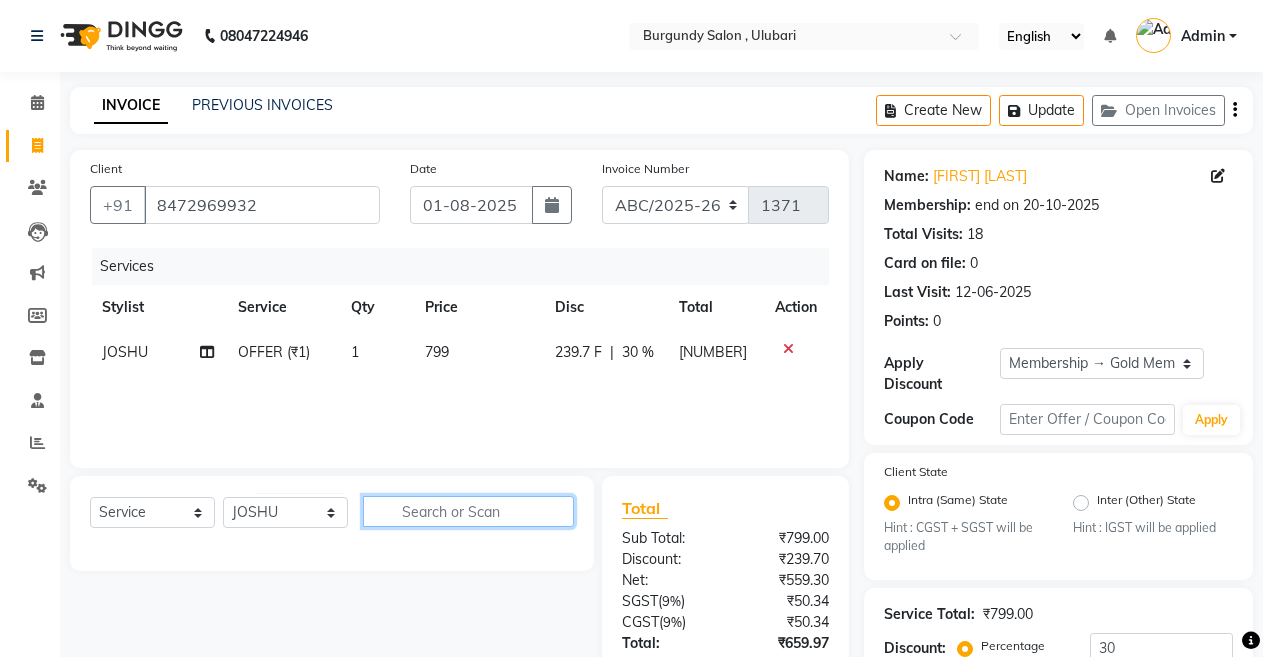 click 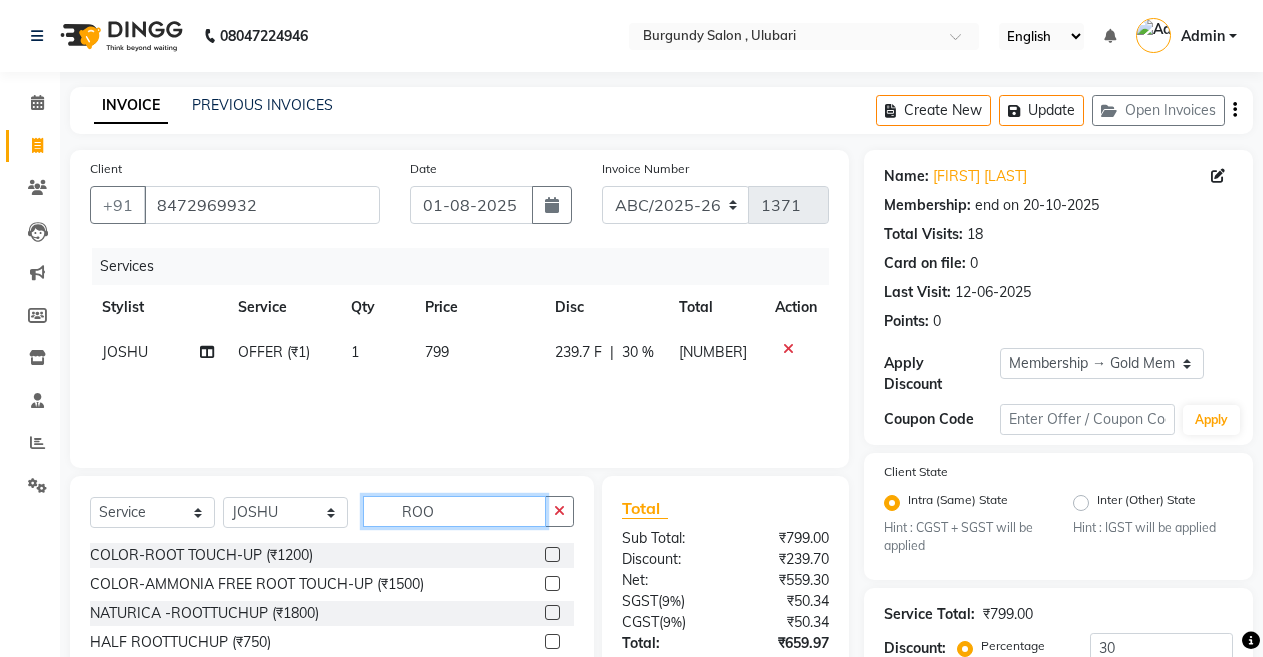 type on "ROO" 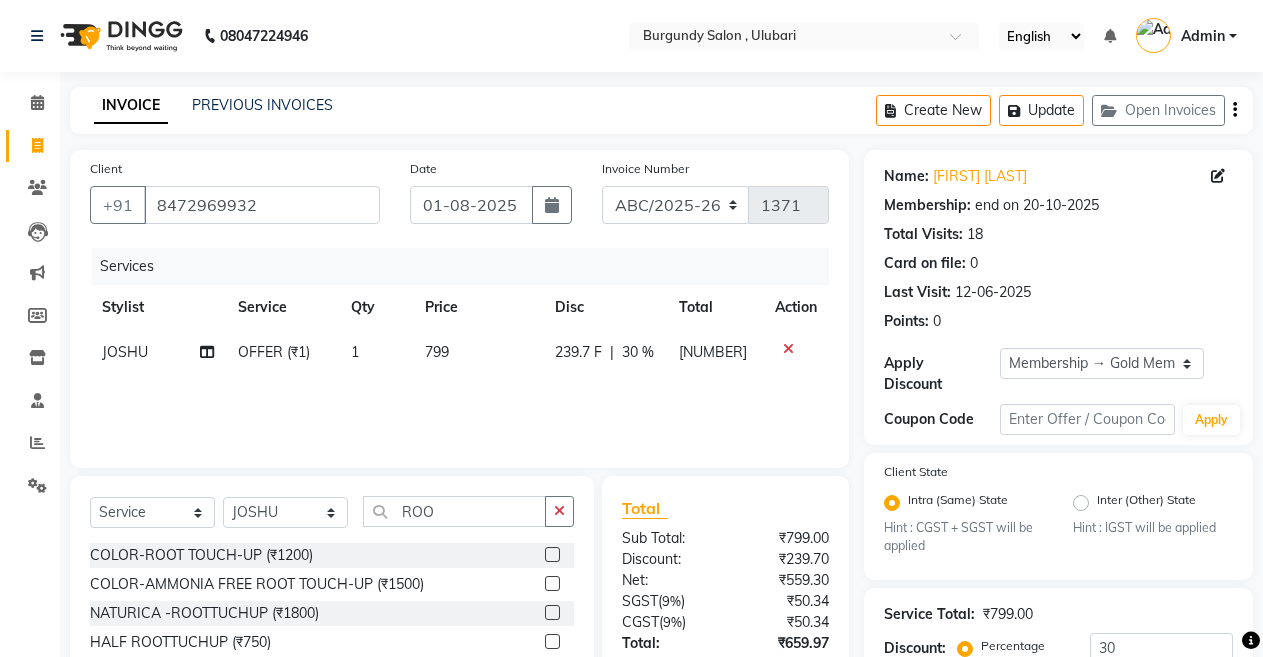 click 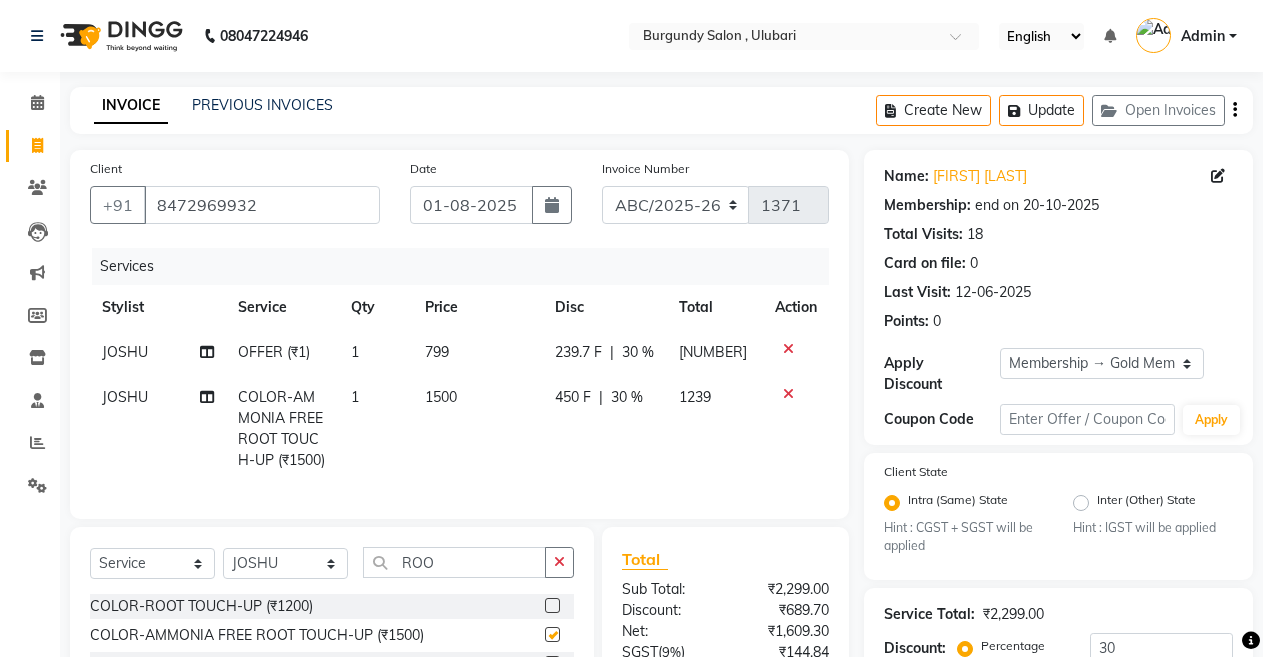 checkbox on "false" 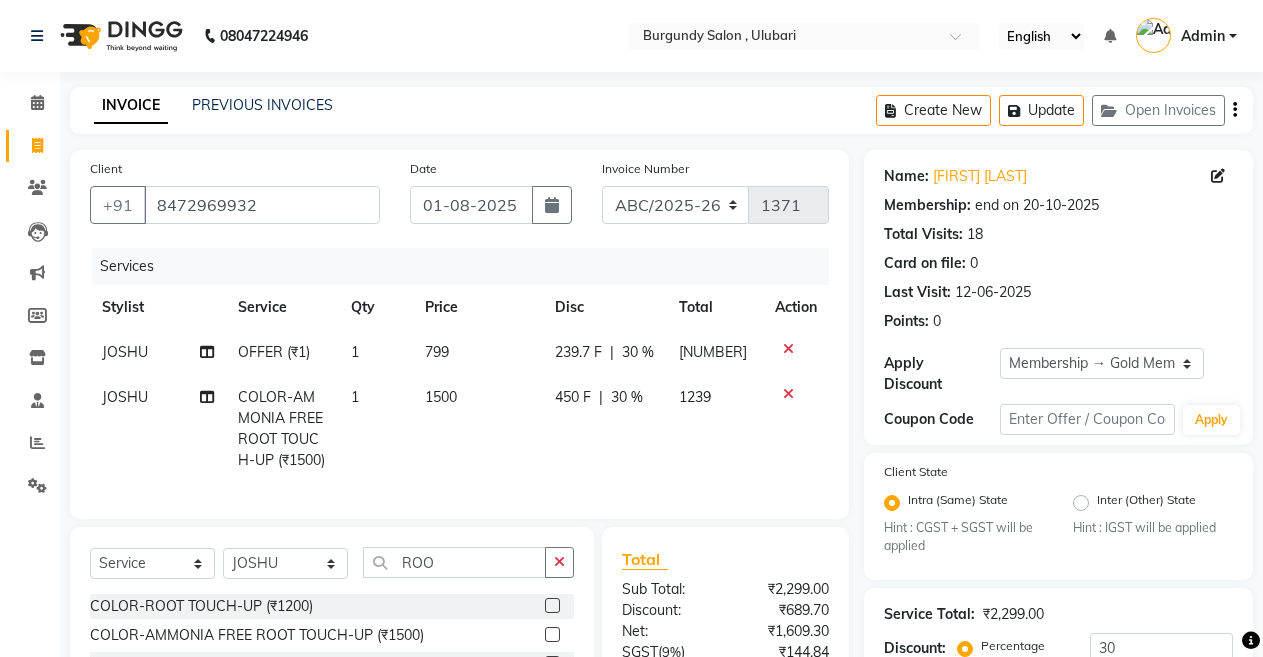 click on "[NUMBER] F | 30 %" 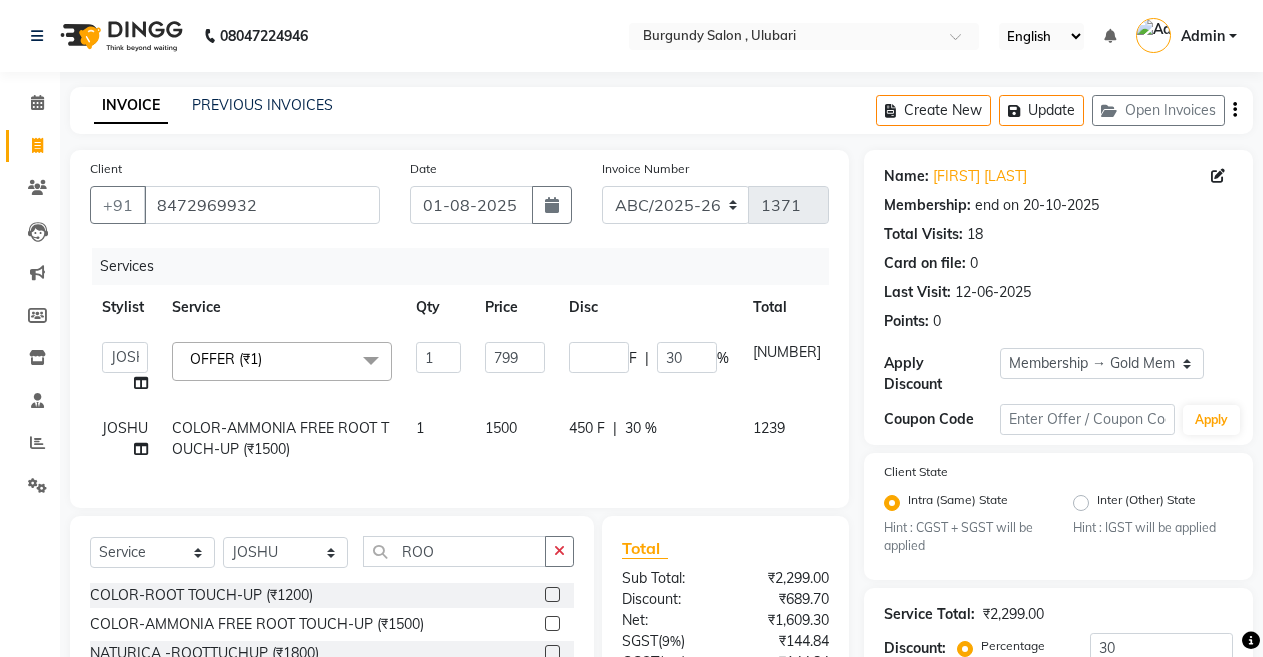 type 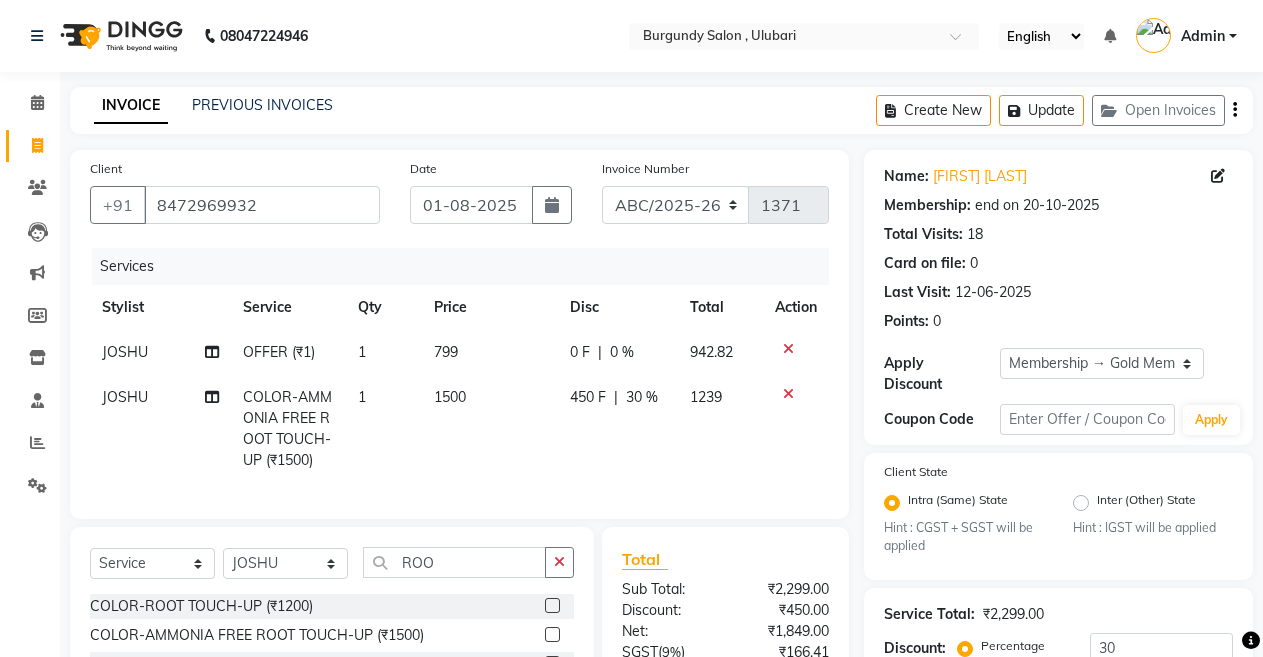click on "JOSHU COLOR-AMMONIA FREE ROOT TOUCH-UP (₹1500) 1 1500 450 F | 30 % 1239" 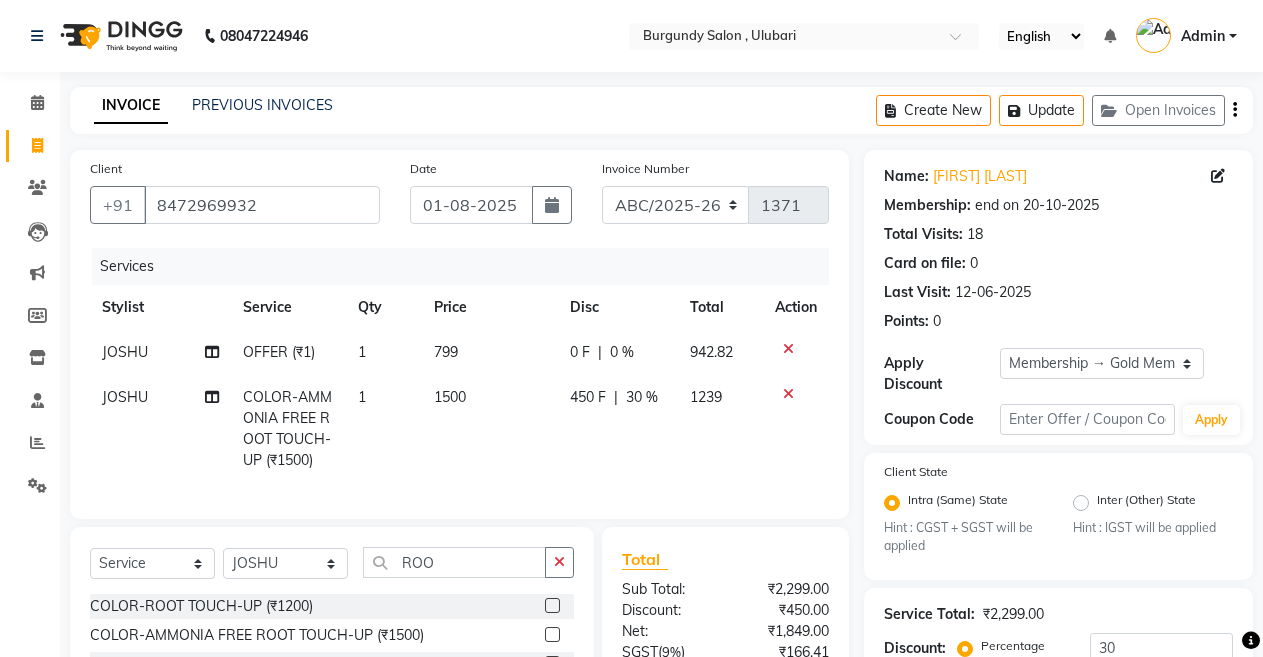 scroll, scrollTop: 212, scrollLeft: 0, axis: vertical 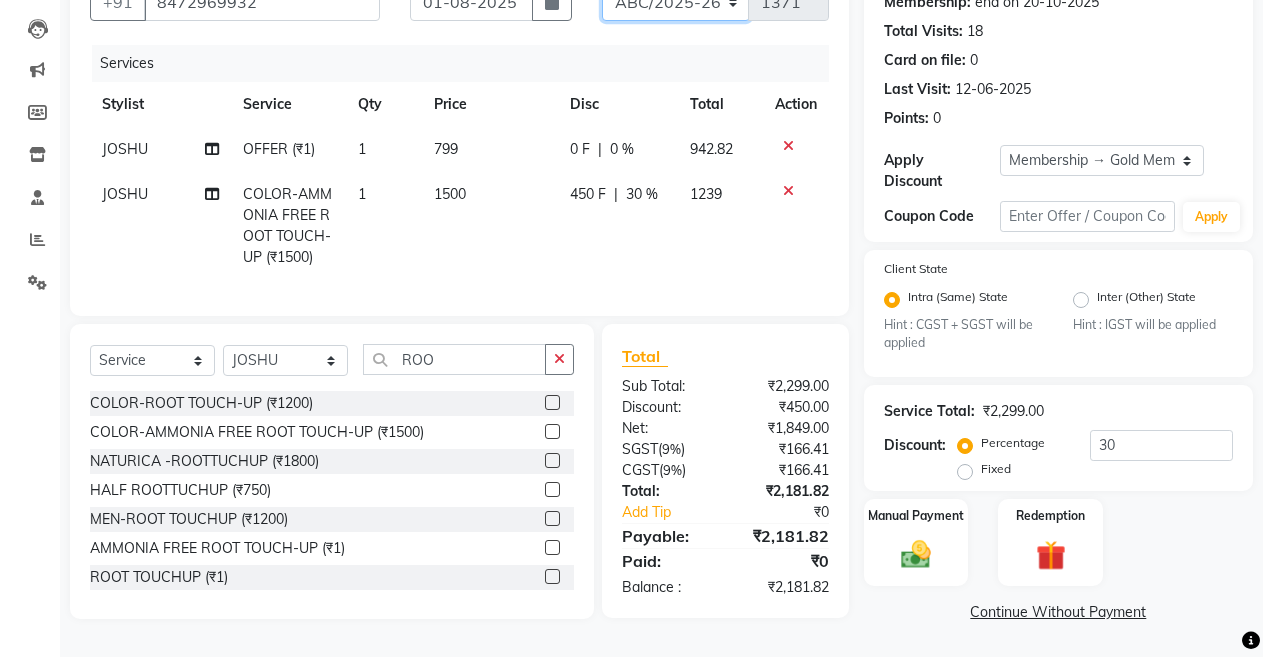 click on "ABC/2025-26 SER/24-25 V/2025-26" 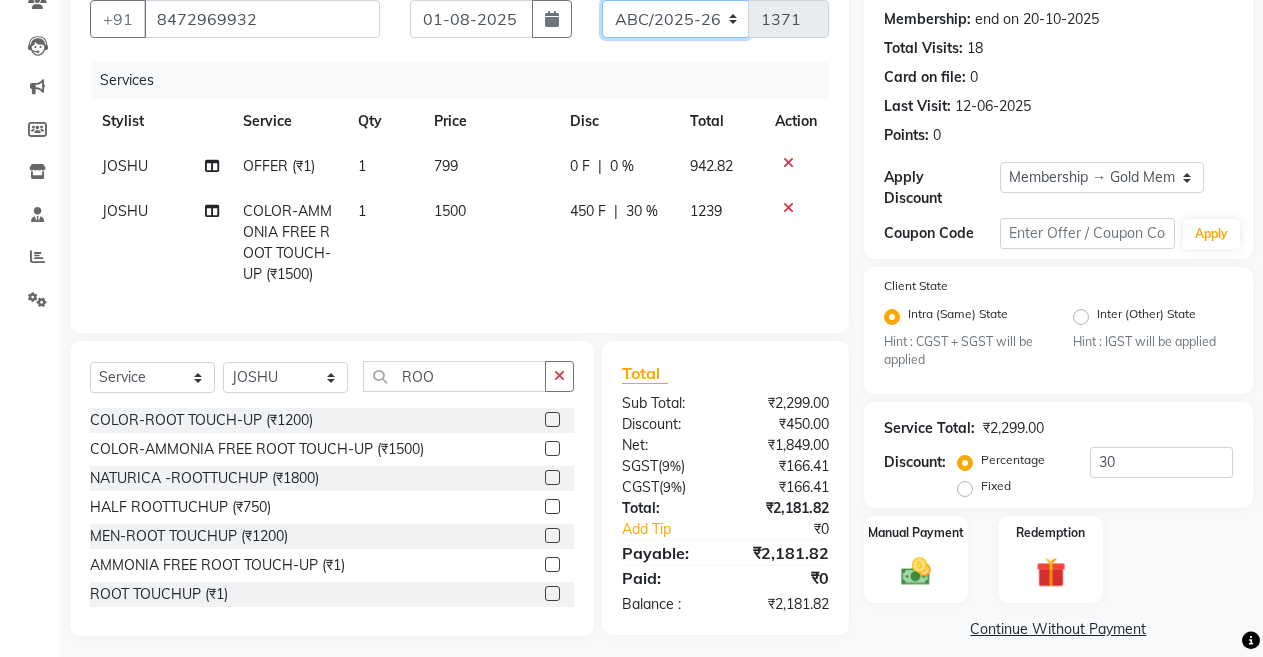 select on "5334" 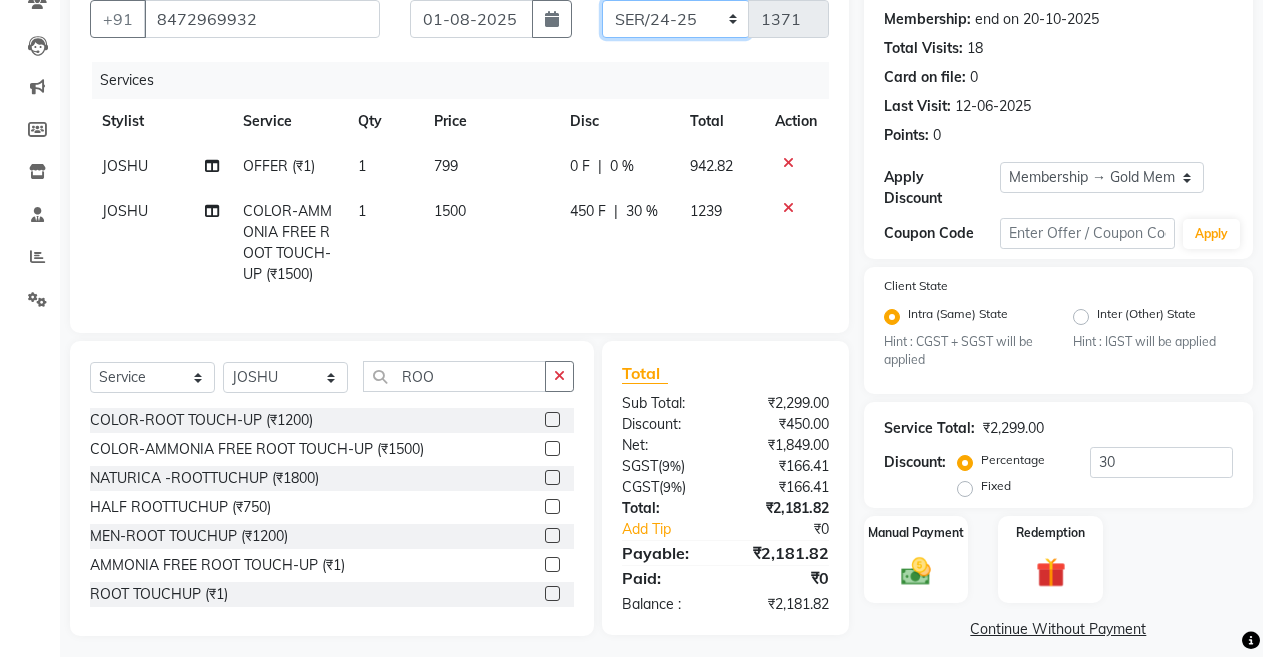 click on "ABC/2025-26 SER/24-25 V/2025-26" 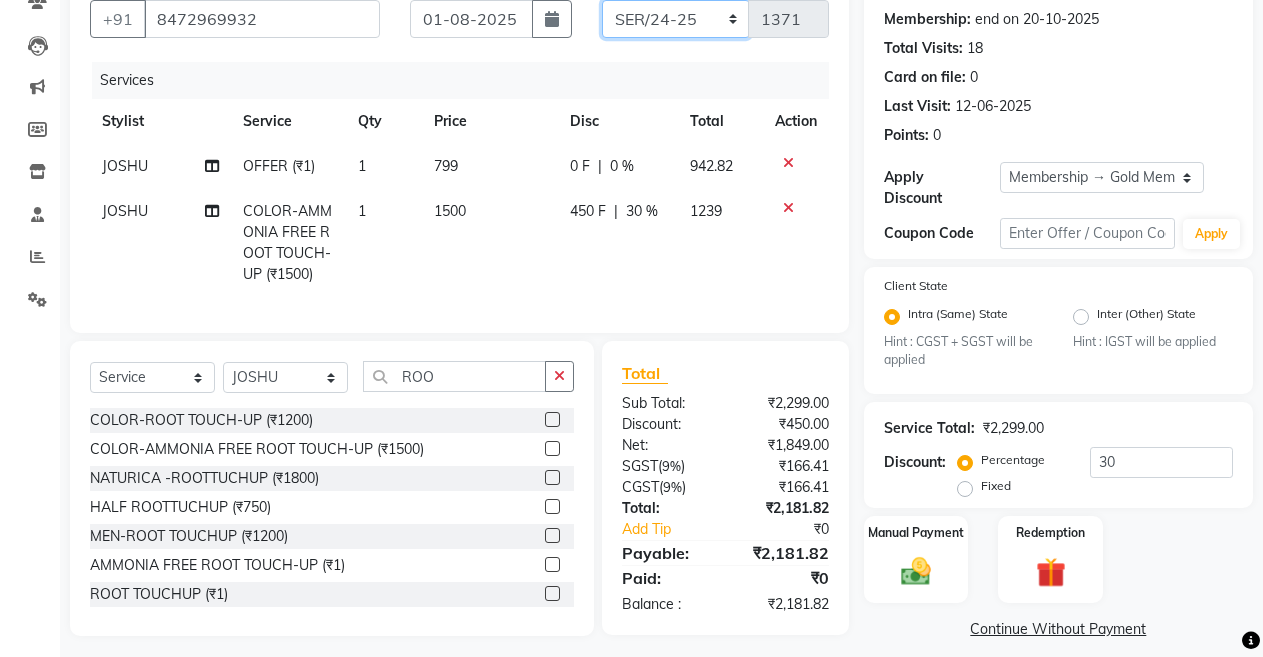 type on "001597" 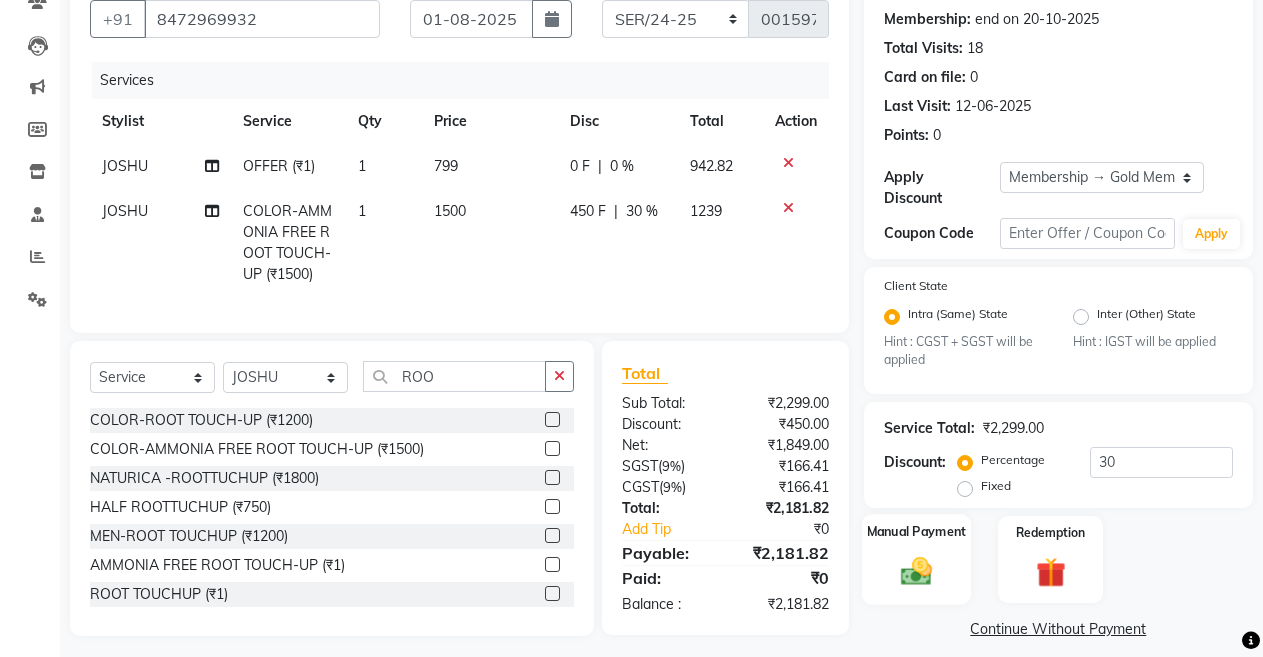 click on "Manual Payment" 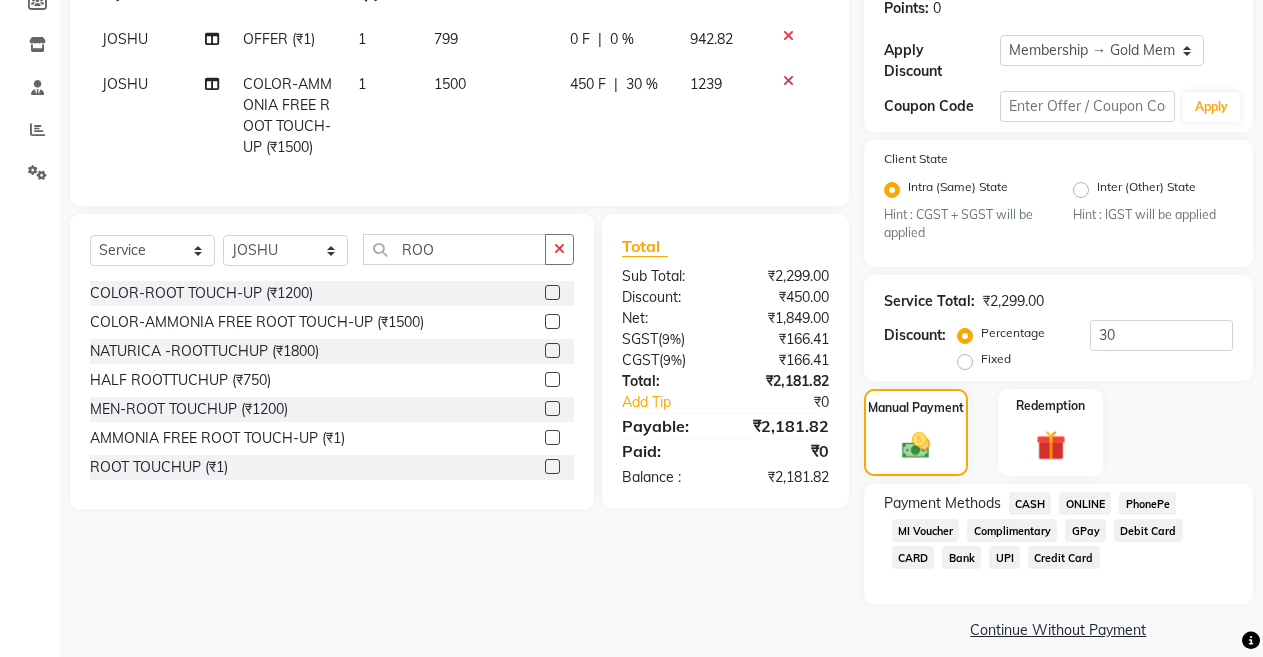 scroll, scrollTop: 331, scrollLeft: 0, axis: vertical 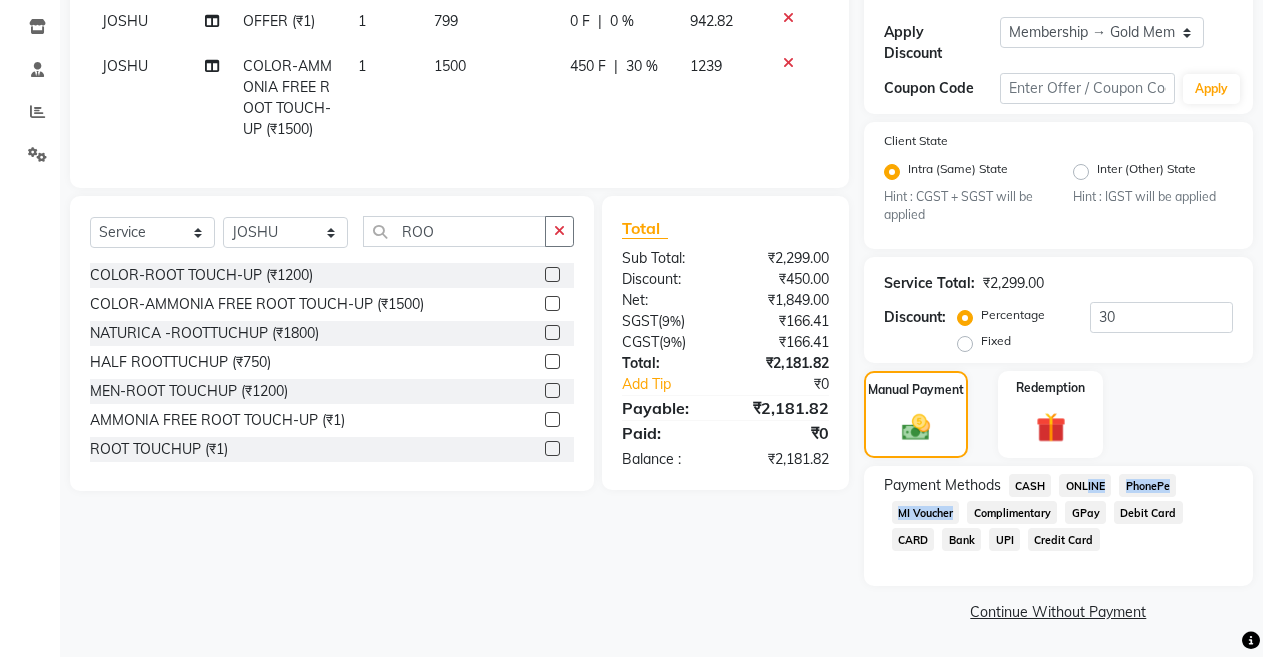 drag, startPoint x: 1082, startPoint y: 481, endPoint x: 973, endPoint y: 506, distance: 111.83023 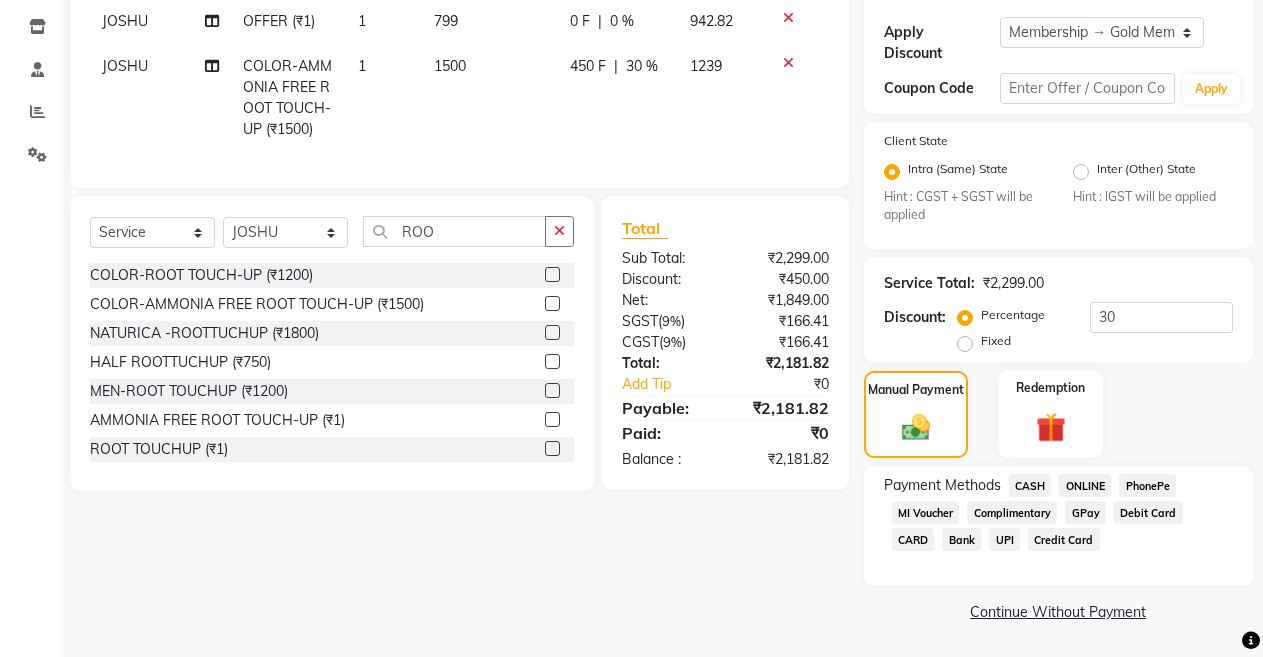 click on "CARD" 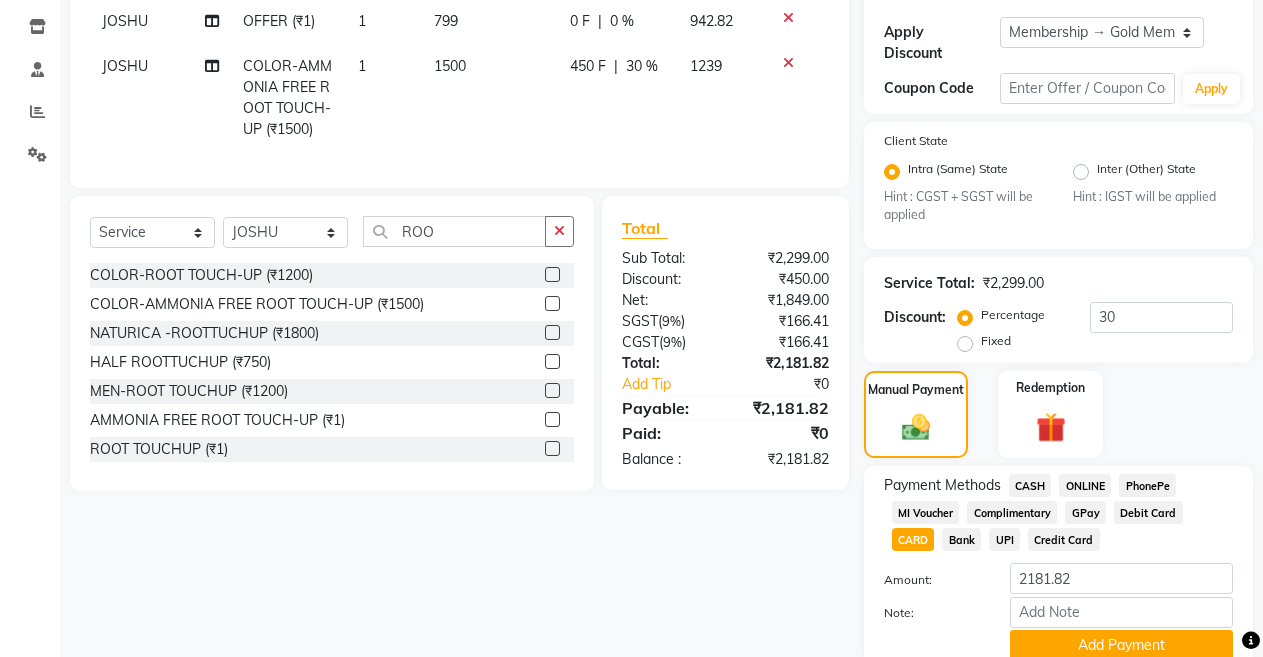 scroll, scrollTop: 0, scrollLeft: 0, axis: both 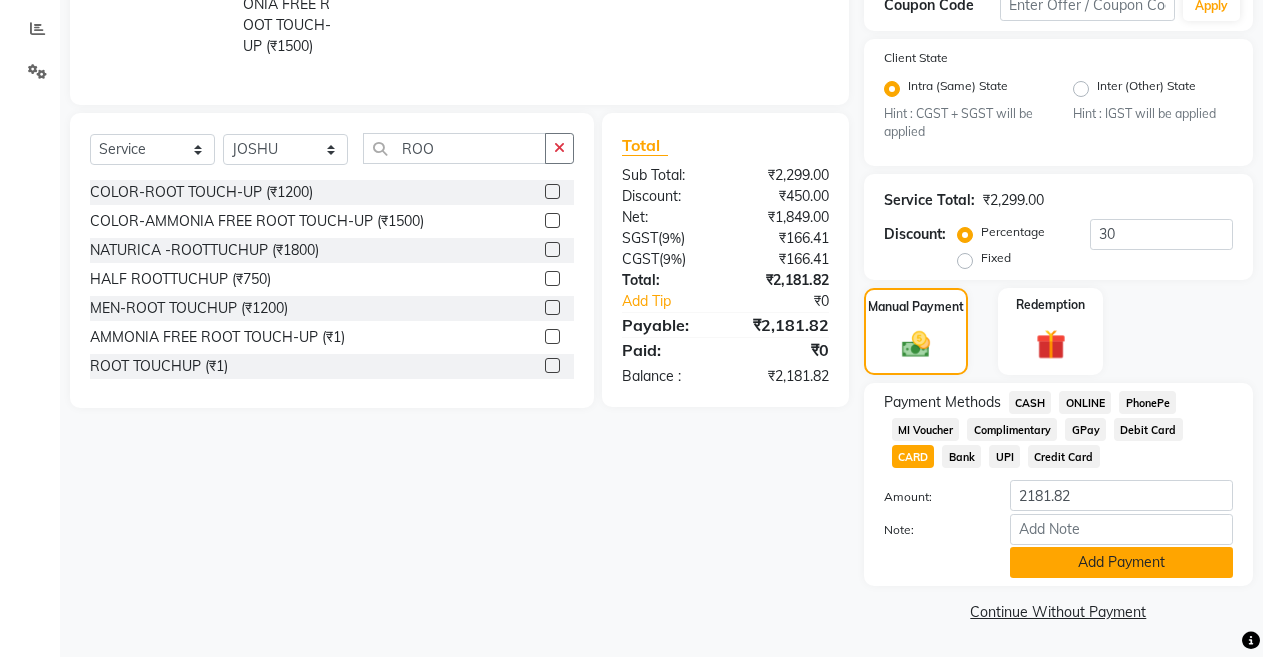 click on "Add Payment" 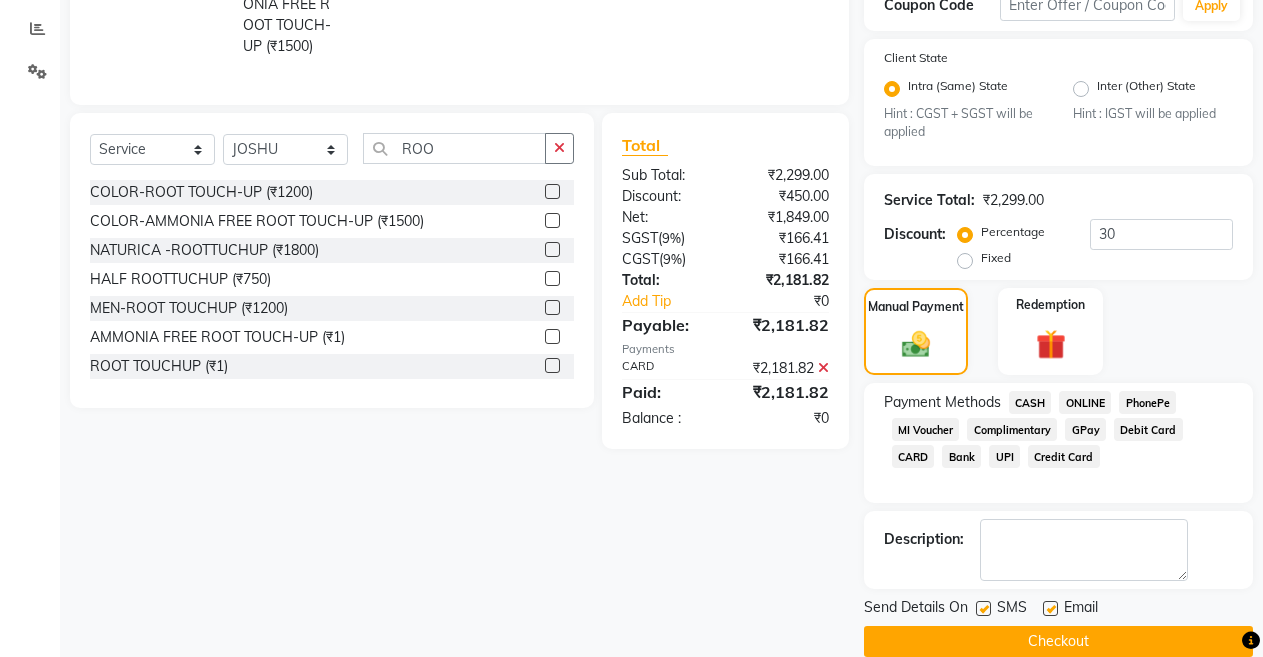 click on "Checkout" 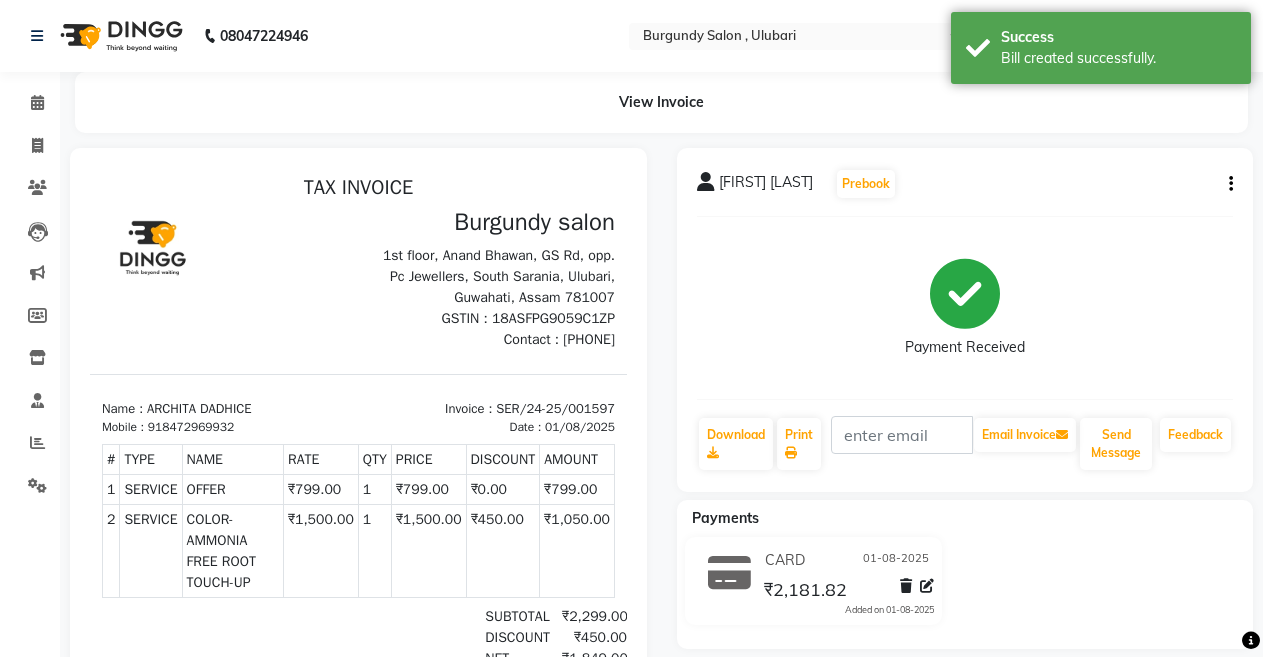 scroll, scrollTop: 0, scrollLeft: 0, axis: both 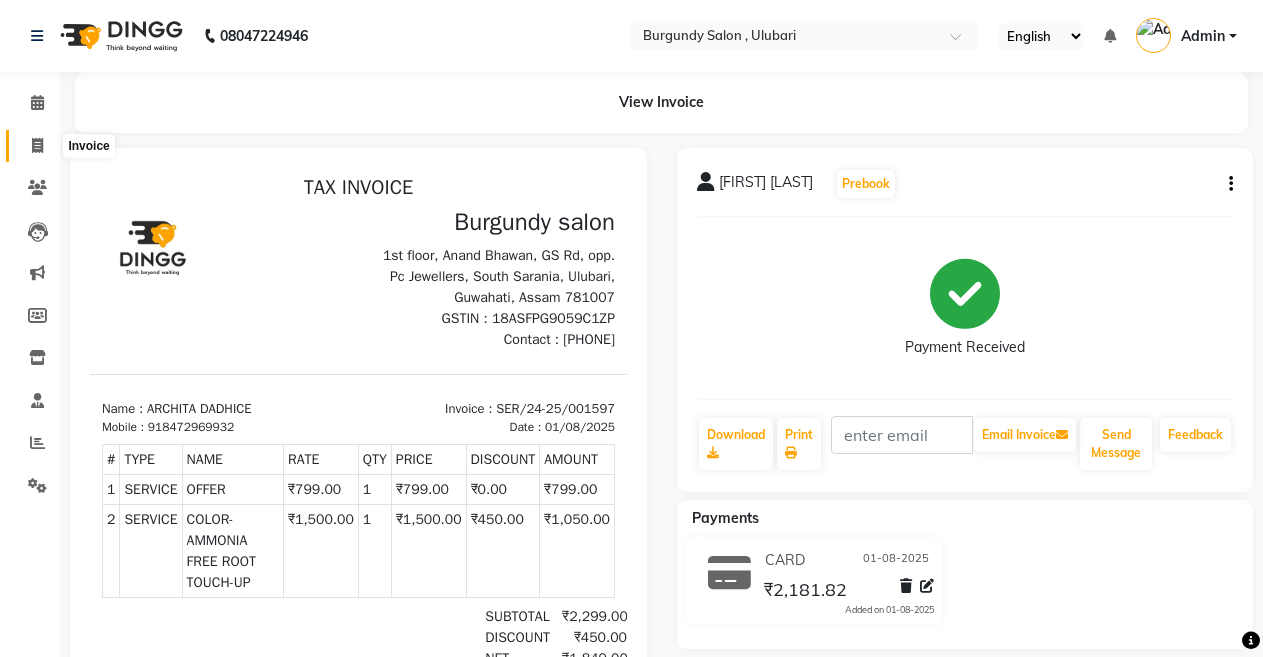 click 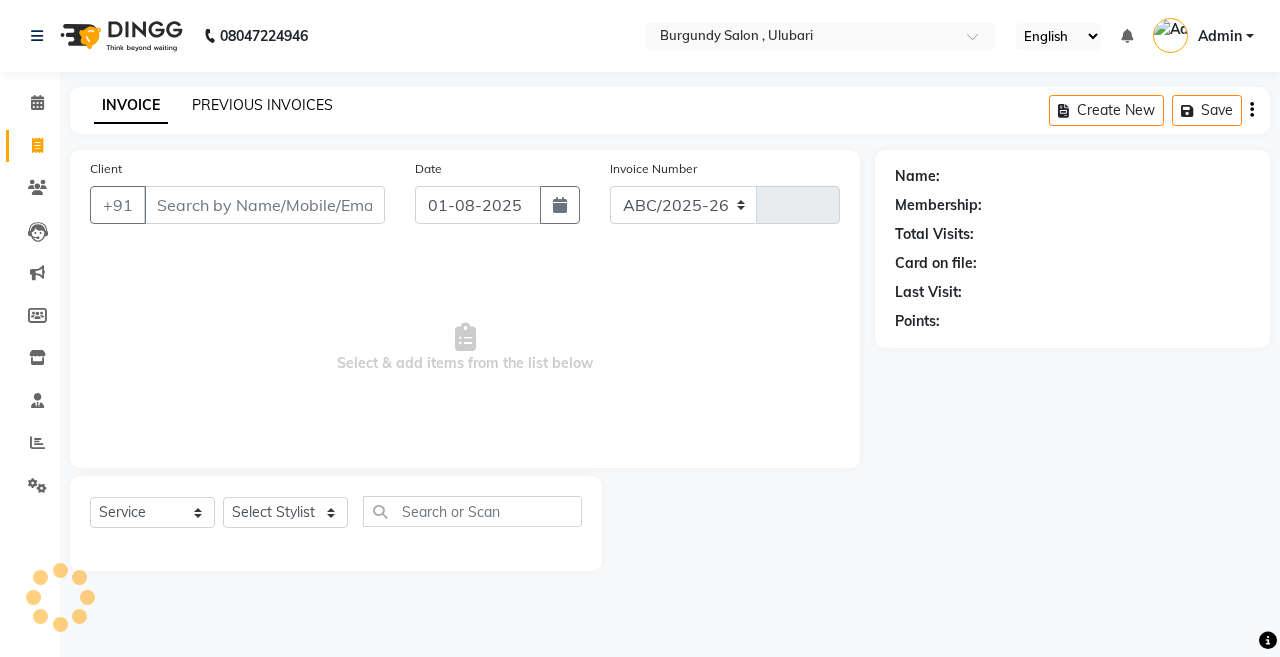 select on "5345" 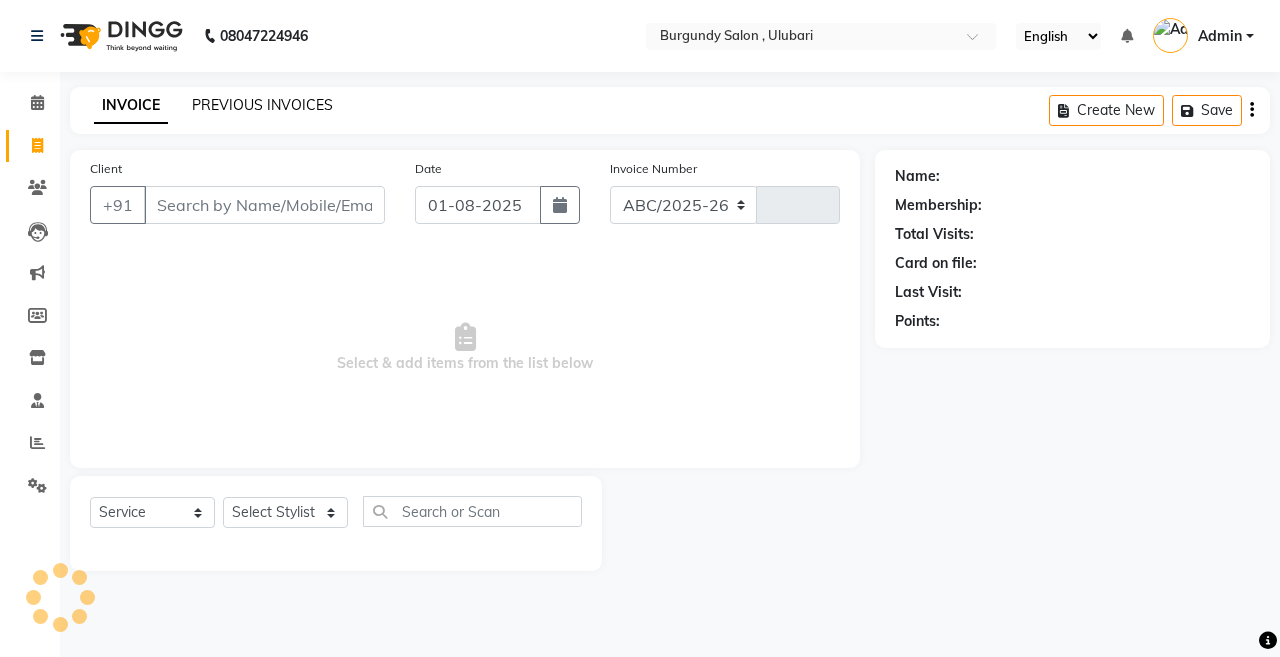 type on "1371" 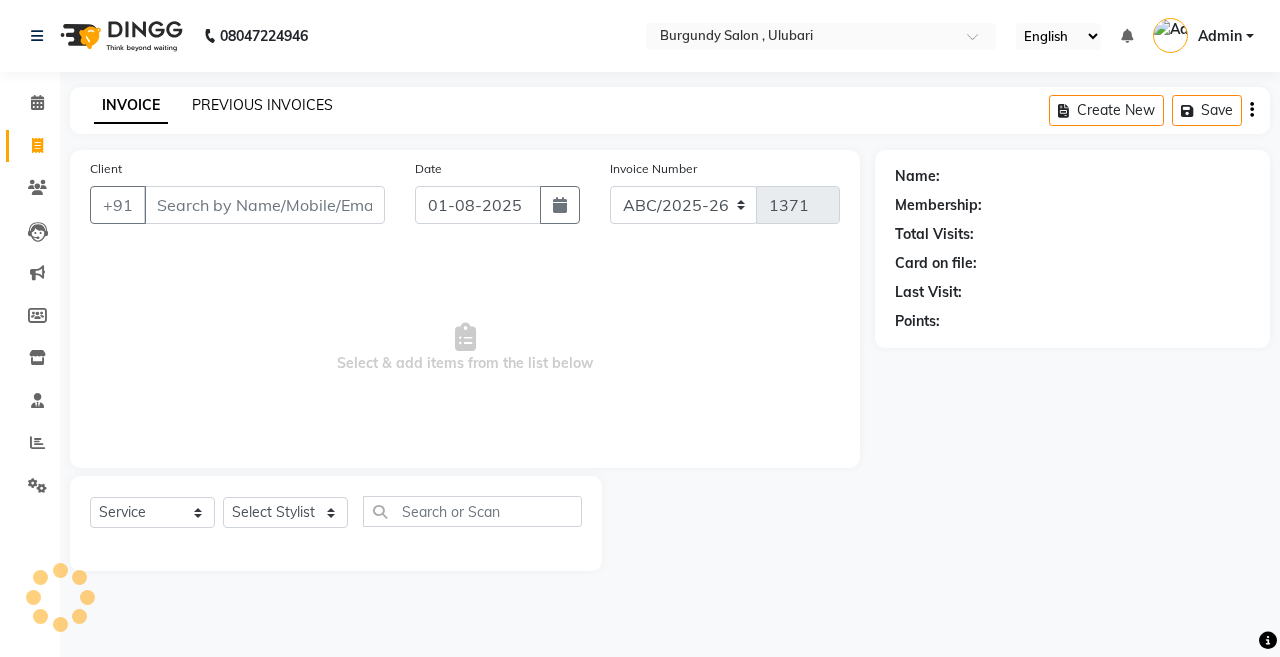 click on "PREVIOUS INVOICES" 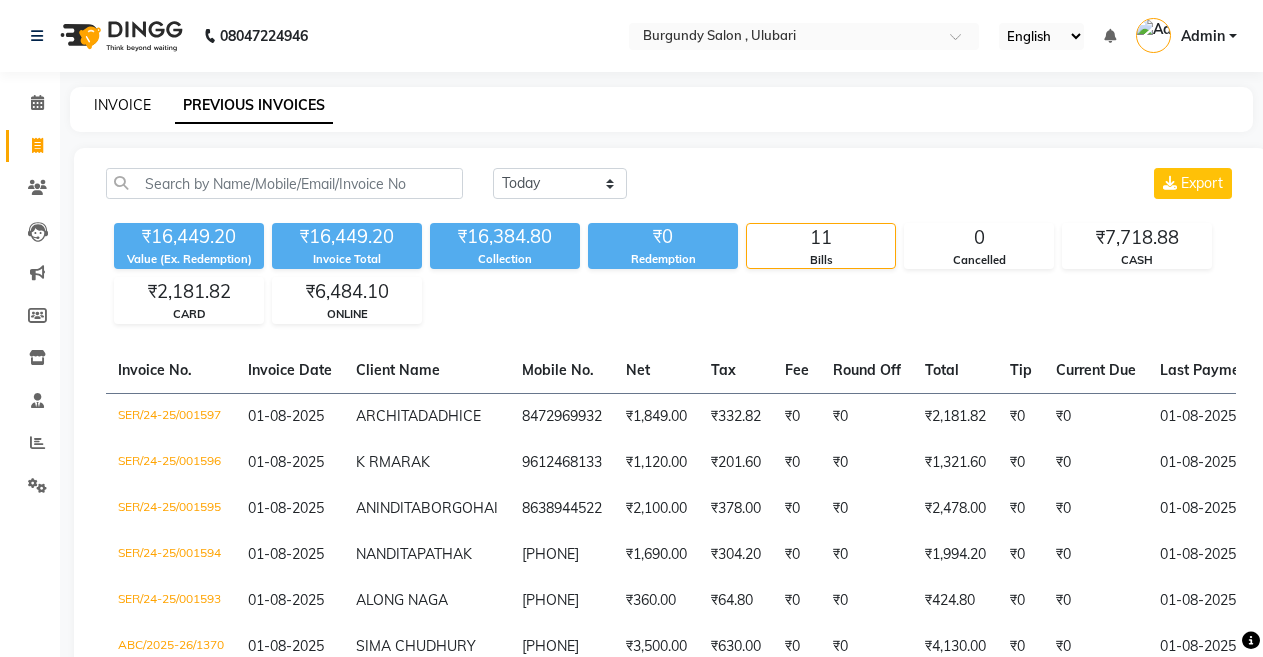 click on "INVOICE" 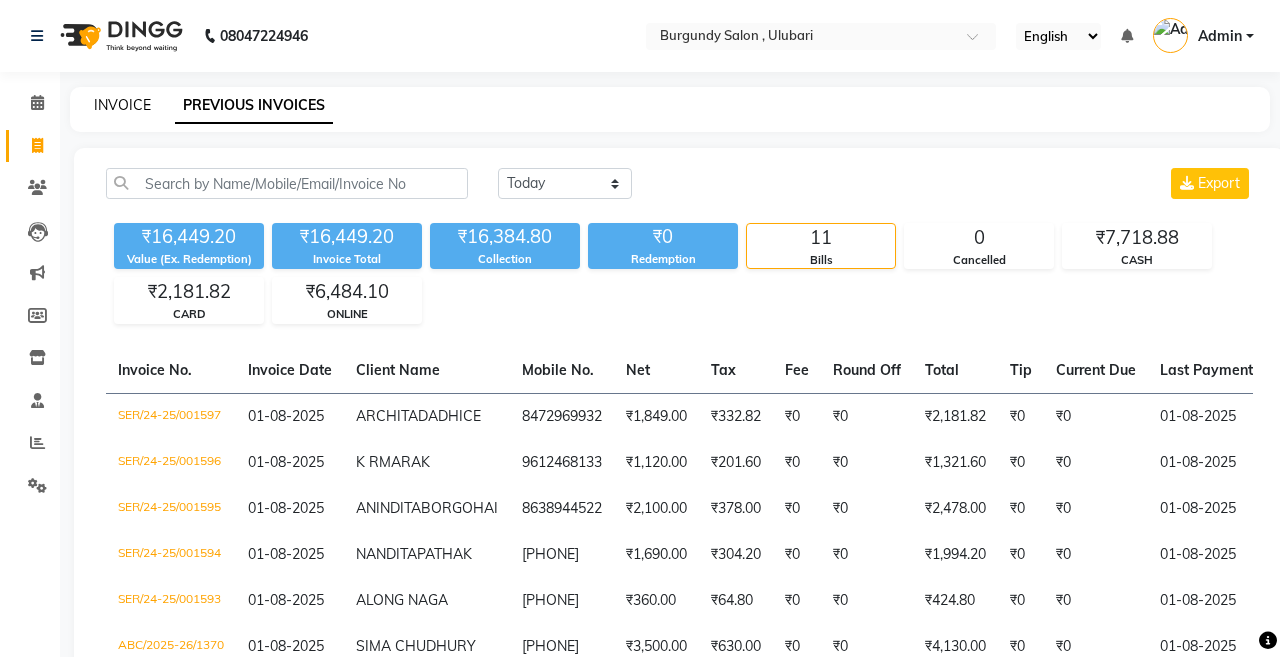 select on "service" 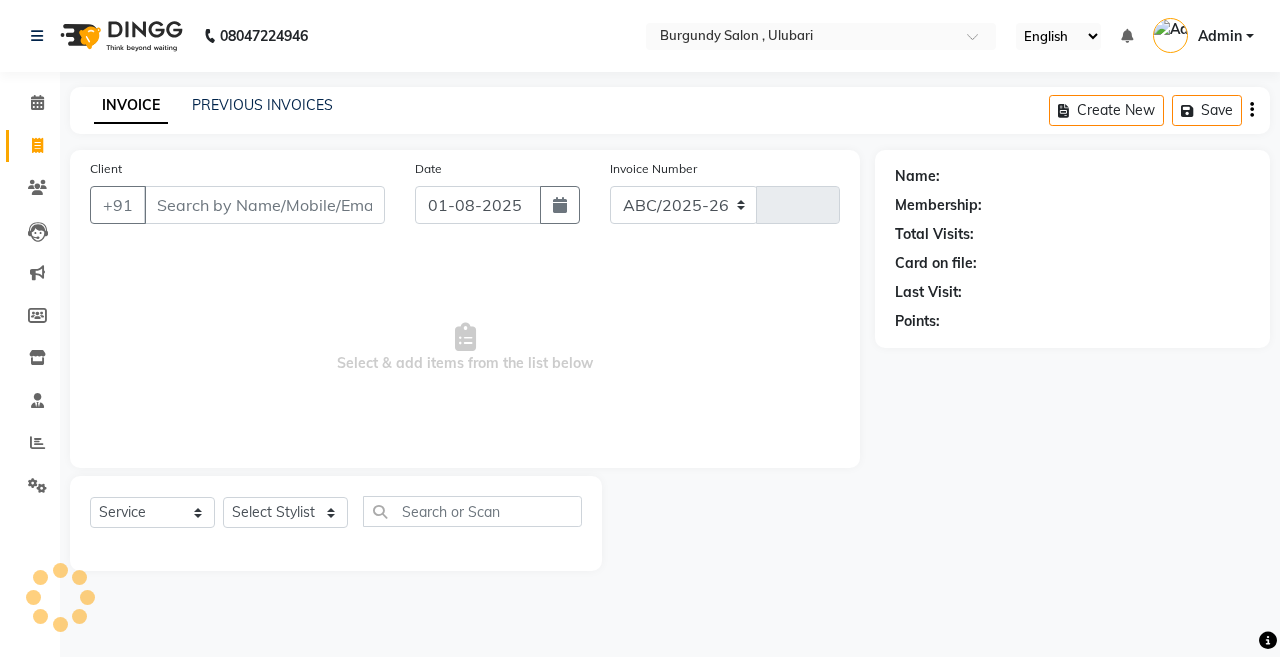select on "5345" 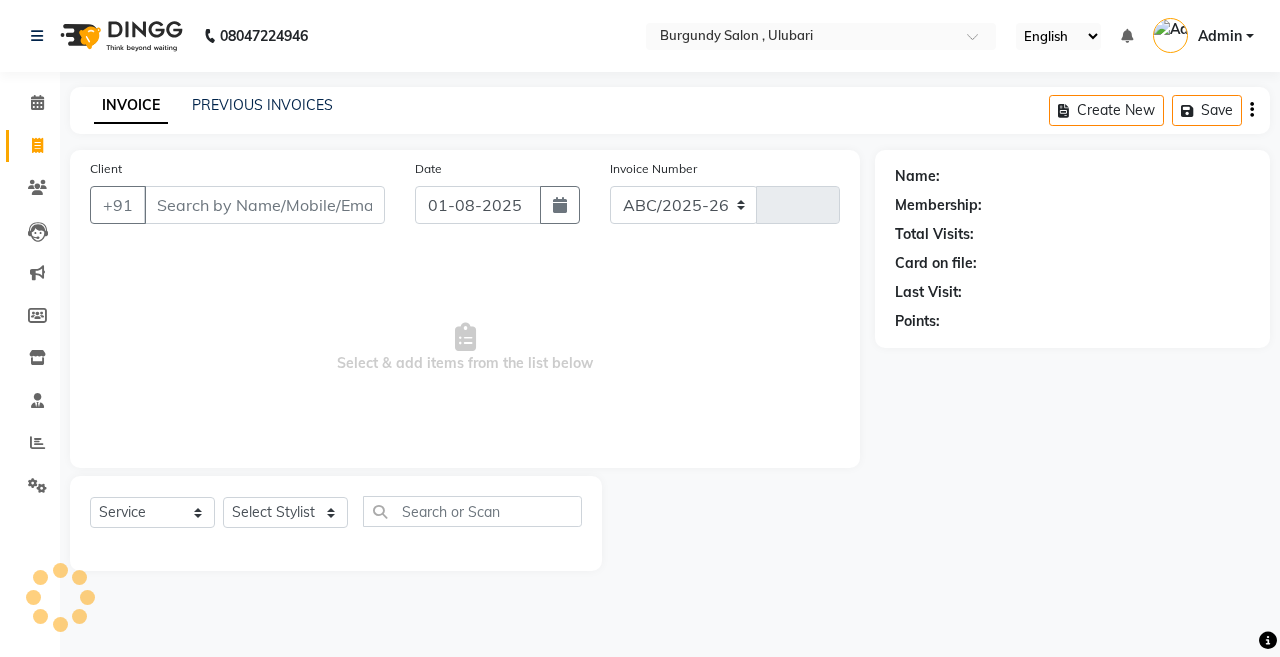 type on "1371" 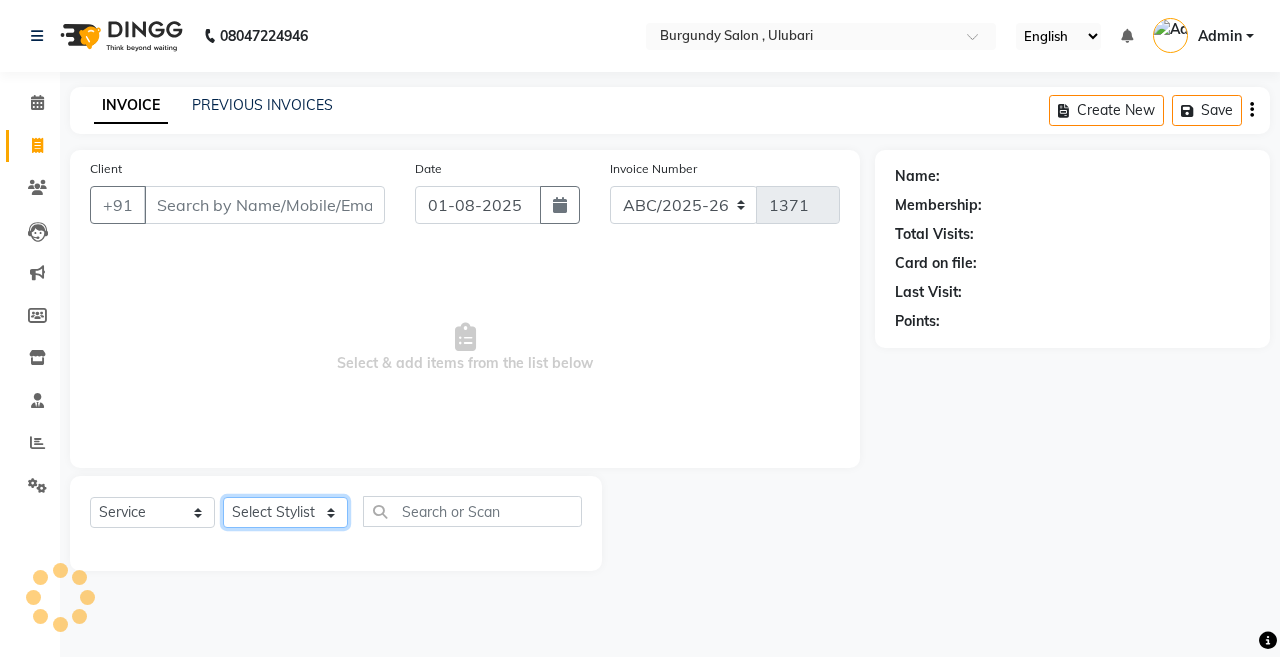click on "Select Stylist" 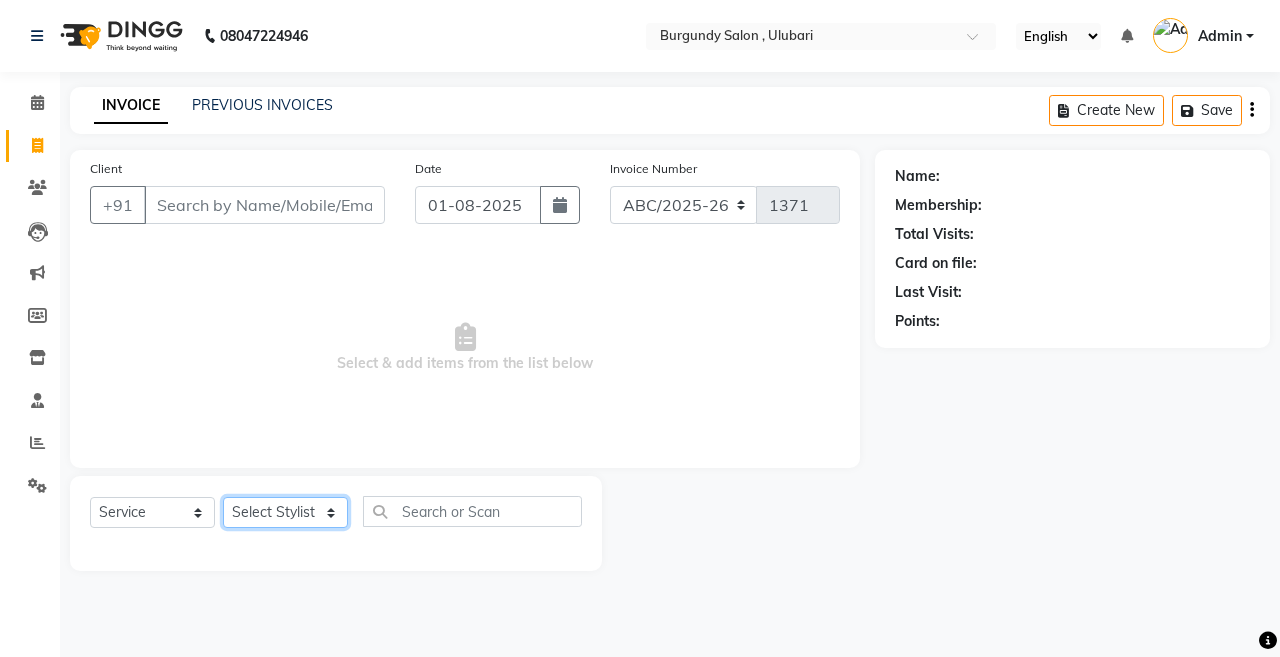 select on "58941" 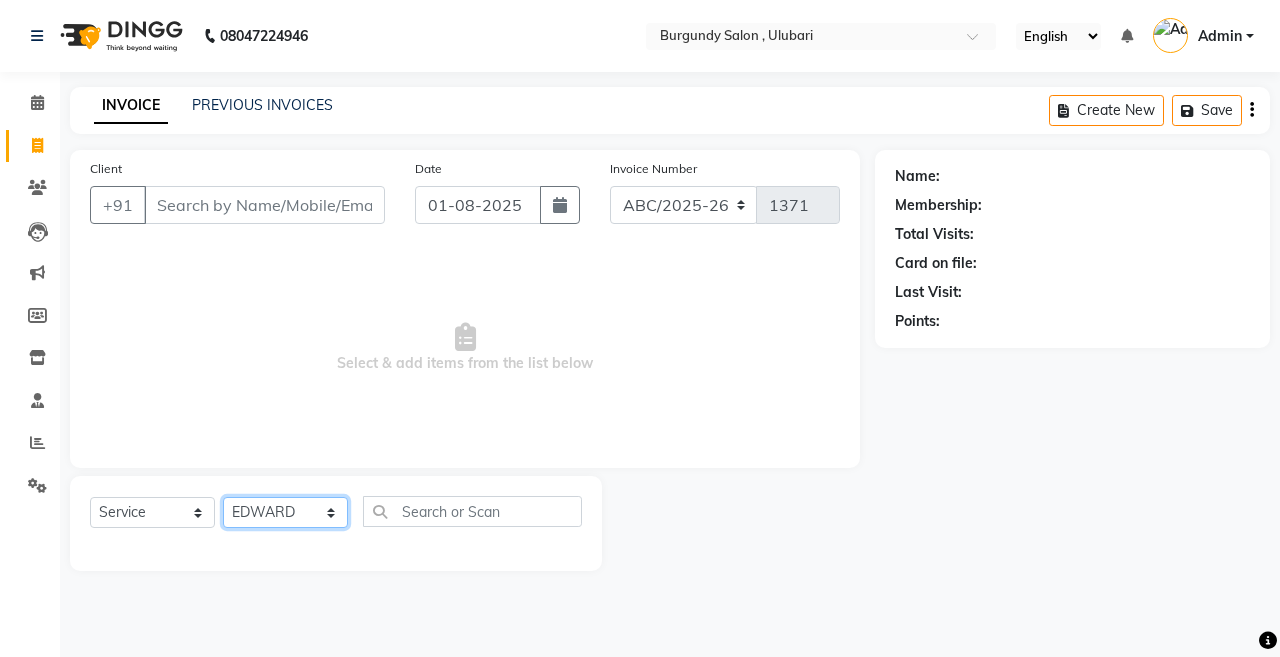 click on "Select Stylist ANIL  ANJANA BARSHA DEEPSHIKHA  DHON DAS DHON / NITUMONI EDWARD EDWARD/ LAXMI JOSHU JUNMONI KASHIF LAXI / ANJANA LAXMI LITTLE MAAM MINTUL MITALI NEETU RANA NITUMONI NITUMONI/POJA/ LAXMI NITUMONI / SAGARIKA NITUMONI/ SAGRIKA PRAKASH PUJAA Rubi RUBI / LAXMI SAGARIKA  SAGARIKA / RUBI SAHIL SAHIL / DHON SAHIL / EDWARD SAHIL/ JOSHU SAHIL/JOSHU/PRAKASH/ RUBI SAHIL/NITUMONI/ MITALI SAHIL/ RUBI SHABIR SHADHAB SIMA KALITA SONALI DEKA SOPEM staff 1 staff 1 TANU" 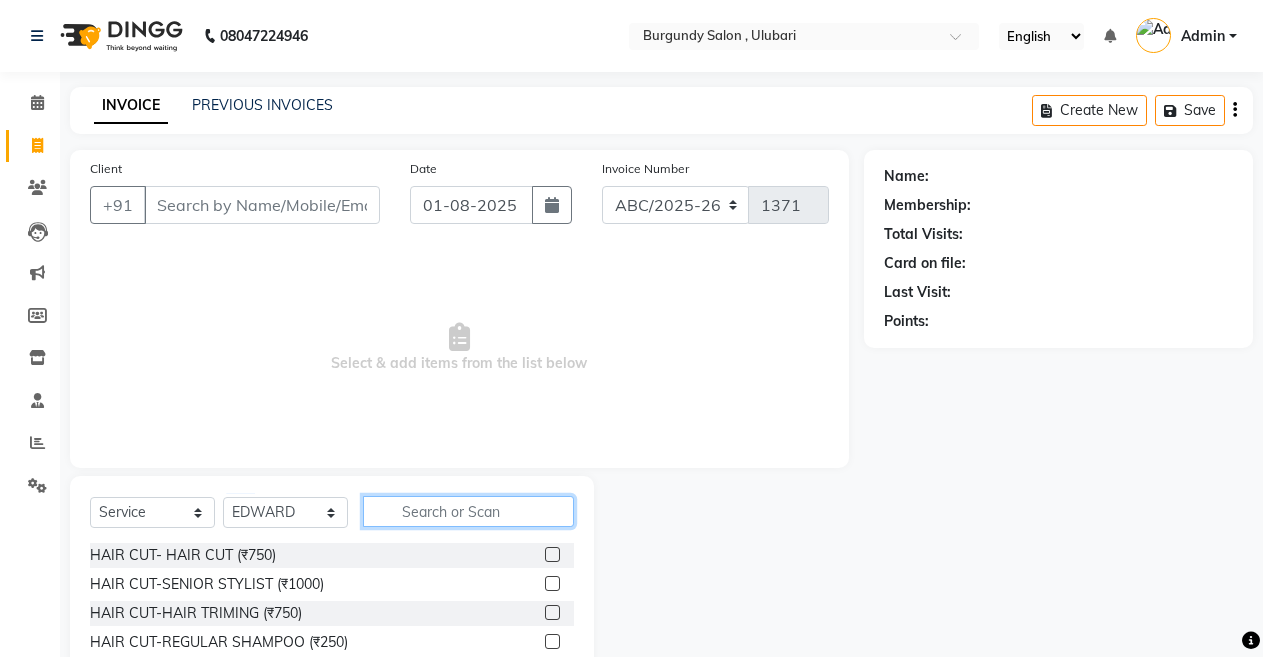 click 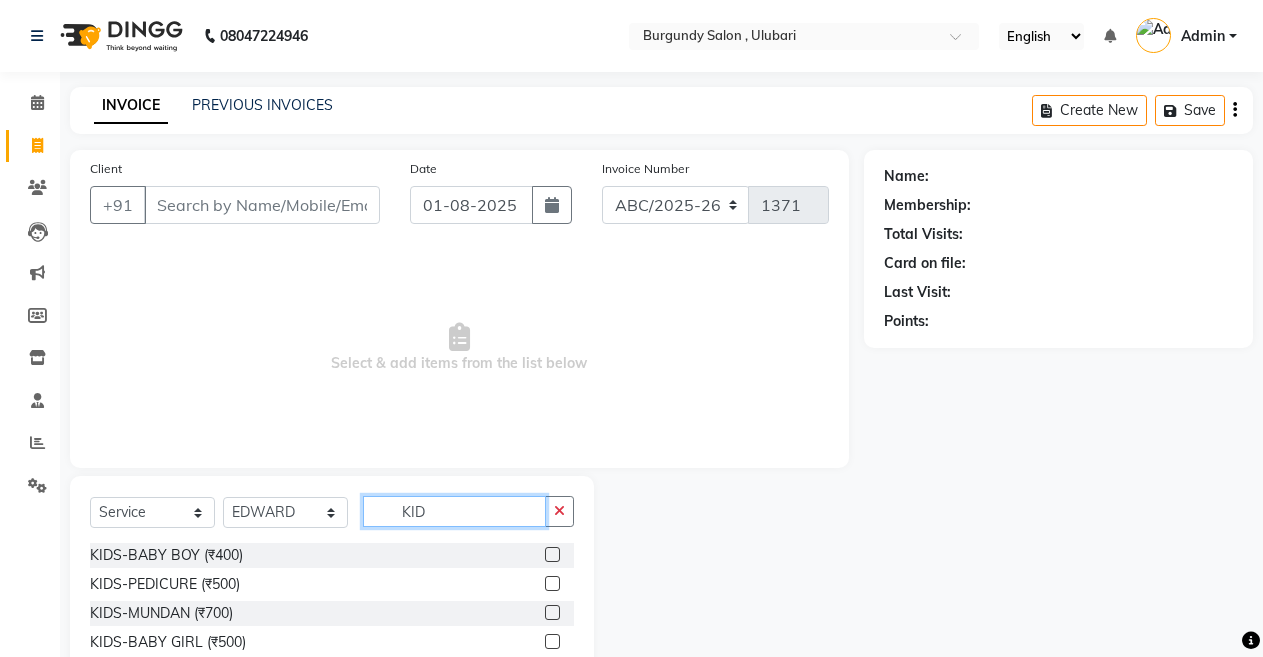 type on "KID" 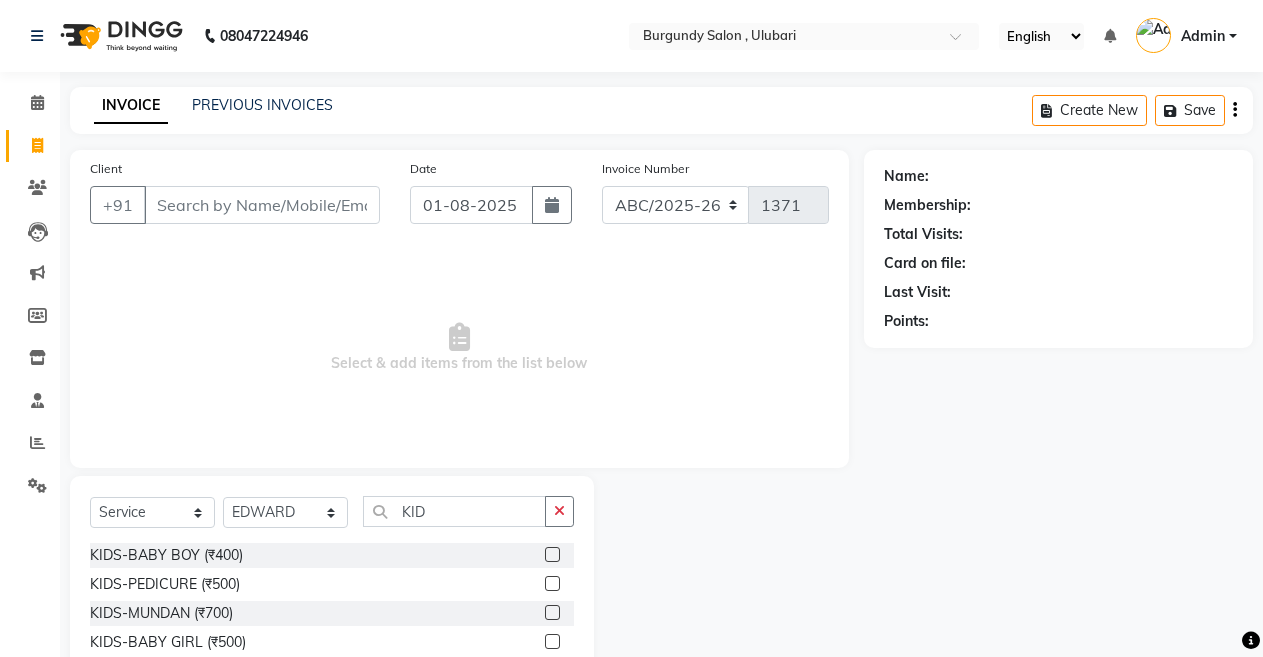 click 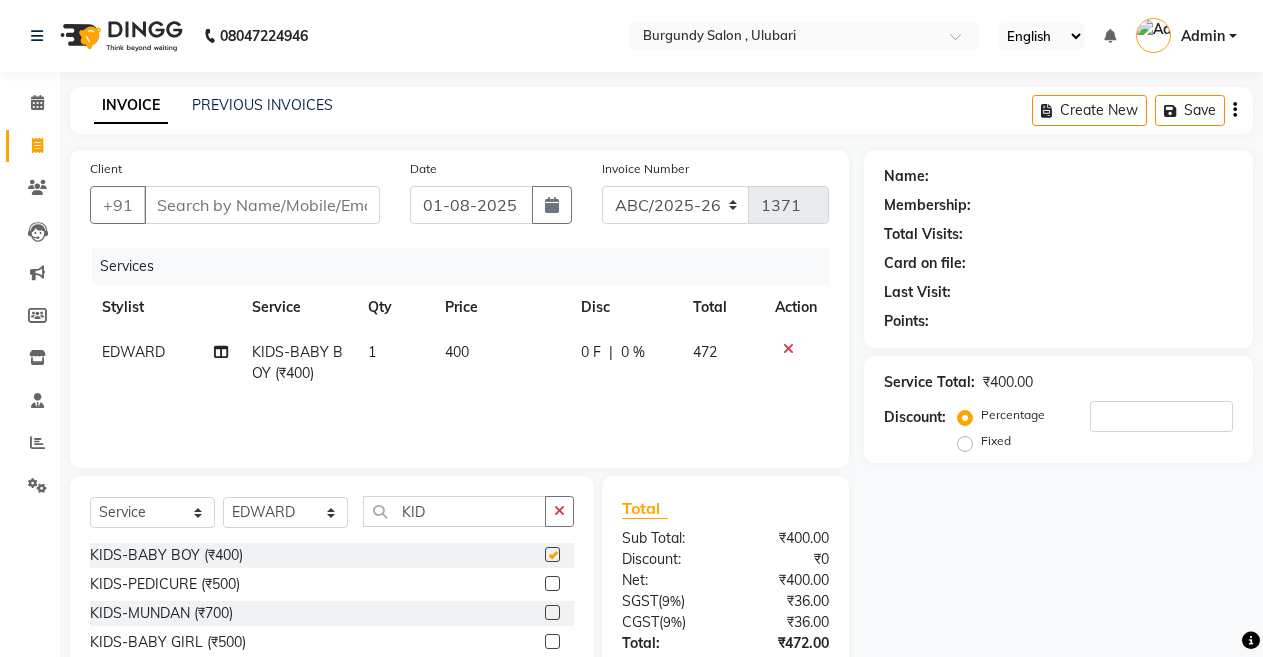 checkbox on "false" 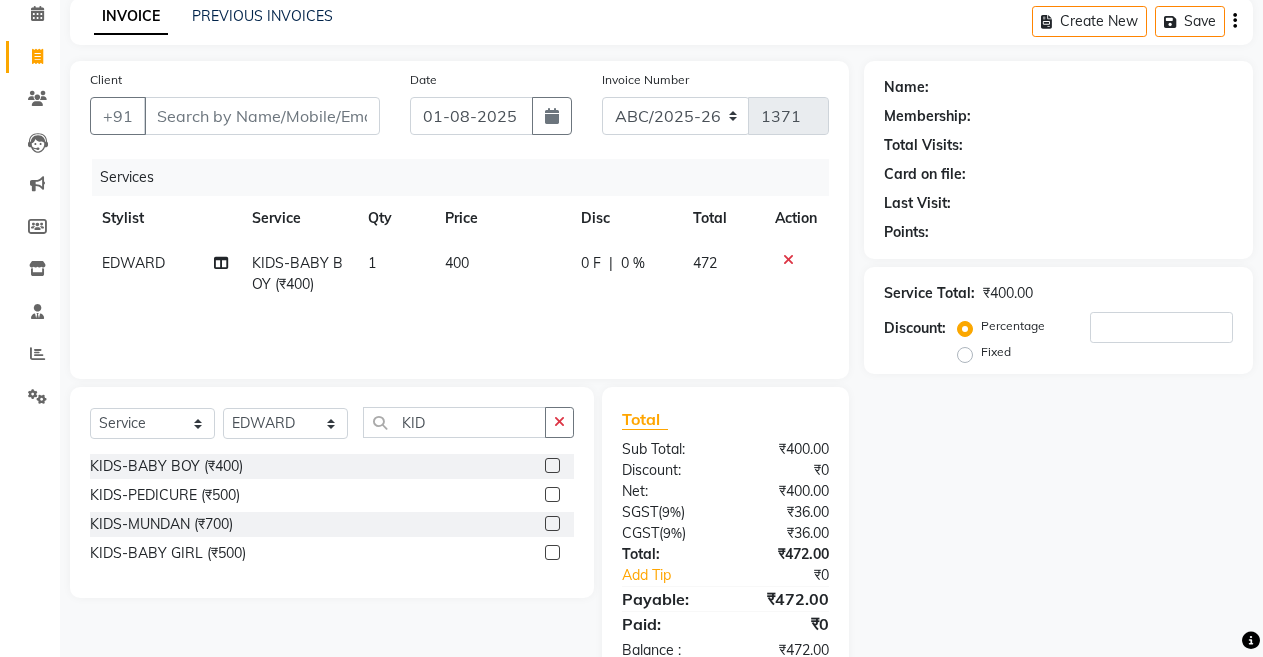 scroll, scrollTop: 143, scrollLeft: 0, axis: vertical 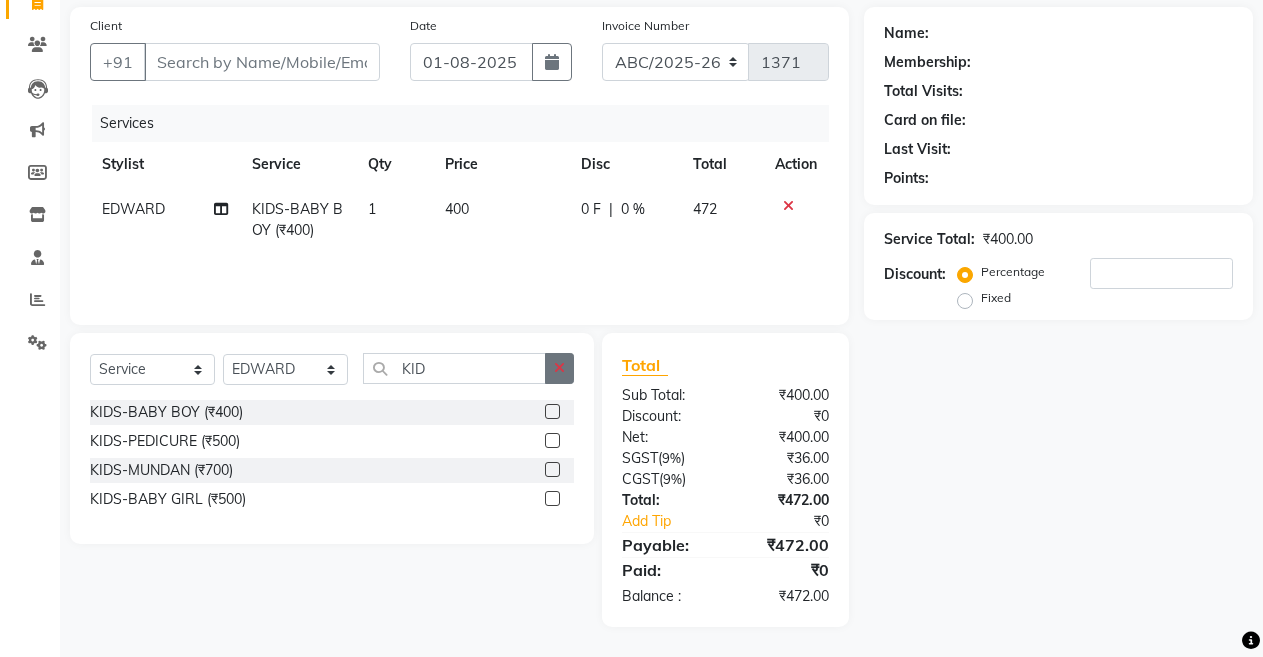 click 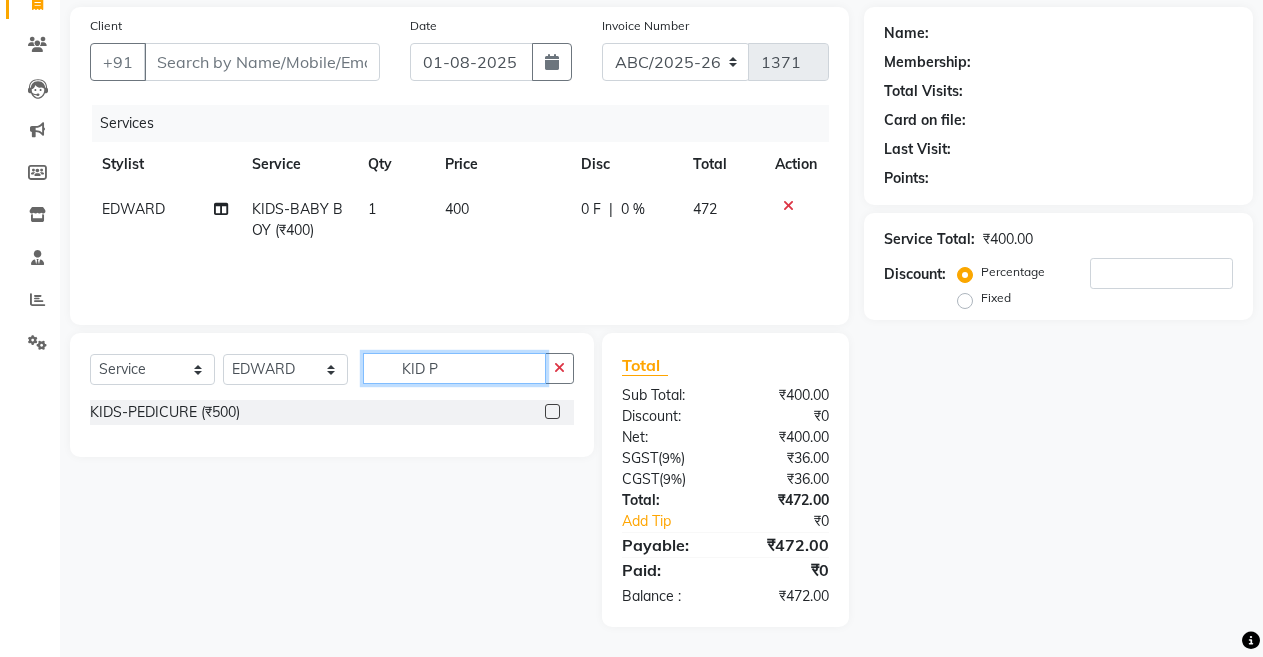 type on "KID P" 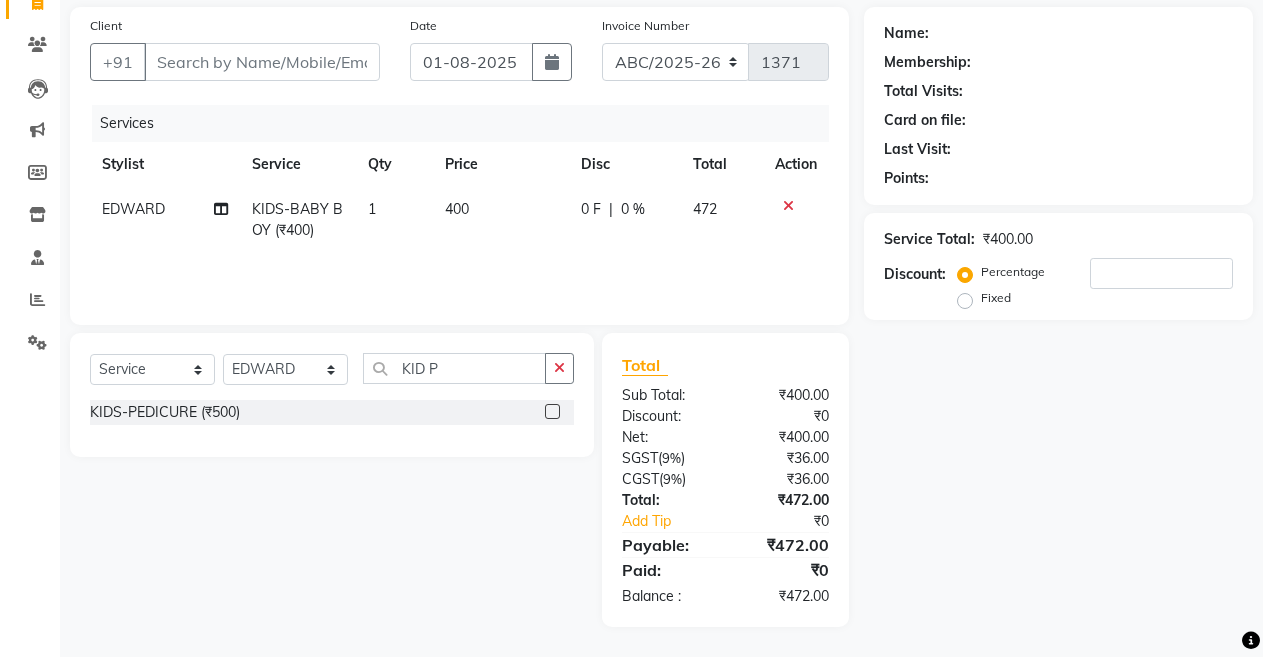 click 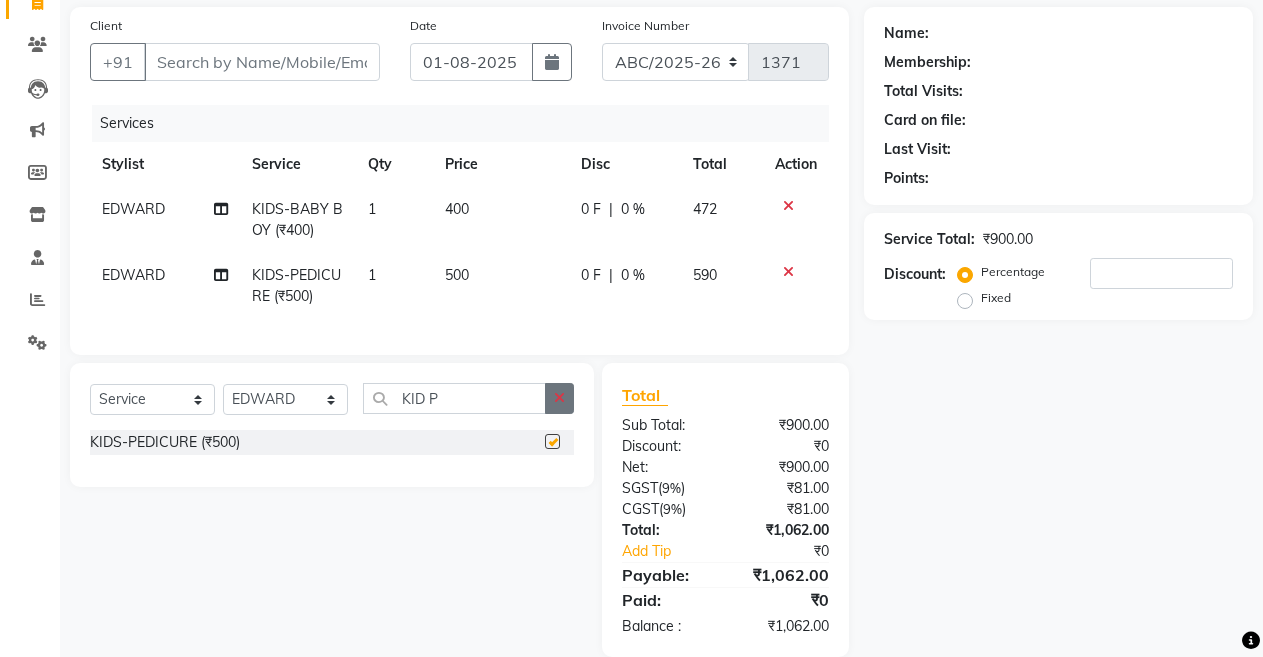 checkbox on "false" 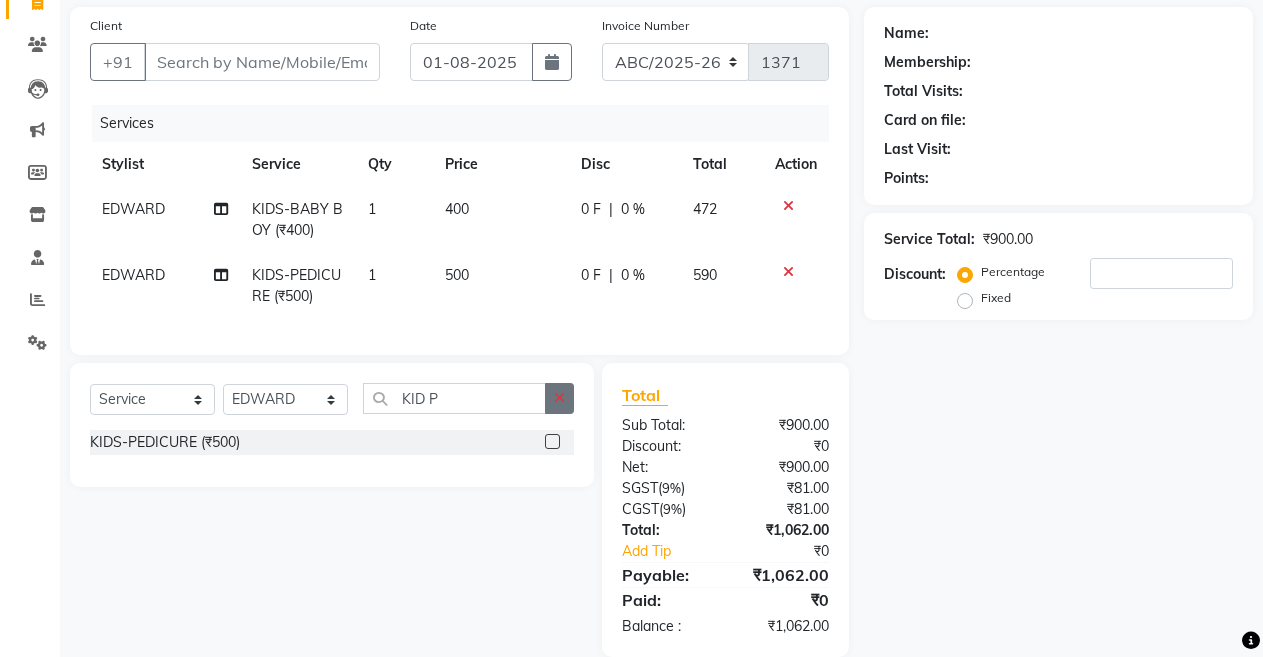 click 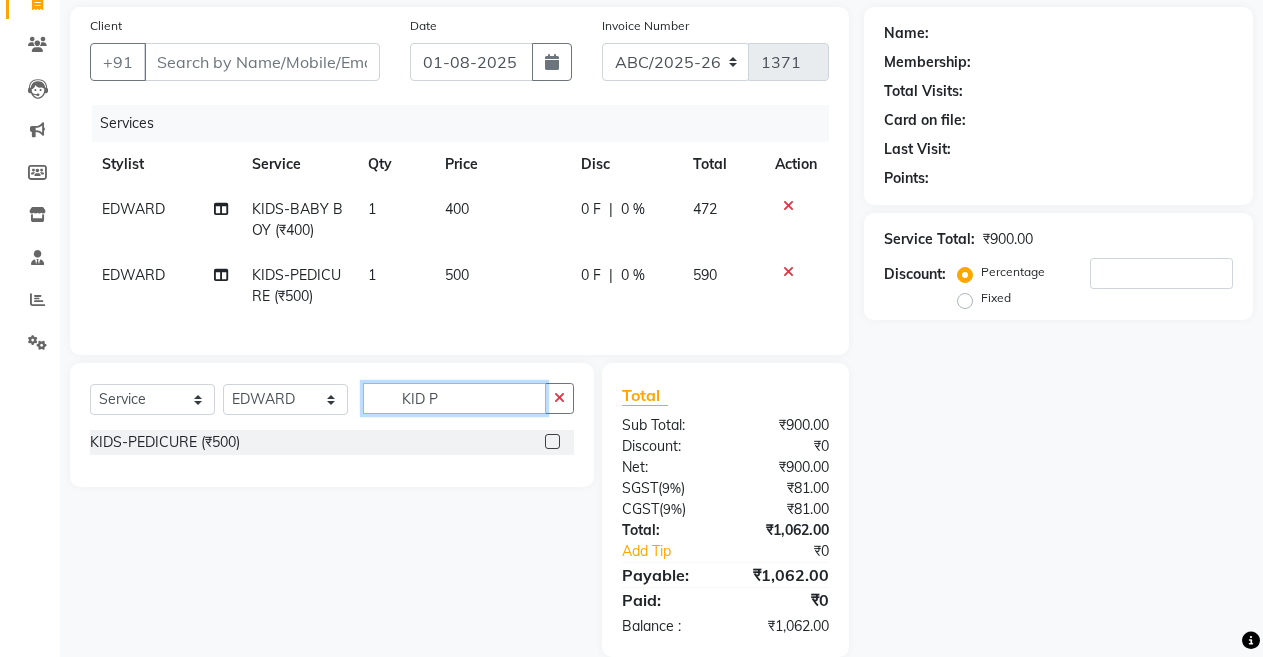 type 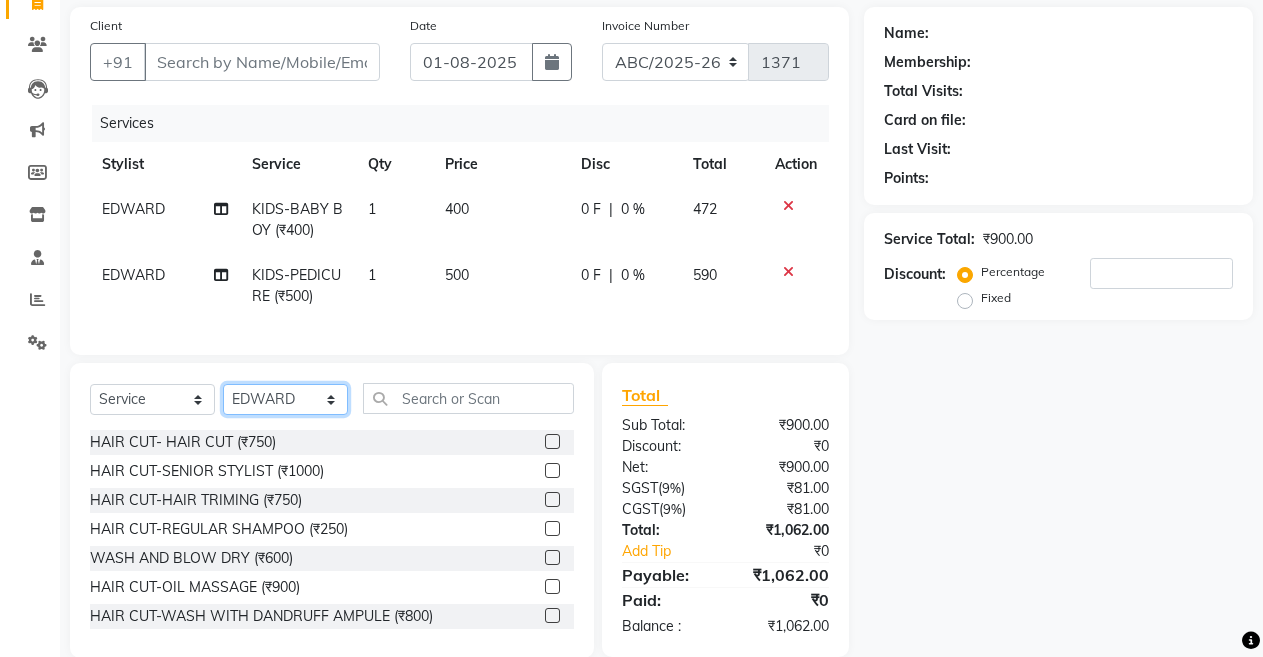 click on "Select Stylist ANIL  ANJANA BARSHA DEEPSHIKHA  DHON DAS DHON / NITUMONI EDWARD EDWARD/ LAXMI JOSHU JUNMONI KASHIF LAXI / ANJANA LAXMI LITTLE MAAM MINTUL MITALI NEETU RANA NITUMONI NITUMONI/POJA/ LAXMI NITUMONI / SAGARIKA NITUMONI/ SAGRIKA PRAKASH PUJAA Rubi RUBI / LAXMI SAGARIKA  SAGARIKA / RUBI SAHIL SAHIL / DHON SAHIL / EDWARD SAHIL/ JOSHU SAHIL/JOSHU/PRAKASH/ RUBI SAHIL/NITUMONI/ MITALI SAHIL/ RUBI SHABIR SHADHAB SIMA KALITA SONALI DEKA SOPEM staff 1 staff 1 TANU" 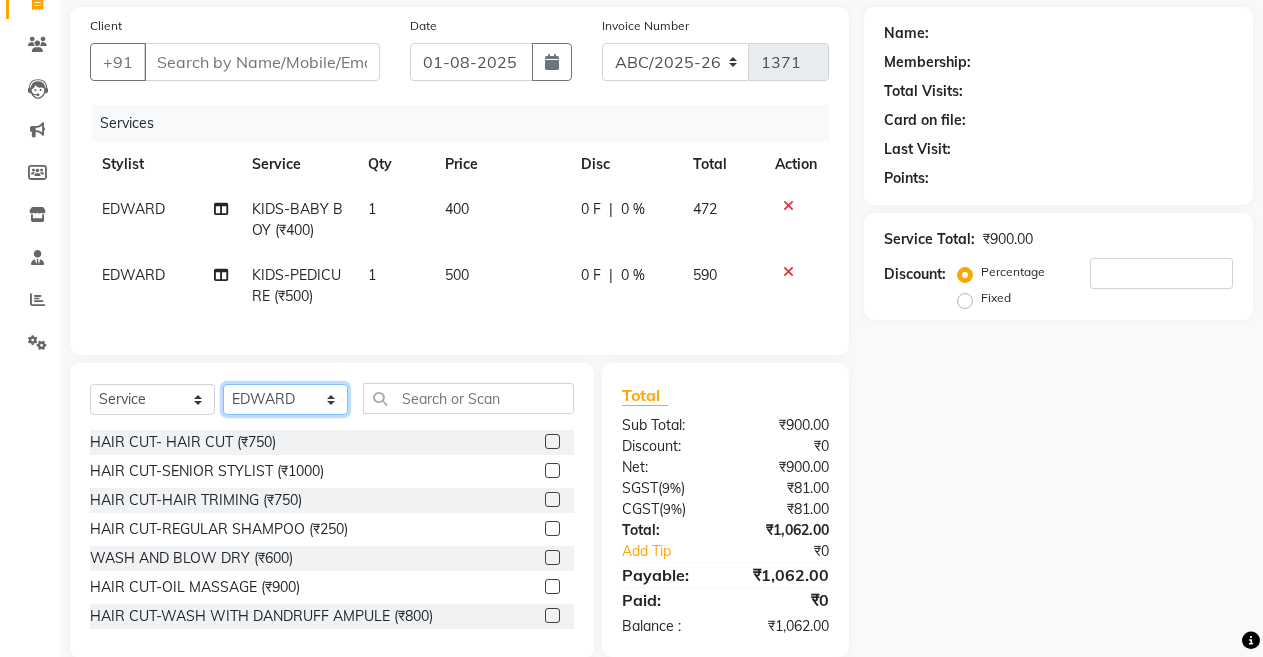select on "[NUMBER]" 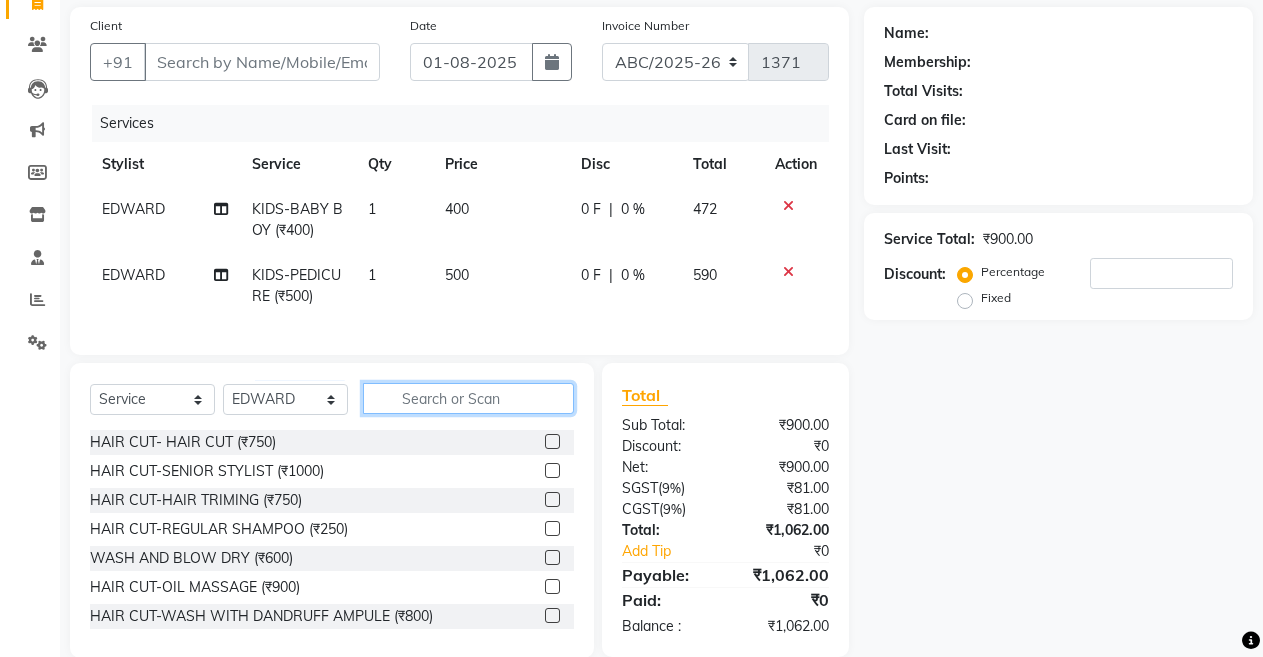click 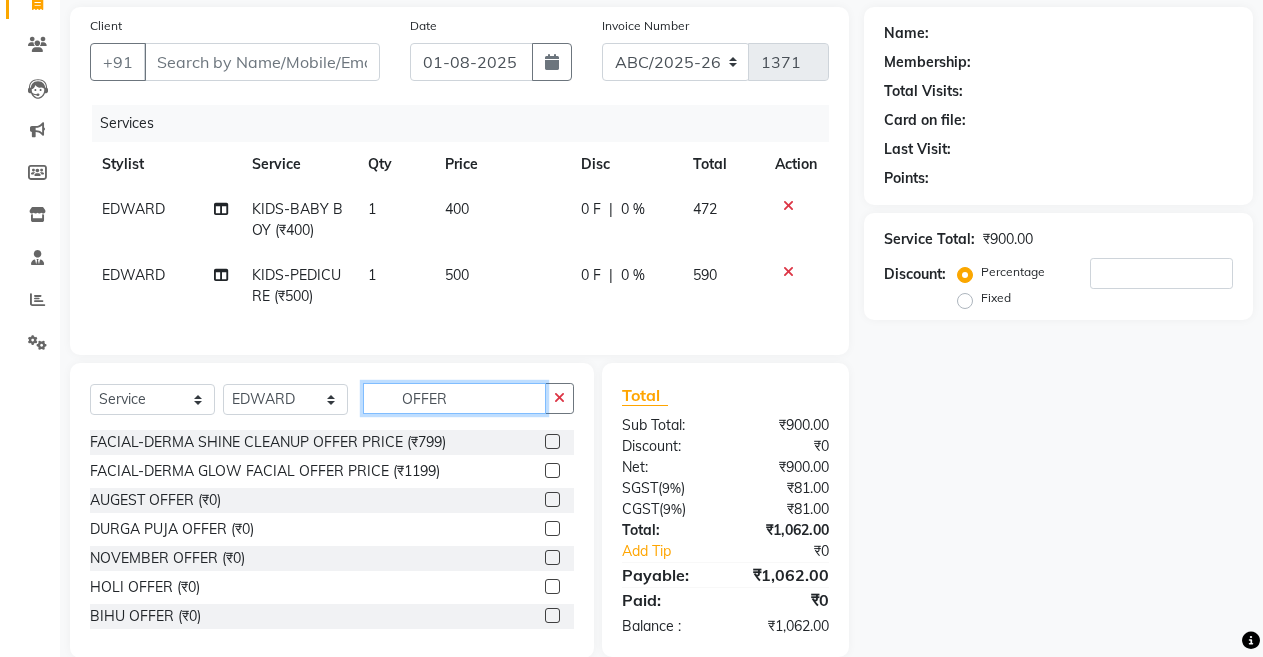 scroll, scrollTop: 191, scrollLeft: 0, axis: vertical 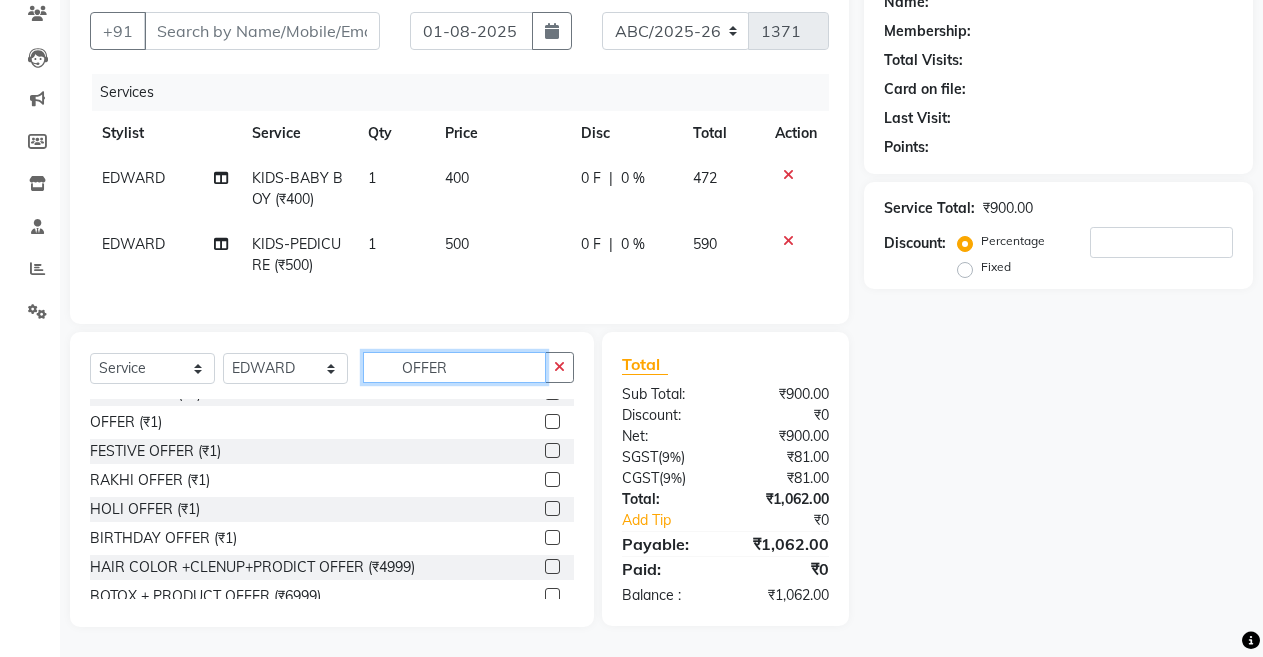 type on "OFFER" 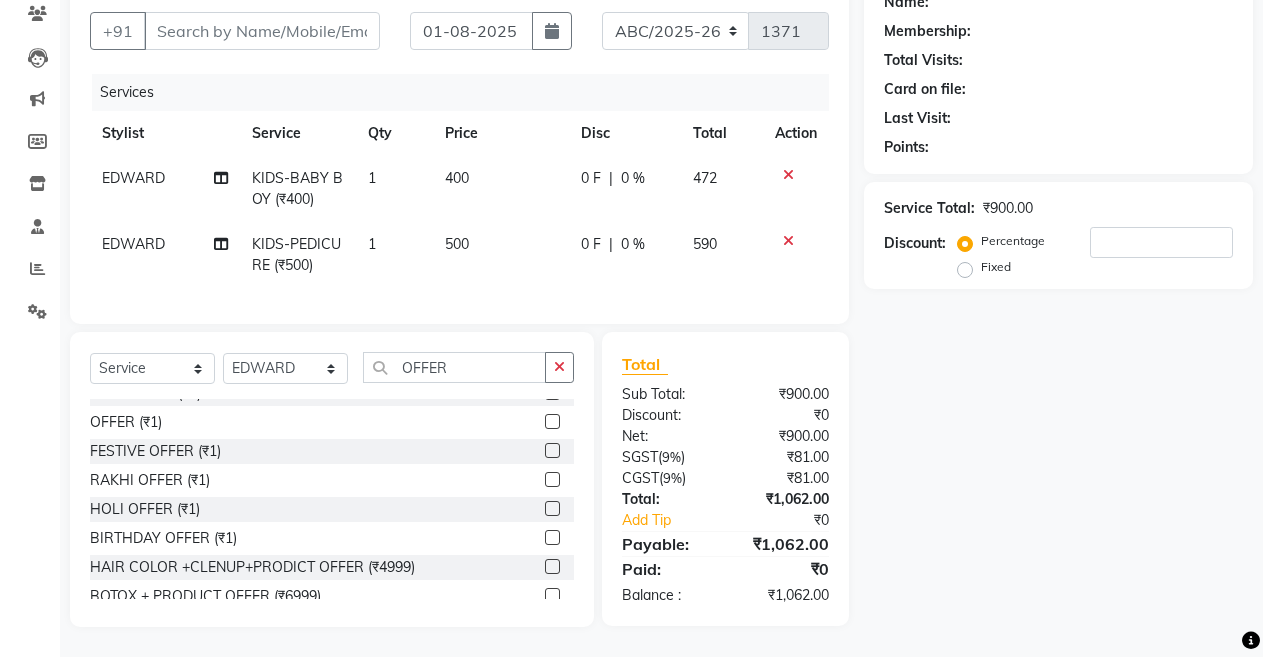 click 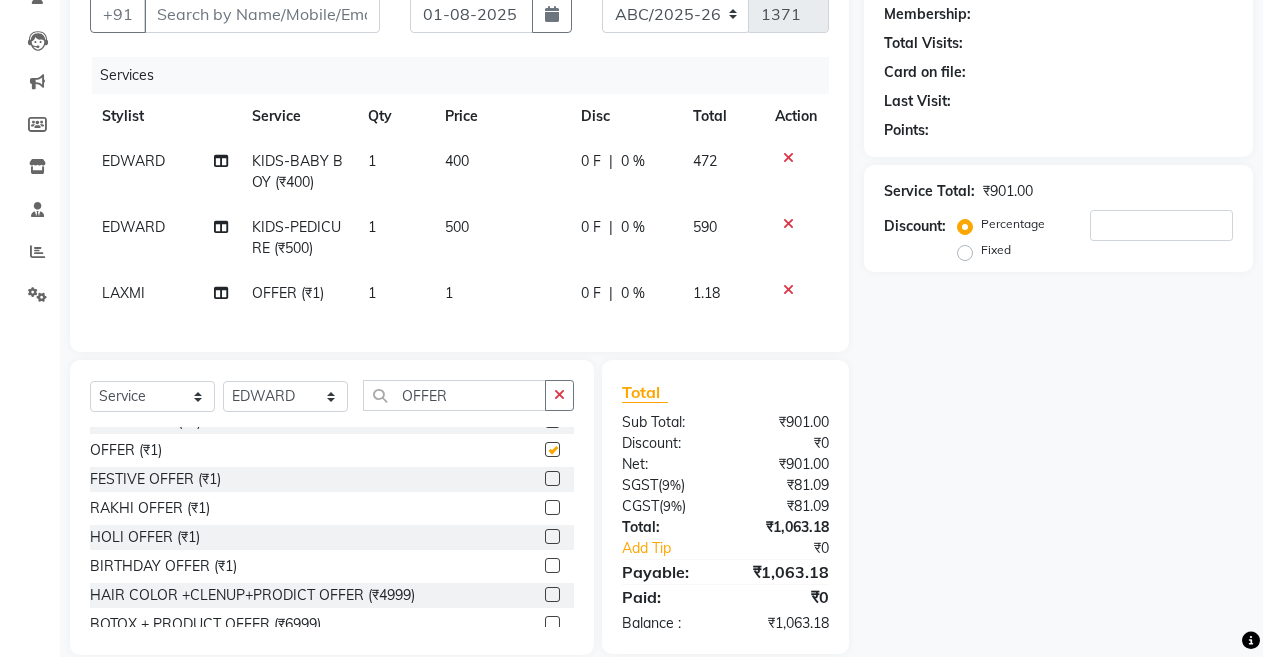 checkbox on "false" 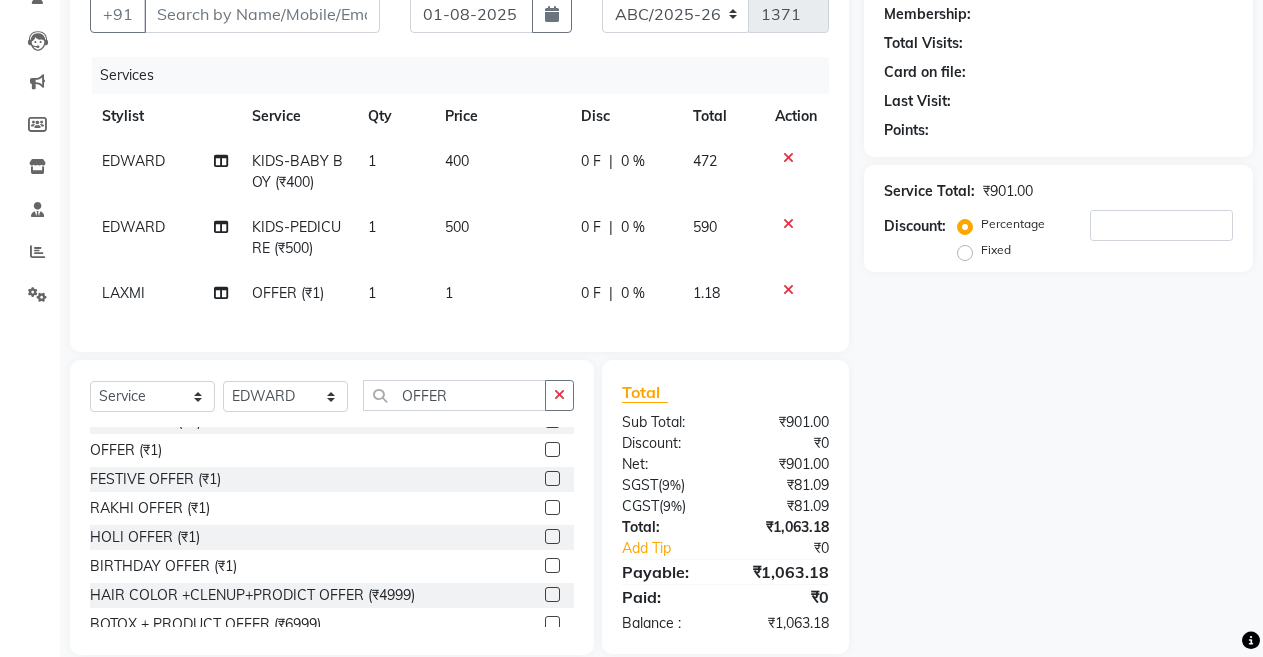 click on "1" 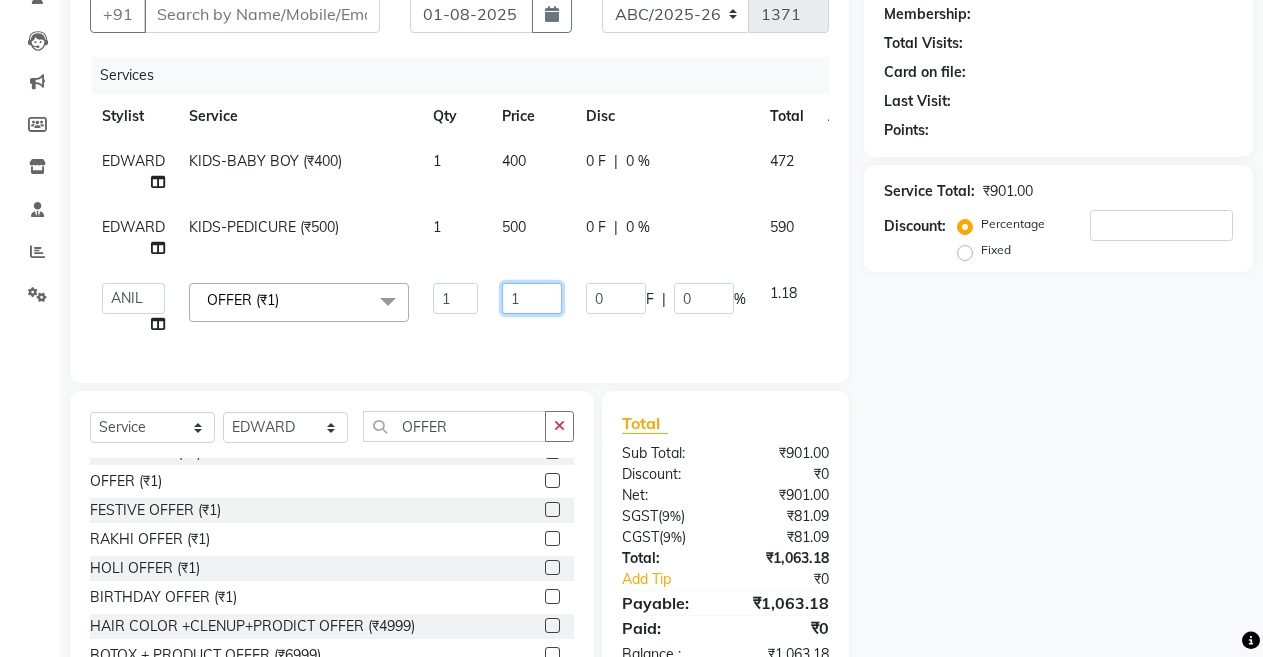 click on "1" 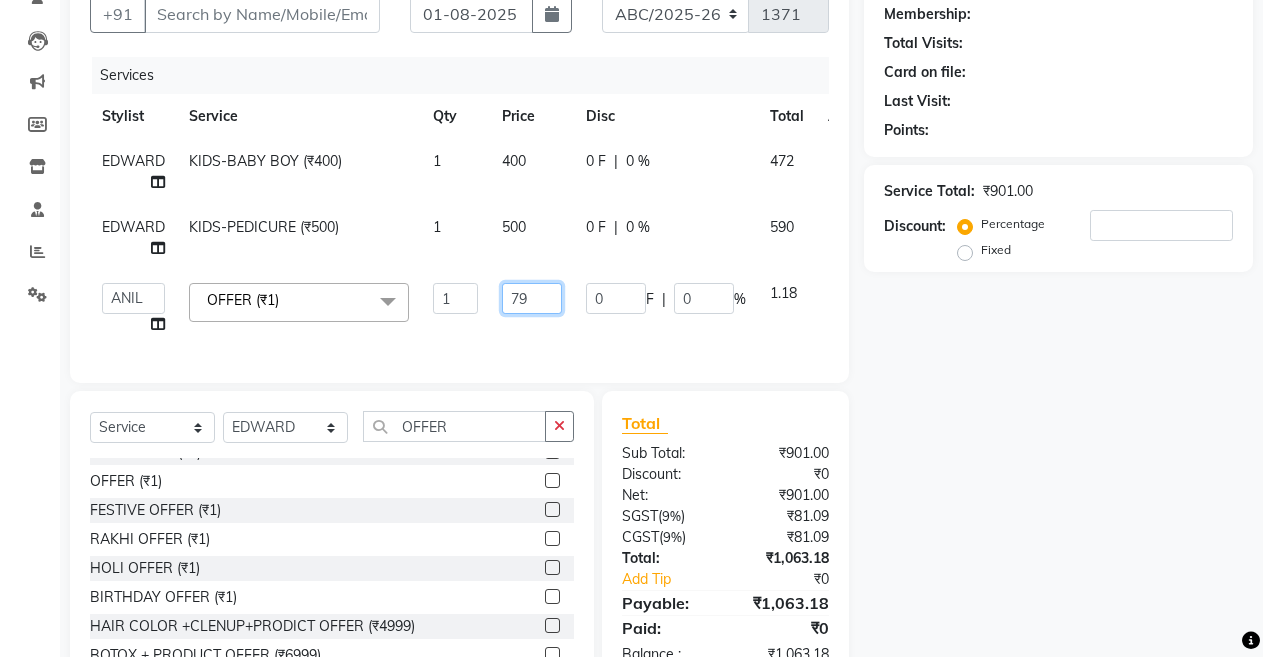 type on "799" 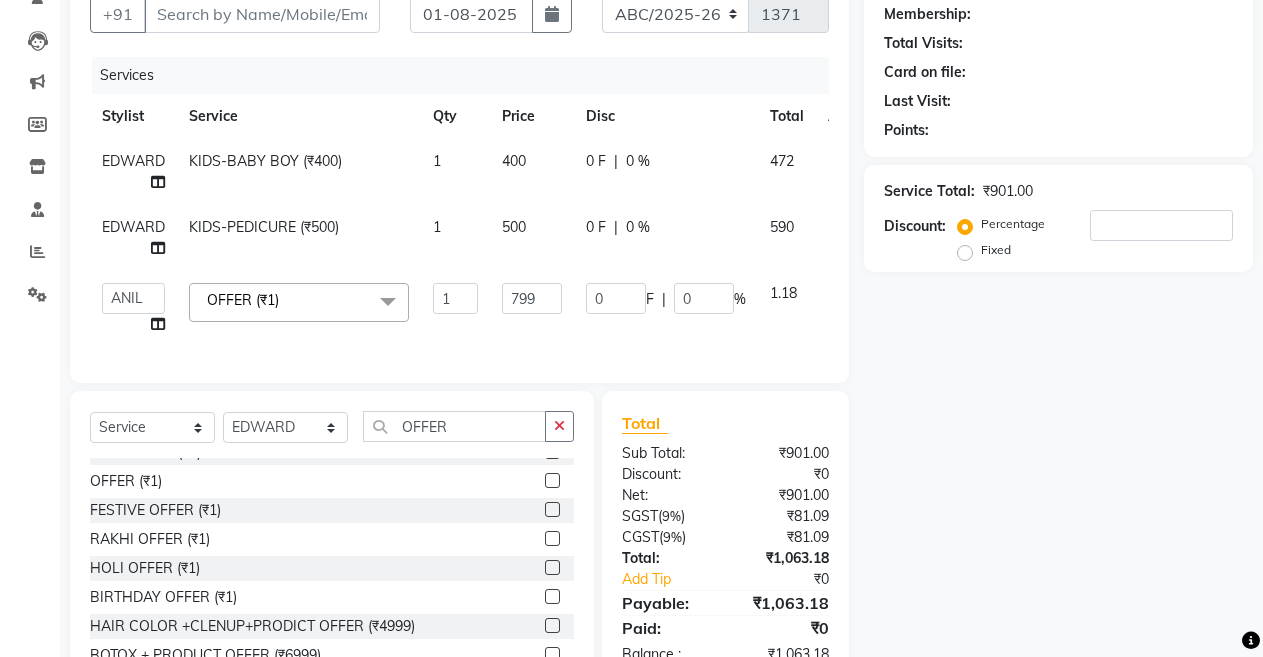 click on "Client +91 Date 01-08-2025 Invoice Number ABC/2025-26 SER/24-25 V/2025-26 1371 Services Stylist Service Qty Price Disc Total Action EDWARD KIDS-BABY BOY (₹400) 1 400 0 F | 0 % 472 EDWARD KIDS-PEDICURE (₹500) 1 500 0 F | 0 % 590 ANIL ANJANA BARSHA DEEPSHIKHA DHON DAS DHON / NITUMONI EDWARD EDWARD/ LAXMI JOSHU JUNMONI KASHIF LAXI / ANJANA LAXMI LITTLE MAAM MINTUL MITALI NEETU RANA NITUMONI NITUMONI/POJA/ LAXMI NITUMONI / SAGARIKA NITUMONI/ SAGRIKA PRAKASH PUJAA Rubi RUBI / LAXMI SAGARIKA SAGARIKA / RUBI SAHIL SAHIL / DHON SAHIL / EDWARD SAHIL/ JOSHU SAHIL/JOSHU/PRAKASH/ RUBI SAHIL/NITUMONI/ MITALI SAHIL/ RUBI SHABIR SHADHAB SIMA KALITA SONALI DEKA SOPEM staff 1 staff 1 TANU OFFER (₹1) x HAIR CUT- HAIR CUT (₹750) HAIR CUT-SENIOR STYLIST (₹1000) HAIR CUT-HAIR TRIMING (₹750) HAIR CUT-REGULAR SHAMPOO (₹250) WASH AND BLOW DRY (₹600) HAIR CUT-OIL MASSAGE (₹900) HAIR CUT-WASH WITH DANDRUFF AMPULE (₹800) 1 799" 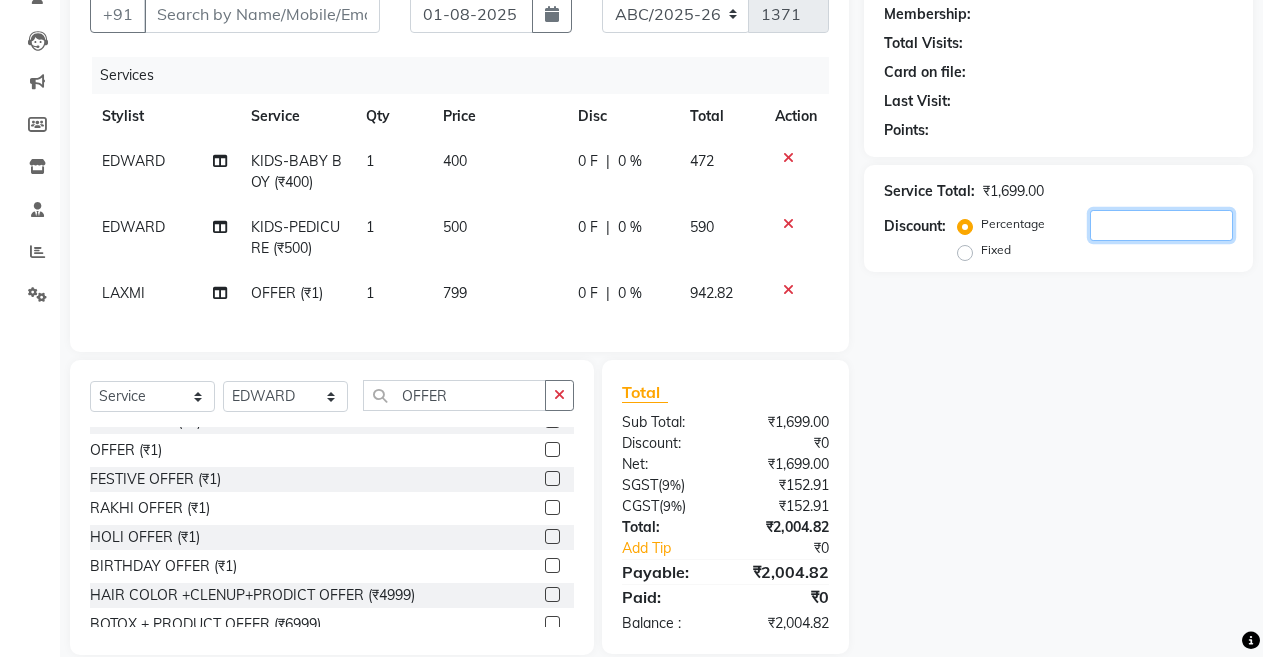 click 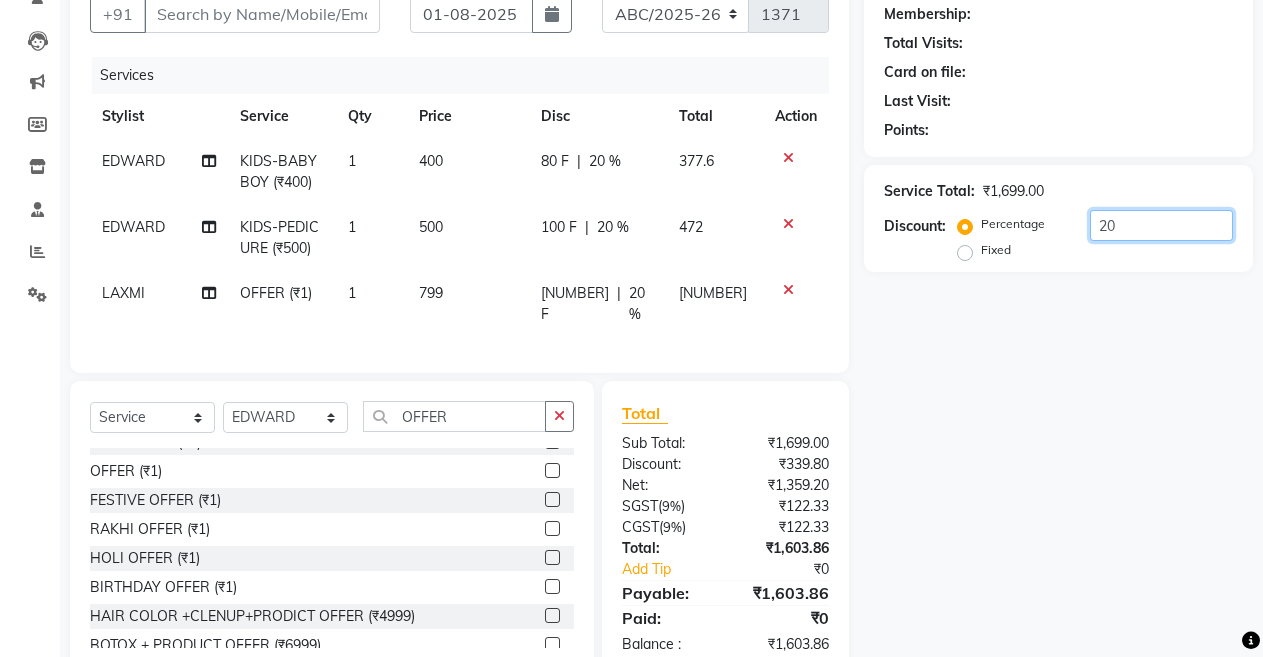 type on "20" 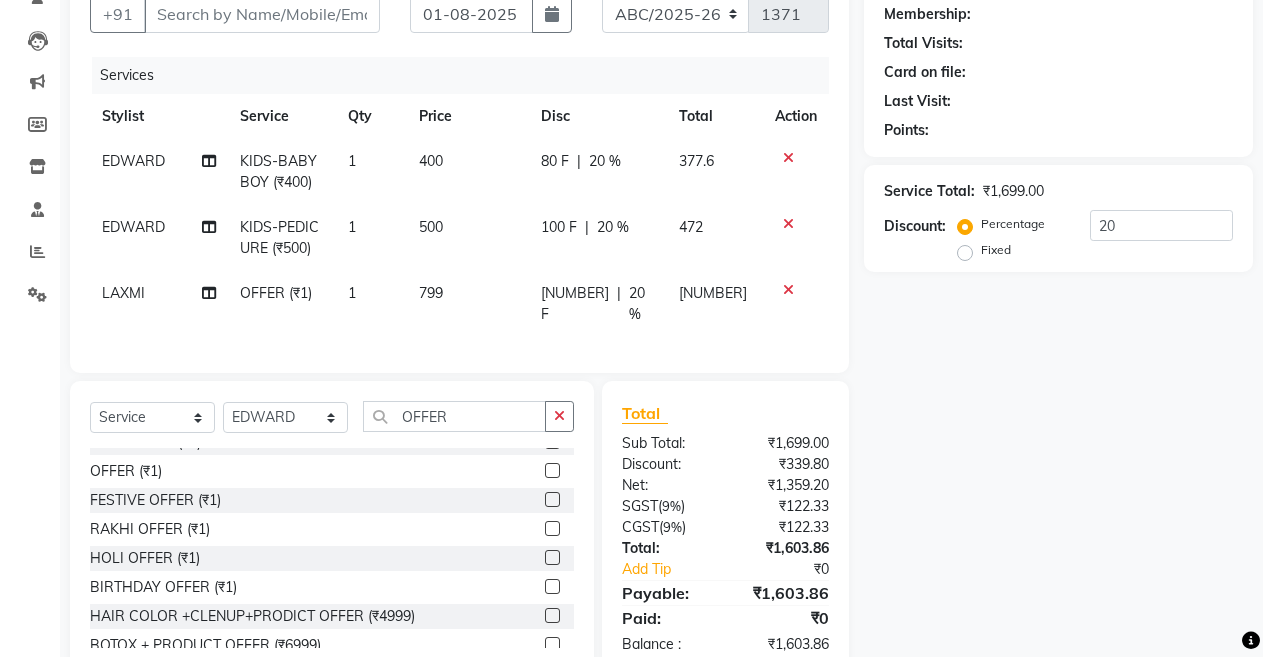click on "159.8 F | 20 %" 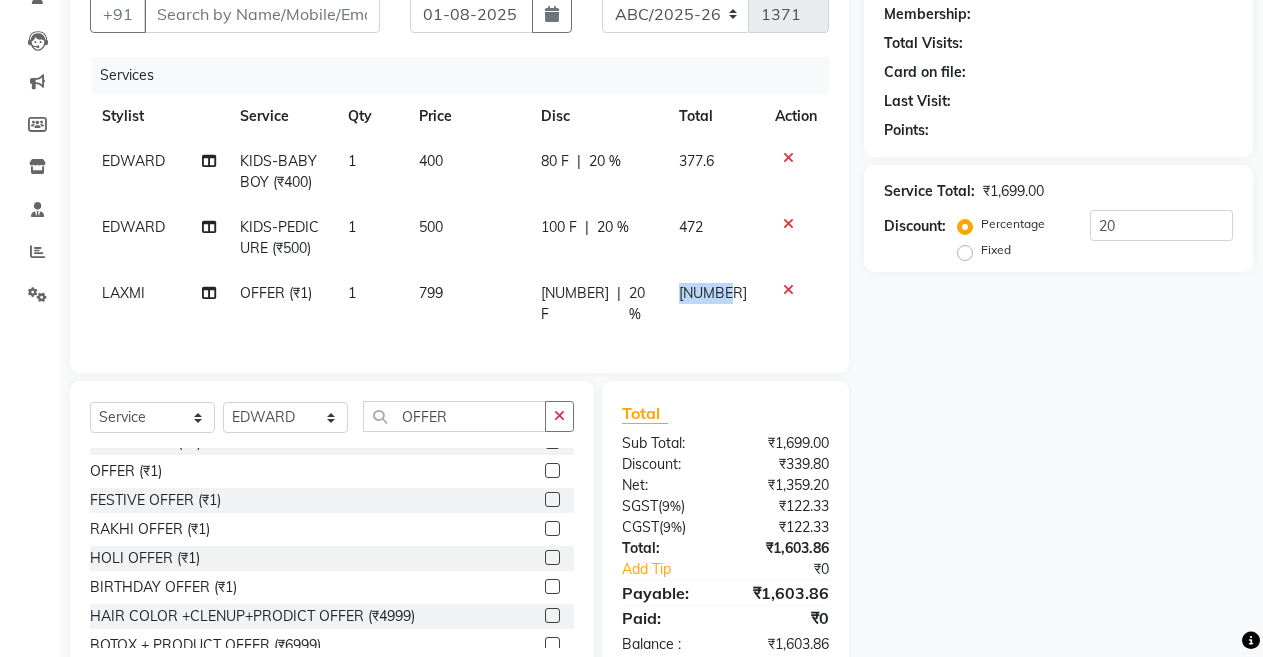 click on "[NUMBER]" 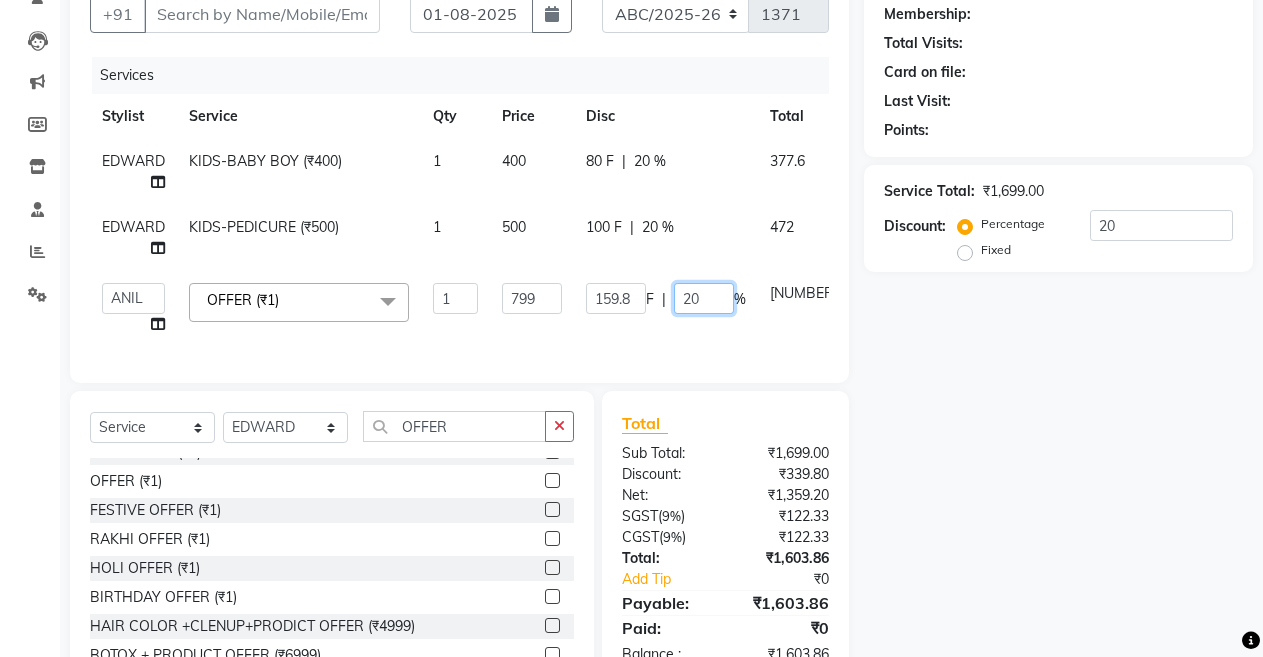 click on "20" 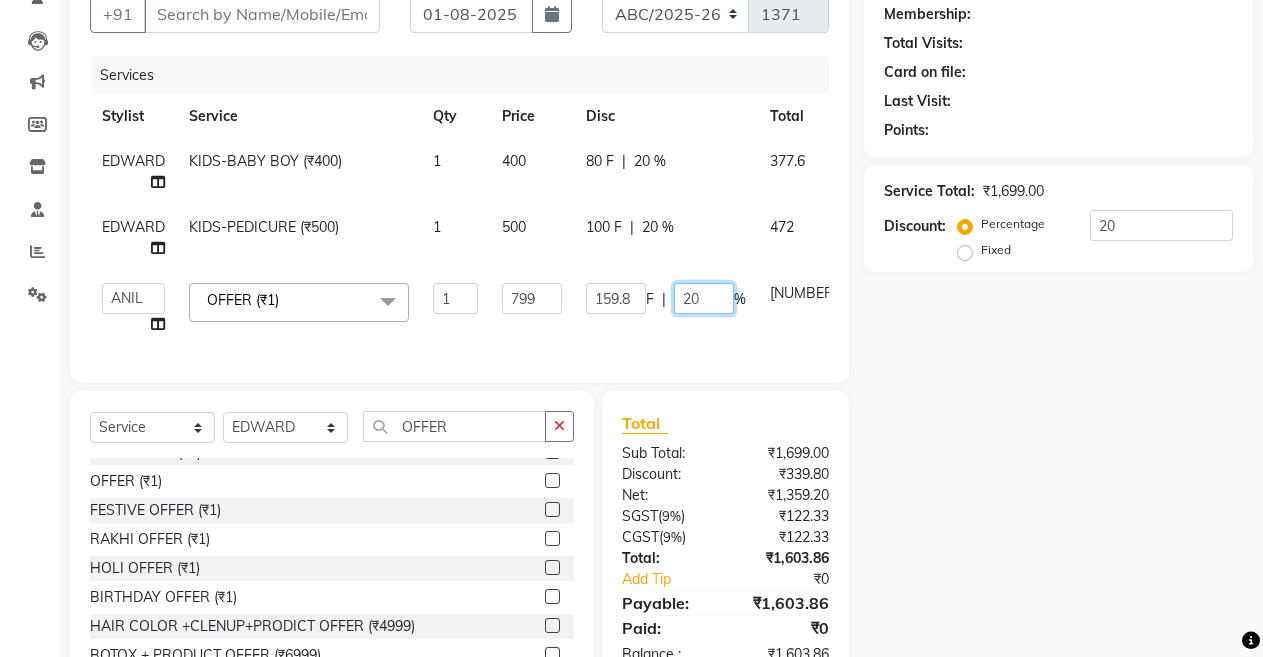 click on "20" 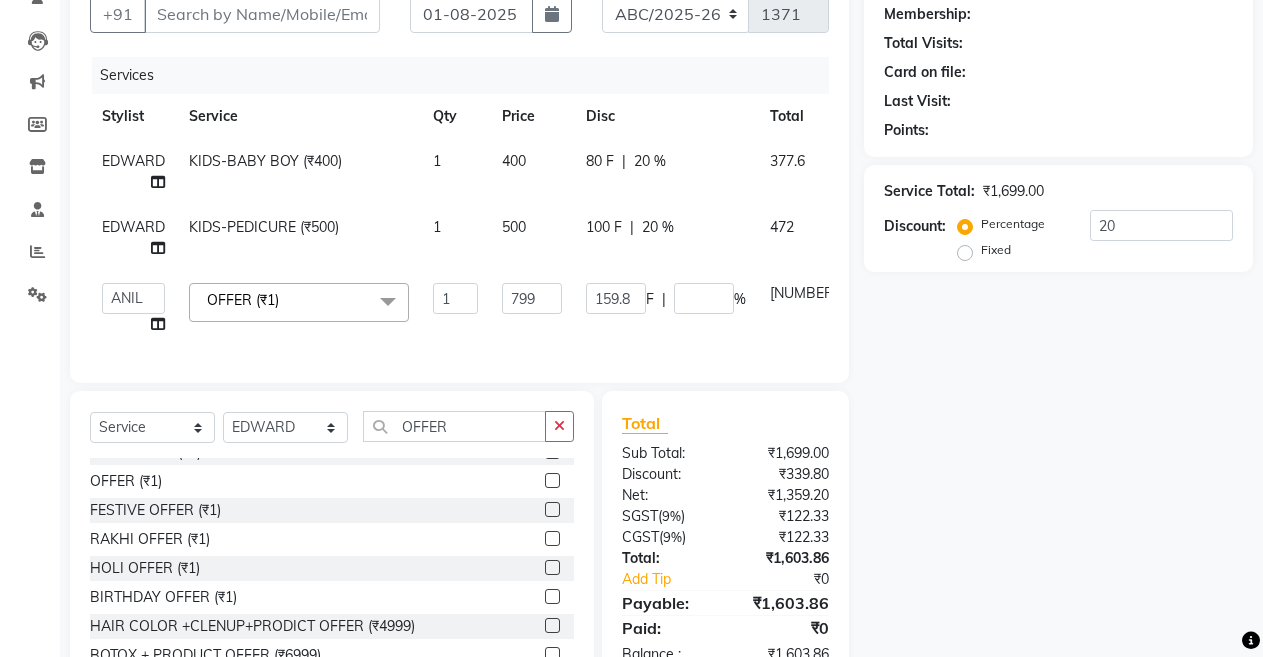 click on "Services Stylist Service Qty Price Disc Total Action EDWARD KIDS-BABY BOY (₹400) 1 400 80 F | 20 % 377.6 EDWARD KIDS-PEDICURE (₹500) 1 500 100 F | 20 % 472  ANIL    ANJANA   BARSHA   DEEPSHIKHA    DHON DAS   DHON / NITUMONI   EDWARD   EDWARD/ LAXMI   JOSHU   JUNMONI   KASHIF   LAXI / ANJANA   LAXMI   LITTLE   MAAM   MINTUL   MITALI   NEETU RANA   NITUMONI   NITUMONI/POJA/ LAXMI   NITUMONI / SAGARIKA   NITUMONI/ SAGRIKA   PRAKASH   PUJAA   Rubi   RUBI / LAXMI   SAGARIKA    SAGARIKA / RUBI   SAHIL   SAHIL / DHON   SAHIL / EDWARD   SAHIL/ JOSHU   SAHIL/JOSHU/PRAKASH/ RUBI   SAHIL/NITUMONI/ MITALI   SAHIL/ RUBI   SHABIR   SHADHAB   SIMA KALITA   SONALI DEKA   SOPEM   staff 1   staff 1   TANU  OFFER (₹1)  x HAIR CUT- HAIR CUT (₹750) HAIR CUT-SENIOR STYLIST (₹1000) HAIR CUT-HAIR TRIMING (₹750) HAIR CUT-REGULAR SHAMPOO (₹250) WASH AND BLOW DRY (₹600) HAIR CUT-OIL MASSAGE (₹900) HAIR CUT-WASH WITH DANDRUFF AMPULE (₹800) HAIR CUT-IRONING (₹1000) HAIR CUT-CURL-TONG (₹1000) HAIR TRIMING (₹750)" 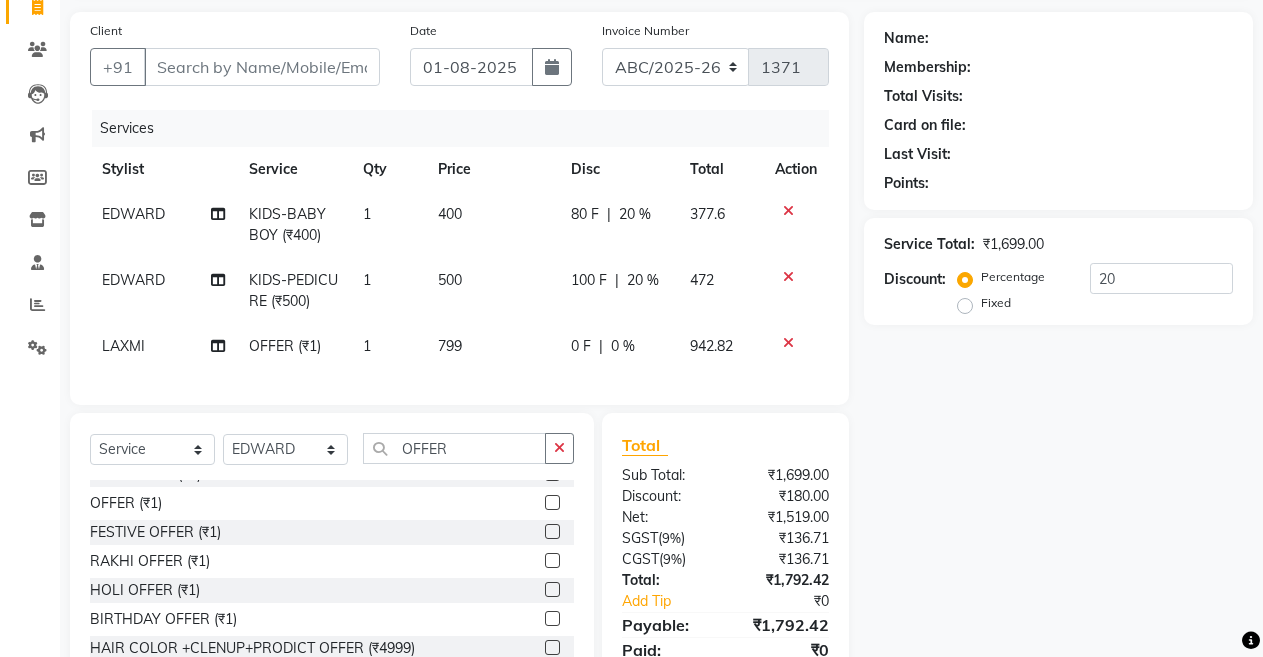 scroll, scrollTop: 122, scrollLeft: 0, axis: vertical 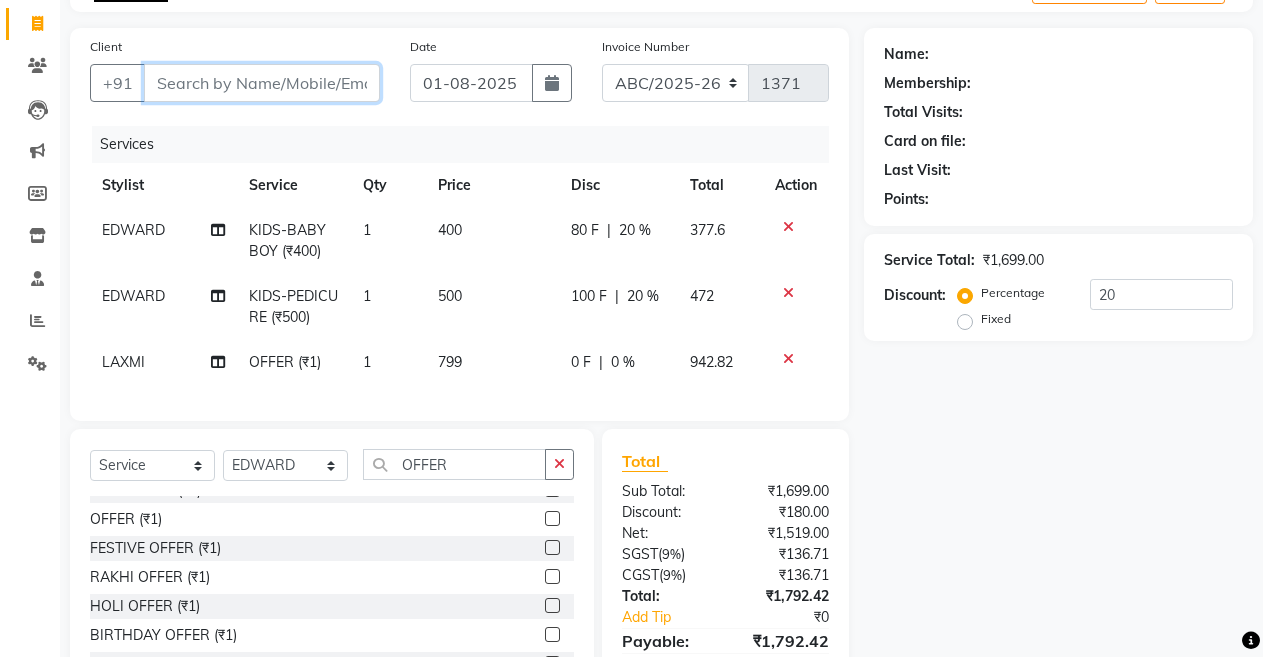 click on "Client" at bounding box center [262, 83] 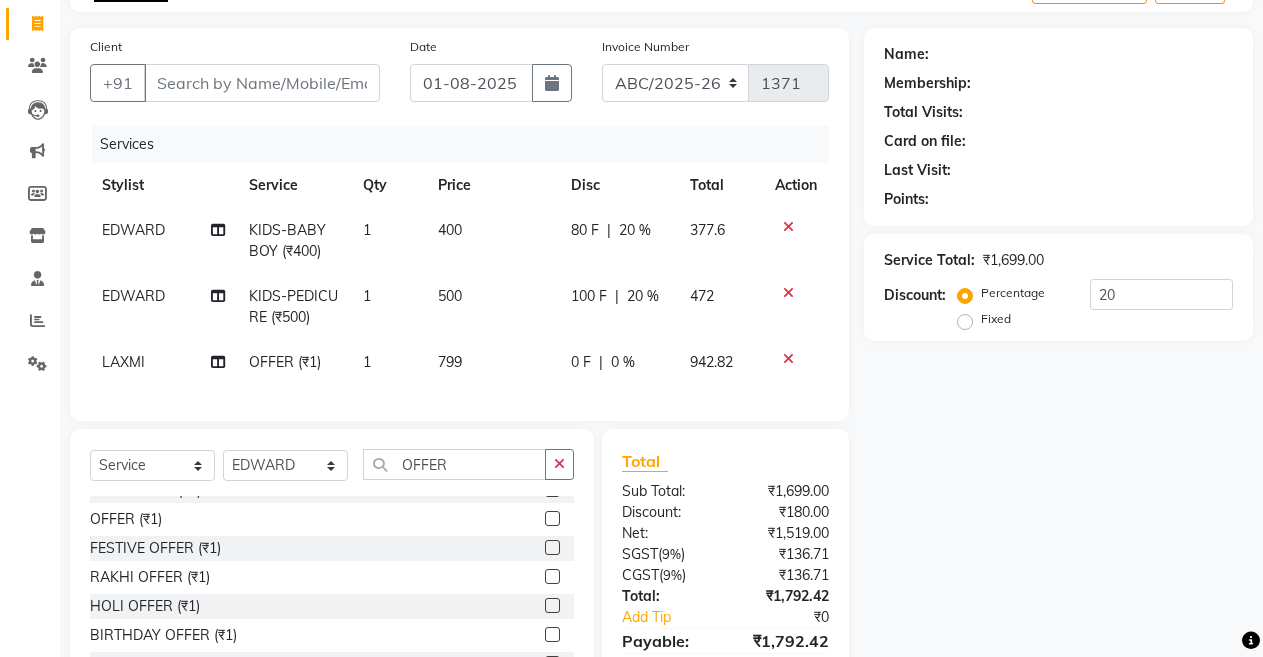 click on "EDWARD" 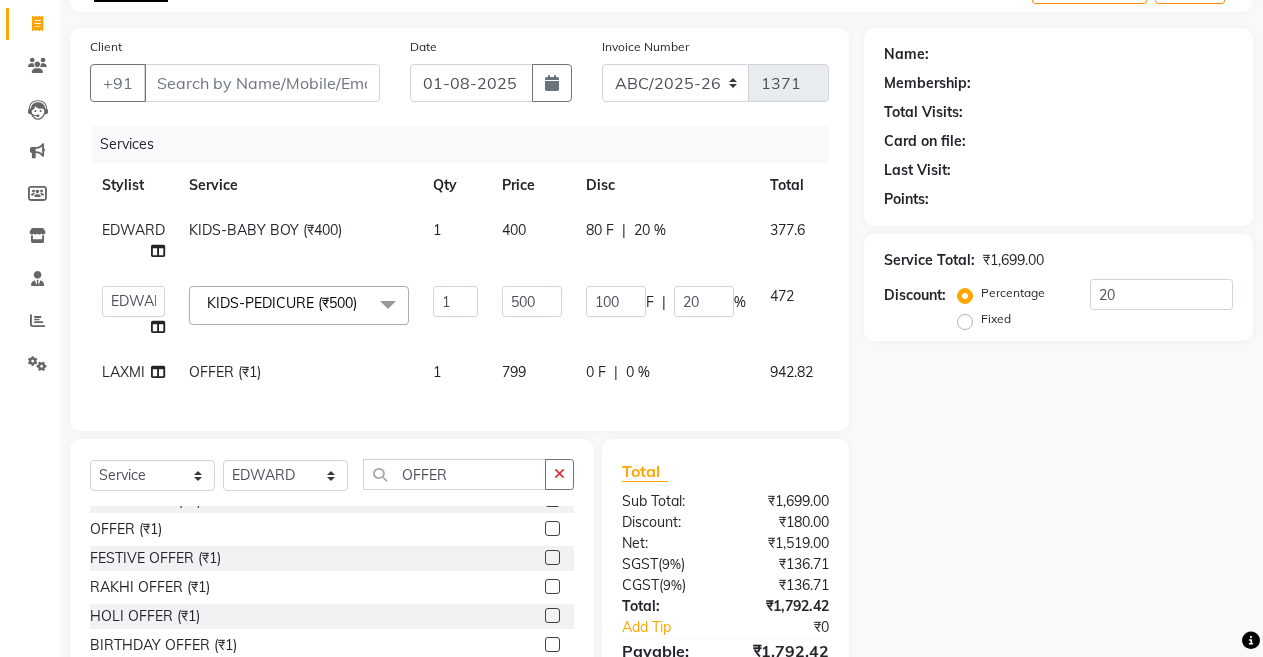 click on "ANIL    ANJANA   BARSHA   DEEPSHIKHA    DHON DAS   DHON / NITUMONI   EDWARD   EDWARD/ LAXMI   JOSHU   JUNMONI   KASHIF   LAXI / ANJANA   LAXMI   LITTLE   MAAM   MINTUL   MITALI   NEETU RANA   NITUMONI   NITUMONI/POJA/ LAXMI   NITUMONI / SAGARIKA   NITUMONI/ SAGRIKA   PRAKASH   PUJAA   Rubi   RUBI / LAXMI   SAGARIKA    SAGARIKA / RUBI   SAHIL   SAHIL / DHON   SAHIL / EDWARD   SAHIL/ JOSHU   SAHIL/JOSHU/PRAKASH/ RUBI   SAHIL/NITUMONI/ MITALI   SAHIL/ RUBI   SHABIR   SHADHAB   SIMA KALITA   SONALI DEKA   SOPEM   staff 1   staff 1   TANU" 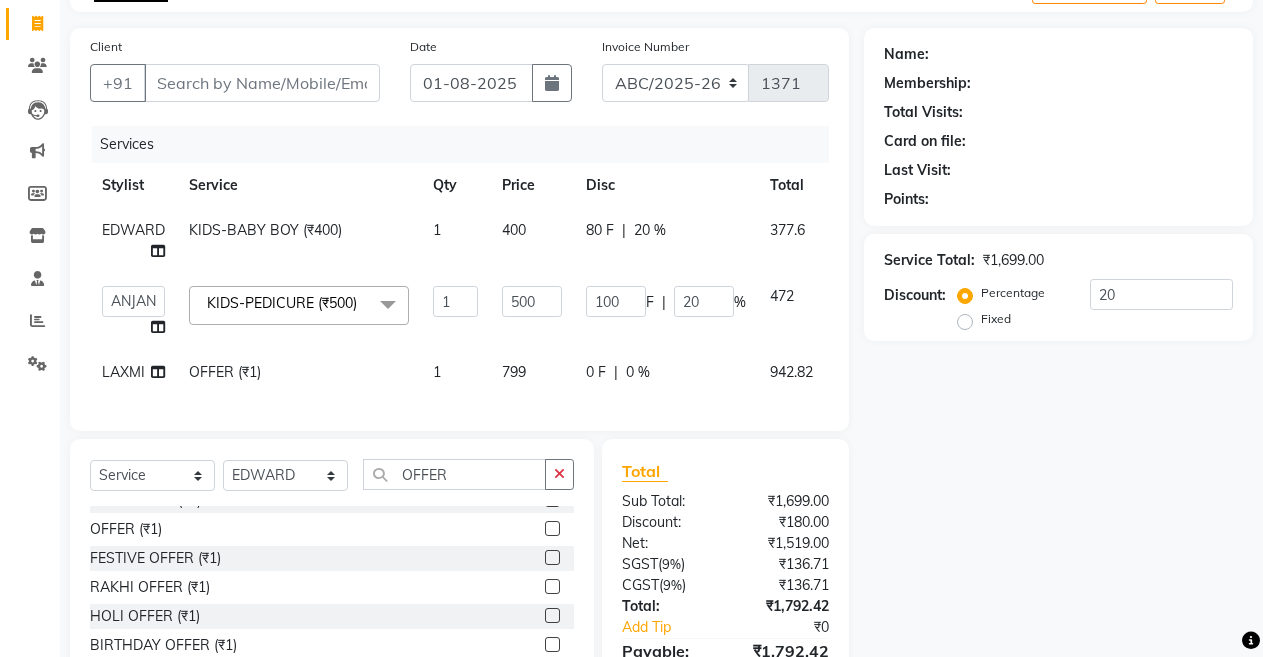 select on "71248" 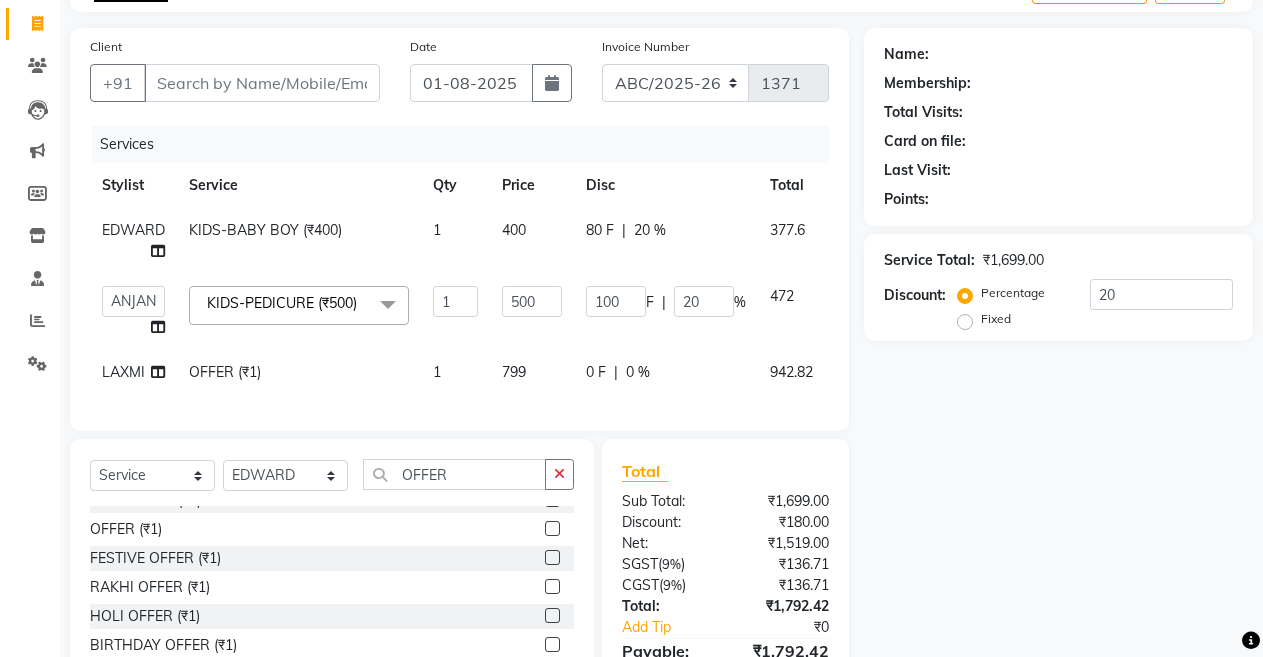 click on "OFFER (₹1)" 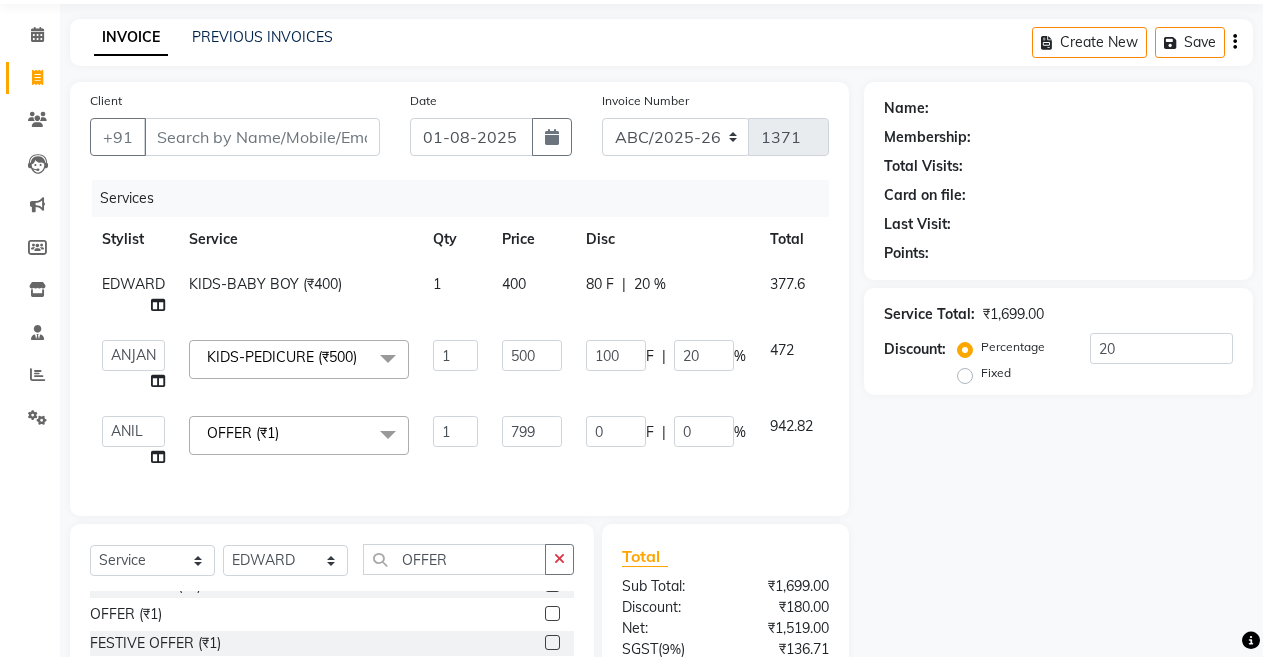 scroll, scrollTop: 0, scrollLeft: 0, axis: both 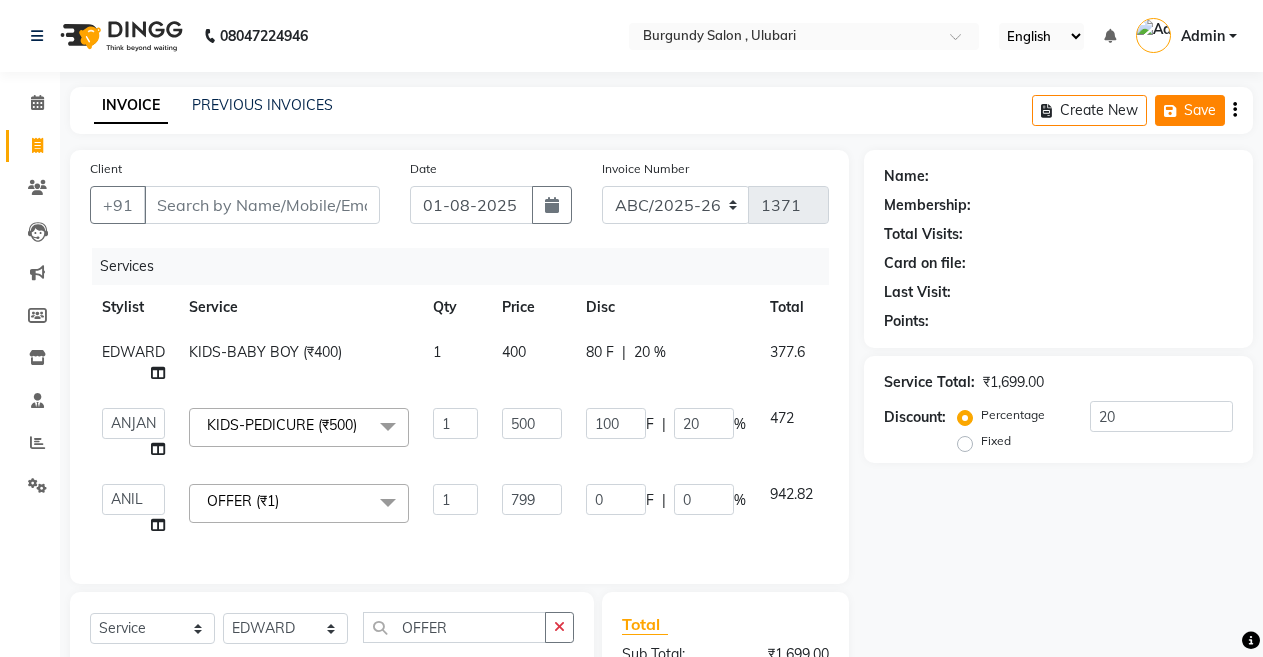 click on "Save" 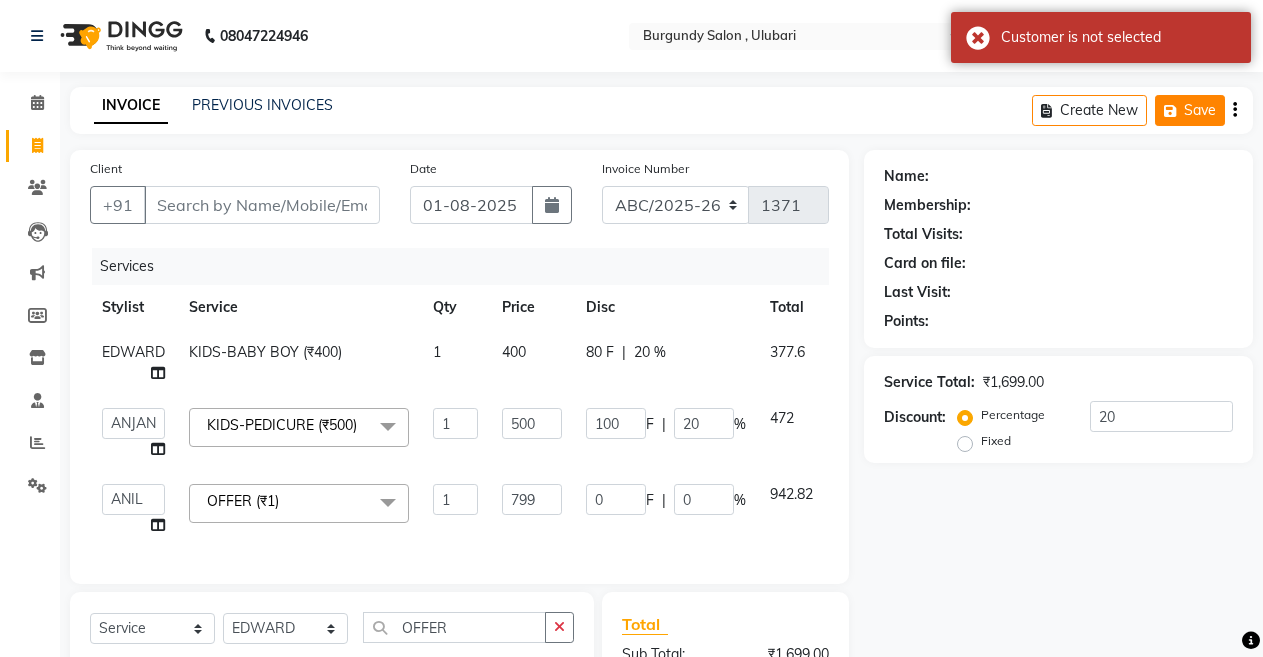 click 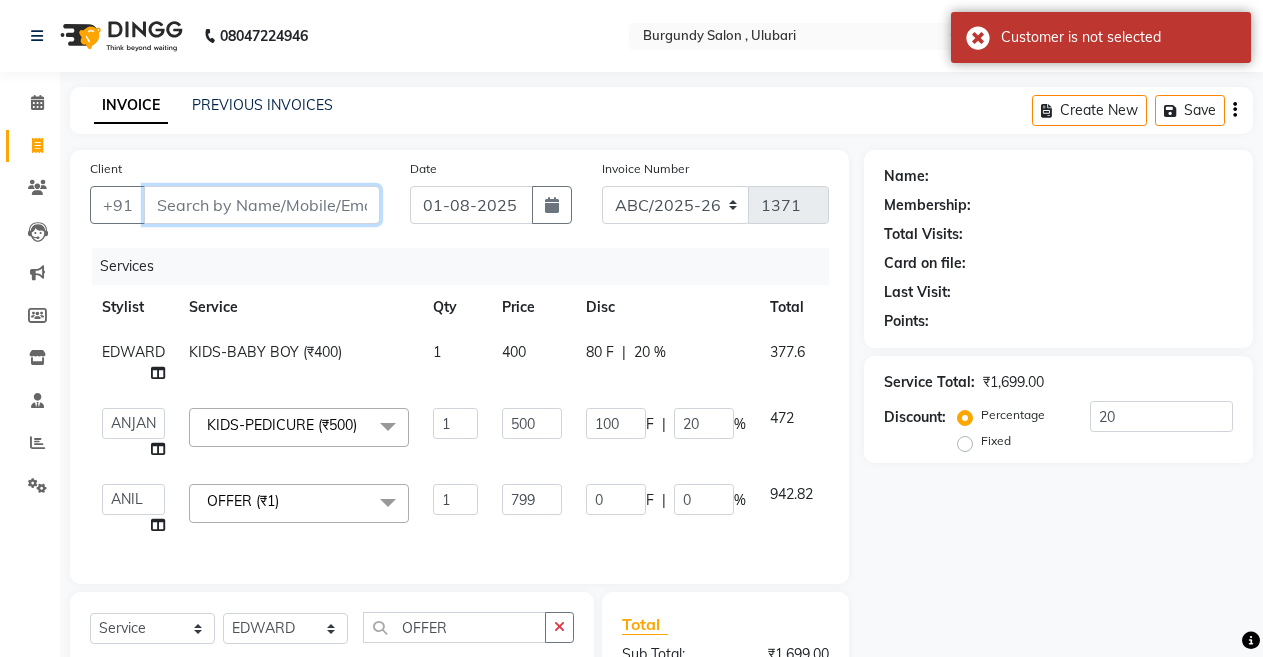 click on "Client" at bounding box center (262, 205) 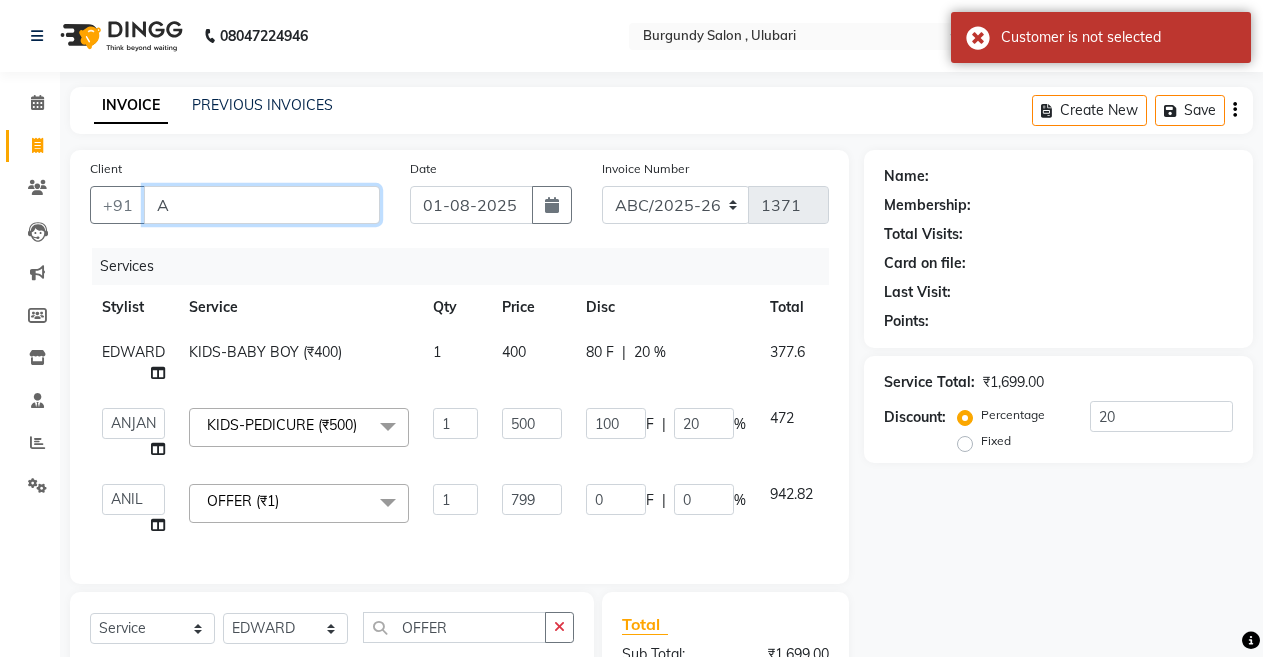 type on "0" 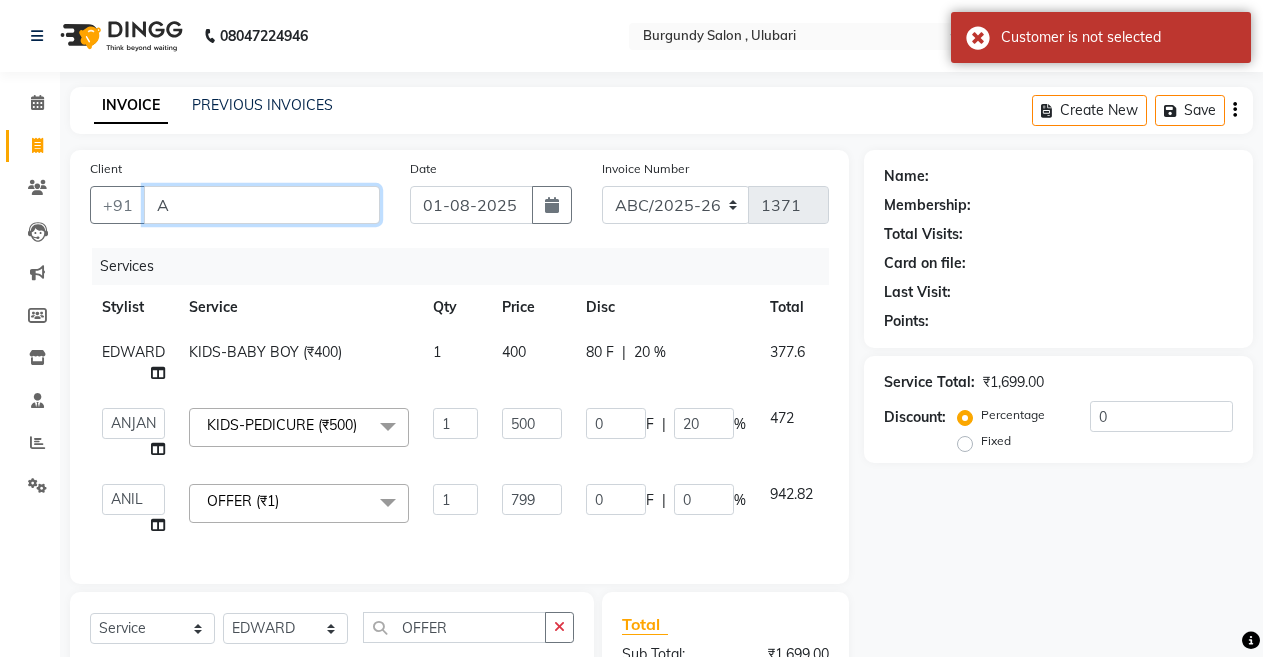 type on "0" 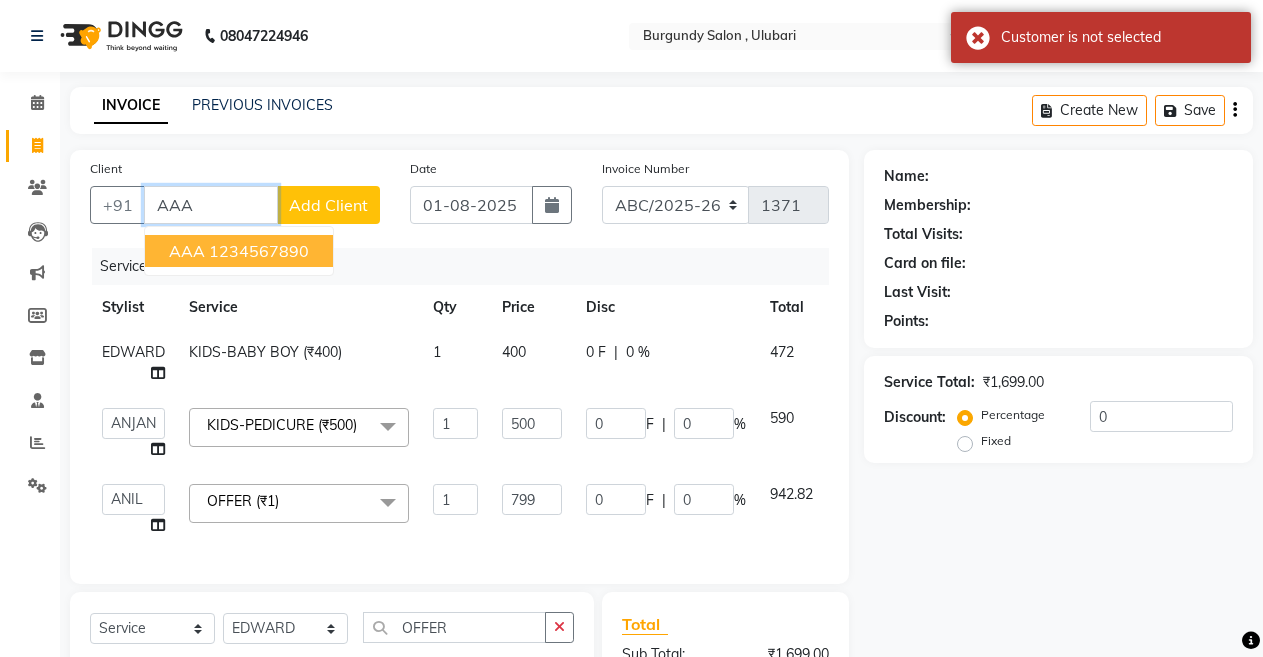click on "AAA [NUMBER]" at bounding box center [239, 251] 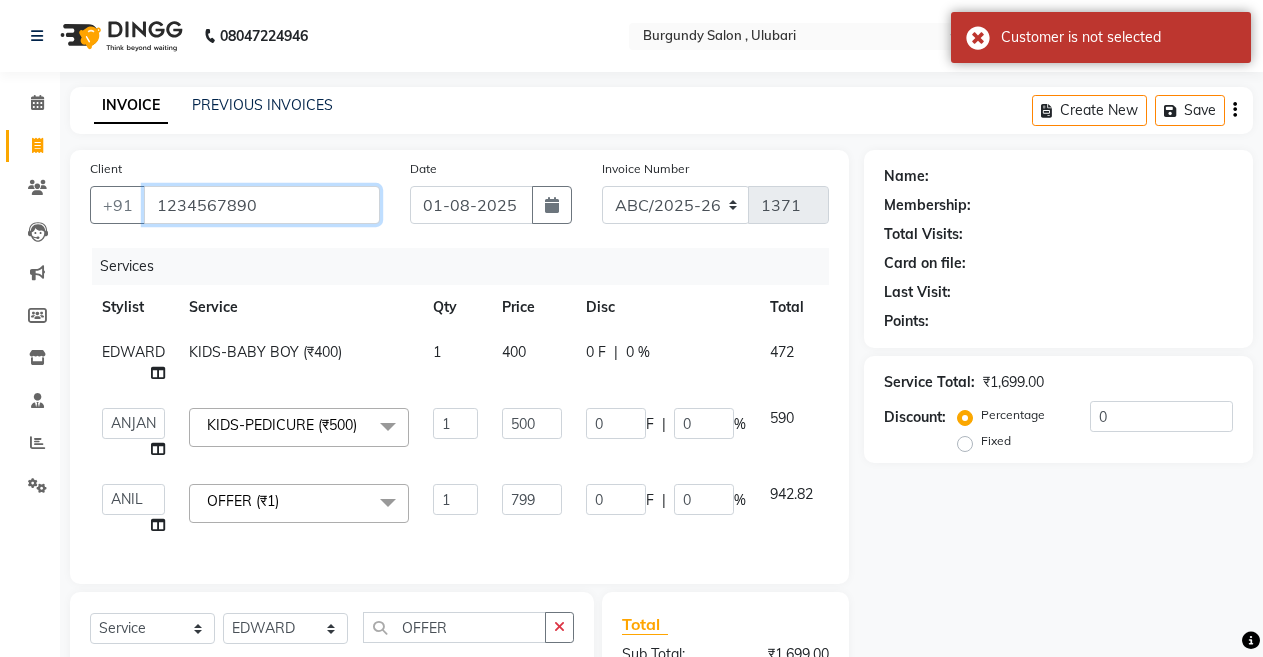 type on "1234567890" 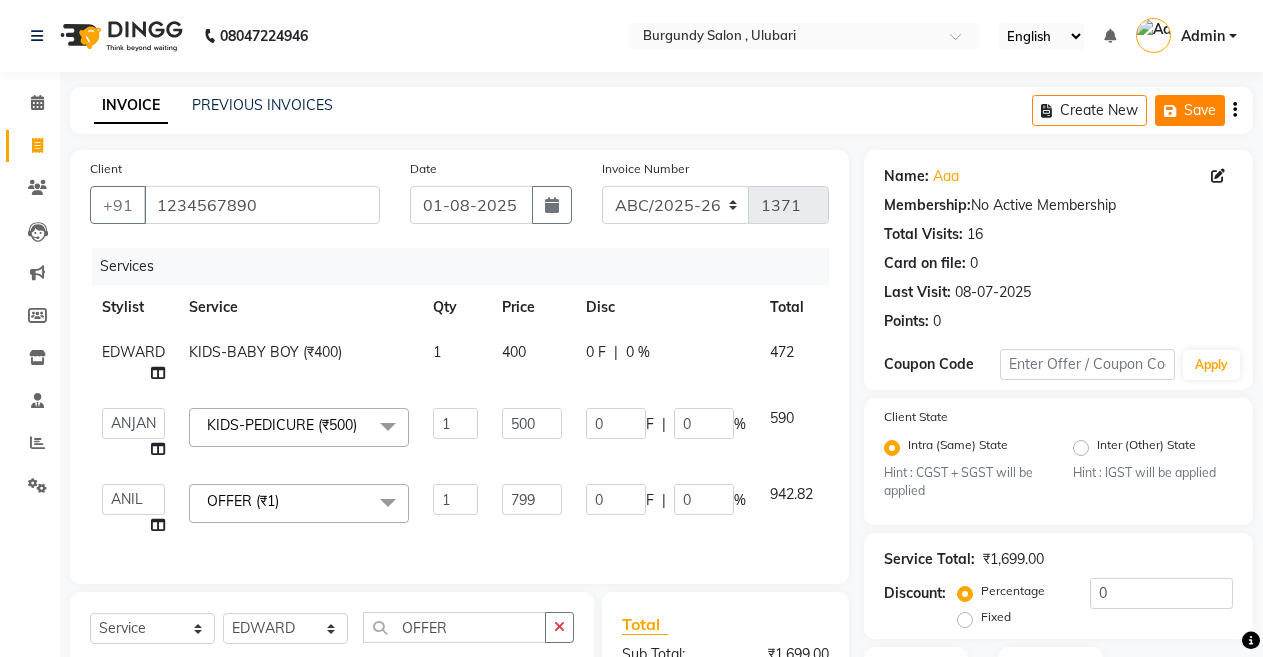 click 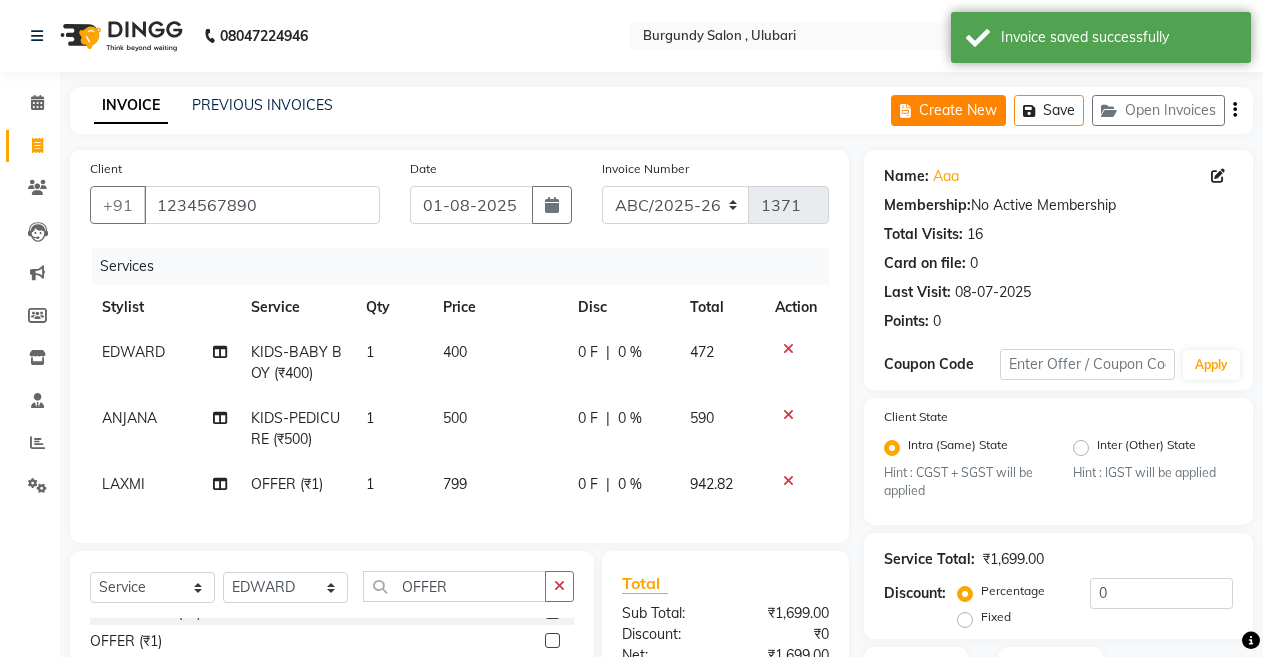 click on "Create New" 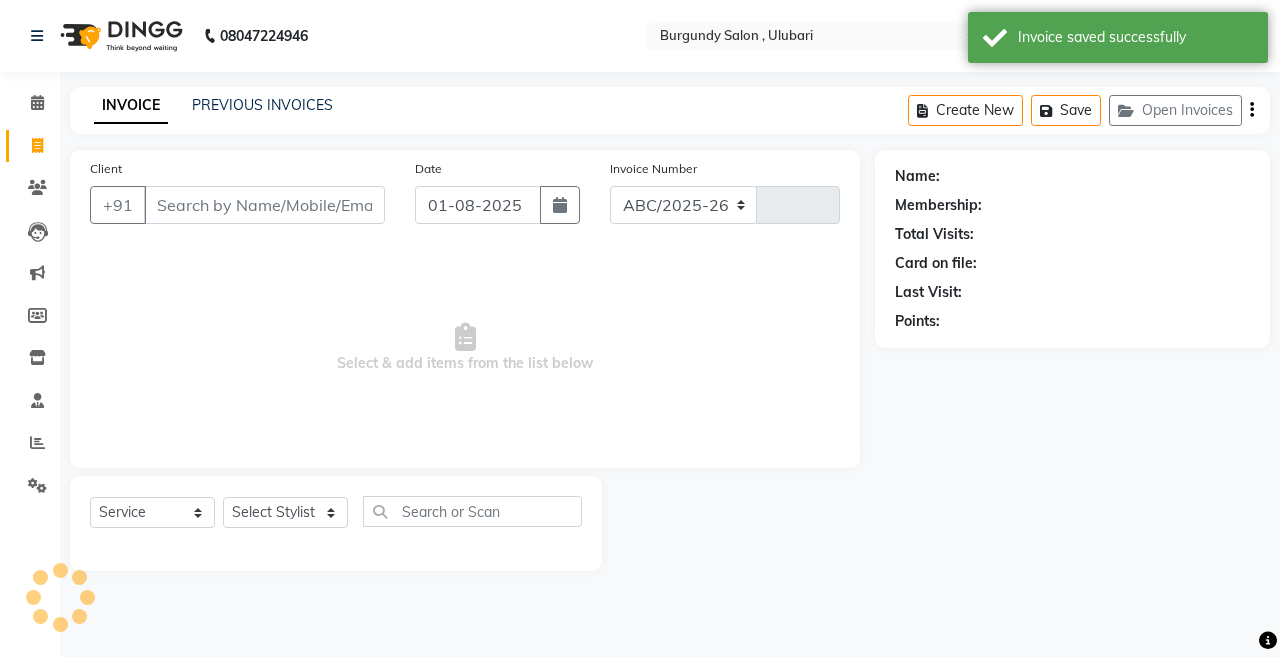 select on "5345" 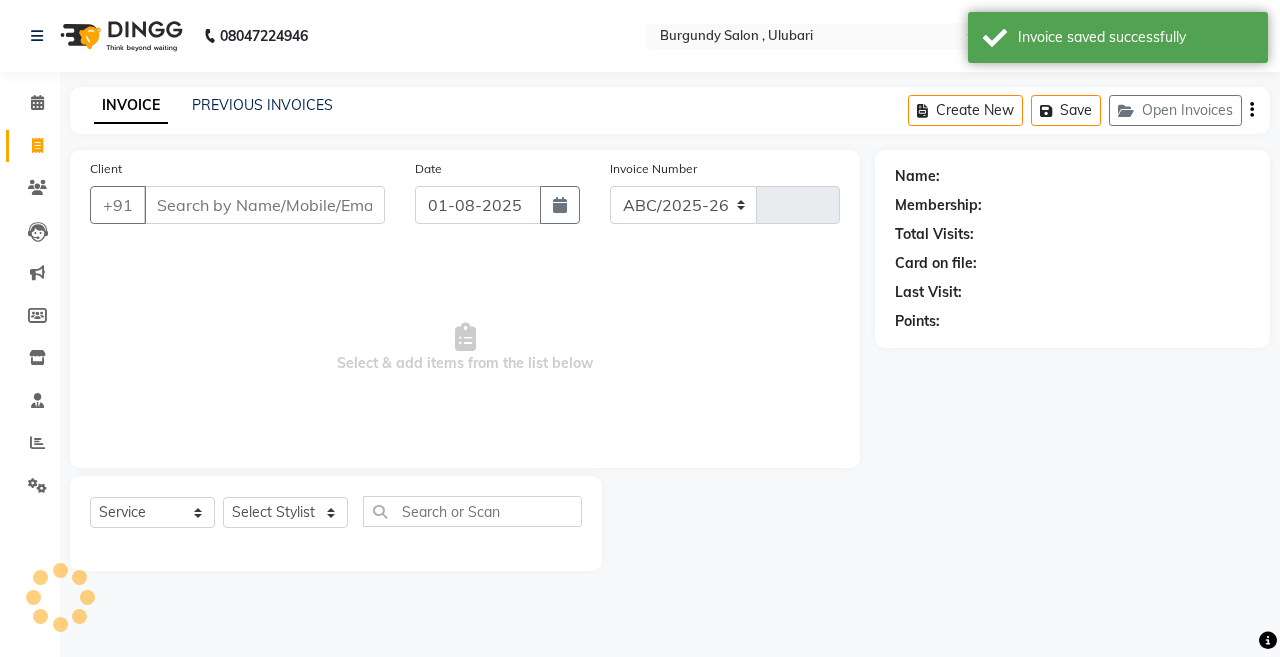 type on "1371" 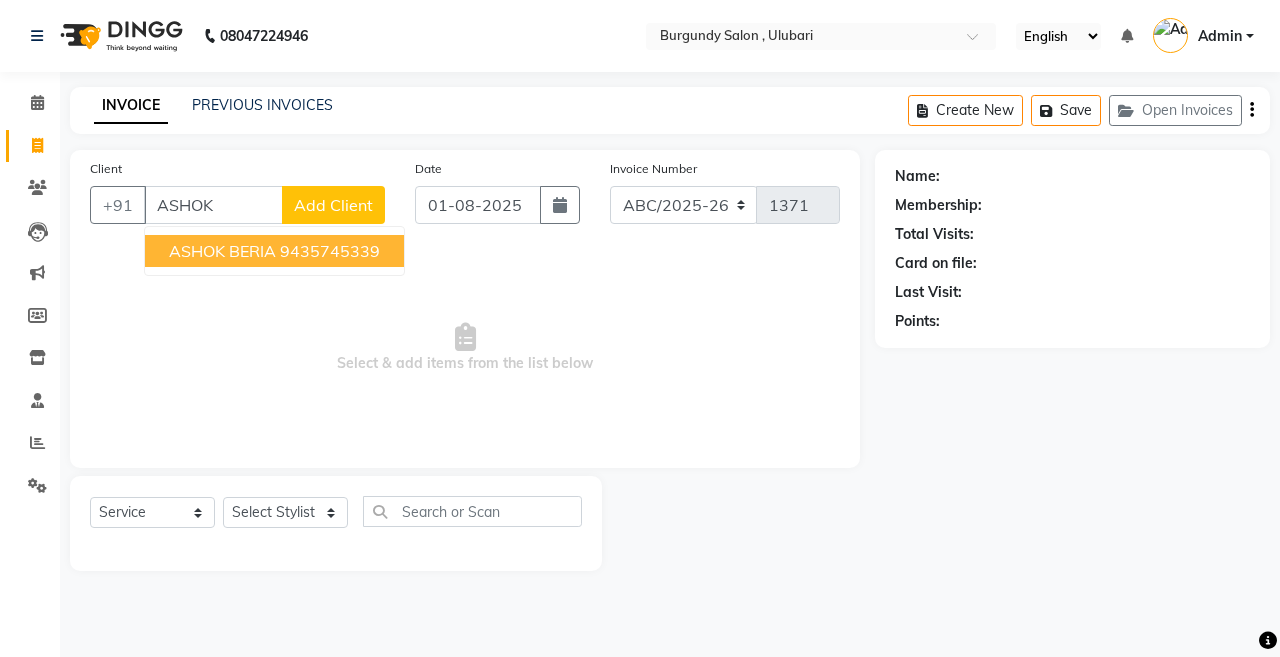 click on "[FIRST] [LAST]  [PHONE]" at bounding box center [274, 251] 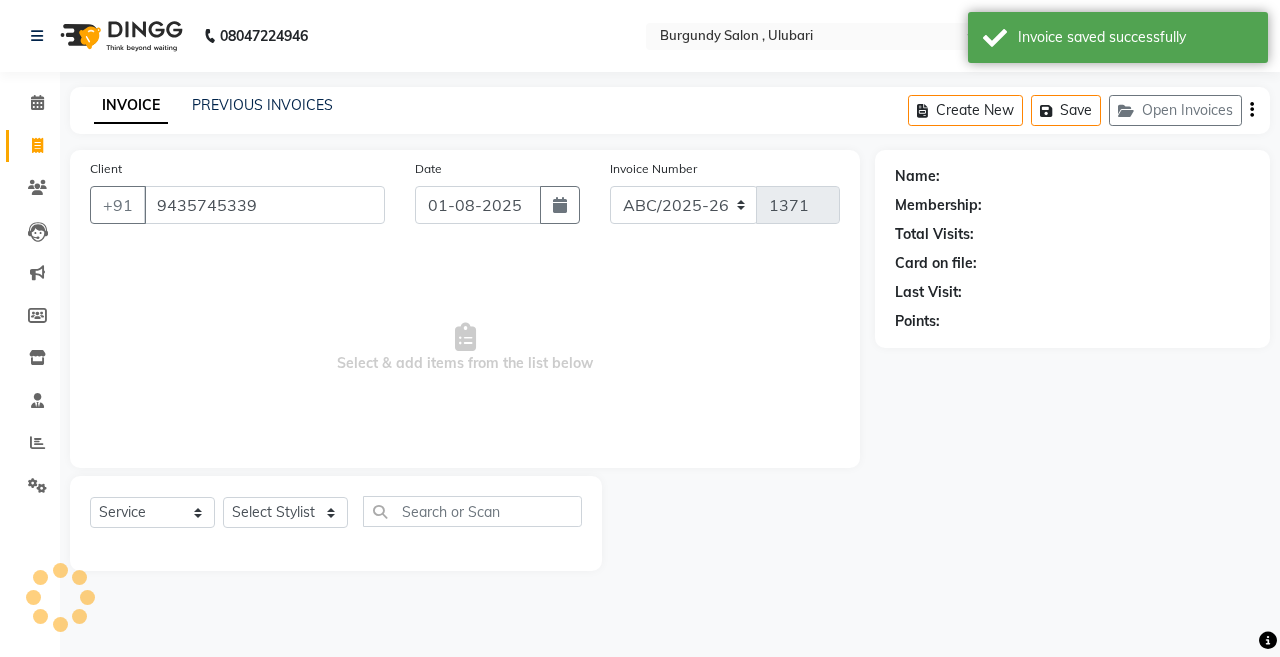 type on "9435745339" 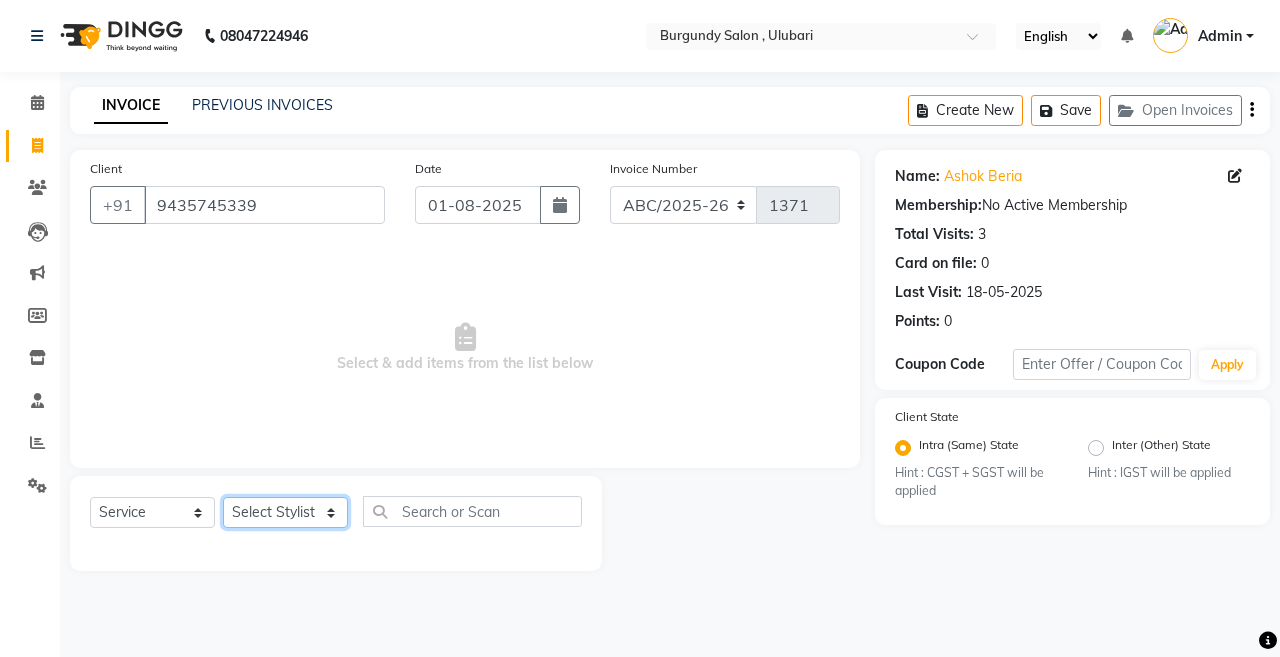 click on "Select Stylist ANIL  ANJANA BARSHA DEEPSHIKHA  DHON DAS DHON / NITUMONI EDWARD EDWARD/ LAXMI JOSHU JUNMONI KASHIF LAXI / ANJANA LAXMI LITTLE MAAM MINTUL MITALI NEETU RANA NITUMONI NITUMONI/POJA/ LAXMI NITUMONI / SAGARIKA NITUMONI/ SAGRIKA PRAKASH PUJAA Rubi RUBI / LAXMI SAGARIKA  SAGARIKA / RUBI SAHIL SAHIL / DHON SAHIL / EDWARD SAHIL/ JOSHU SAHIL/JOSHU/PRAKASH/ RUBI SAHIL/NITUMONI/ MITALI SAHIL/ RUBI SHABIR SHADHAB SIMA KALITA SONALI DEKA SOPEM staff 1 staff 1 TANU" 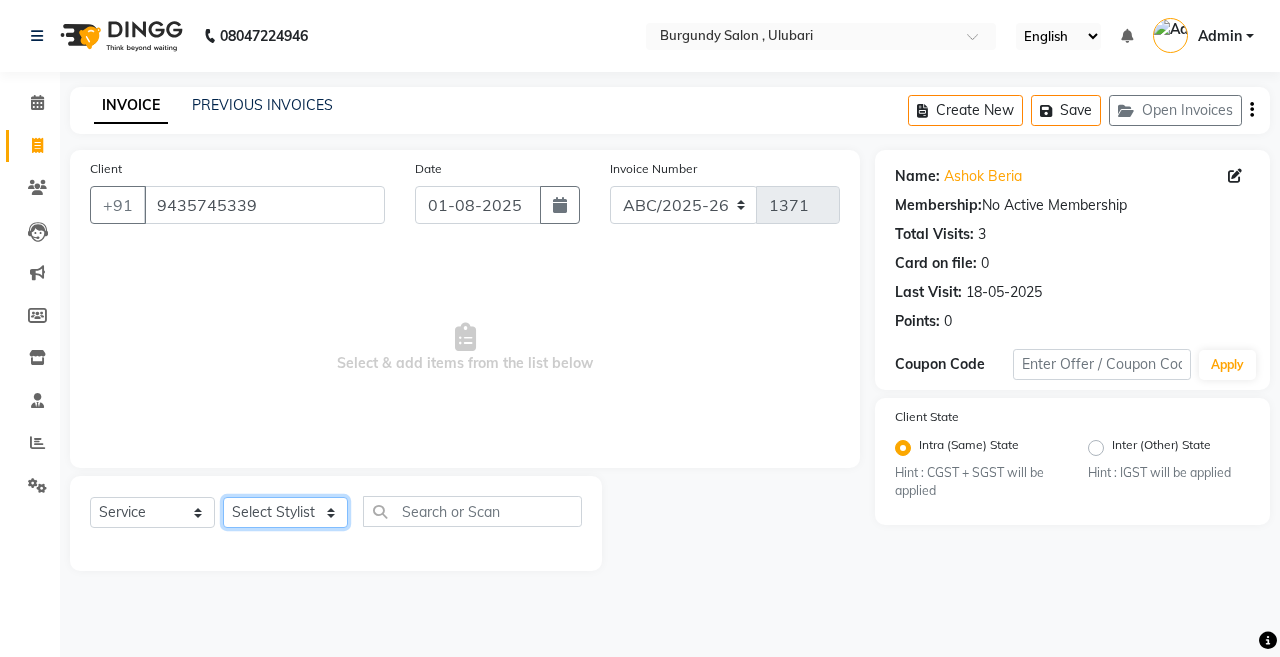 select on "82301" 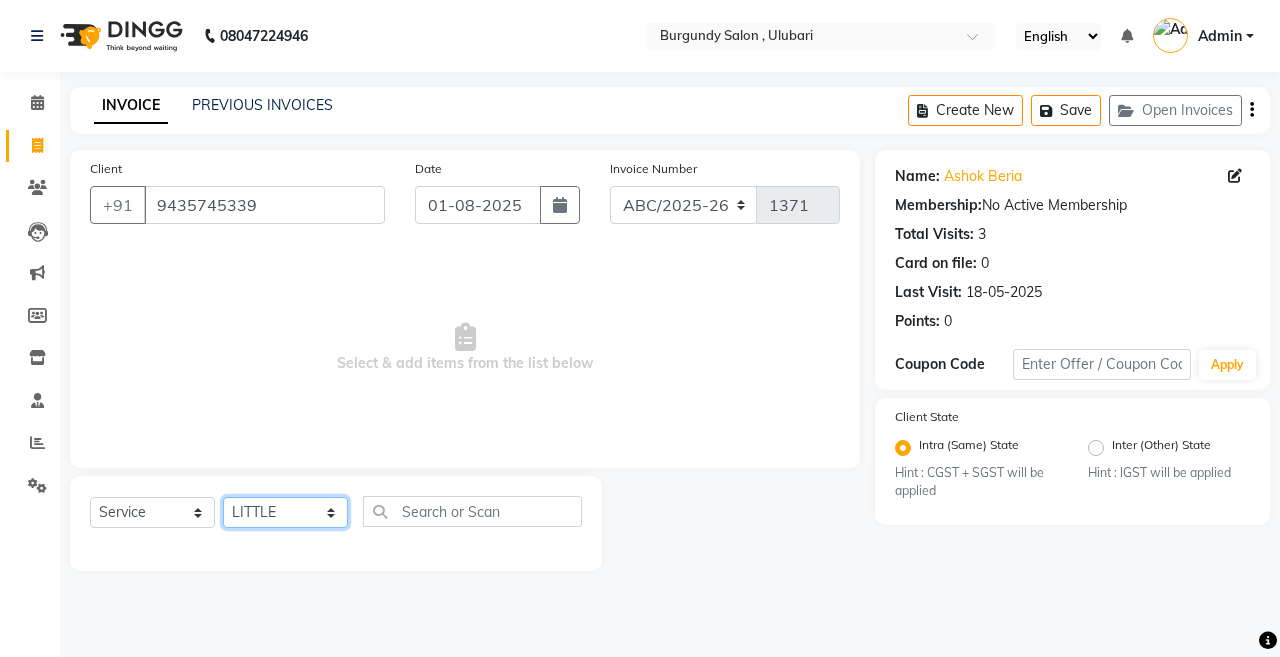 click on "Select Stylist ANIL  ANJANA BARSHA DEEPSHIKHA  DHON DAS DHON / NITUMONI EDWARD EDWARD/ LAXMI JOSHU JUNMONI KASHIF LAXI / ANJANA LAXMI LITTLE MAAM MINTUL MITALI NEETU RANA NITUMONI NITUMONI/POJA/ LAXMI NITUMONI / SAGARIKA NITUMONI/ SAGRIKA PRAKASH PUJAA Rubi RUBI / LAXMI SAGARIKA  SAGARIKA / RUBI SAHIL SAHIL / DHON SAHIL / EDWARD SAHIL/ JOSHU SAHIL/JOSHU/PRAKASH/ RUBI SAHIL/NITUMONI/ MITALI SAHIL/ RUBI SHABIR SHADHAB SIMA KALITA SONALI DEKA SOPEM staff 1 staff 1 TANU" 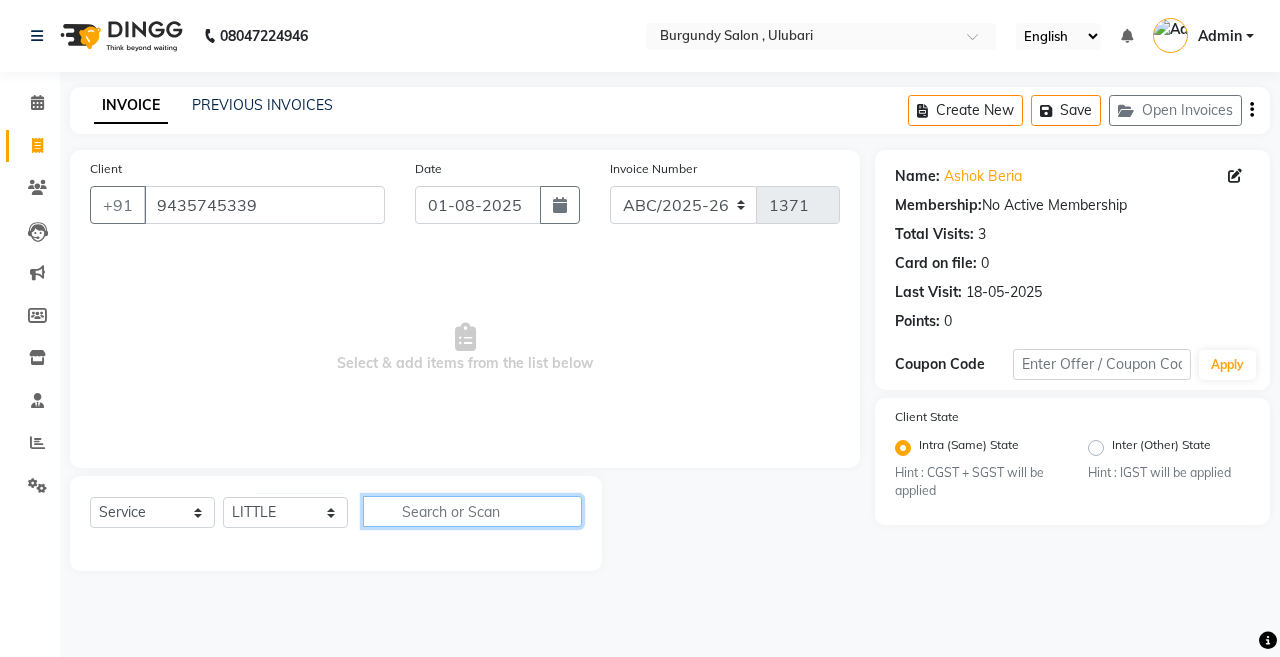 click 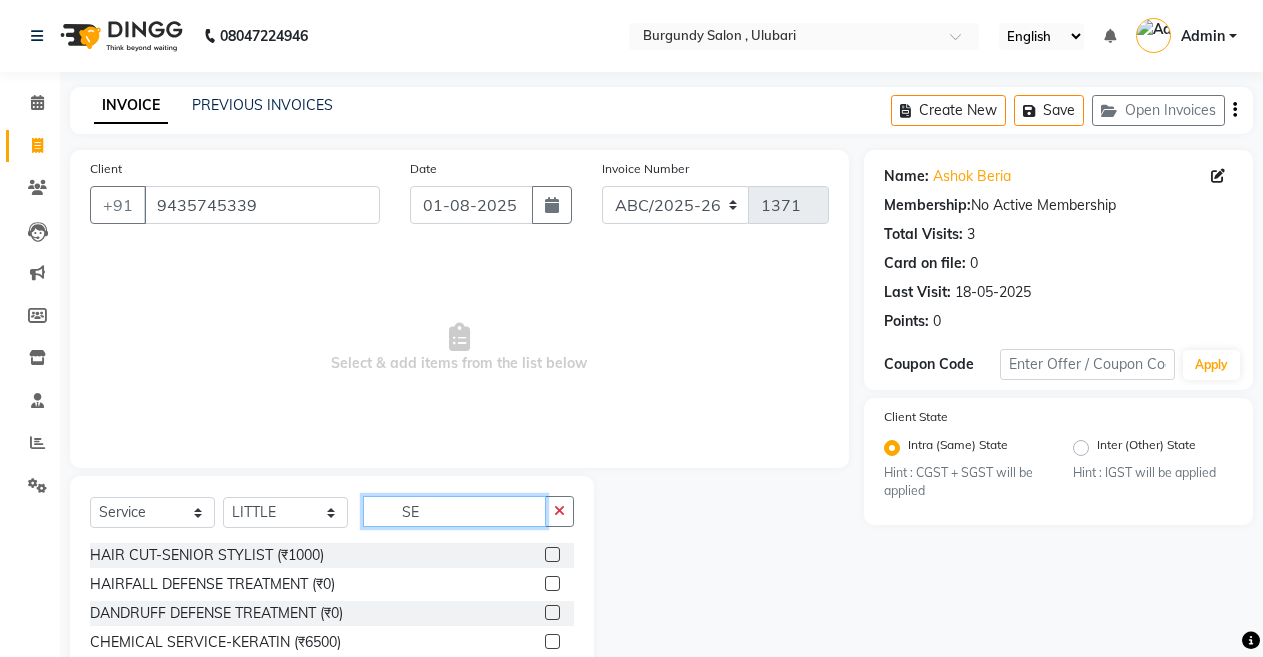 type on "SE" 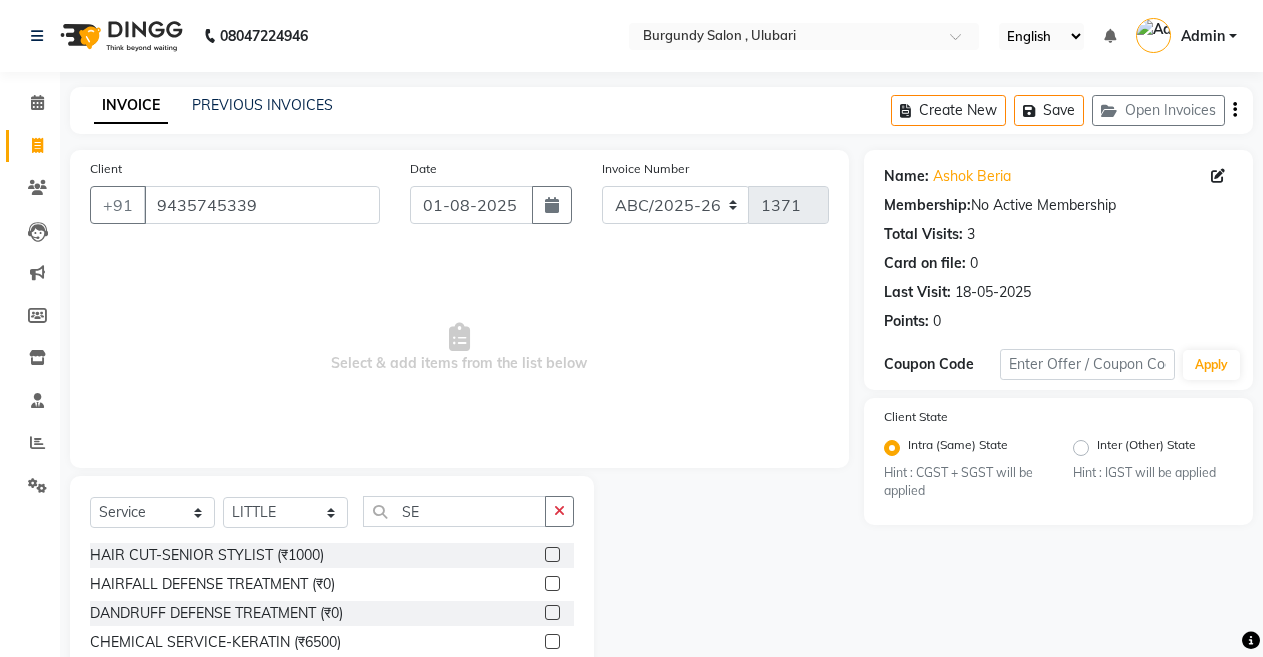 click 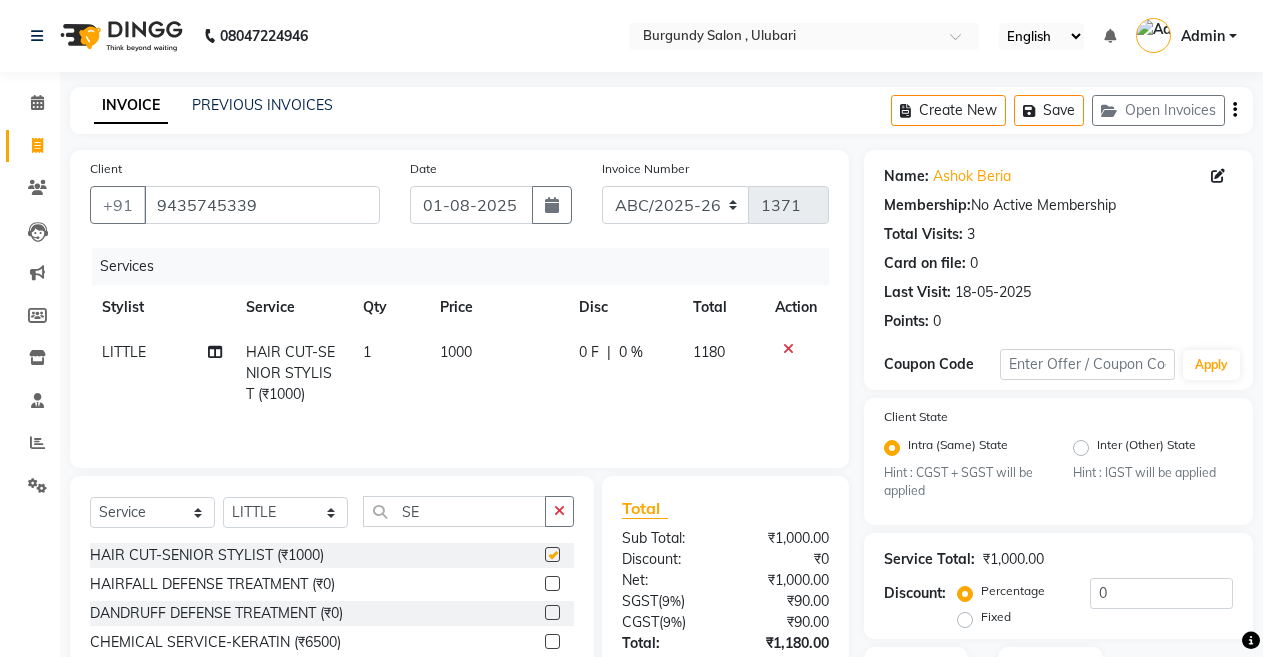 checkbox on "false" 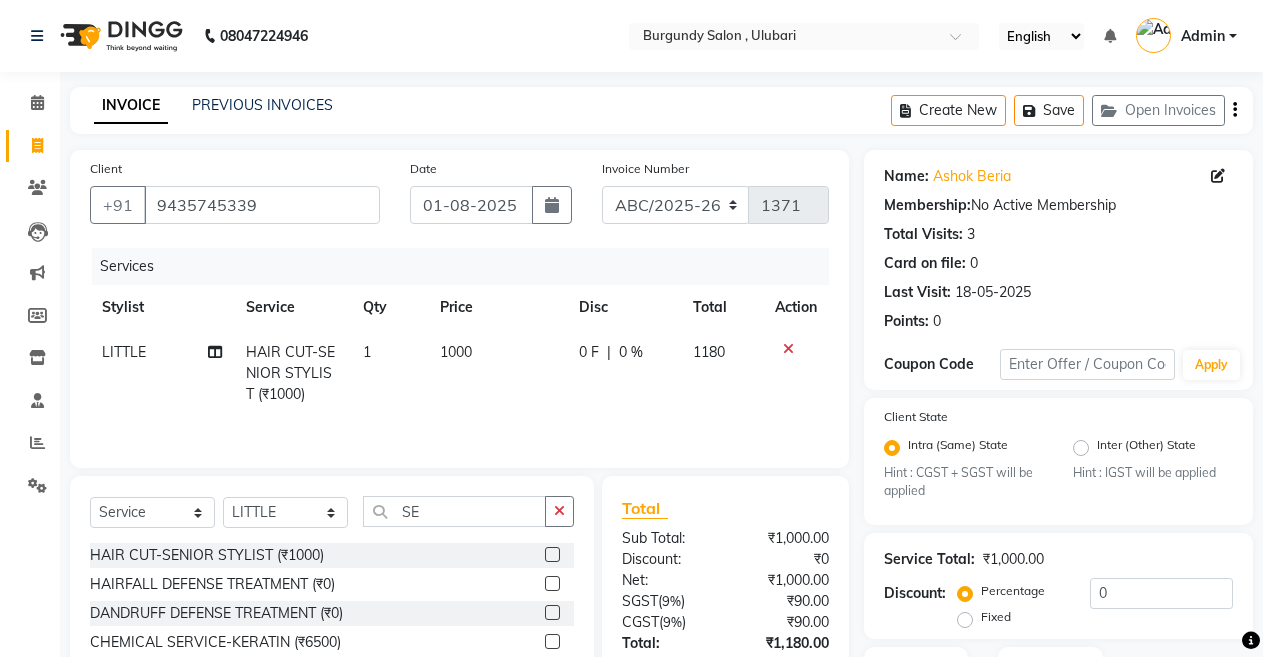 scroll, scrollTop: 40, scrollLeft: 0, axis: vertical 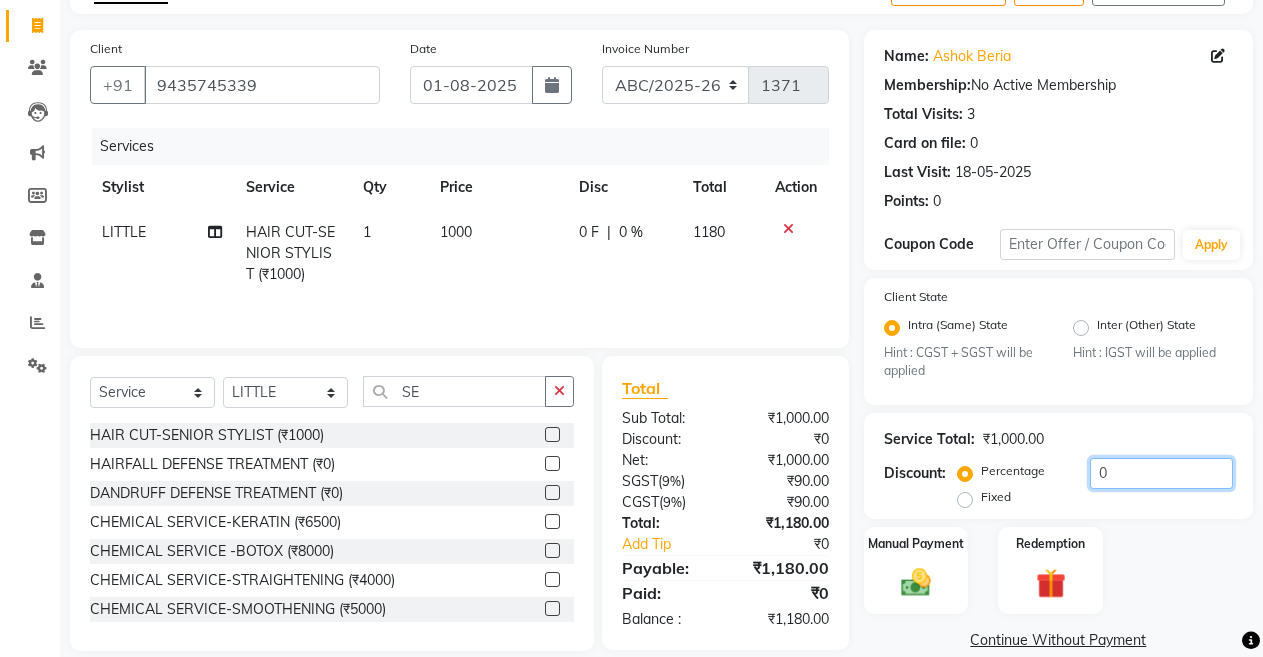 click on "0" 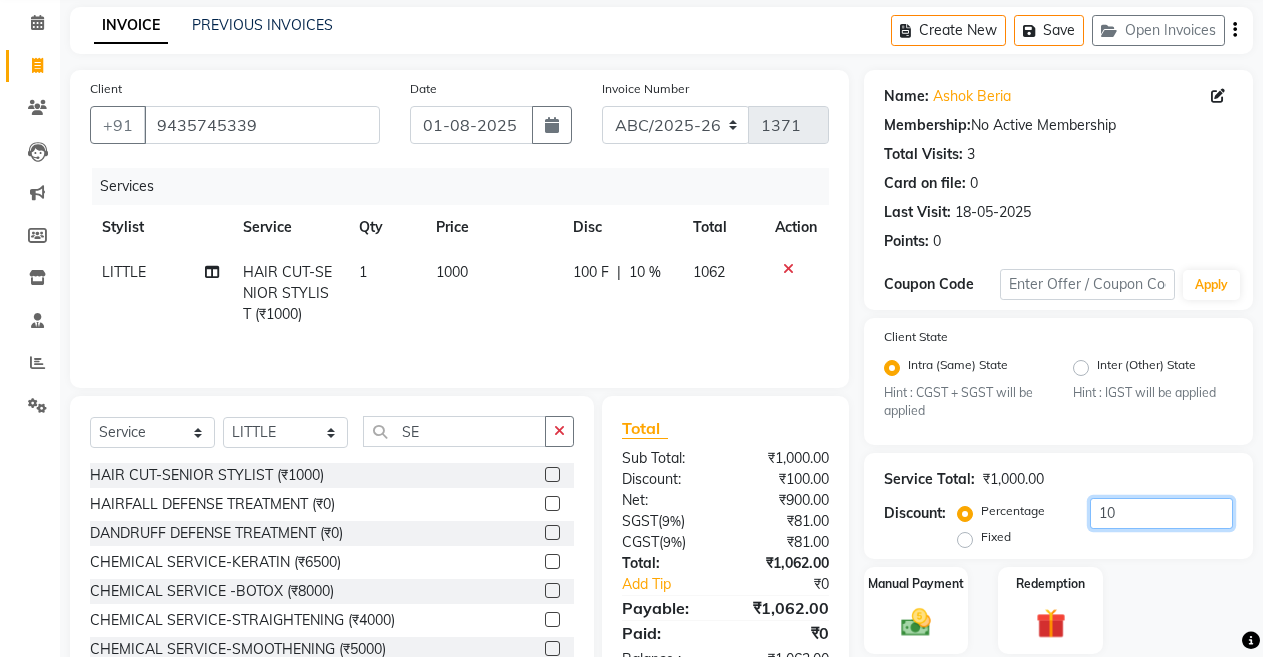 scroll, scrollTop: 40, scrollLeft: 0, axis: vertical 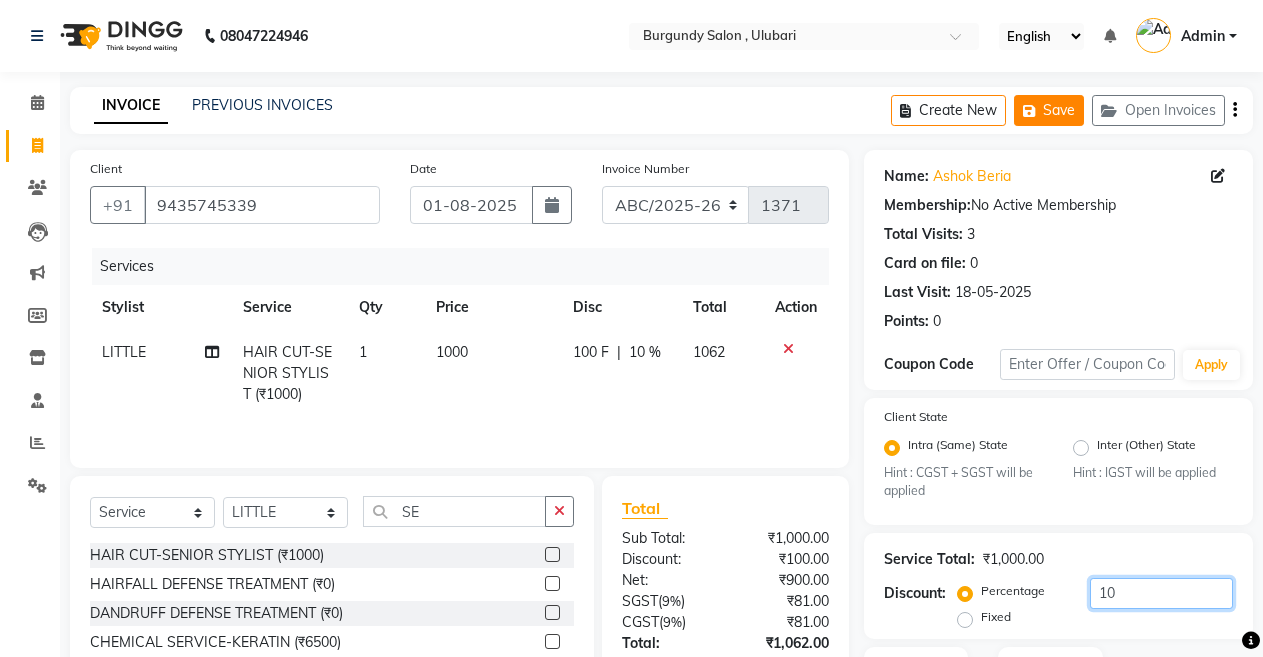 type on "10" 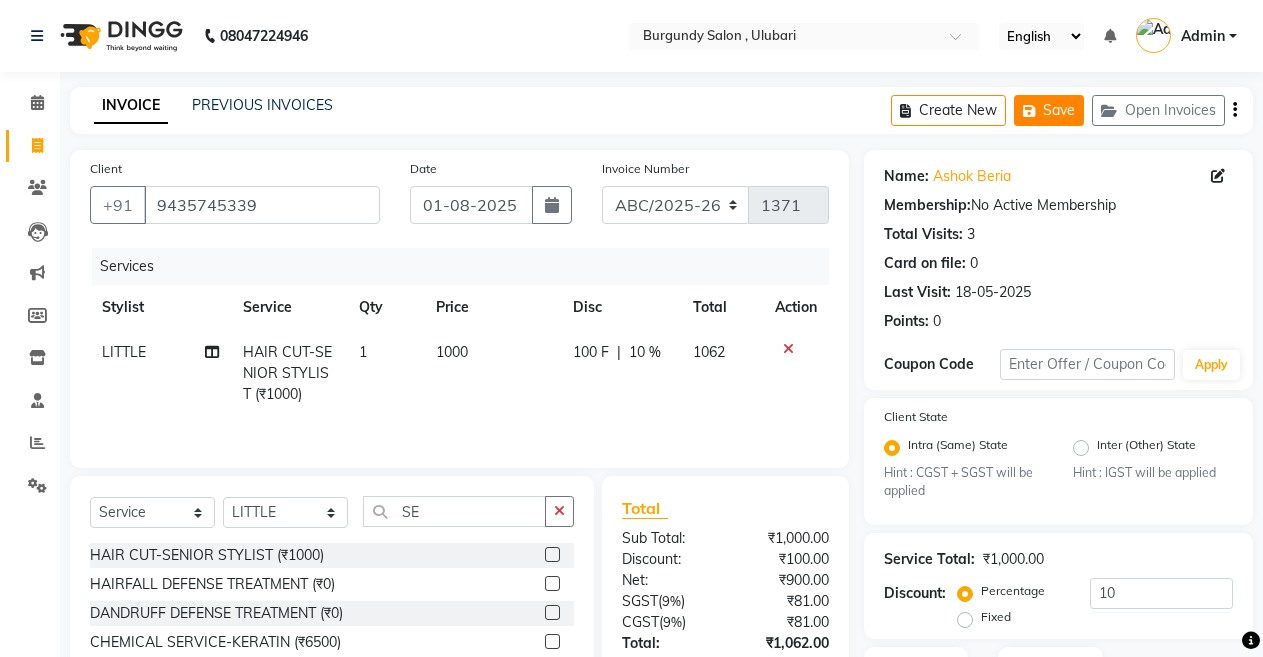 click on "Save" 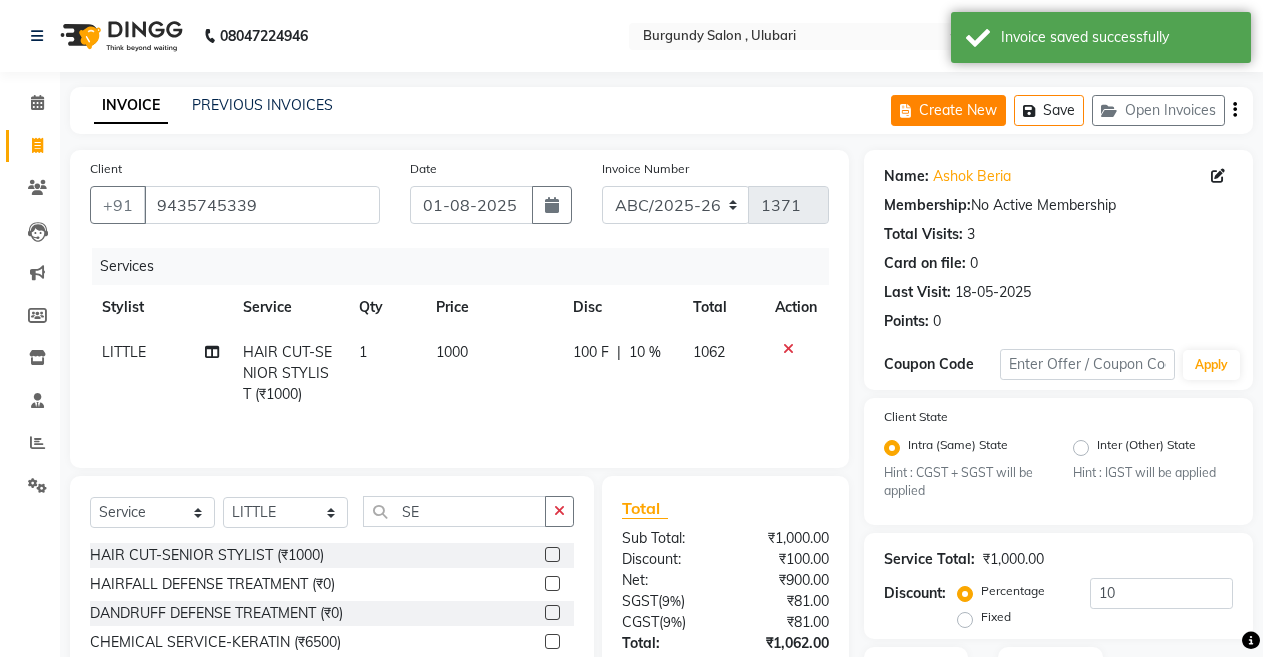 click on "Create New" 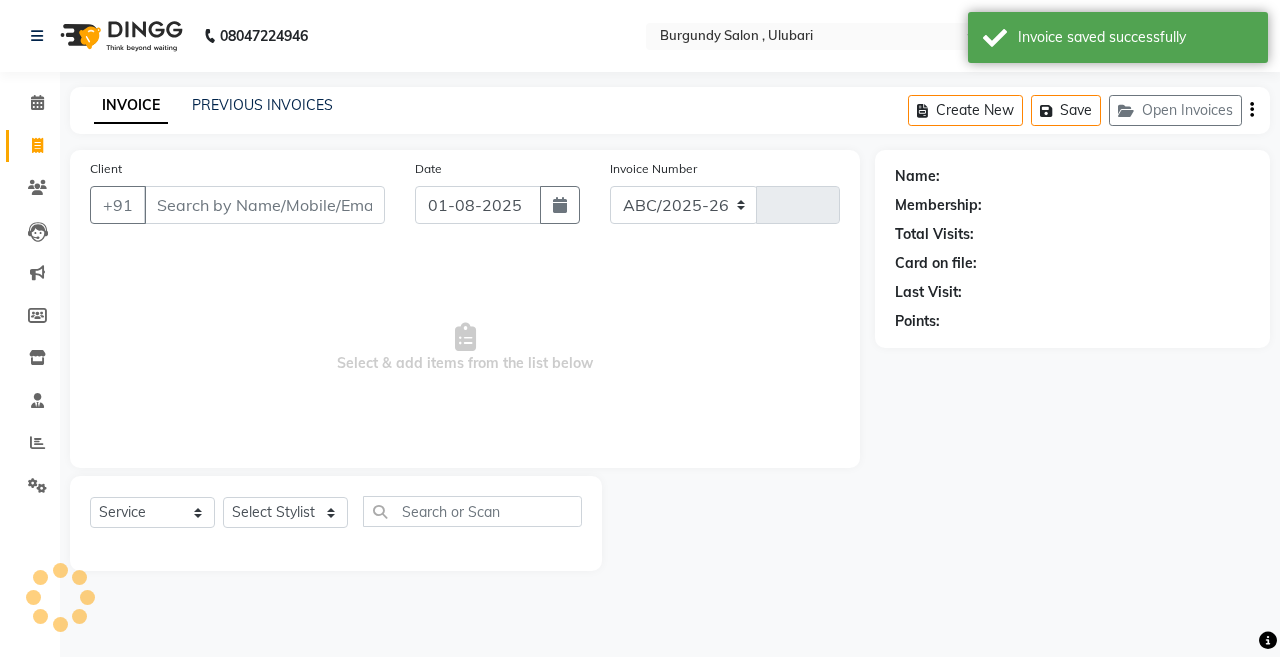 select on "5345" 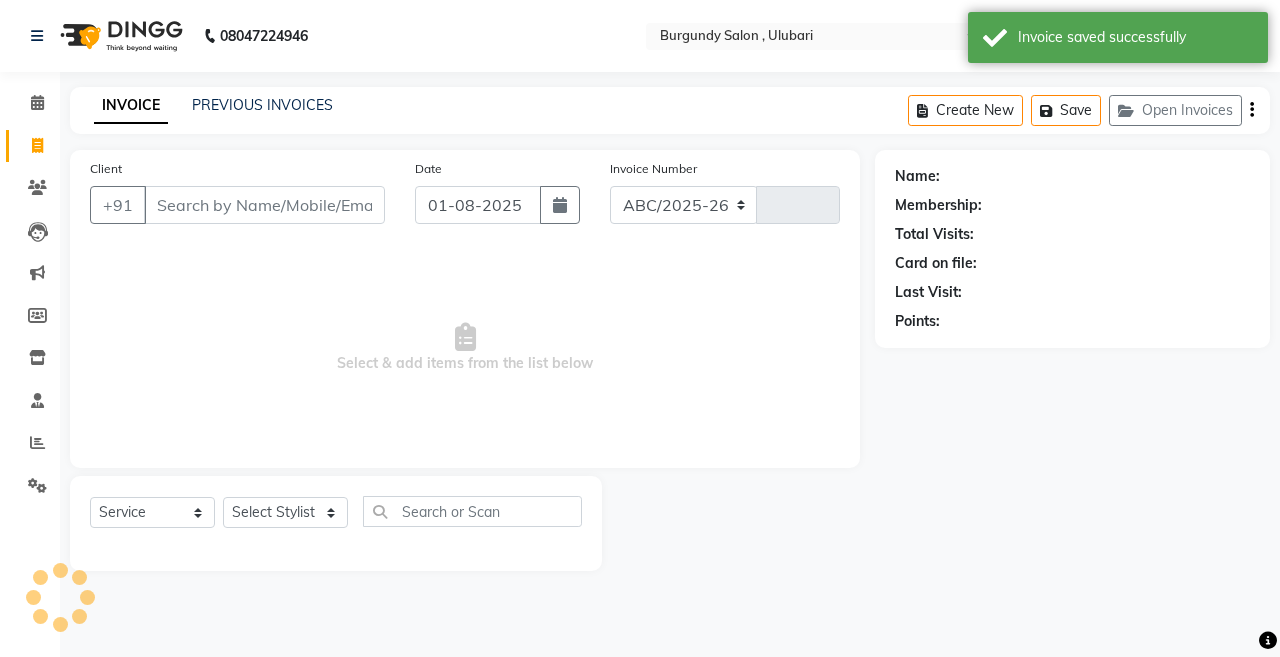type on "1371" 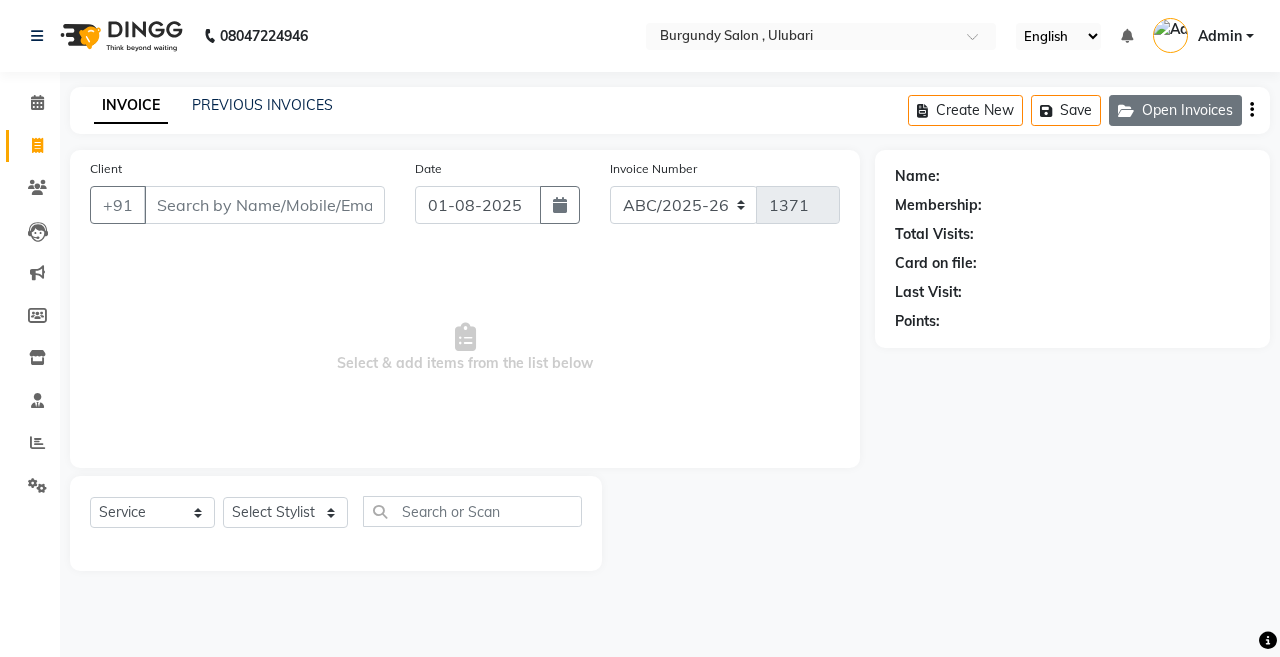 click on "Open Invoices" 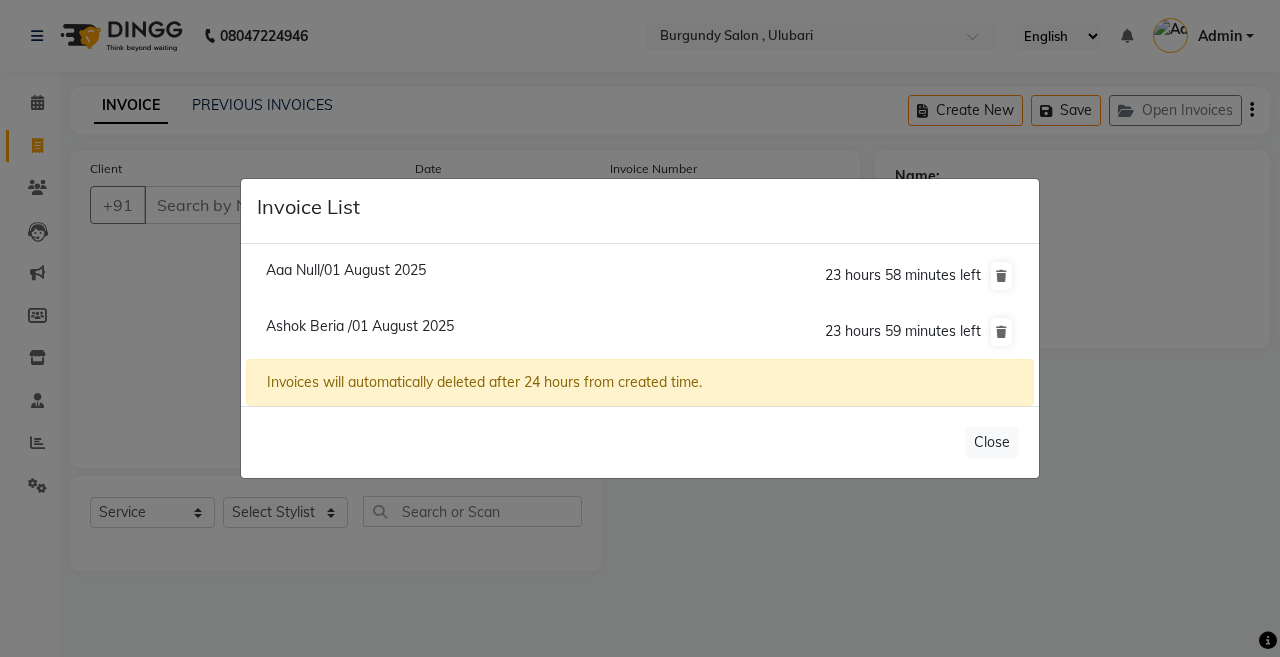 click on "Aaa Null/01 August 2025" 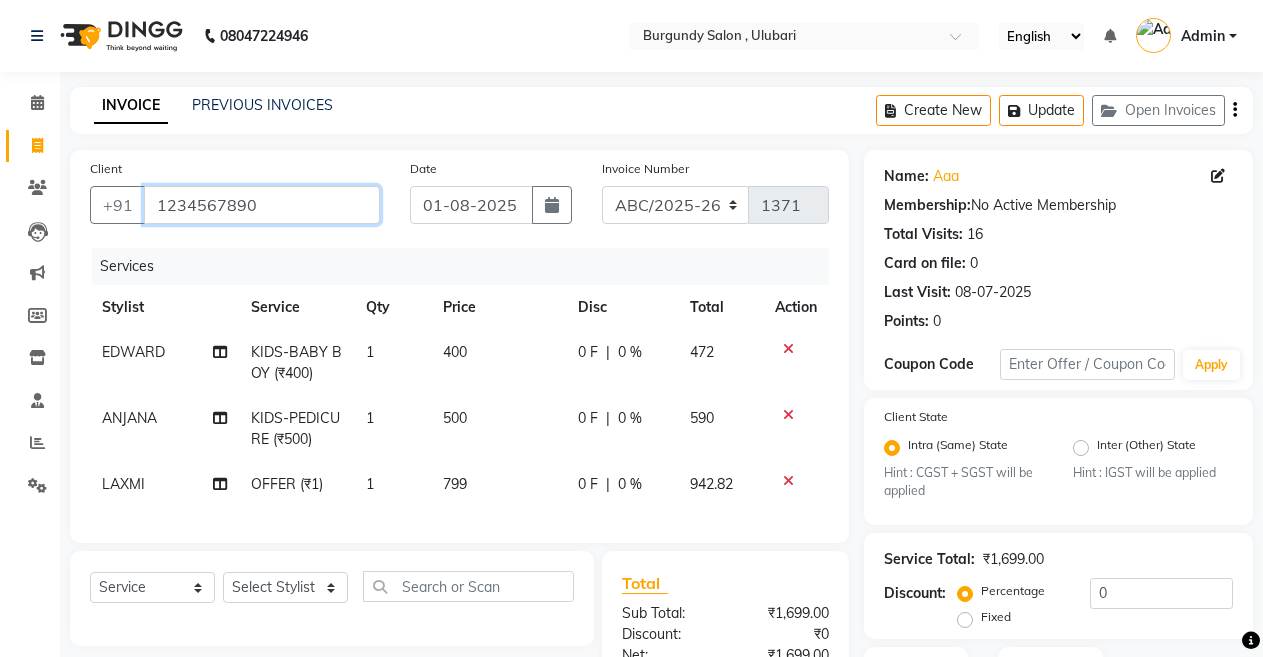 click on "1234567890" at bounding box center [262, 205] 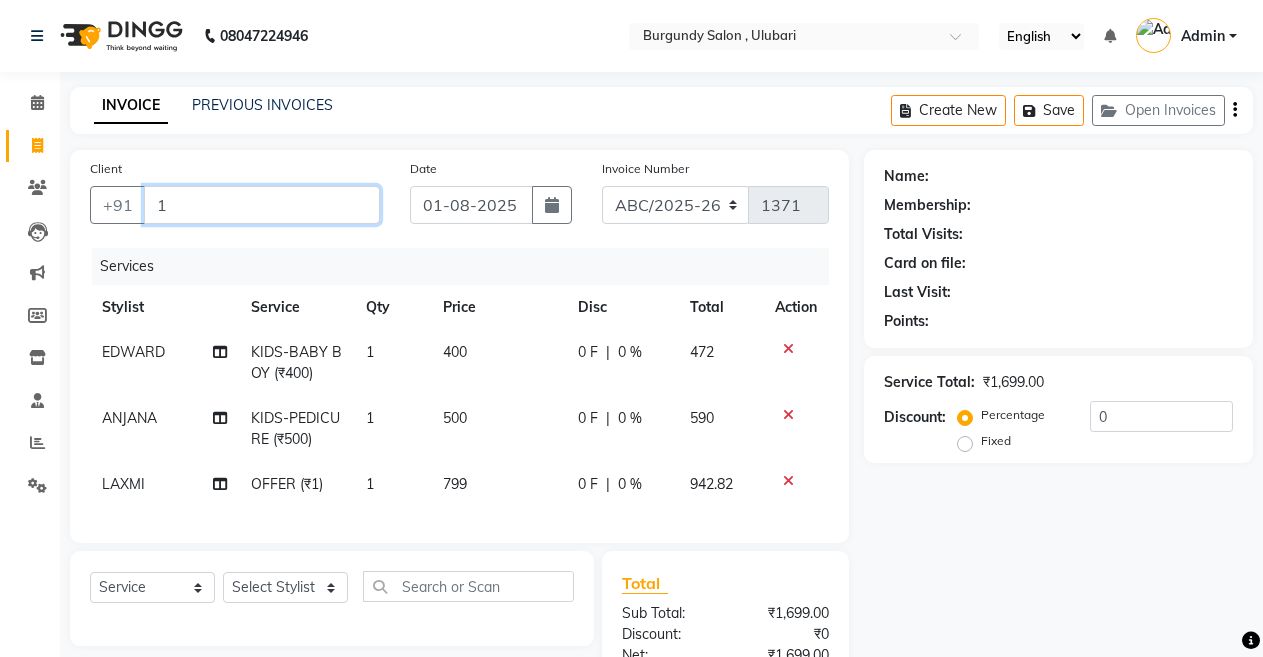 click on "1" at bounding box center [262, 205] 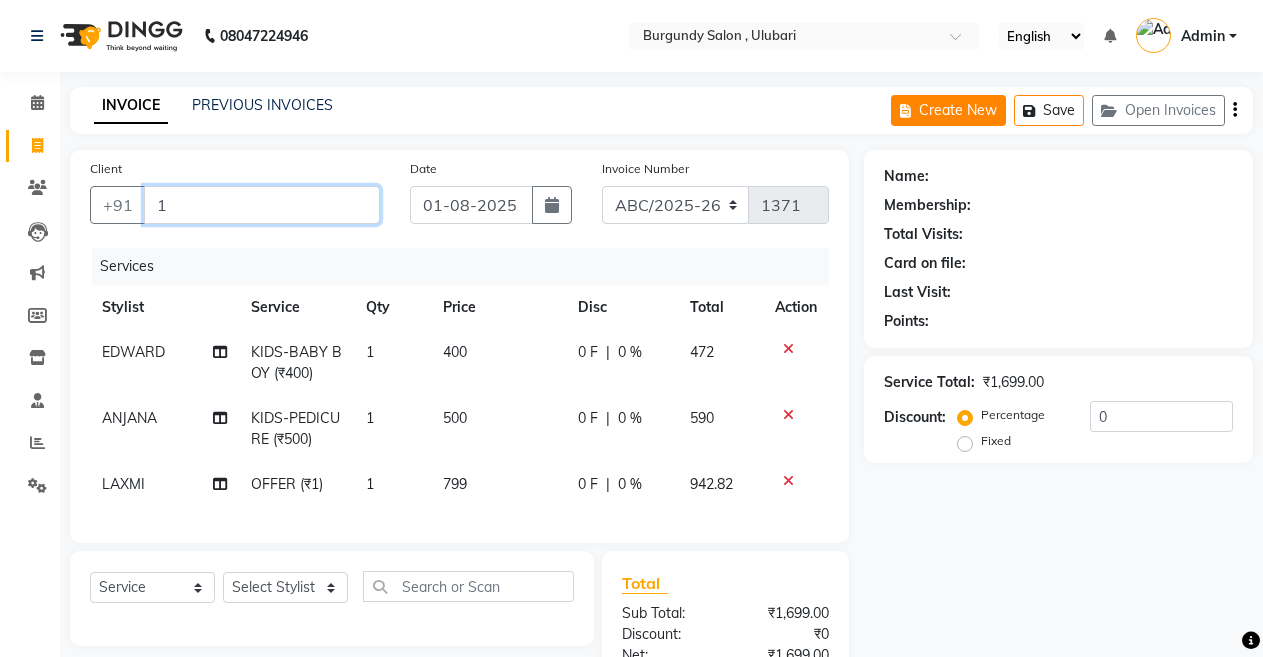 type on "1" 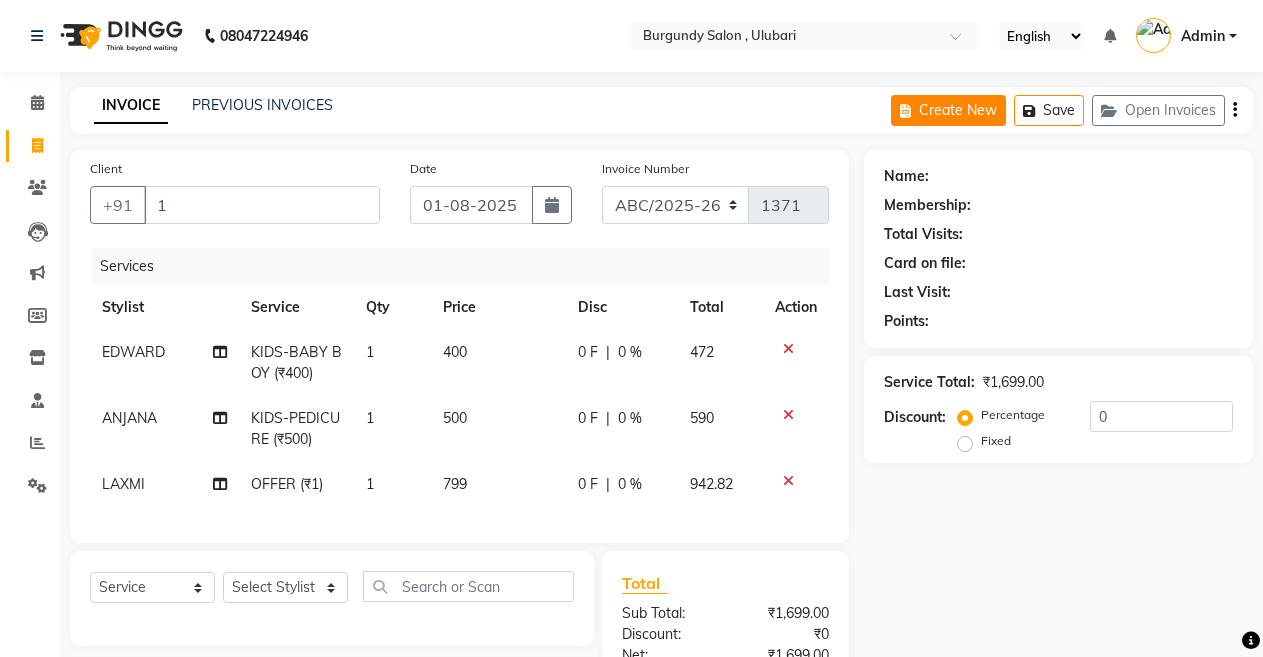 click on "Create New" 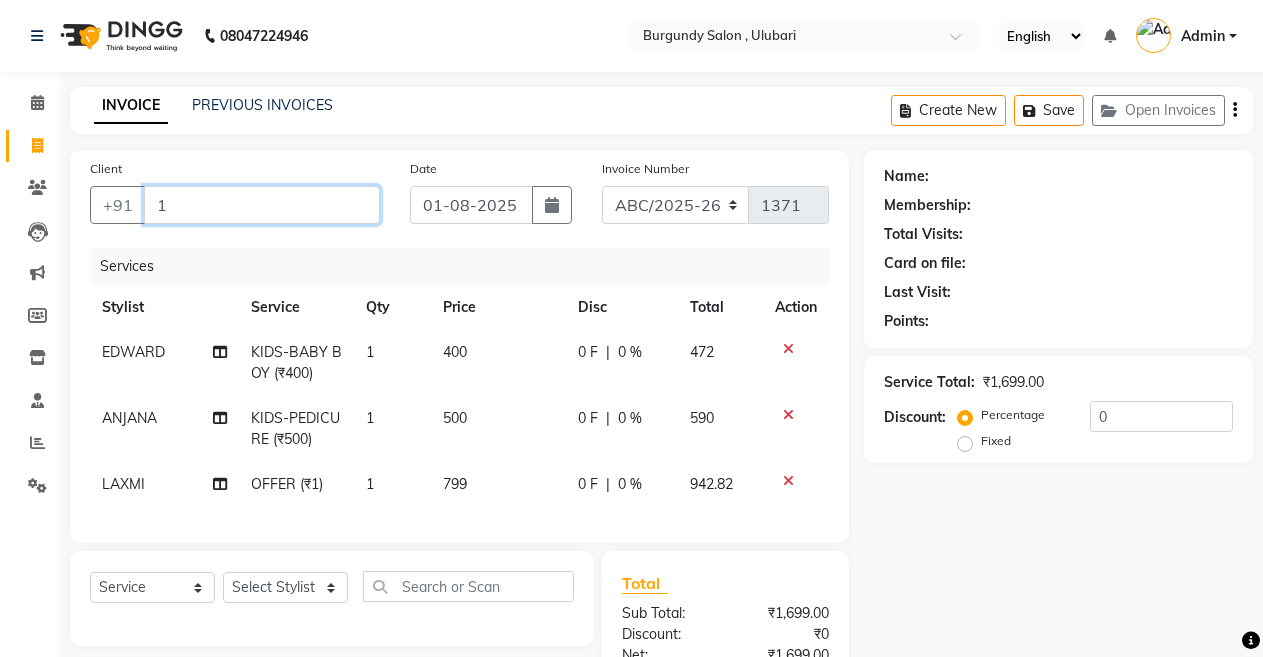 click on "1" at bounding box center (262, 205) 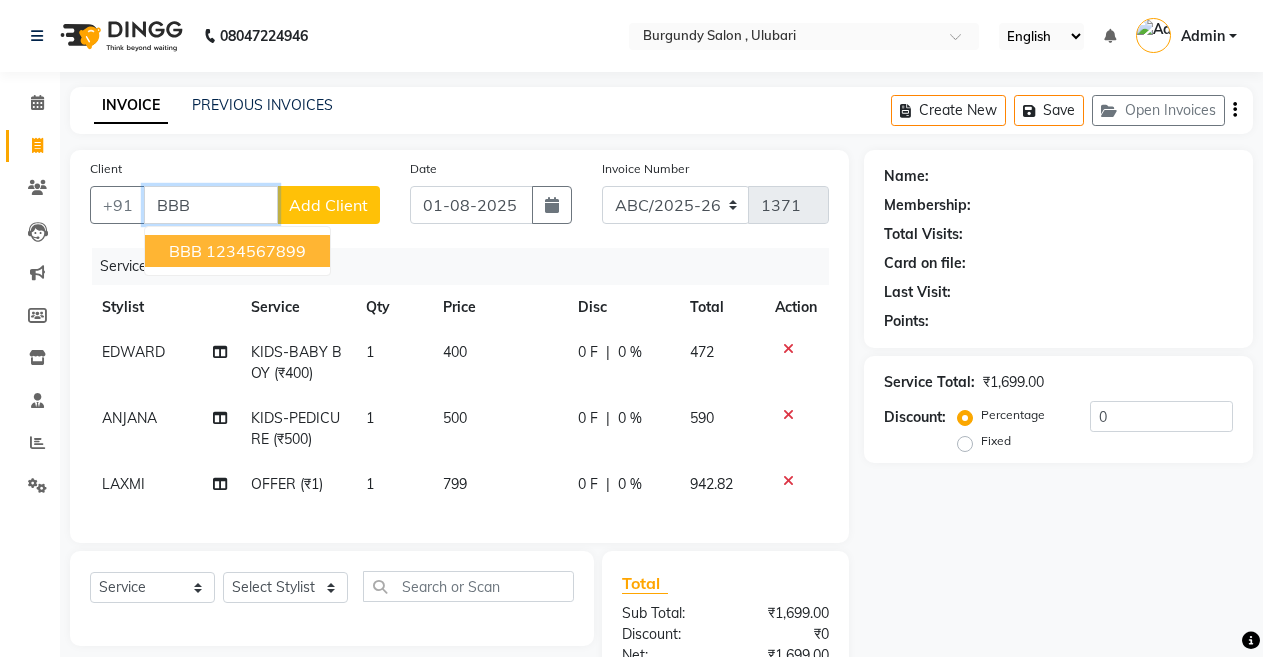 click on "1234567899" at bounding box center (256, 251) 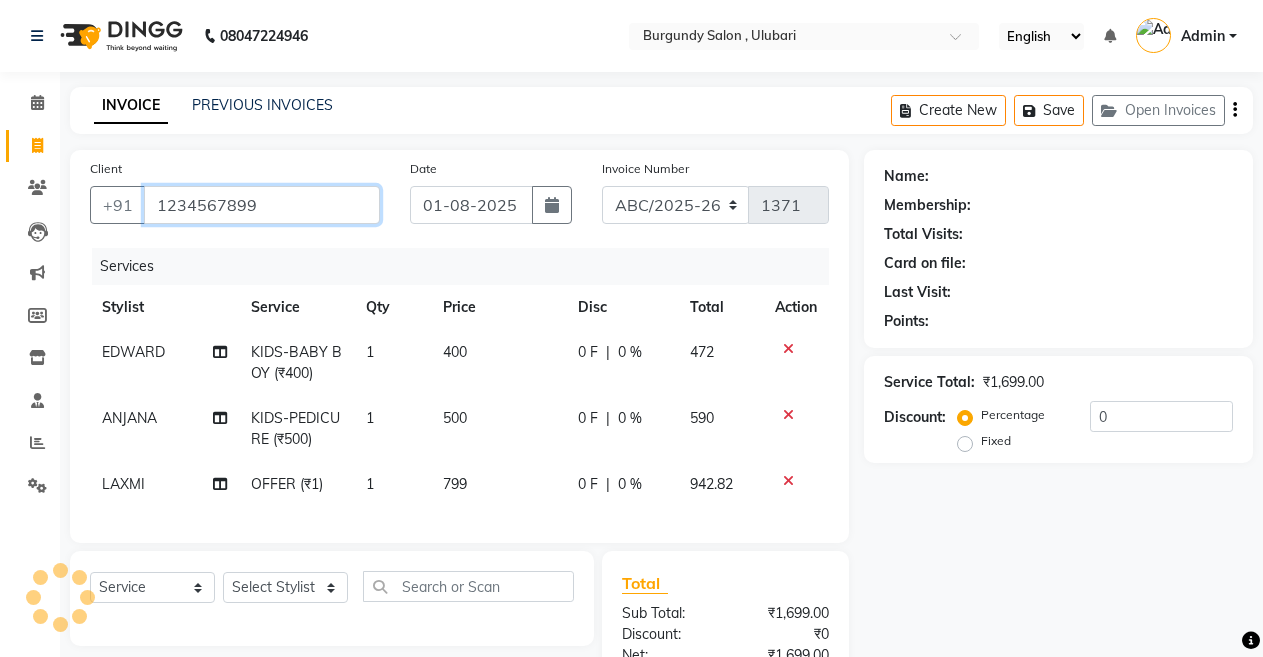 type on "1234567899" 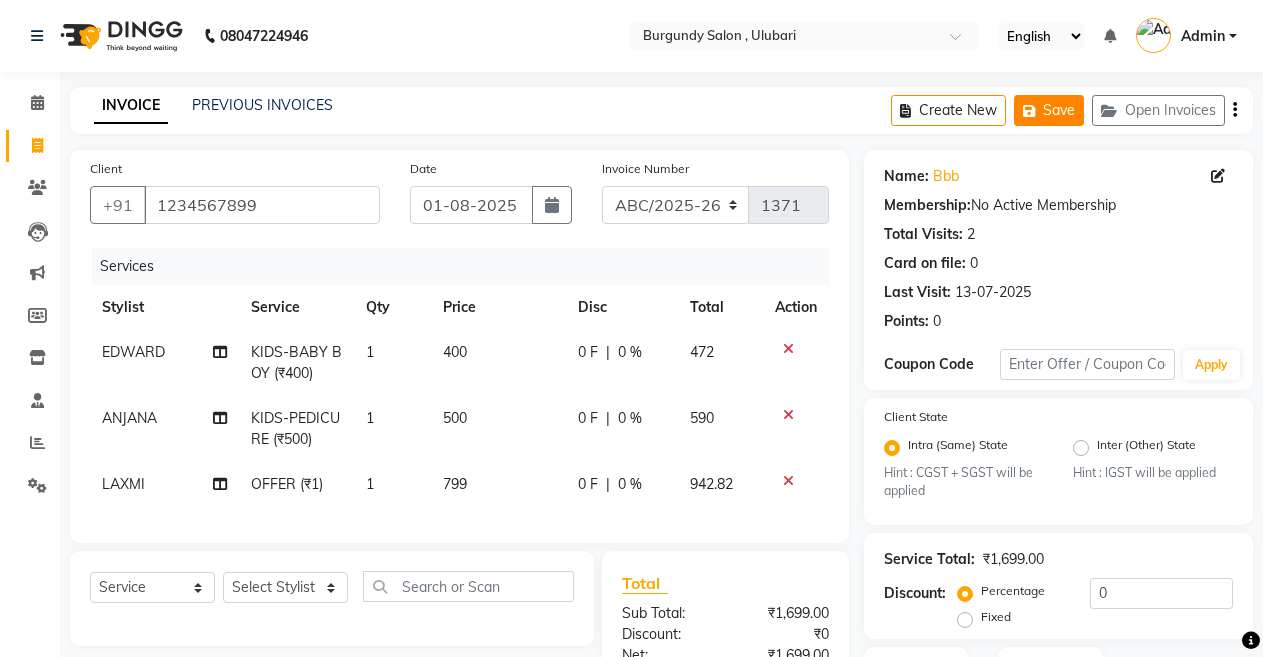 click on "Save" 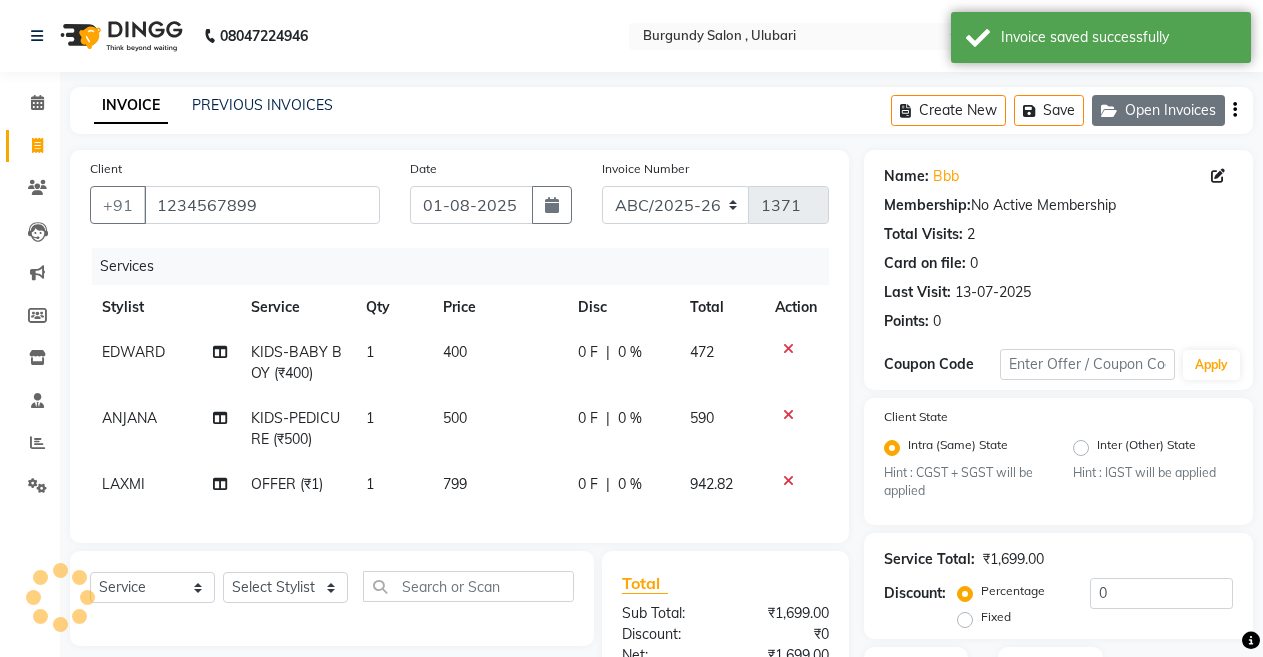 click on "Open Invoices" 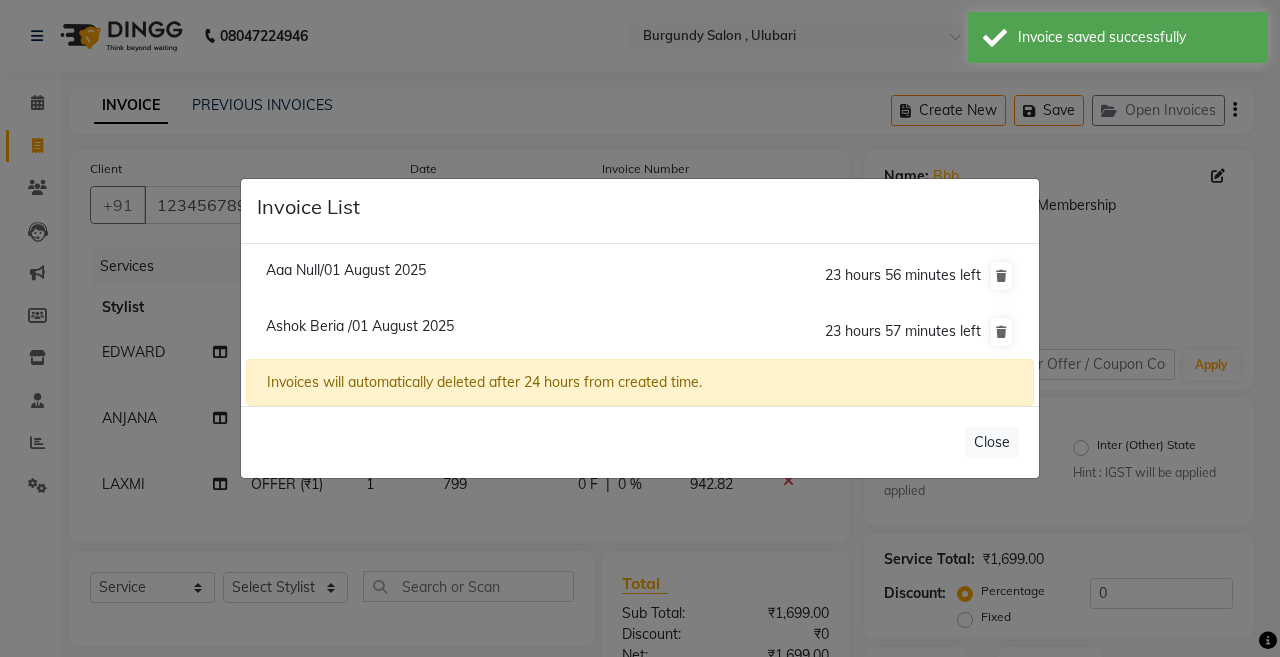 click on "Invoice List  Aaa Null/01 August 2025  23 hours 56 minutes left  [FIRST] [LAST] /01 August 2025  23 hours 57 minutes left  Invoices will automatically deleted after 24 hours from created time.   Close" 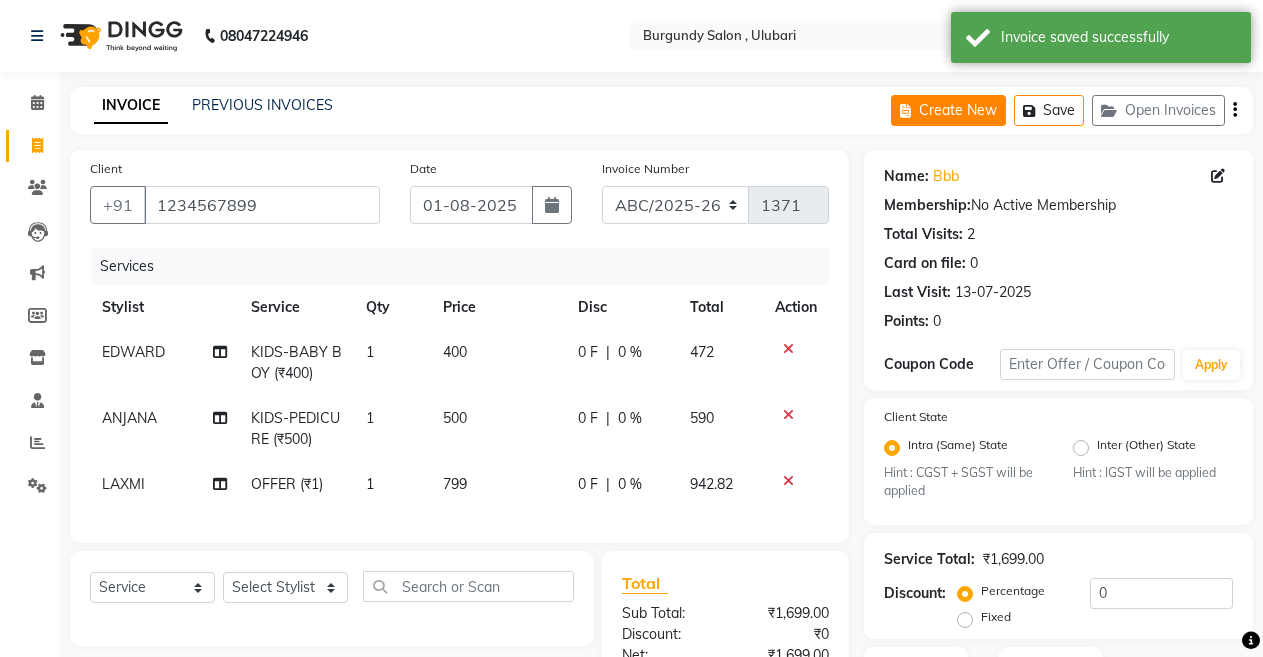click on "Create New" 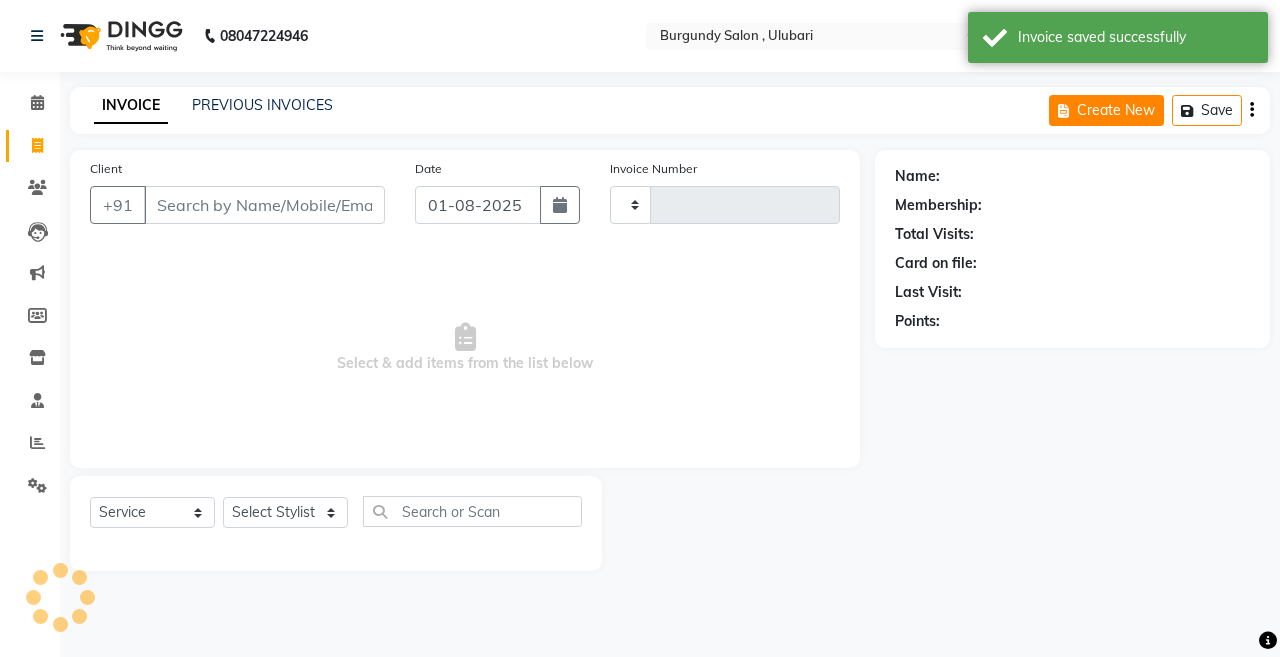type on "1371" 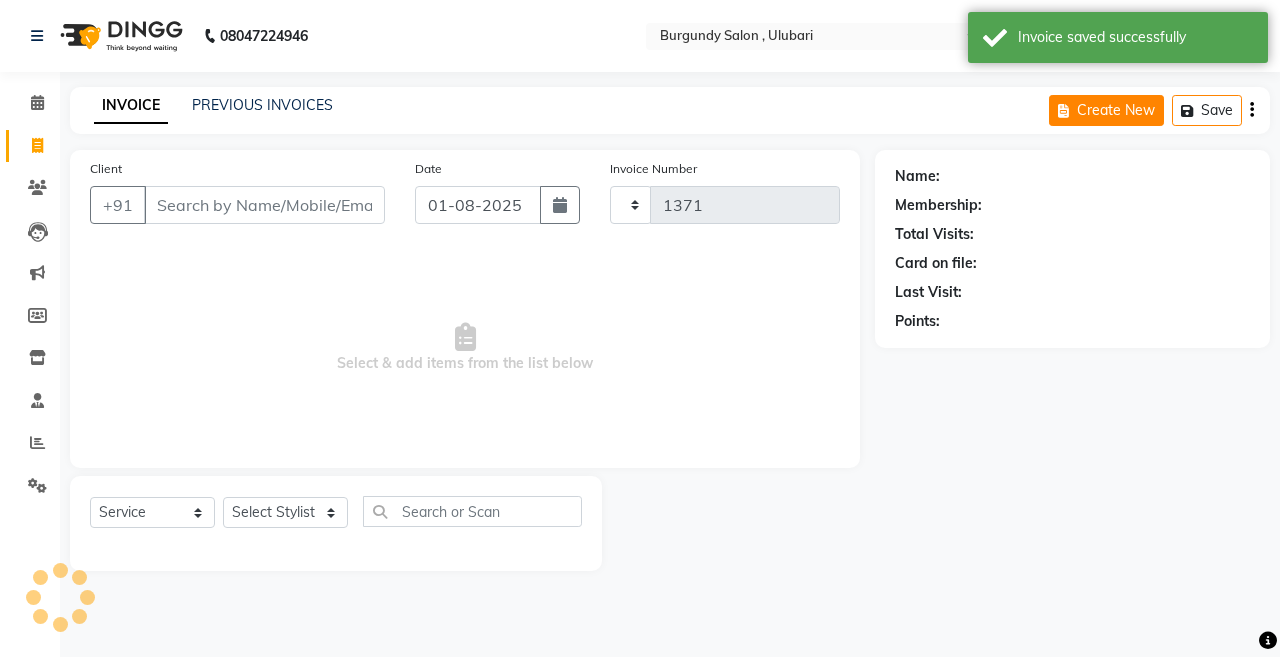 select on "5345" 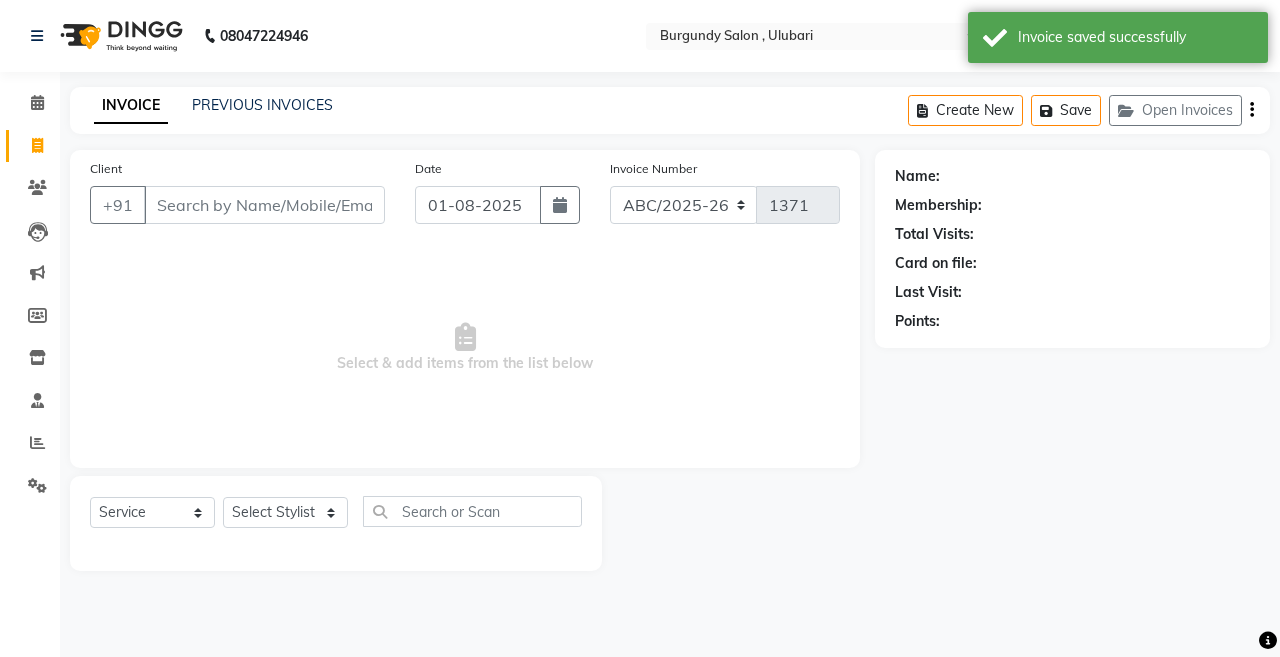 click on "Create New   Save   Open Invoices" 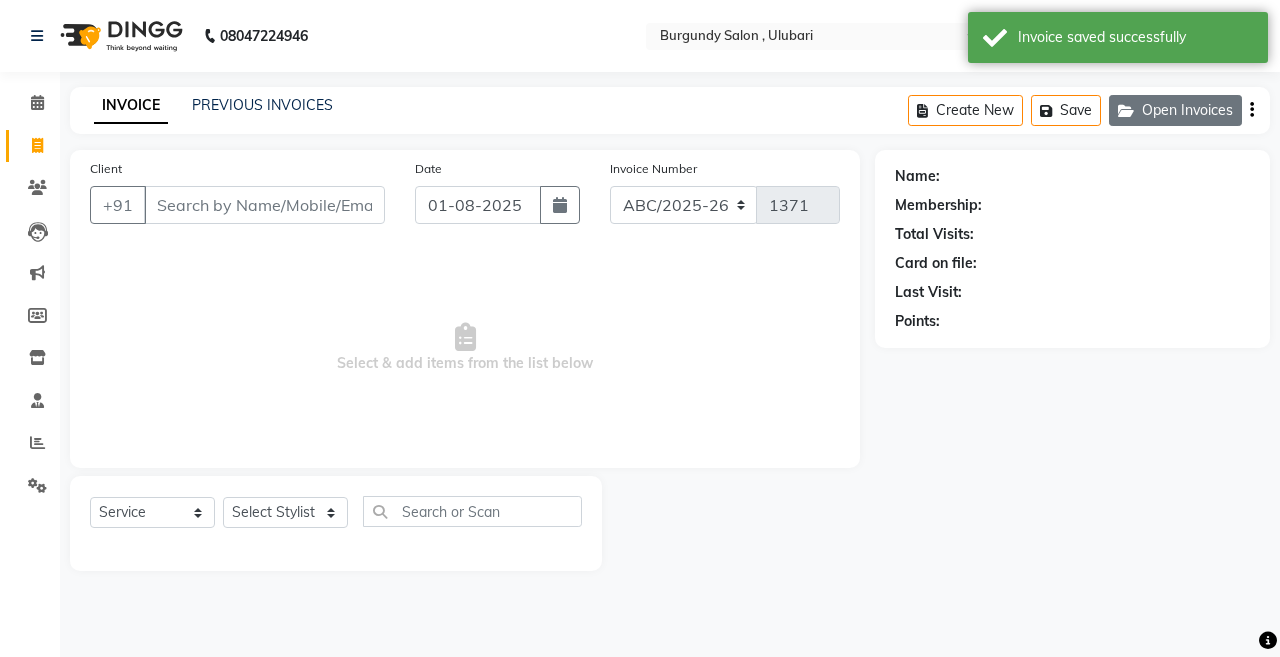 click on "Open Invoices" 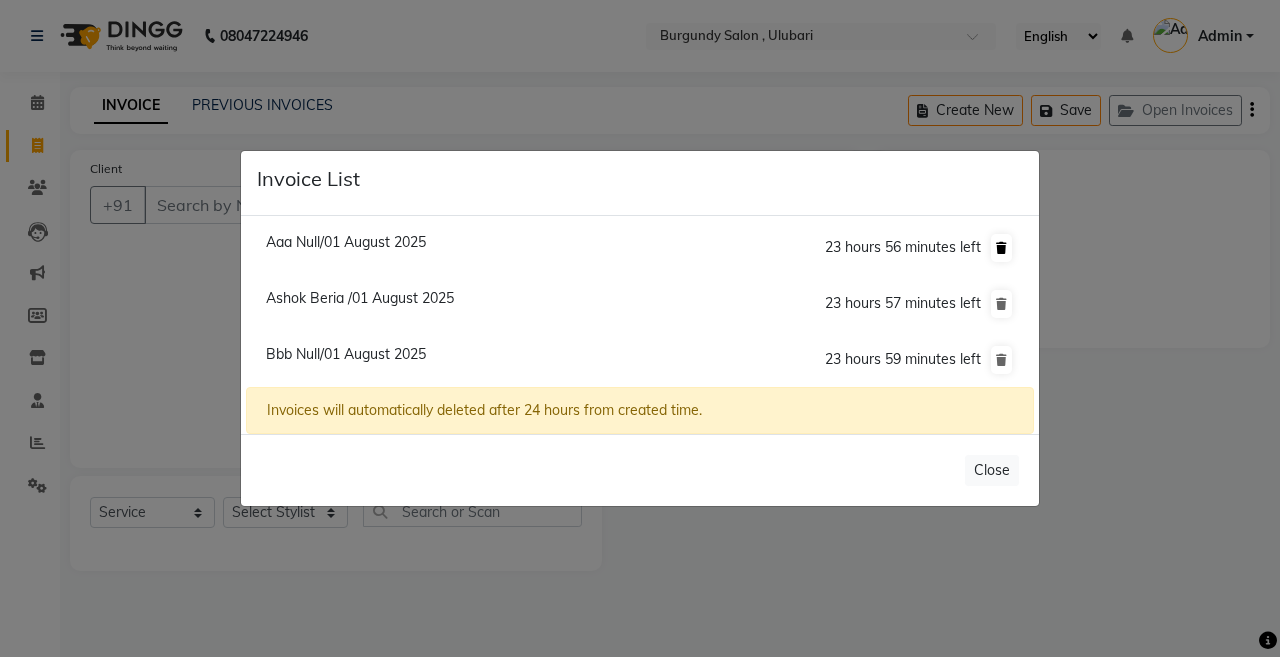 click 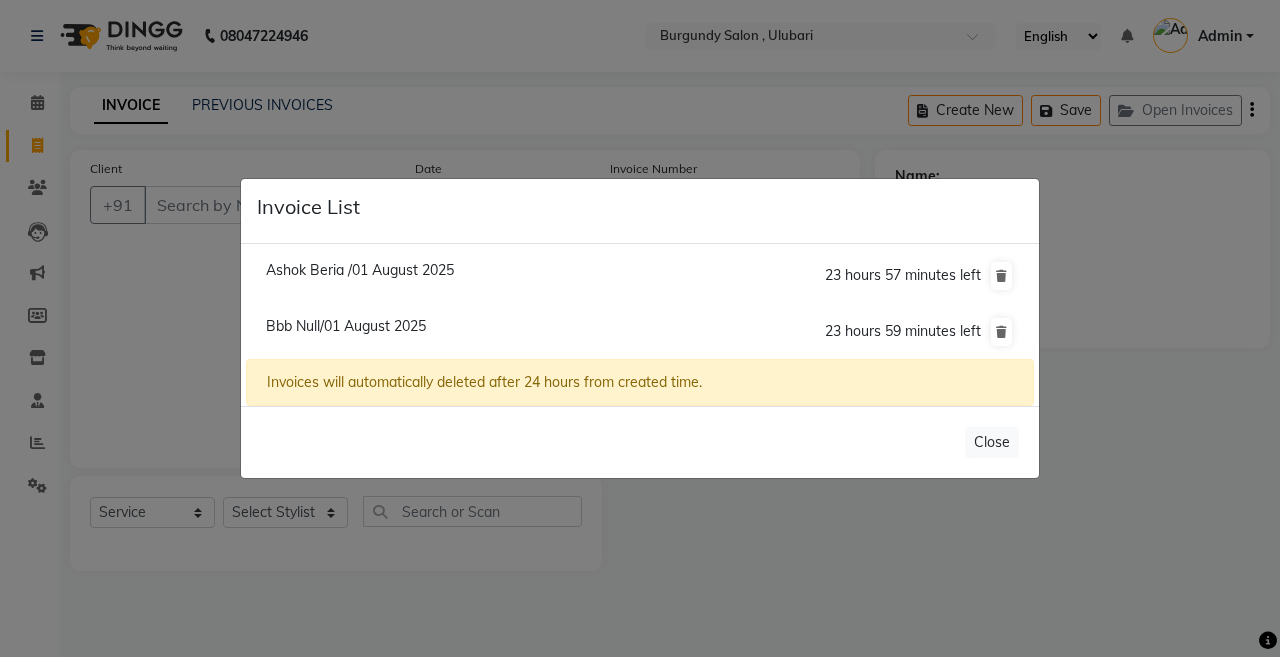 click on "Bbb Null/01 August 2025" 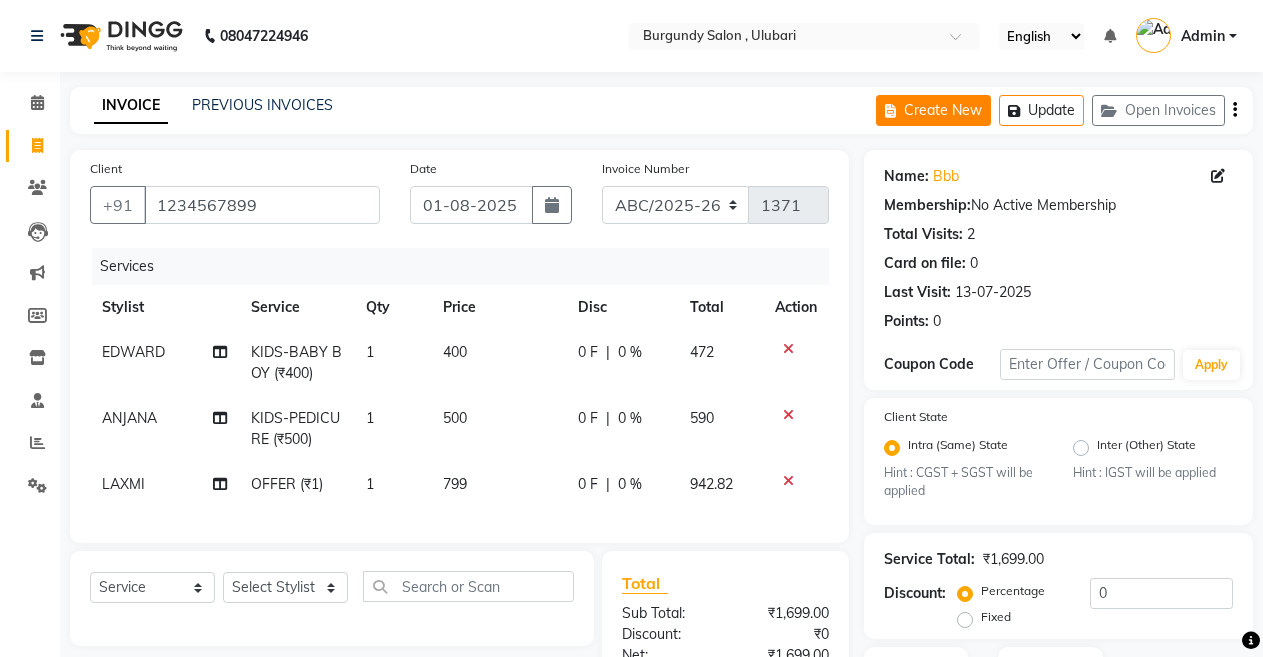 click on "Create New" 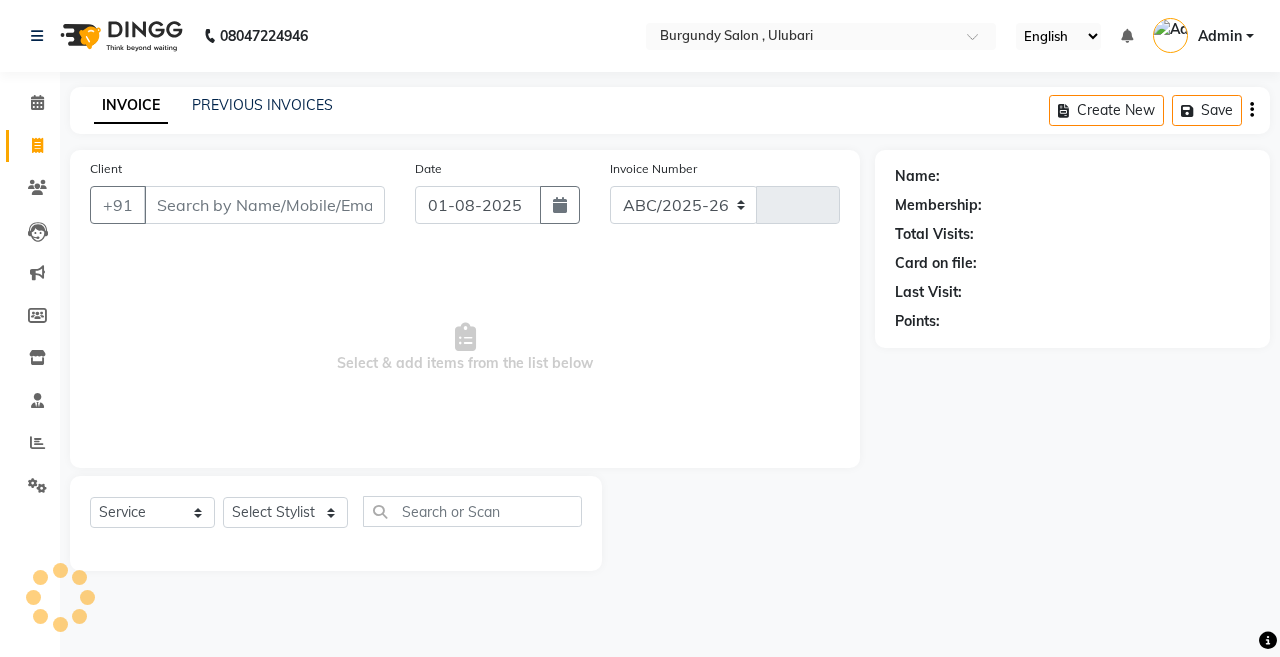 select on "5345" 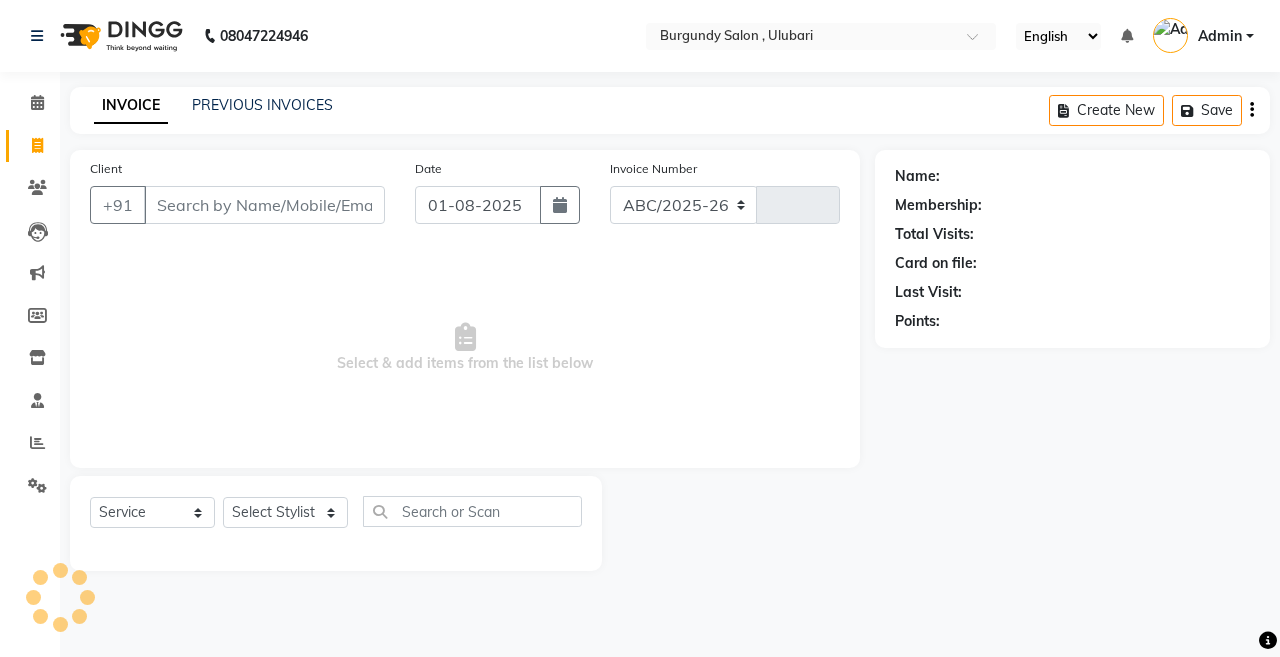 type on "1371" 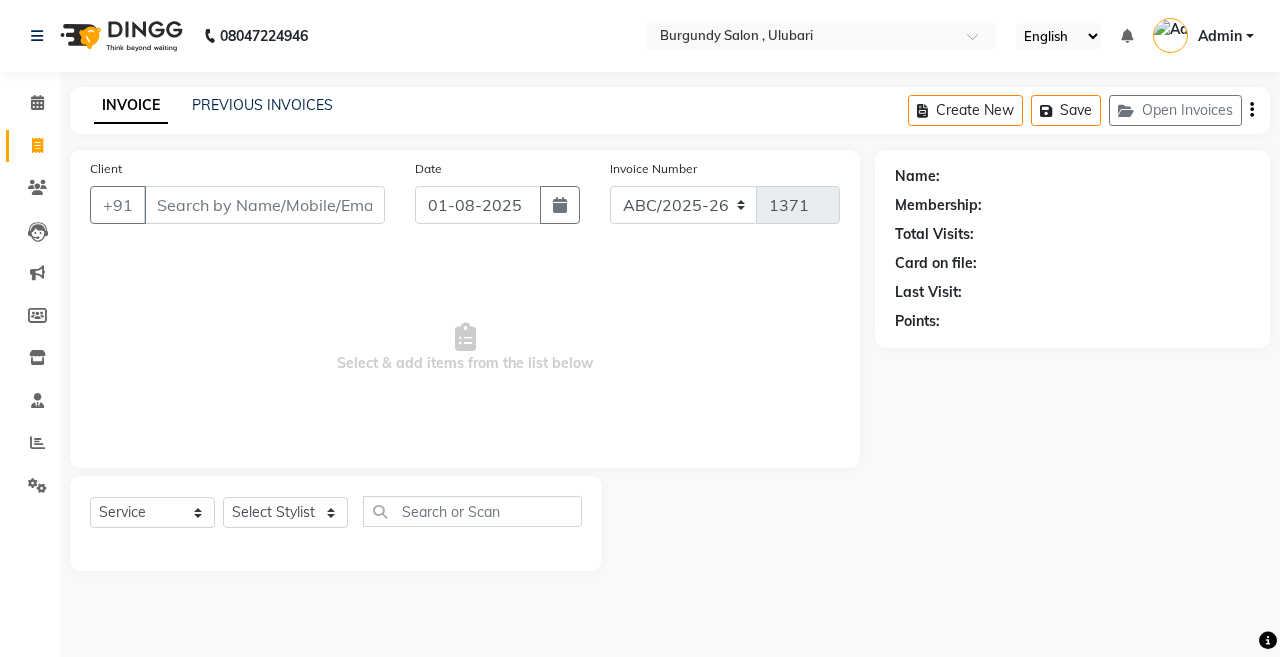 click on "Client" at bounding box center [264, 205] 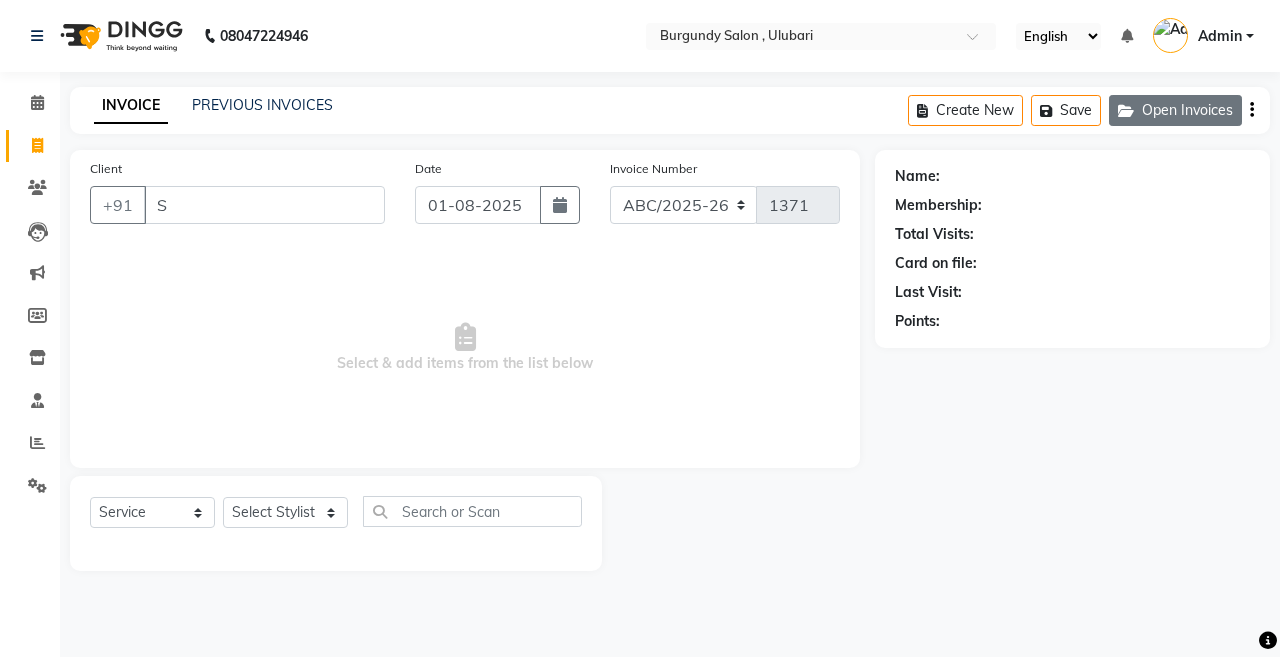 click on "Open Invoices" 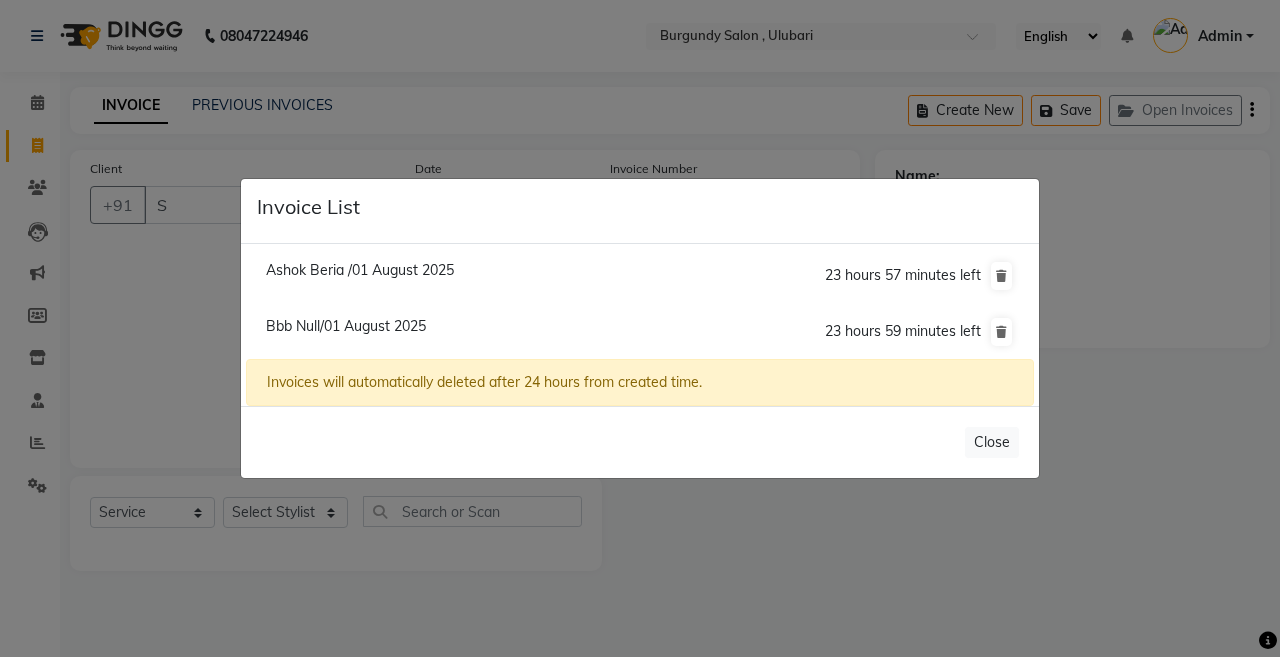click on "Bbb Null/01 August 2025" 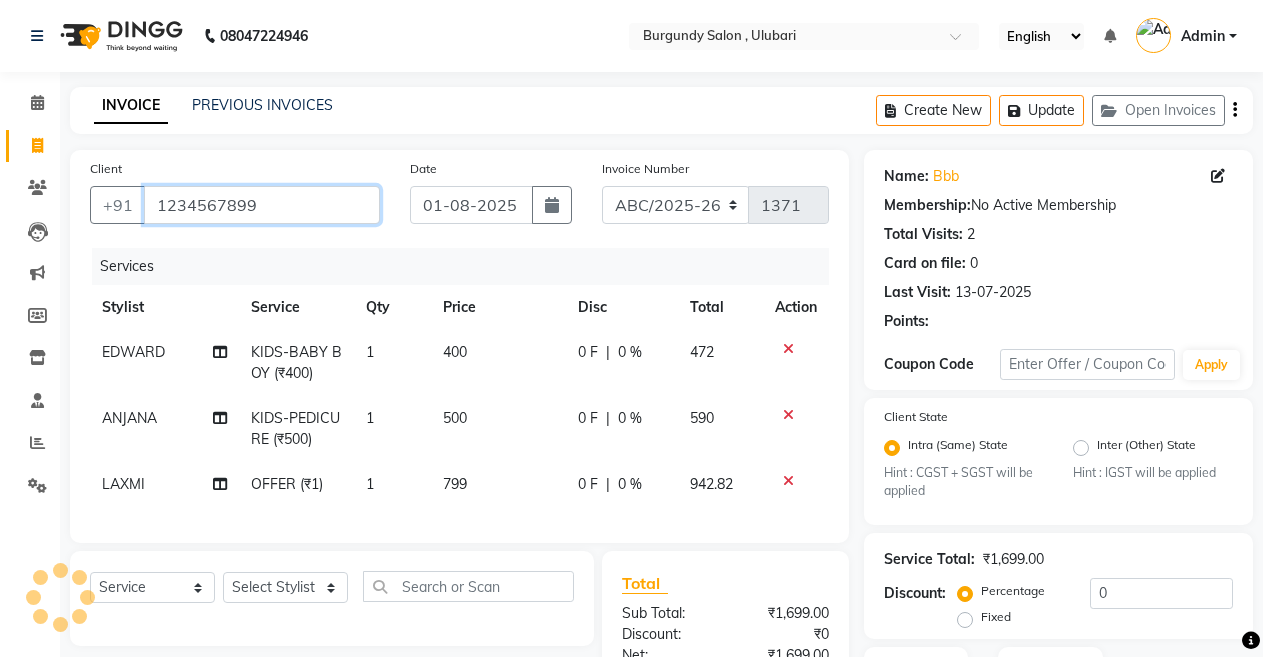 click on "1234567899" at bounding box center (262, 205) 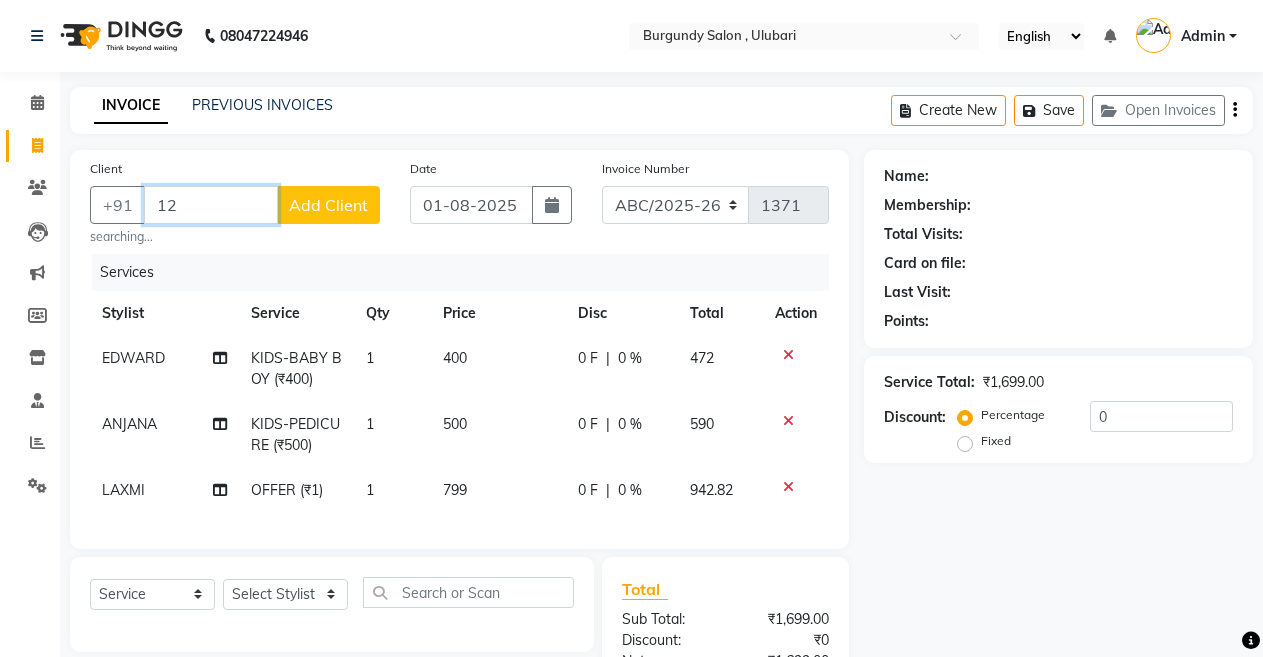 type on "1" 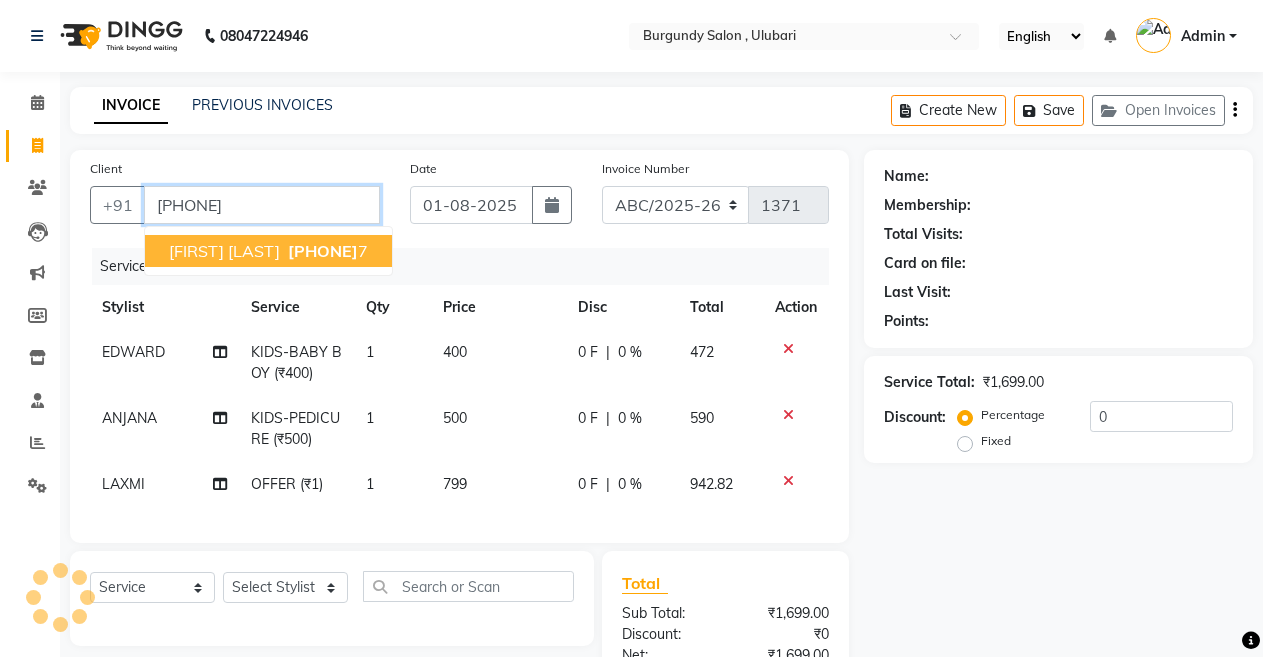 type on "[PHONE]" 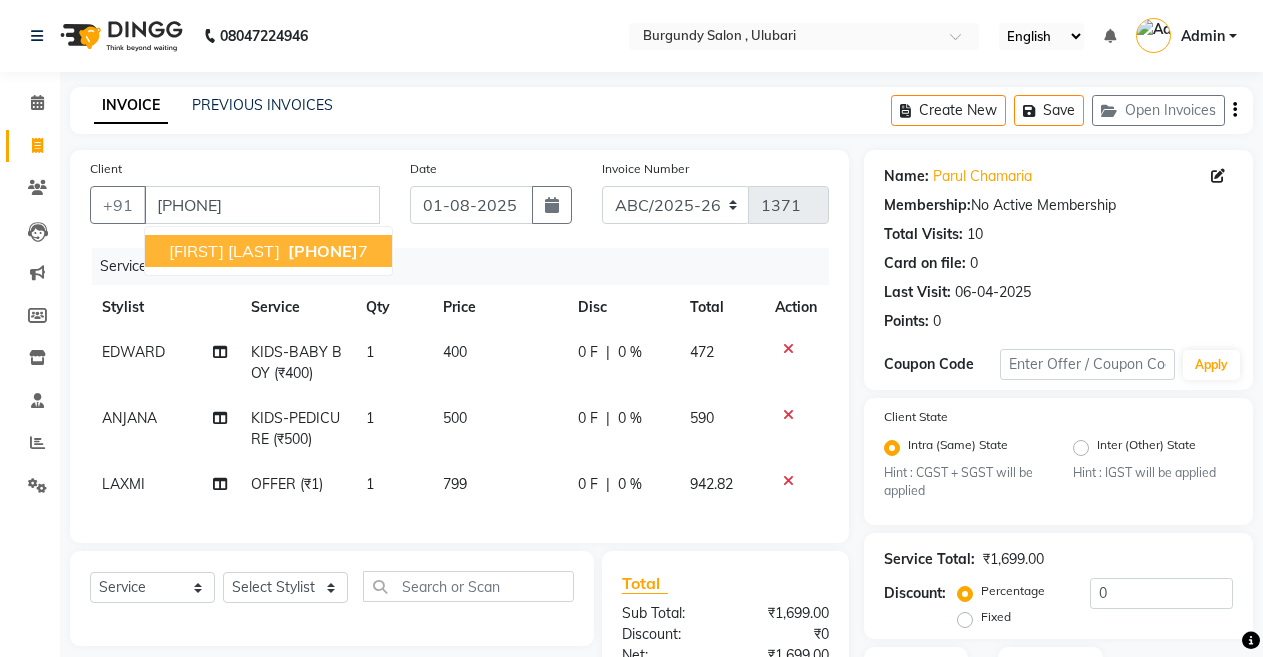 click on "[PHONE]" at bounding box center (323, 251) 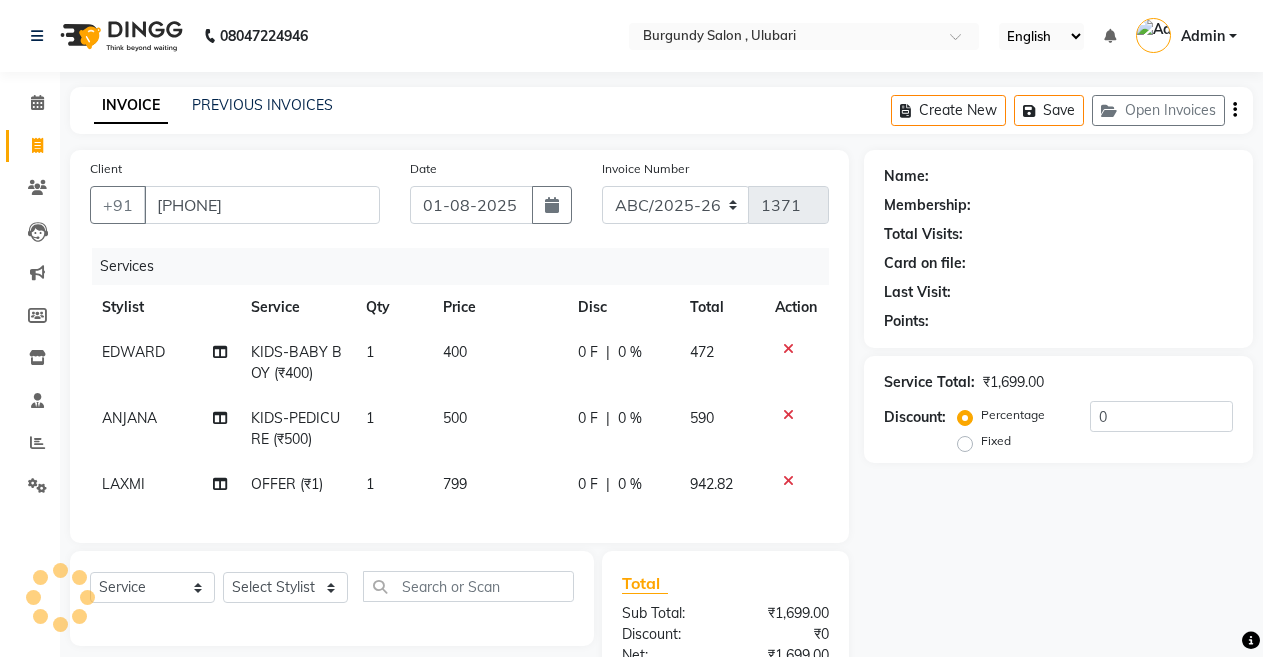 click on "Services" 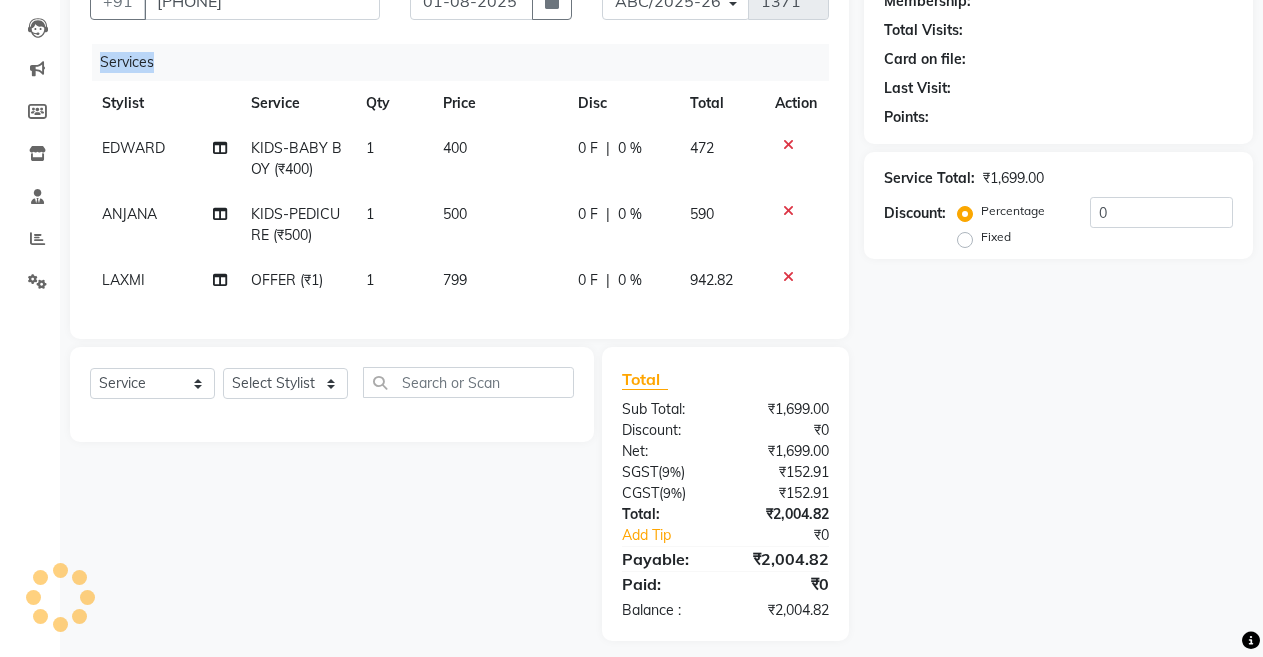 scroll, scrollTop: 235, scrollLeft: 0, axis: vertical 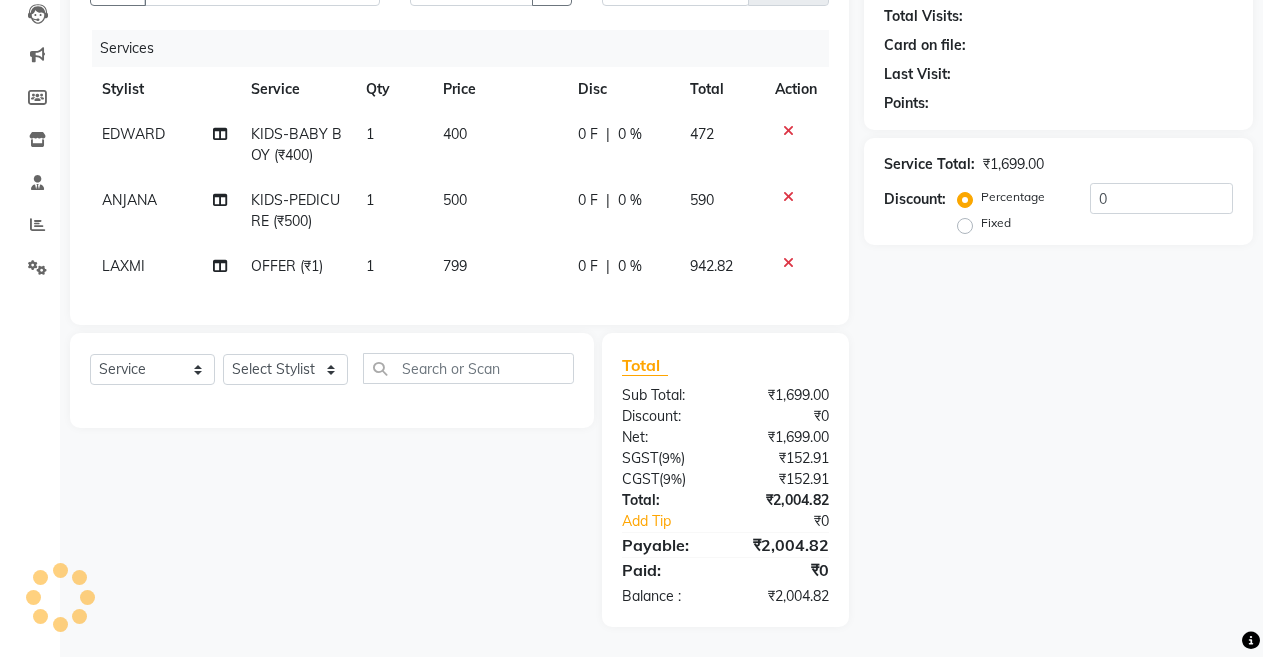 click on "0 F | 0 %" 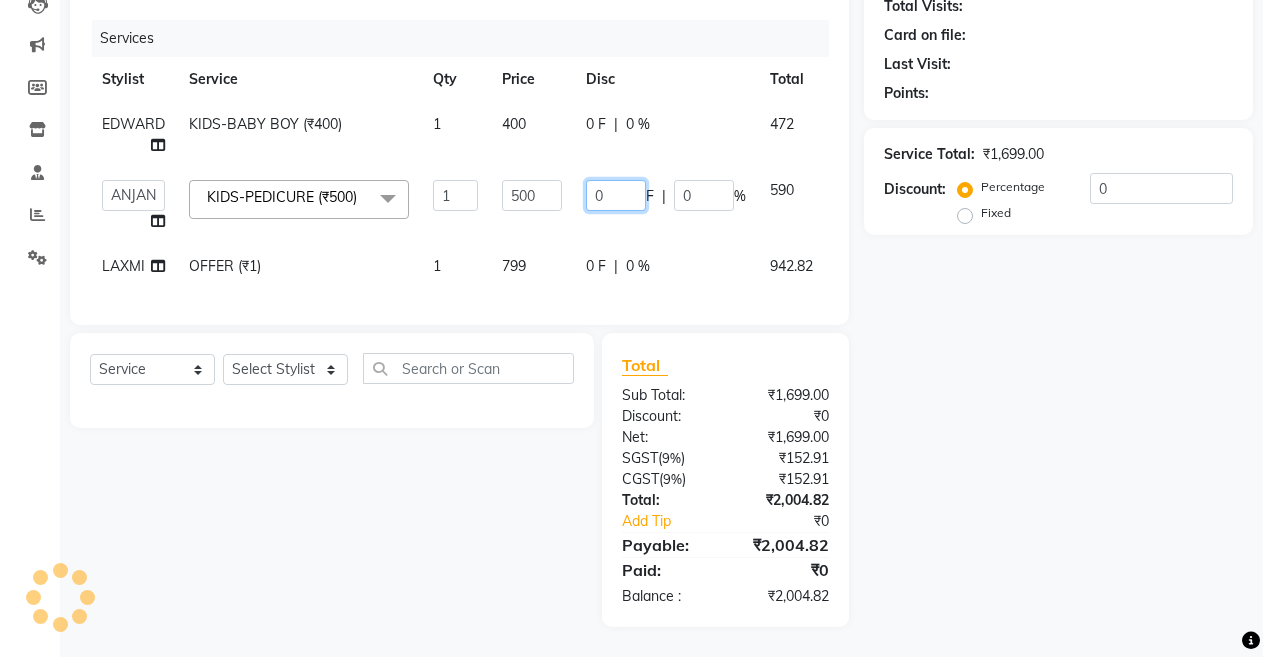 click on "0" 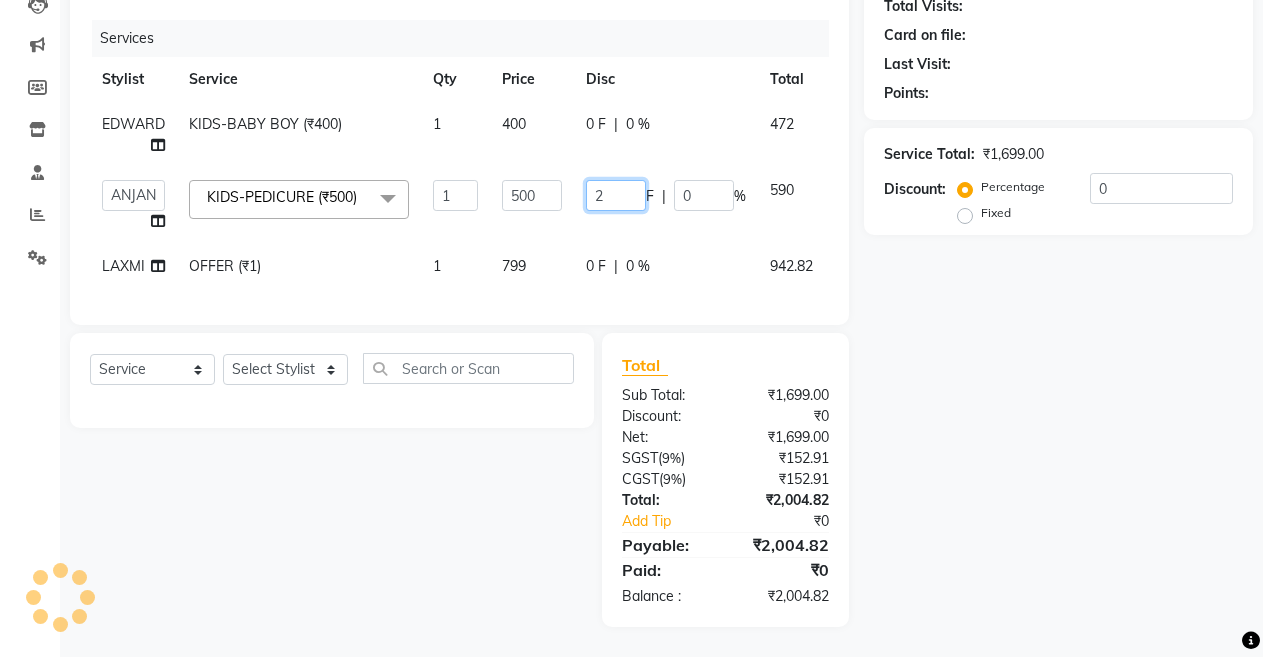 type on "20" 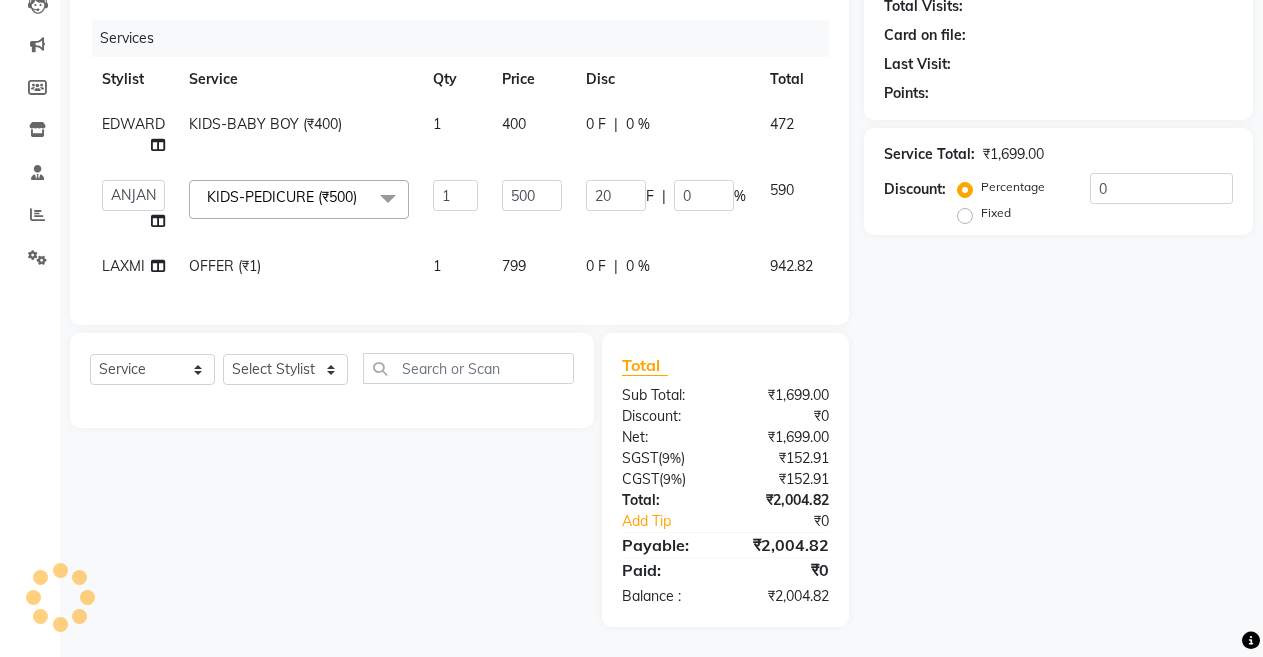 click on "0 F | 0 %" 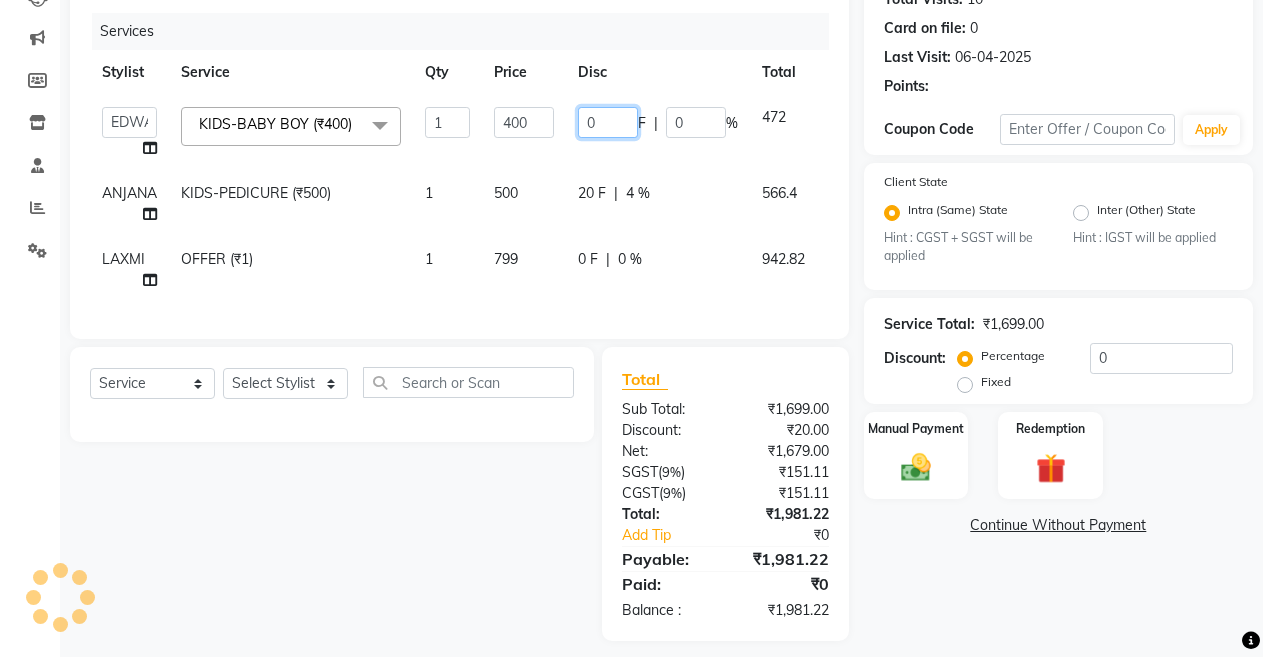 click on "0" 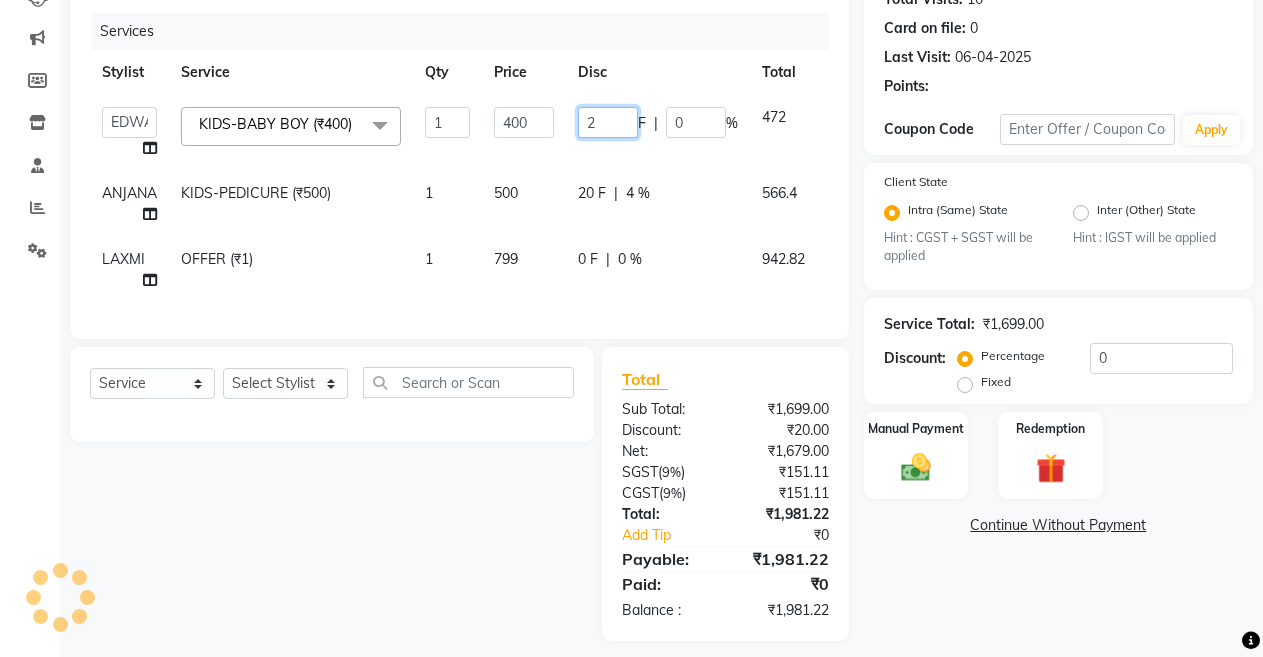 type on "20" 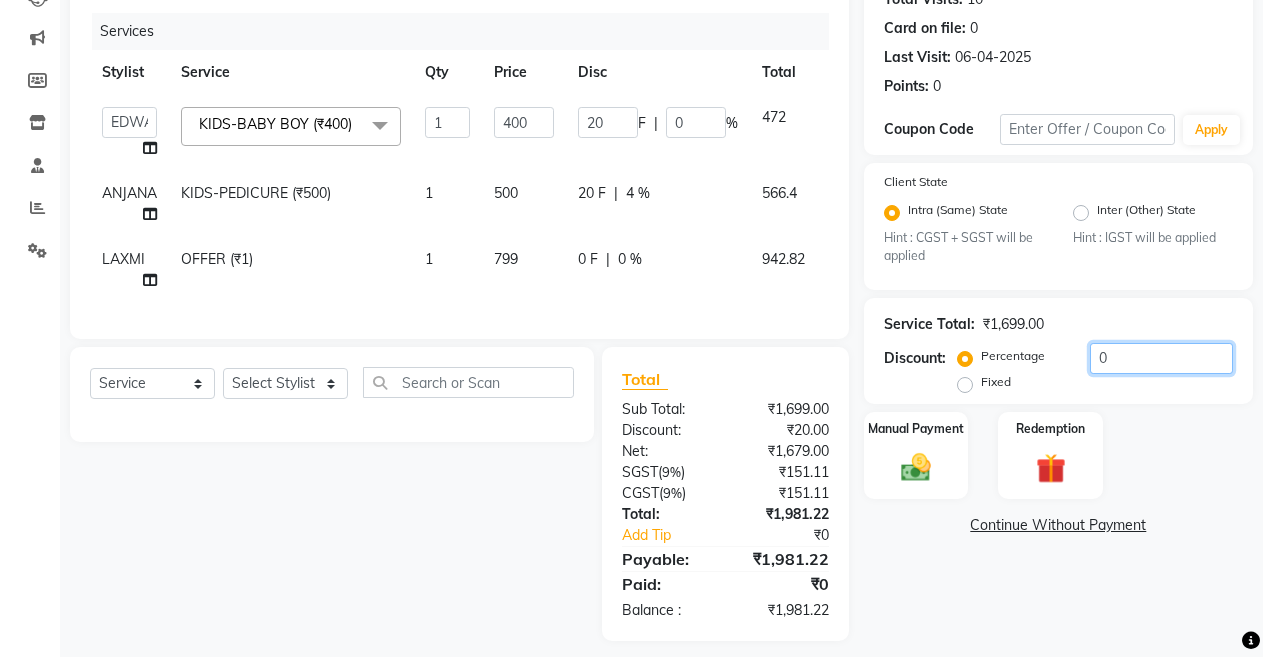 click on "0" 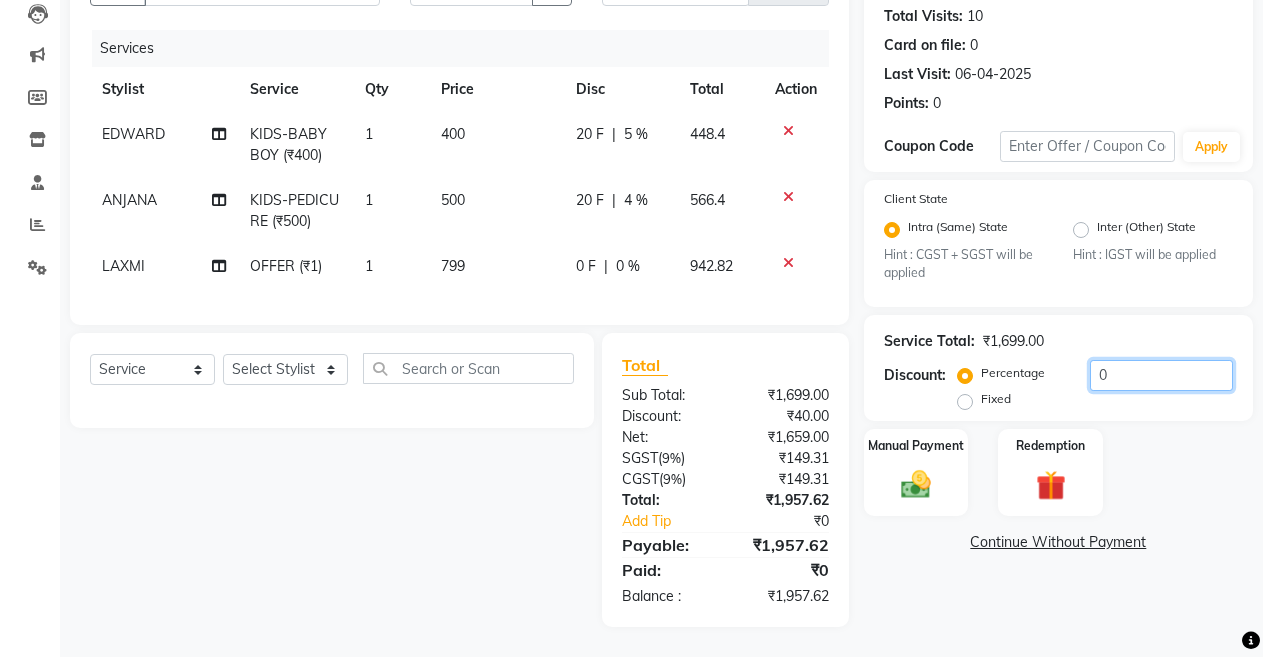 scroll, scrollTop: 235, scrollLeft: 0, axis: vertical 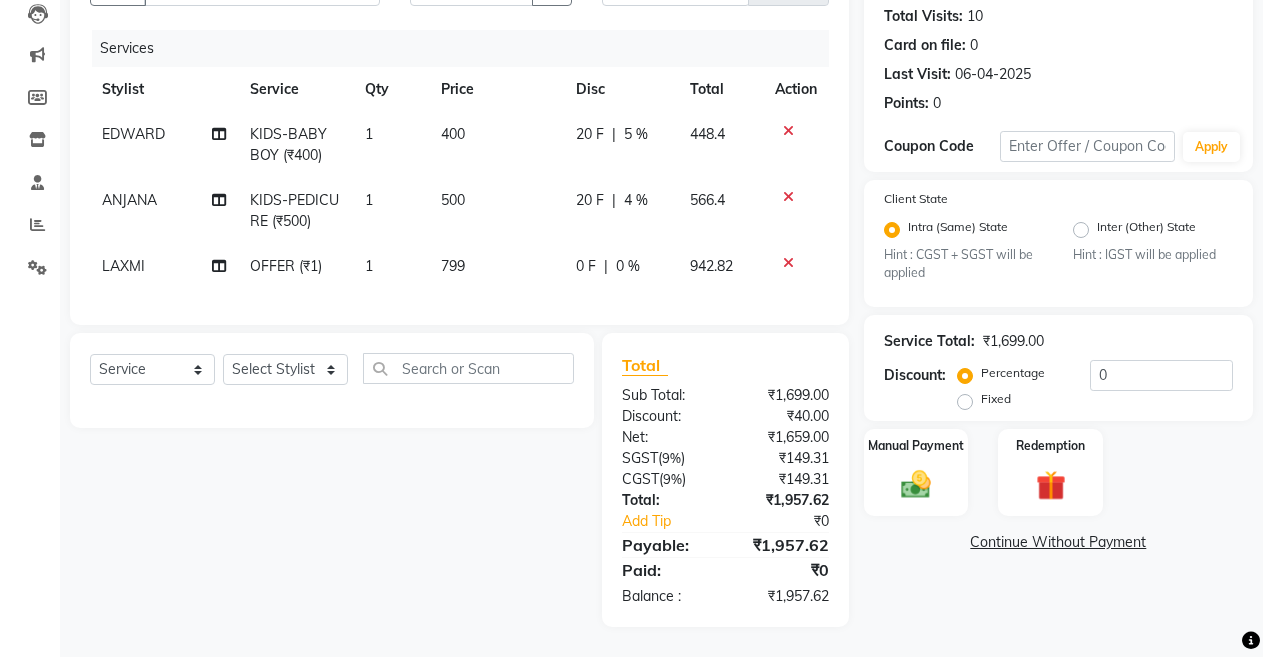 click on "448.4" 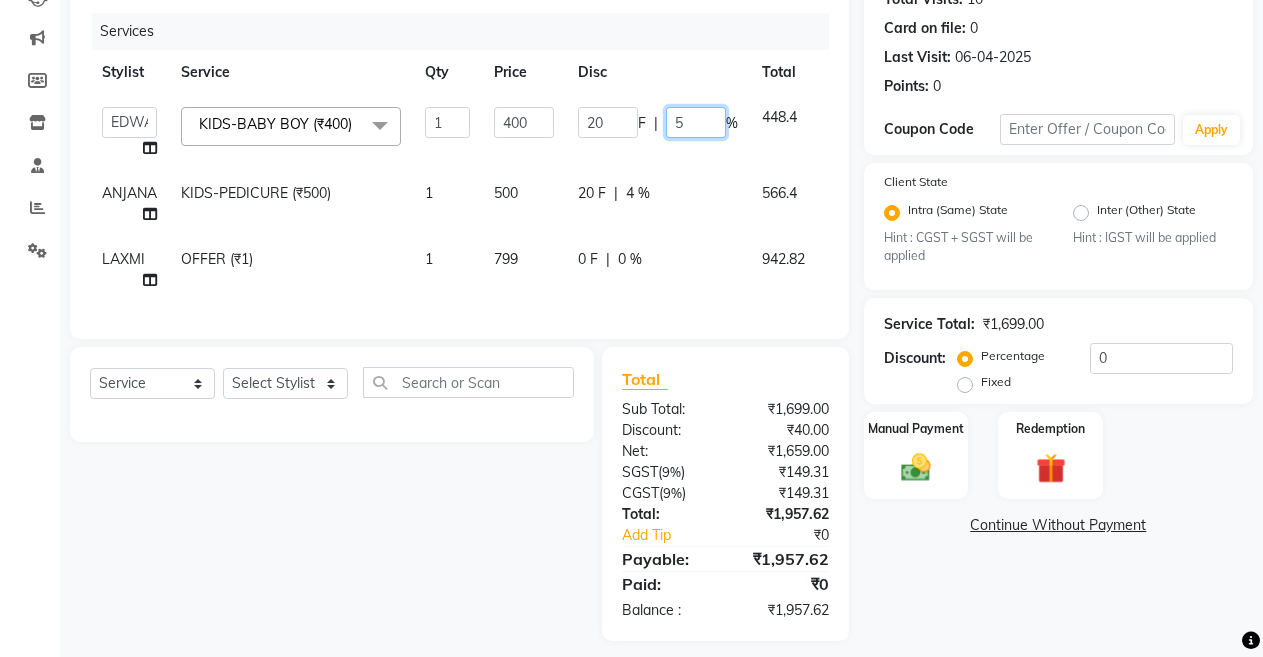 click on "5" 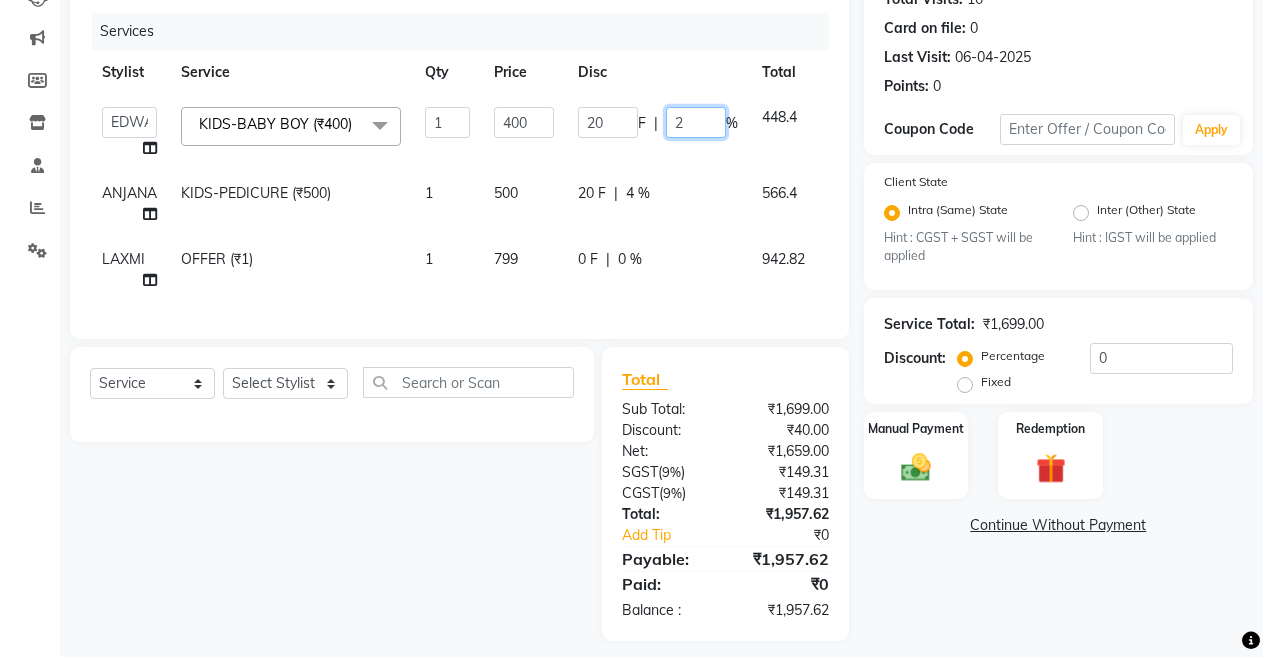 type on "20" 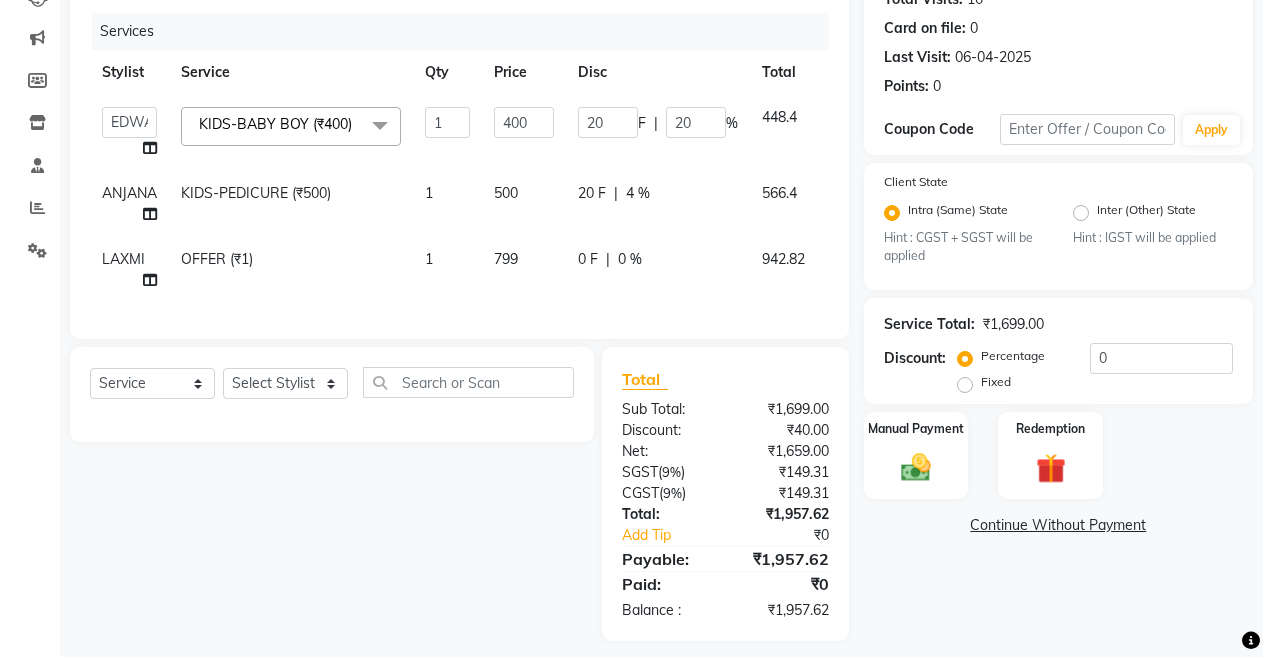 click on "ANJANA KIDS-PEDICURE (₹500) 1 500 20 F | 4 % 566.4" 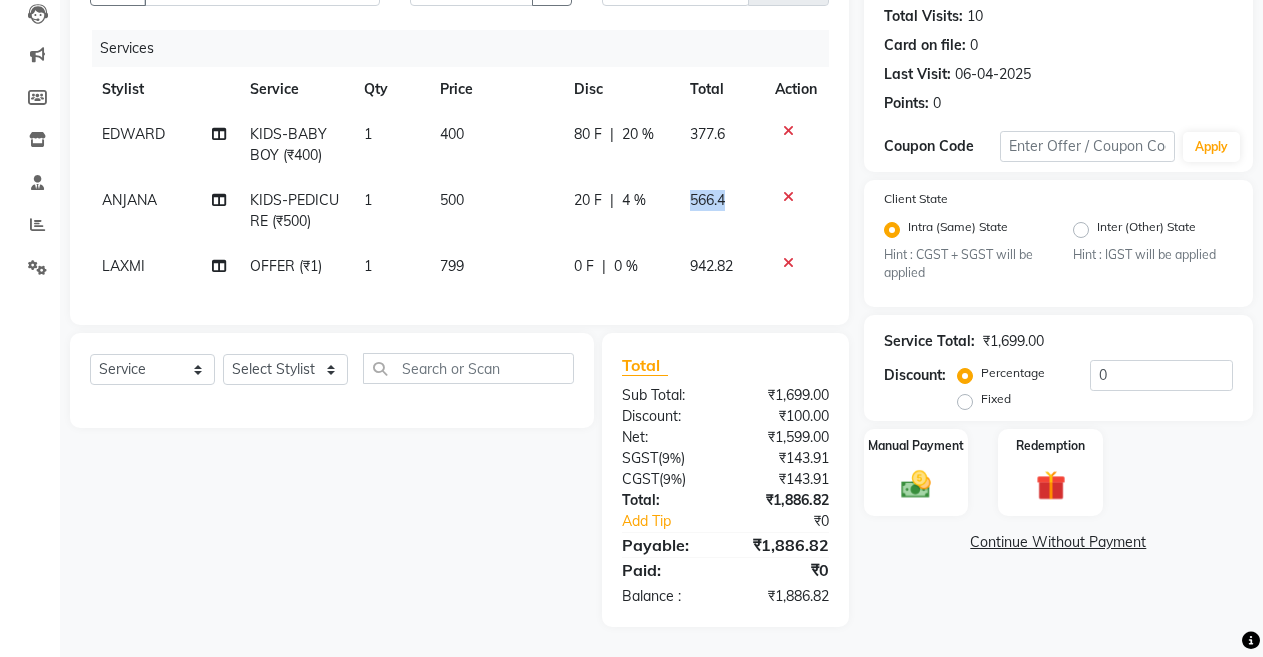 click on "566.4" 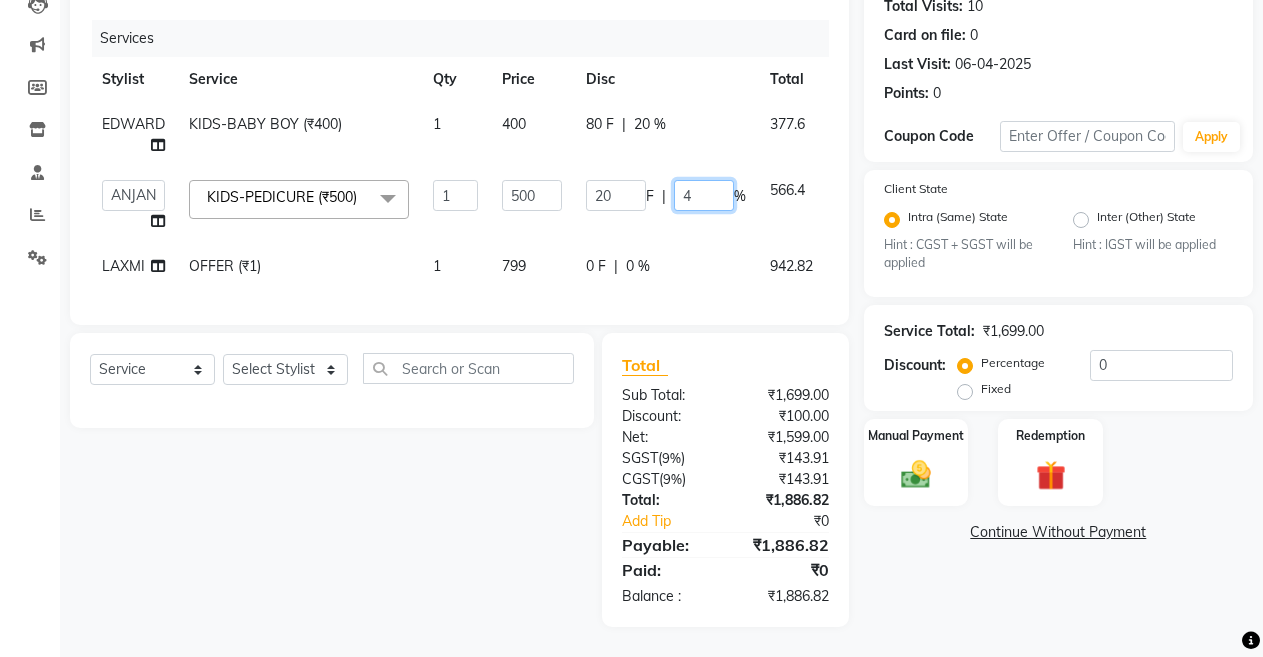 click on "4" 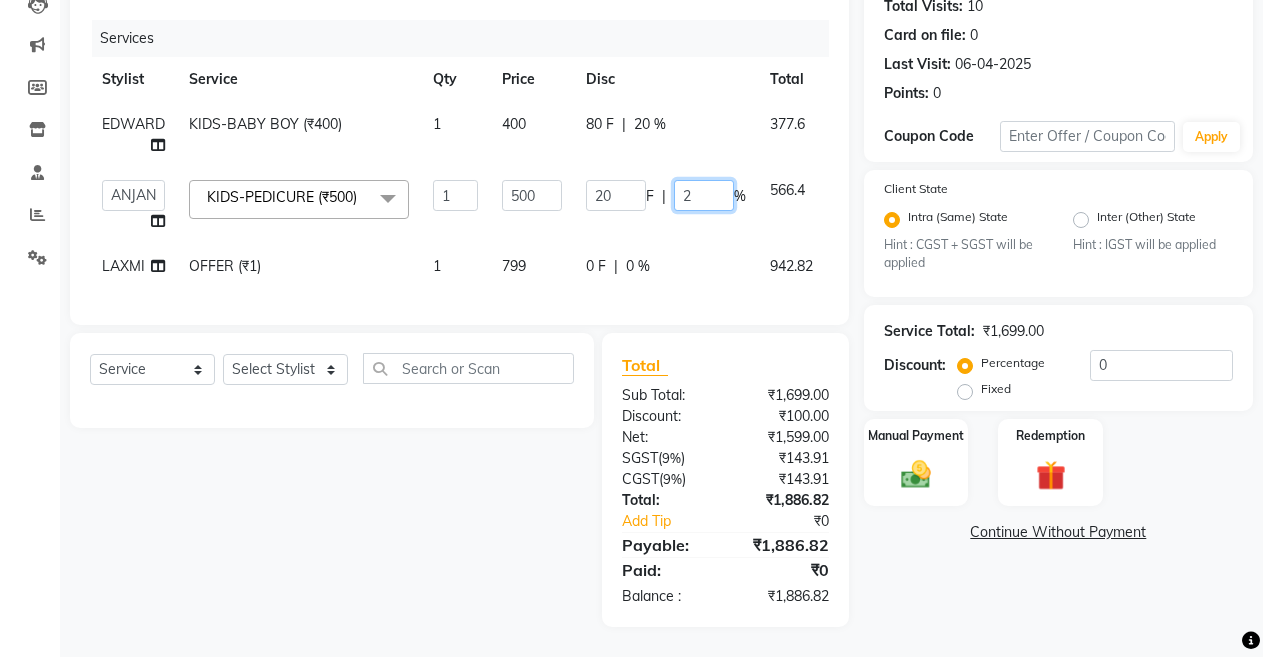 type on "20" 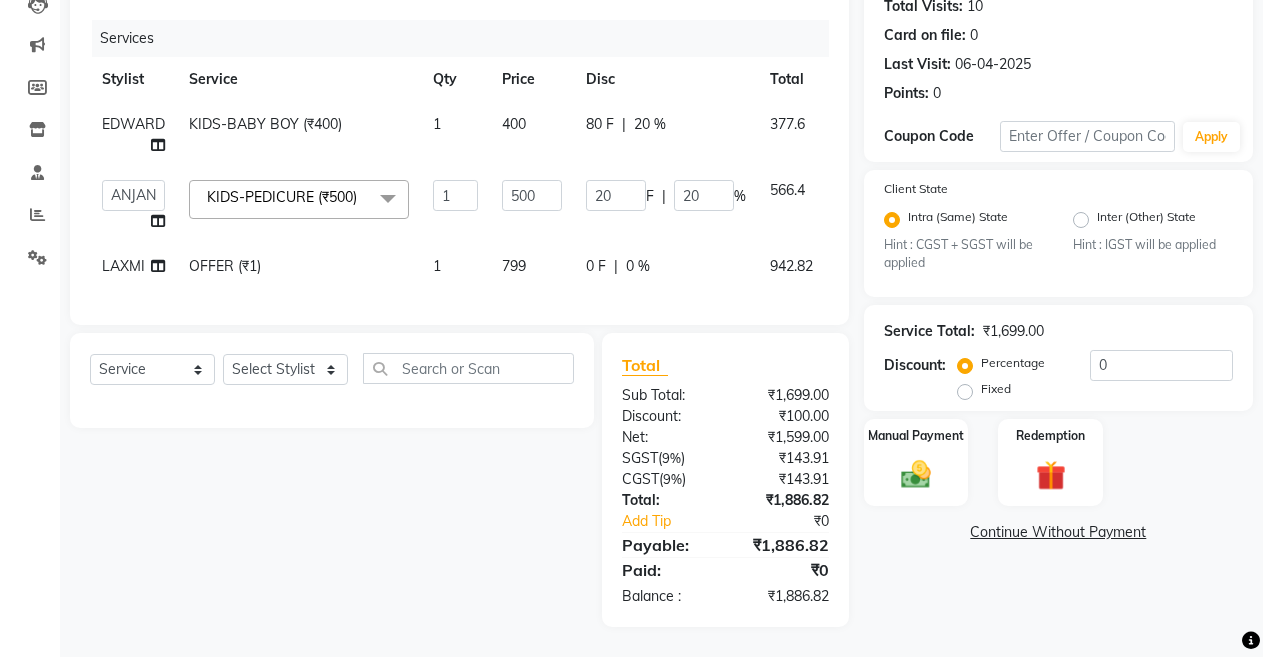 click on "Services Stylist Service Qty Price Disc Total Action EDWARD KIDS-BABY BOY (₹400) 1 400 80 F | 20 % 377.6 ANIL ANJANA BARSHA DEEPSHIKHA DHON DAS DHON / NITUMONI EDWARD EDWARD/ LAXMI JOSHU JUNMONI KASHIF LAXI / ANJANA LAXMI LITTLE MAAM MINTUL MITALI NEETU RANA NITUMONI NITUMONI/POJA/ LAXMI NITUMONI / SAGARIKA NITUMONI/ SAGRIKA PRAKASH PUJAA Rubi RUBI / LAXMI SAGARIKA SAGARIKA / RUBI SAHIL SAHIL / DHON SAHIL / EDWARD SAHIL/ JOSHU SAHIL/JOSHU/PRAKASH/ RUBI SAHIL/NITUMONI/ MITALI SAHIL/ RUBI SHABIR SHADHAB SIMA KALITA SONALI DEKA SOPEM staff 1 staff 1 TANU KIDS-PEDICURE (₹500) x HAIR CUT- HAIR CUT HAIR CUT-SENIOR STYLIST HAIR CUT-HAIR TRIMING HAIR CUT-REGULAR SHAMPOO WASH AND BLOW DRY HAIR CUT-OIL MASSAGE HAIR CUT-WASH WITH DANDRUFF AMPULE HAIR CUT-IRONING HAIR CUT-CURL-TONG HAIR CUT-HAIR DO HAIR CUT-KERATIN SHAMPOO HAIR CUT-BOTOPLEXX TREATMENT HAIR CUT-REGULAR CONDITIONER ONLY-BLOW DRY HAIR CUT-NATURICA SHAMPOO PRE WASH" 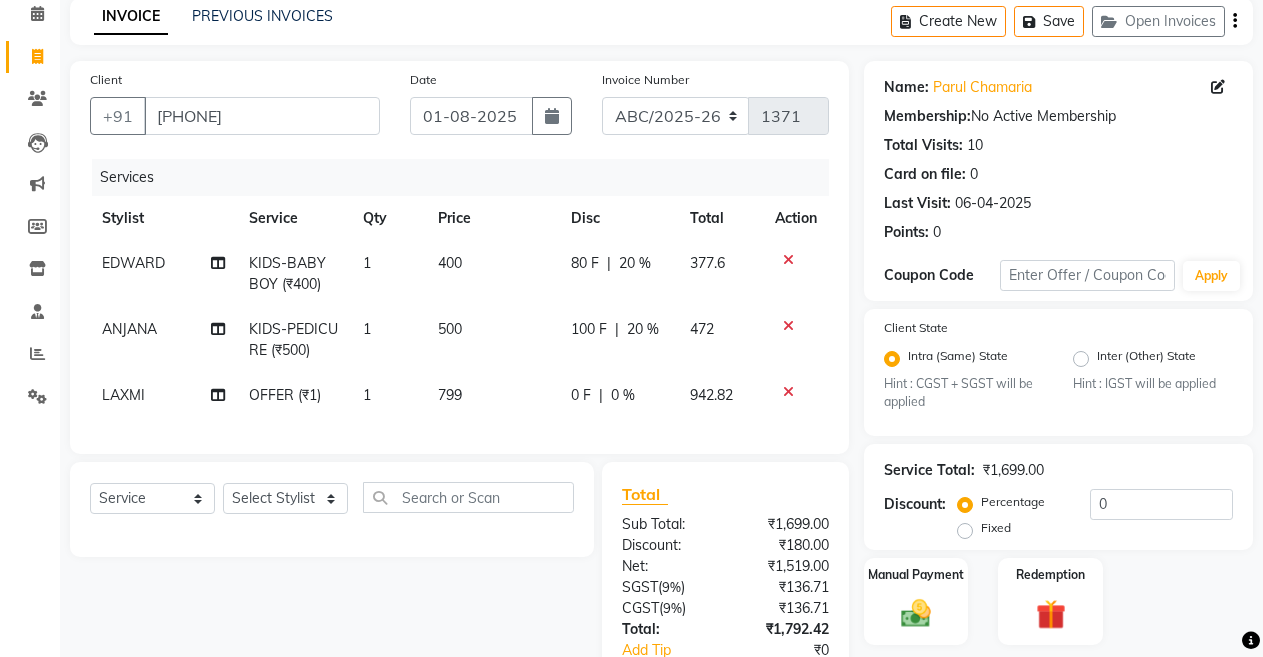 scroll, scrollTop: 90, scrollLeft: 0, axis: vertical 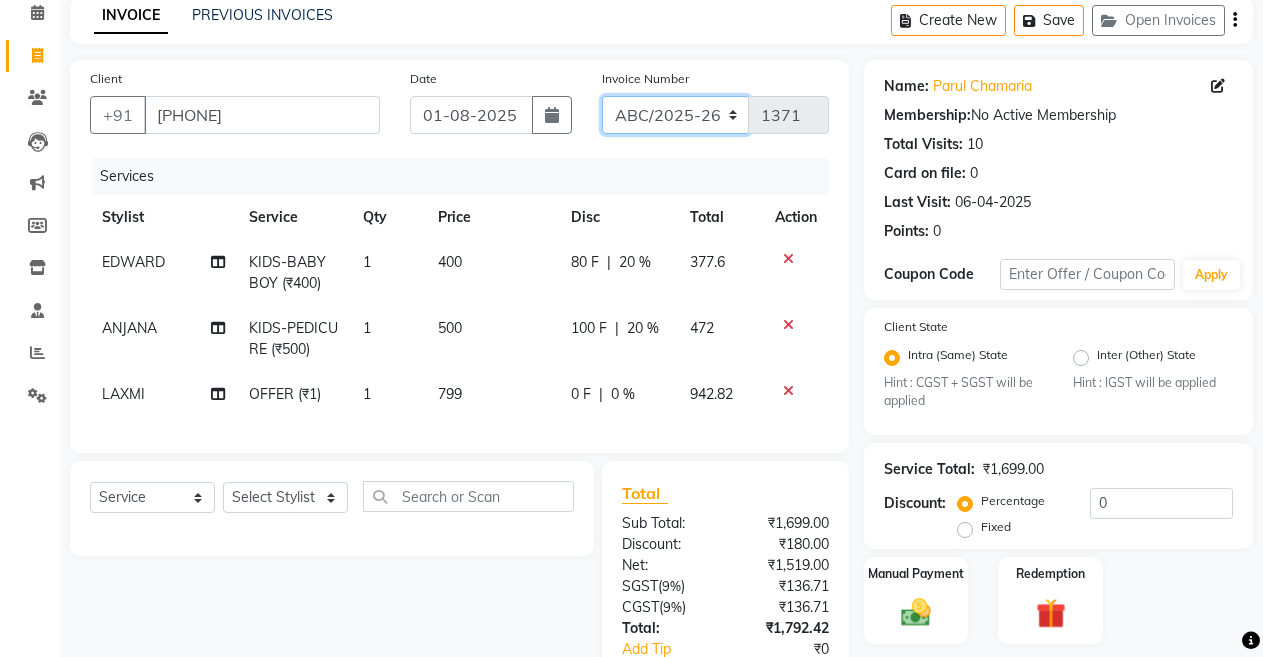 click on "ABC/2025-26 SER/24-25 V/2025-26" 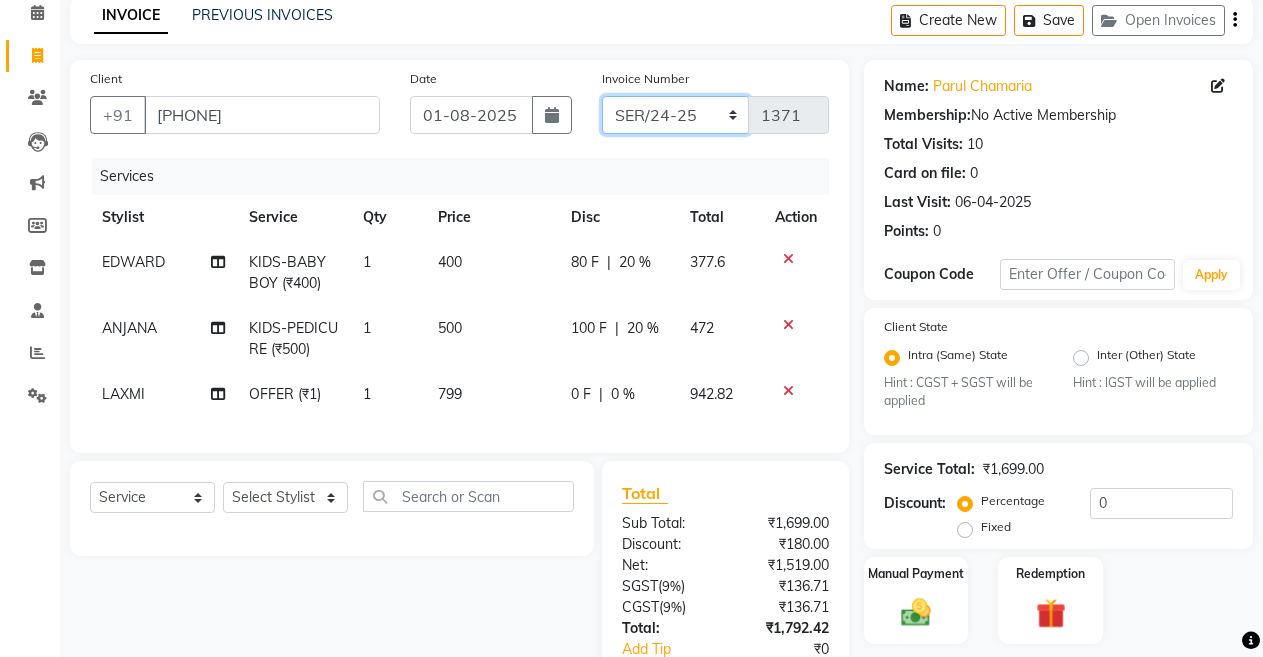 click on "ABC/2025-26 SER/24-25 V/2025-26" 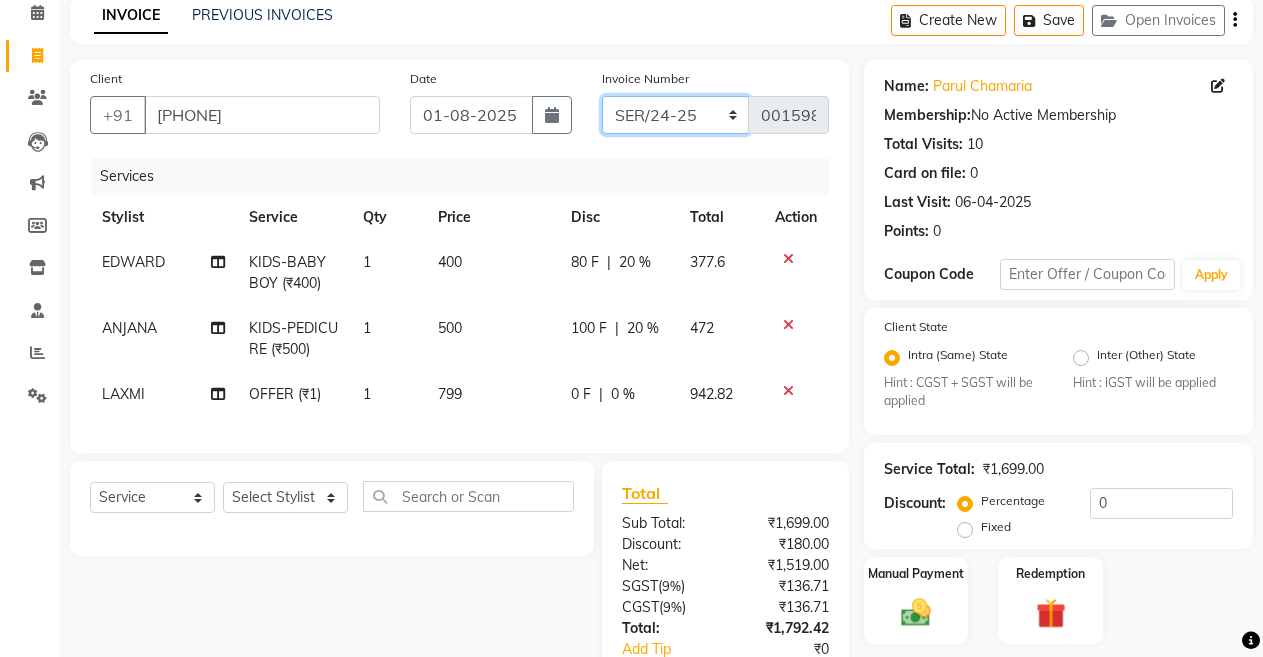 scroll, scrollTop: 235, scrollLeft: 0, axis: vertical 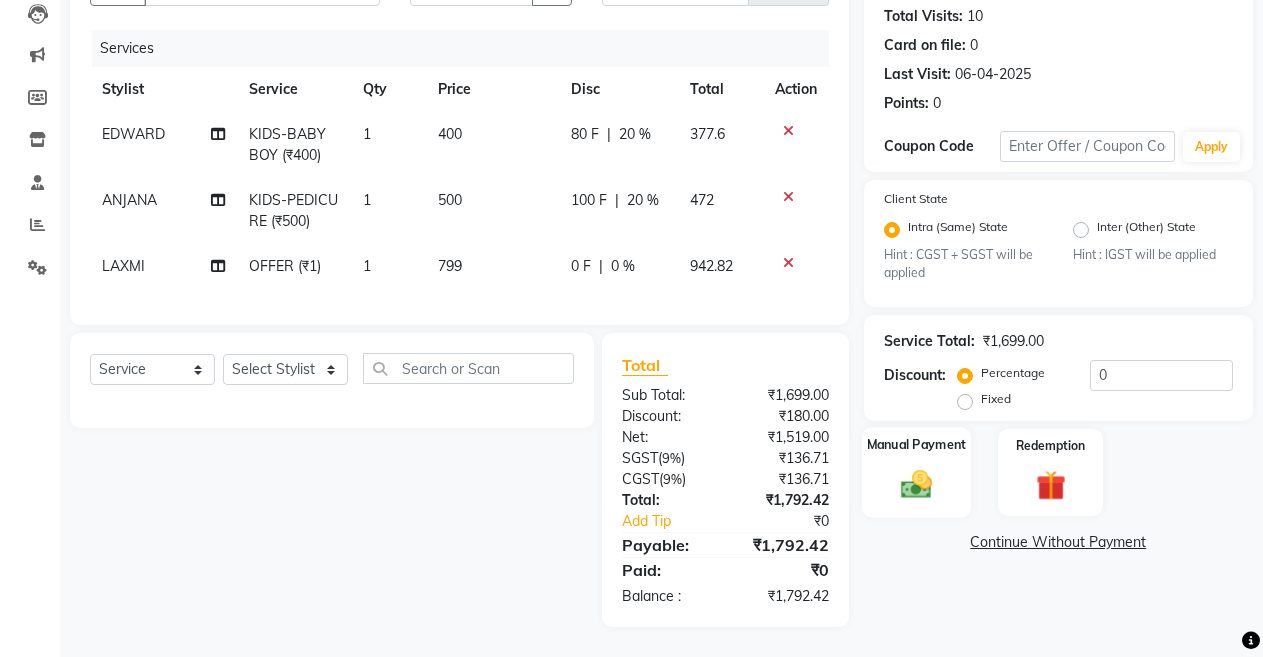 click 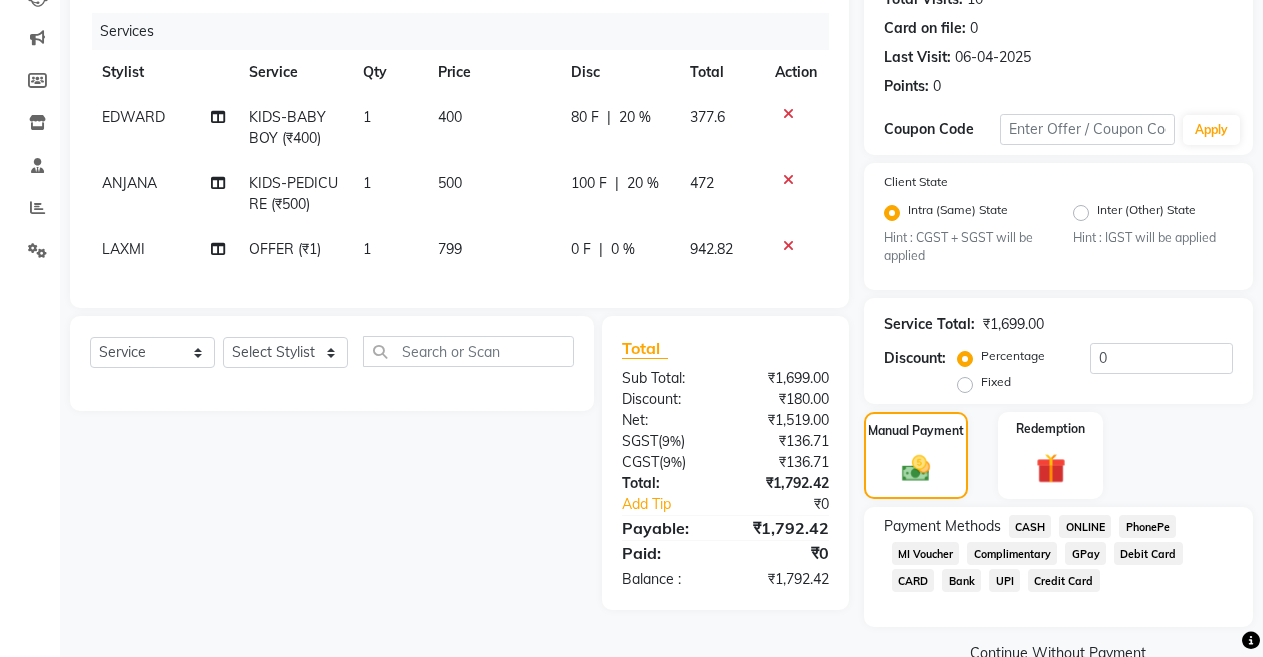 scroll, scrollTop: 276, scrollLeft: 0, axis: vertical 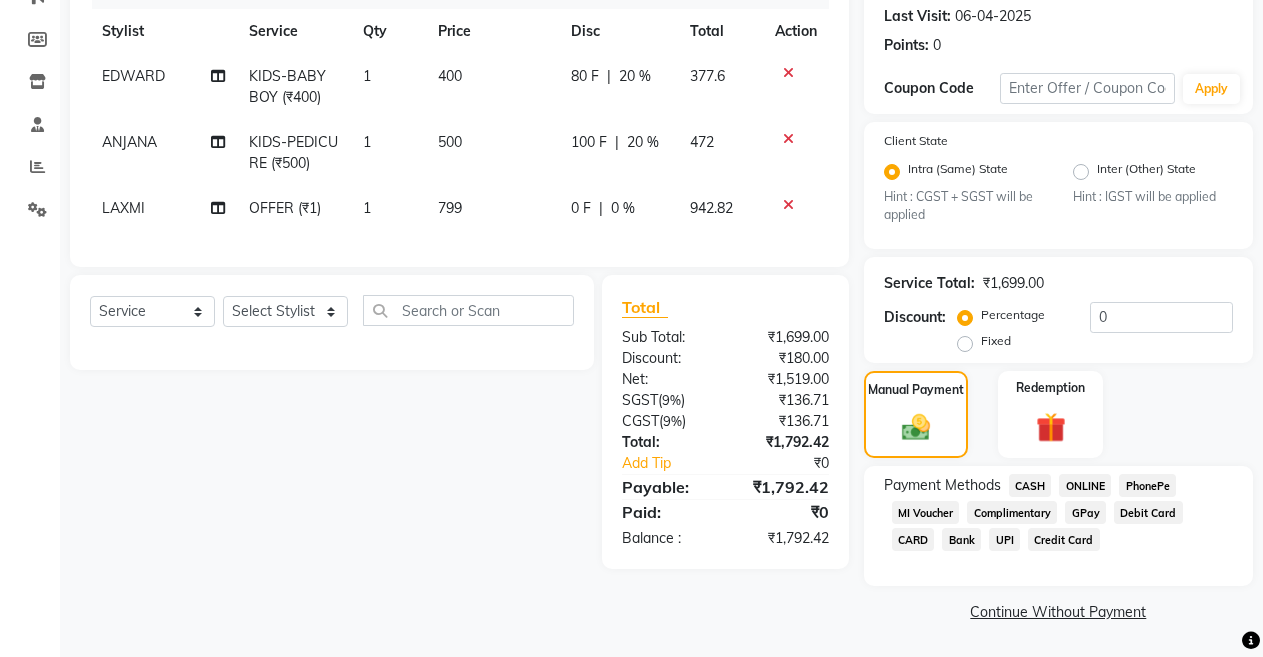 click on "CARD" 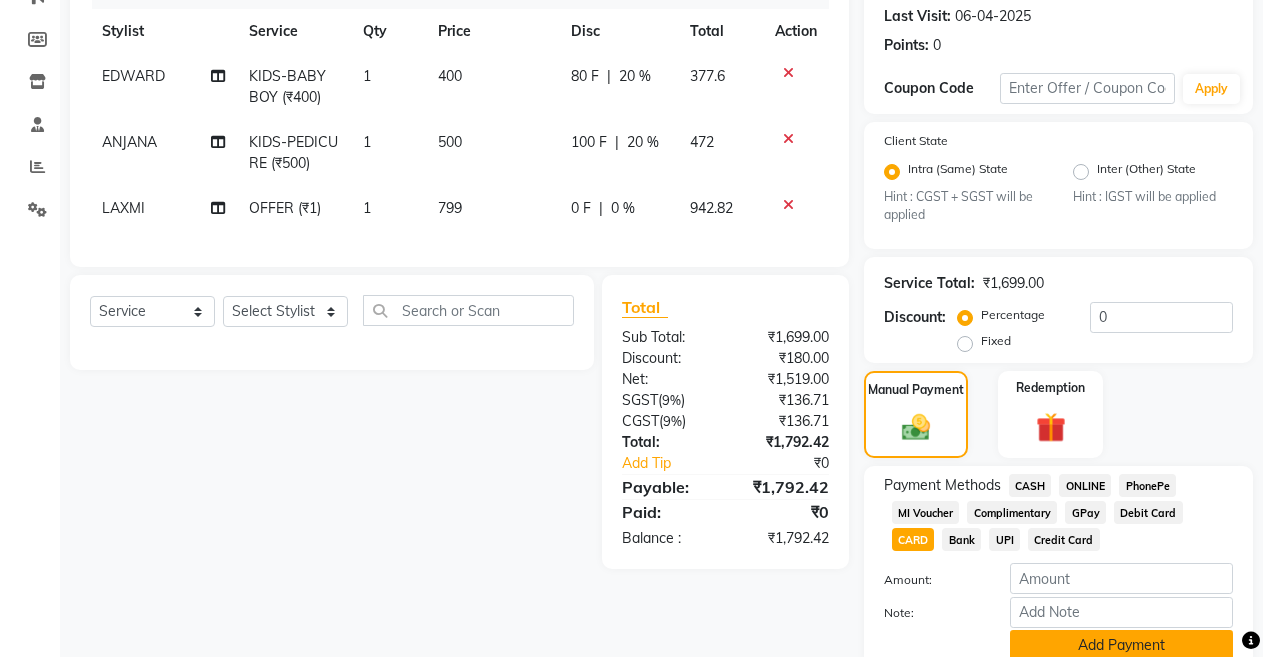 click on "Add Payment" 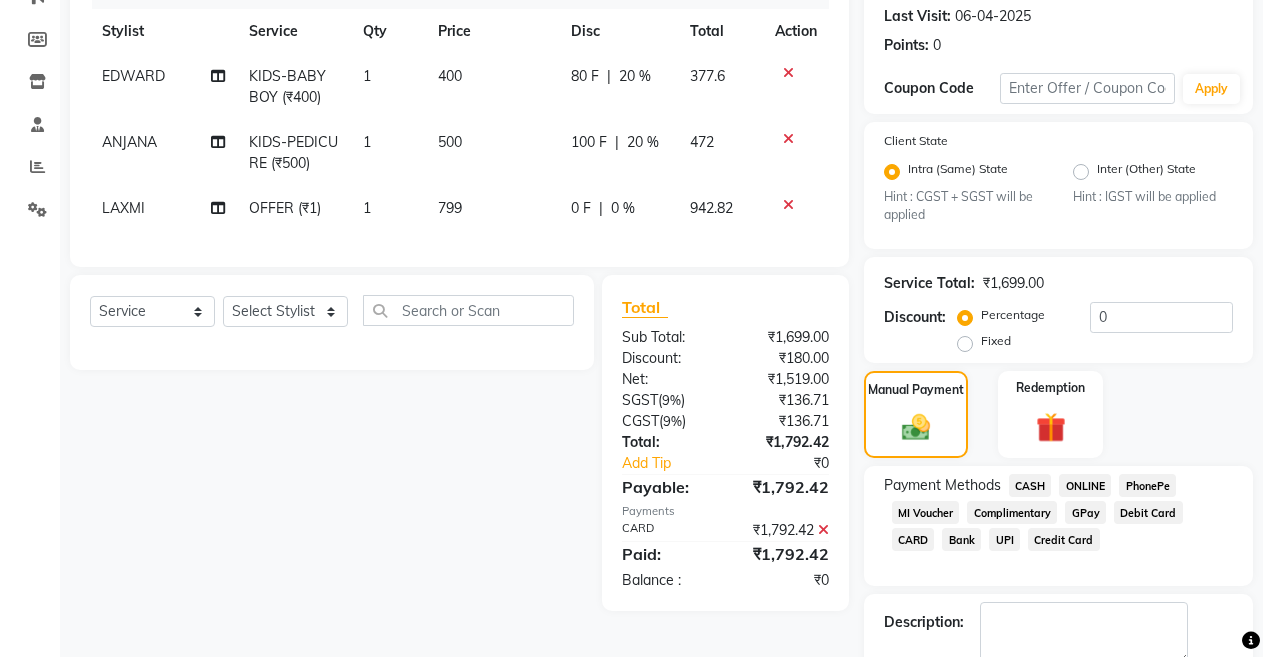 scroll, scrollTop: 351, scrollLeft: 0, axis: vertical 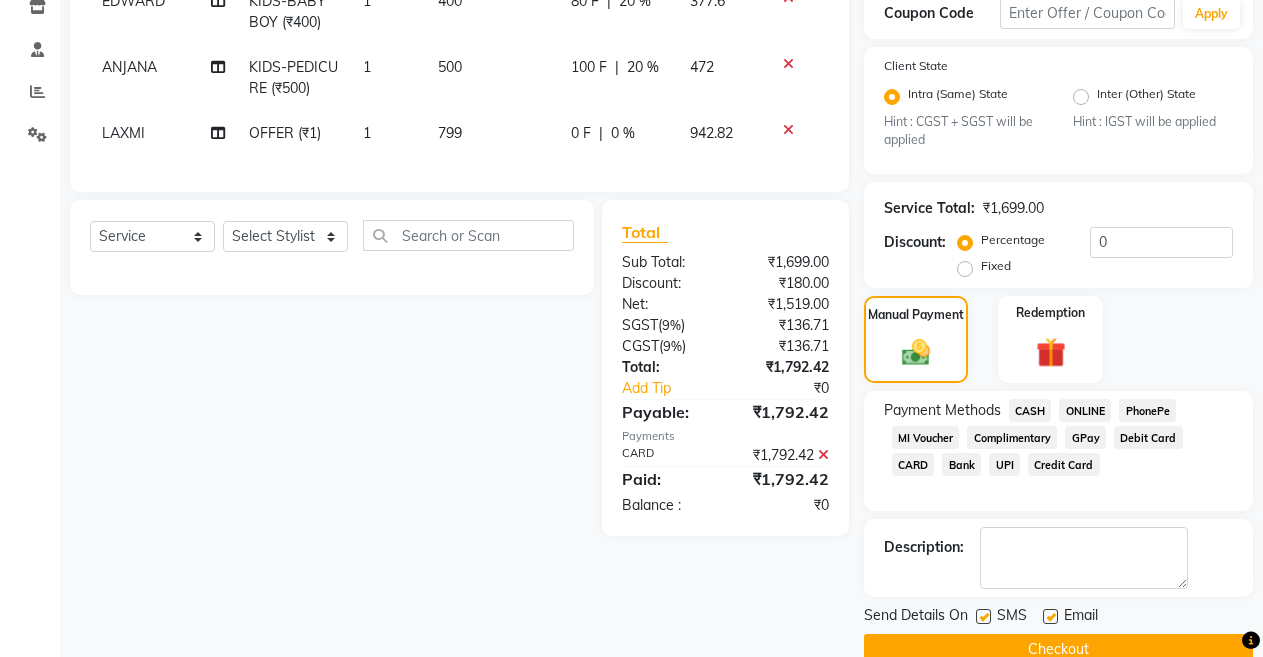 click on "Checkout" 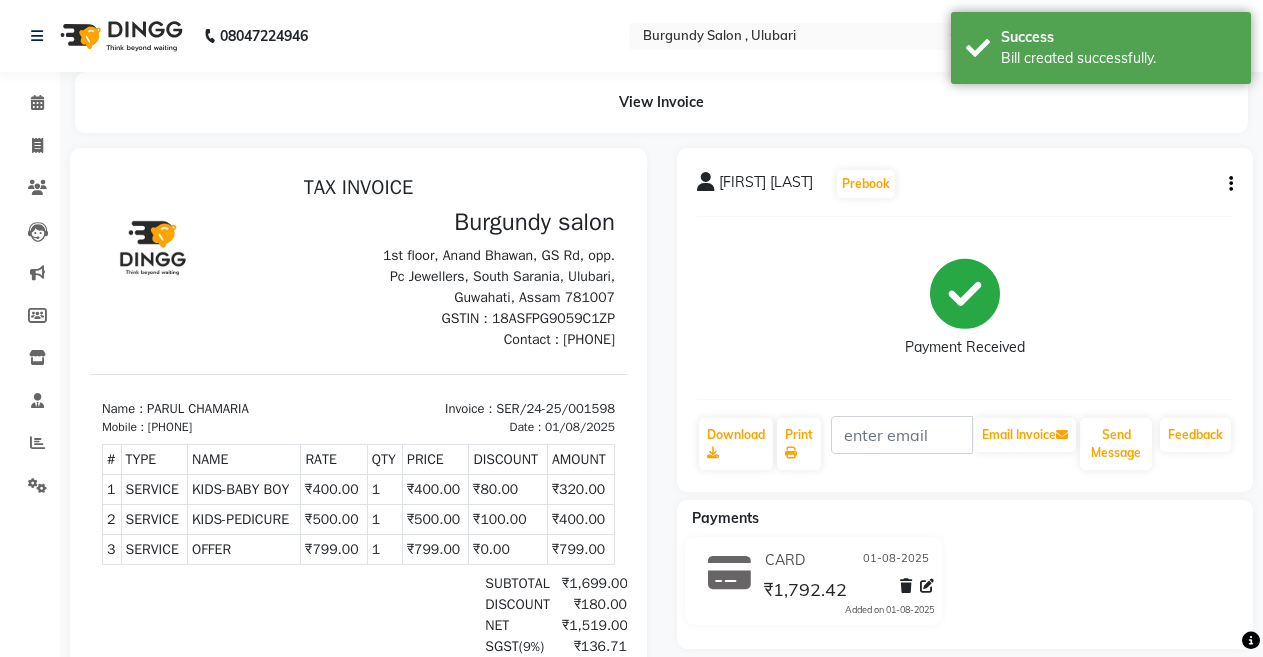 scroll, scrollTop: 0, scrollLeft: 0, axis: both 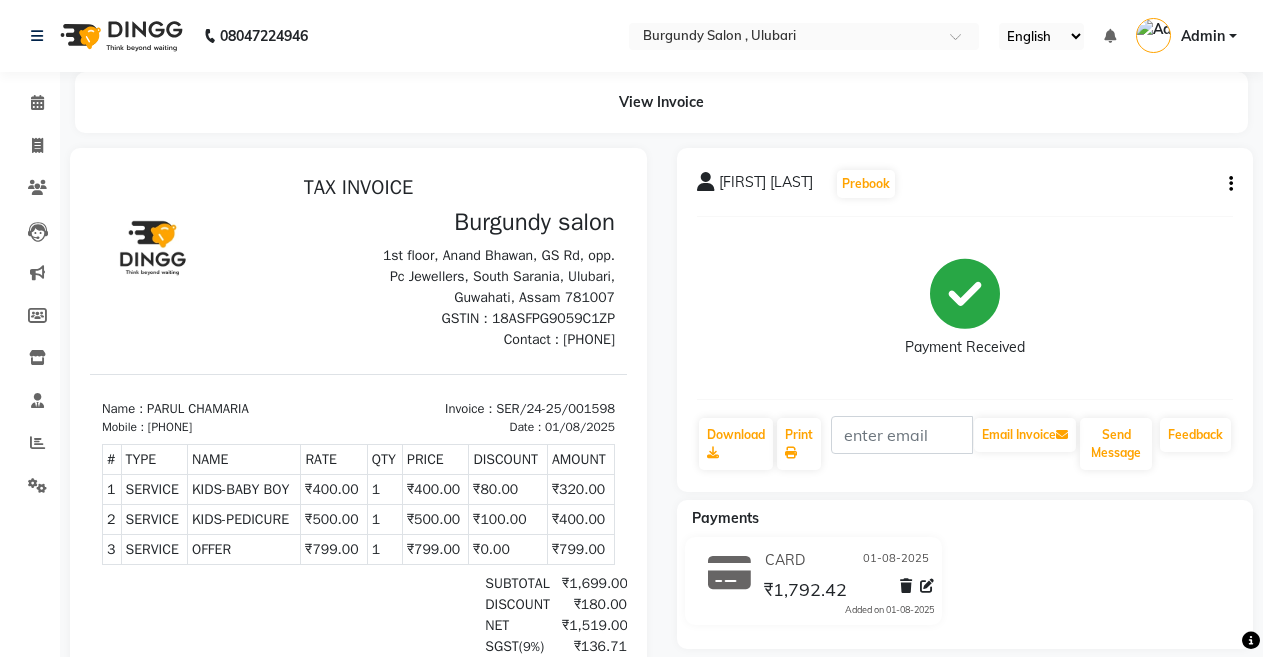 select on "service" 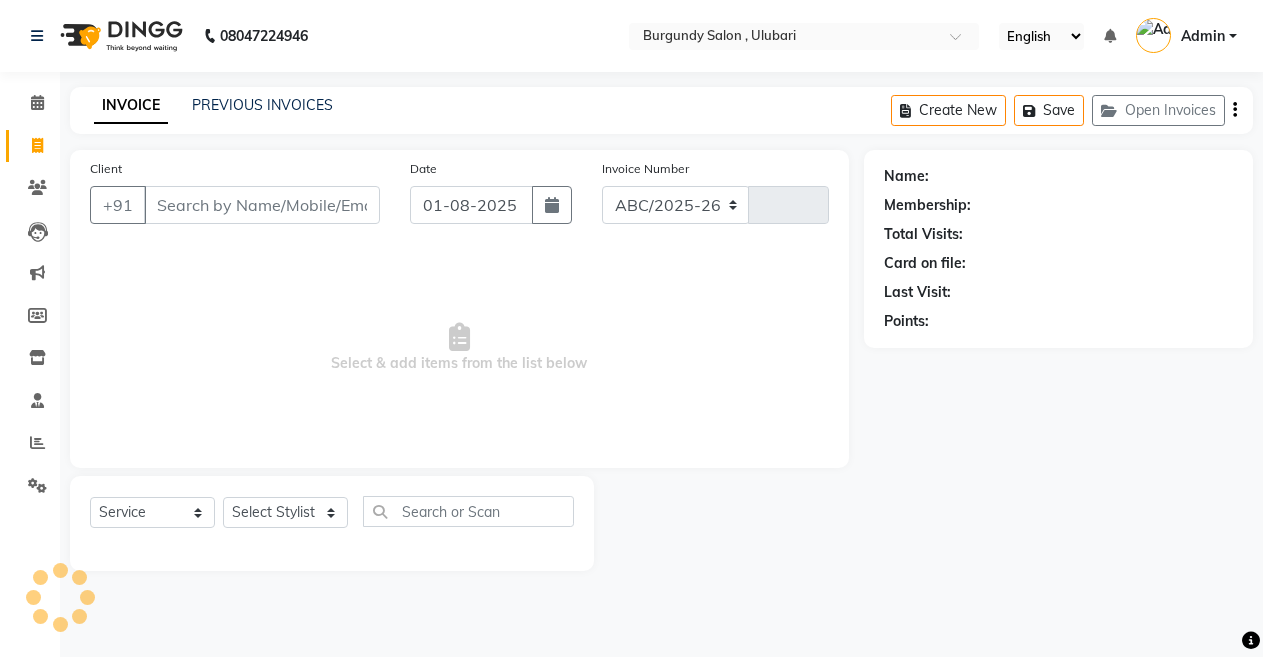 select on "5345" 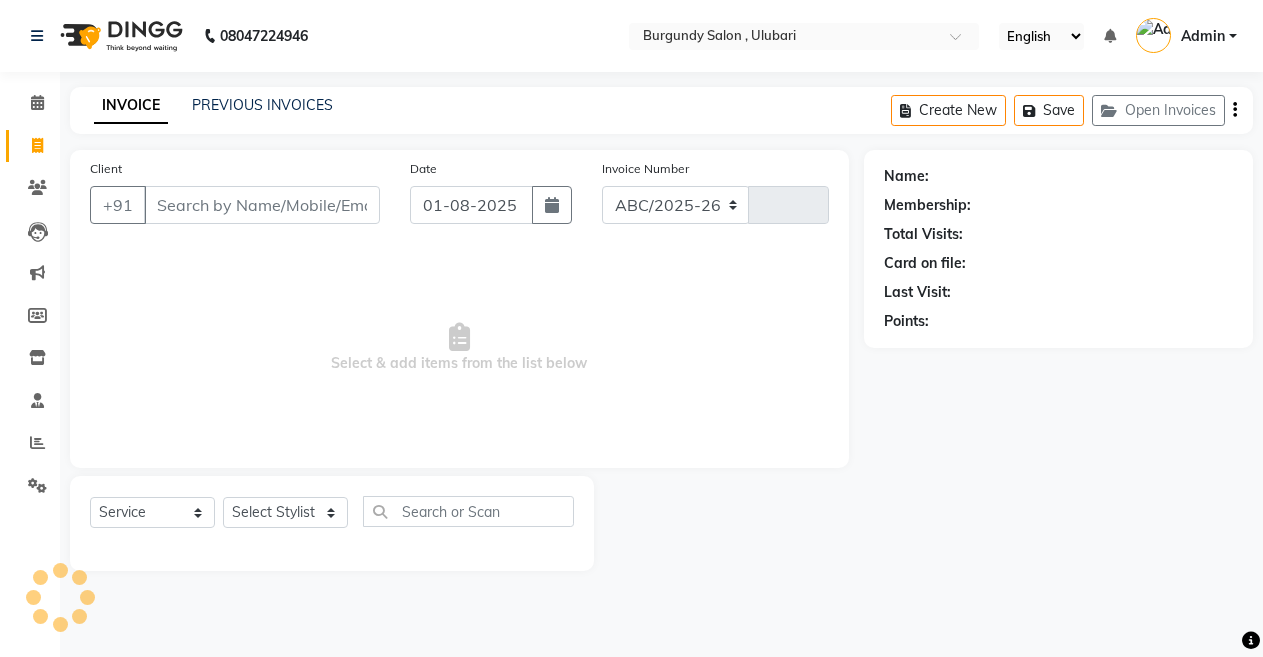 type on "1371" 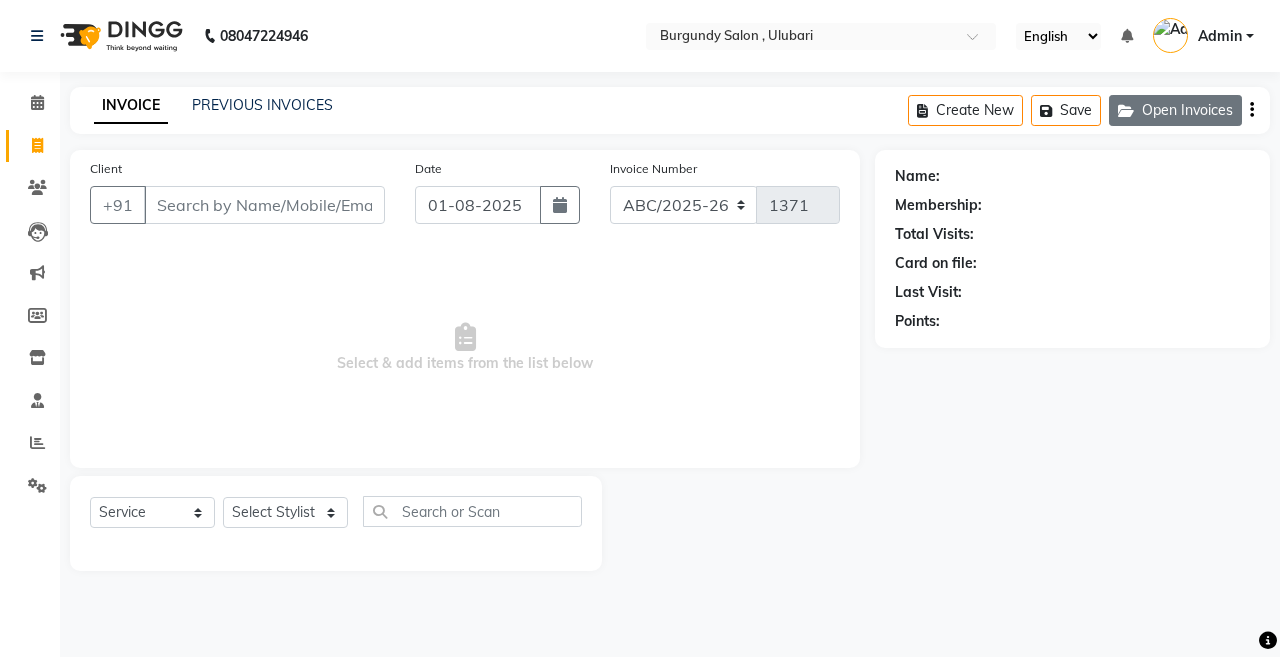 click on "Open Invoices" 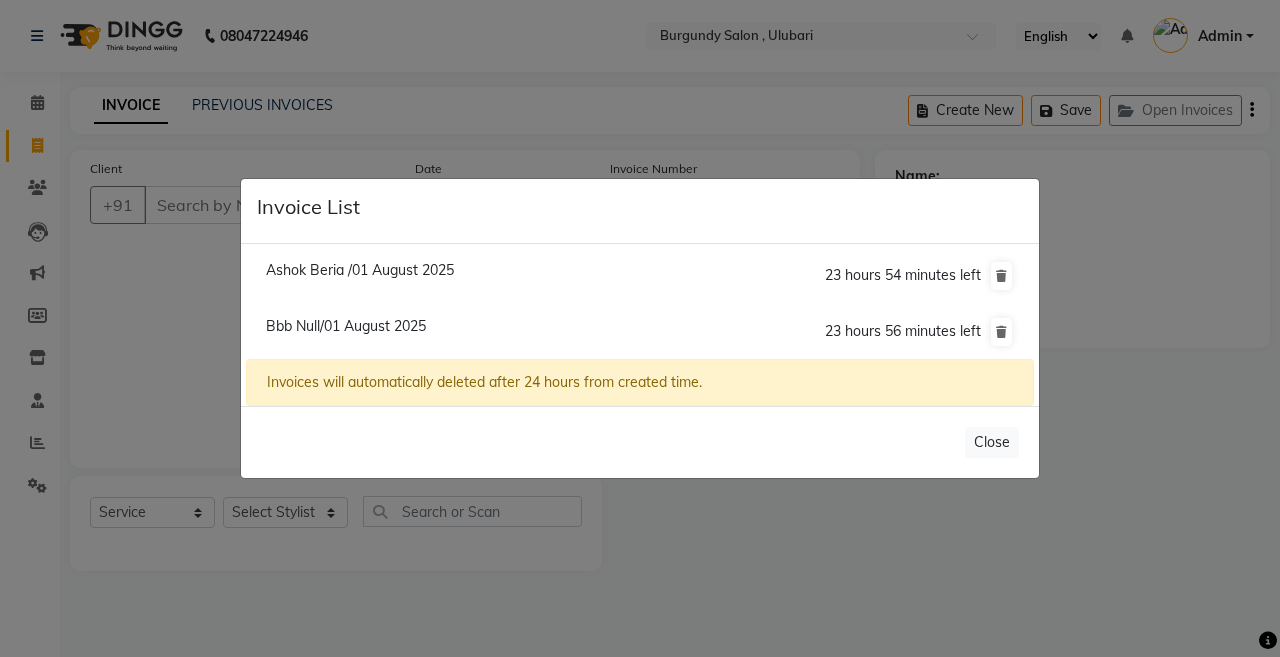 click on "Ashok Beria /01 August 2025" 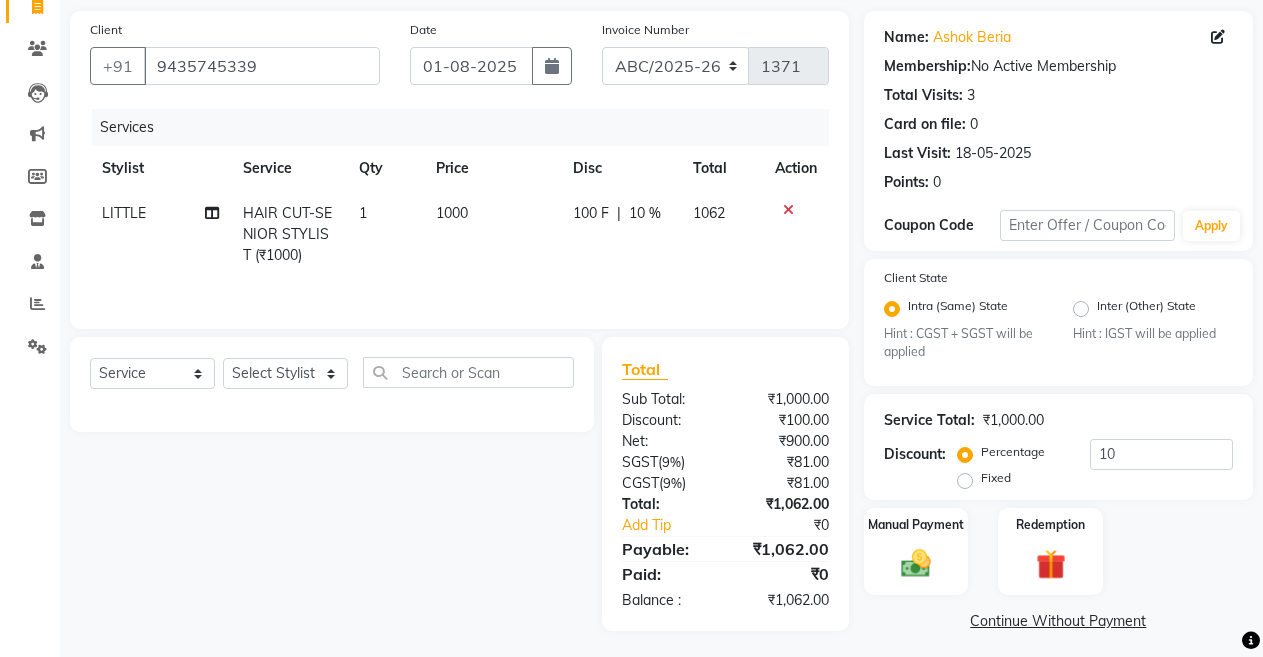 scroll, scrollTop: 148, scrollLeft: 0, axis: vertical 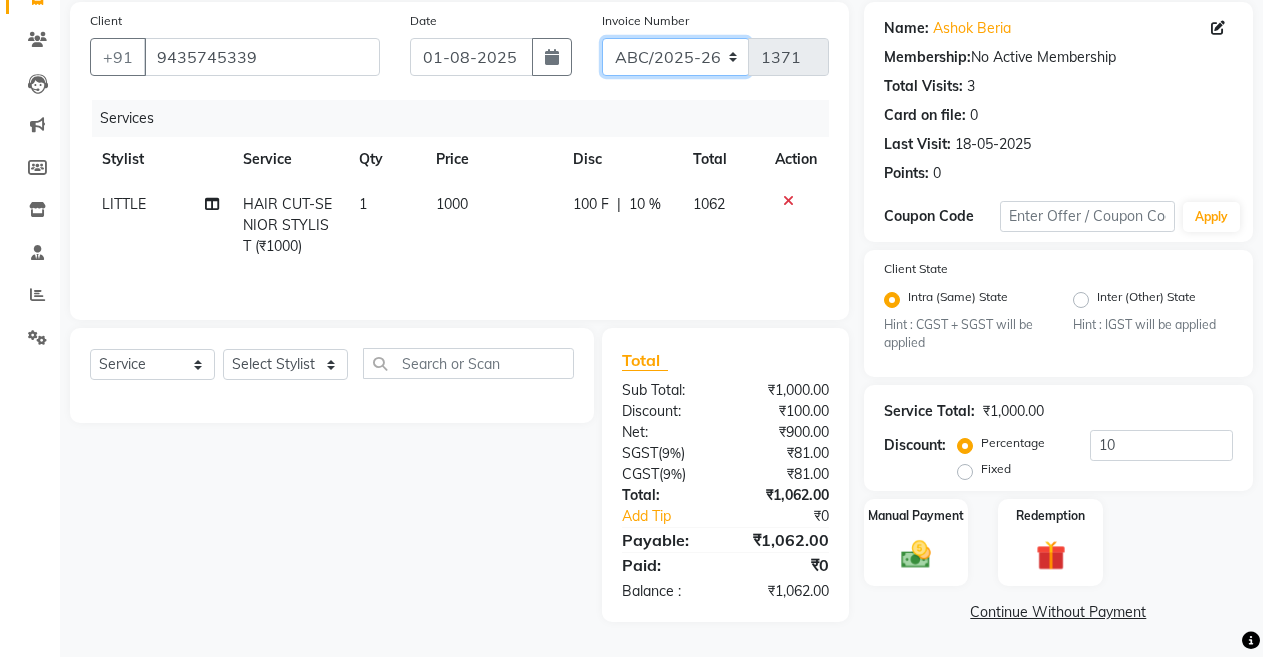 click on "ABC/2025-26 SER/24-25 V/2025-26" 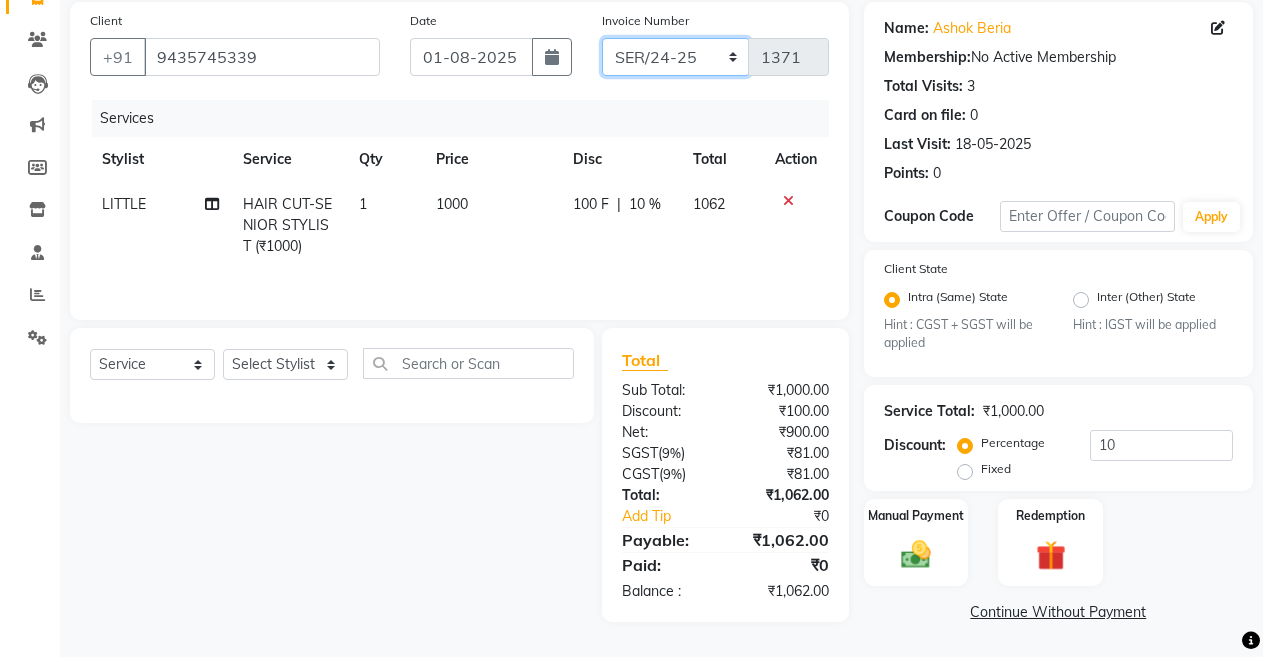 click on "ABC/2025-26 SER/24-25 V/2025-26" 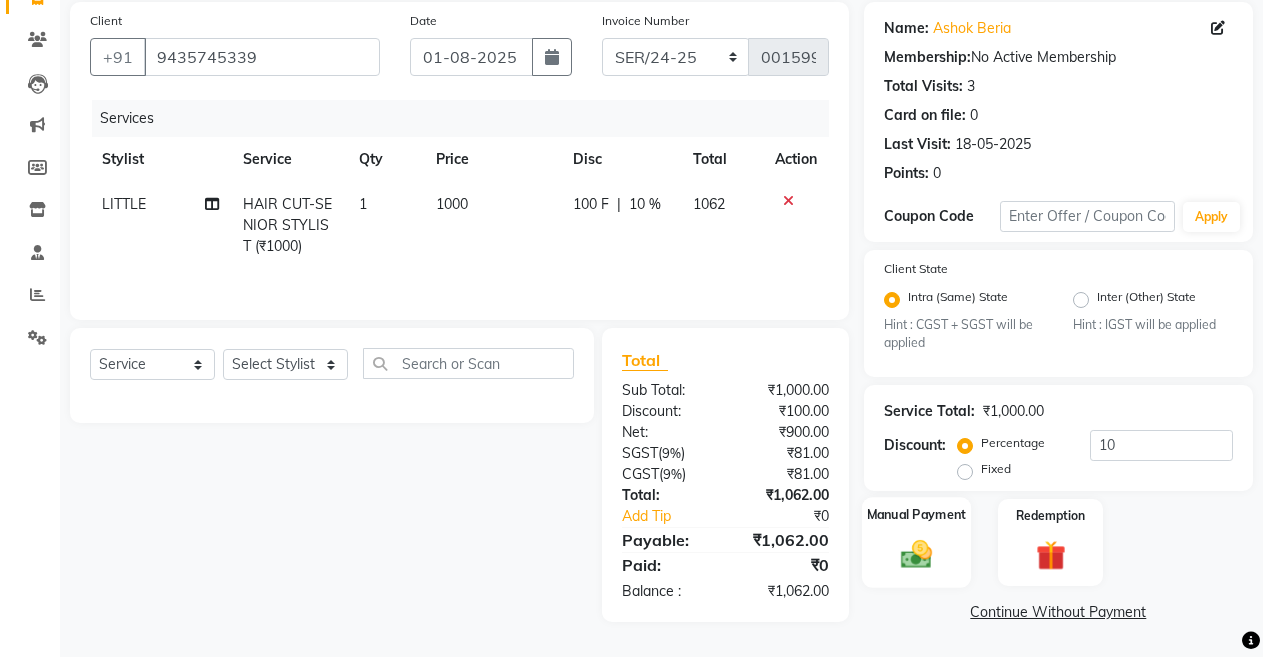 click on "Manual Payment" 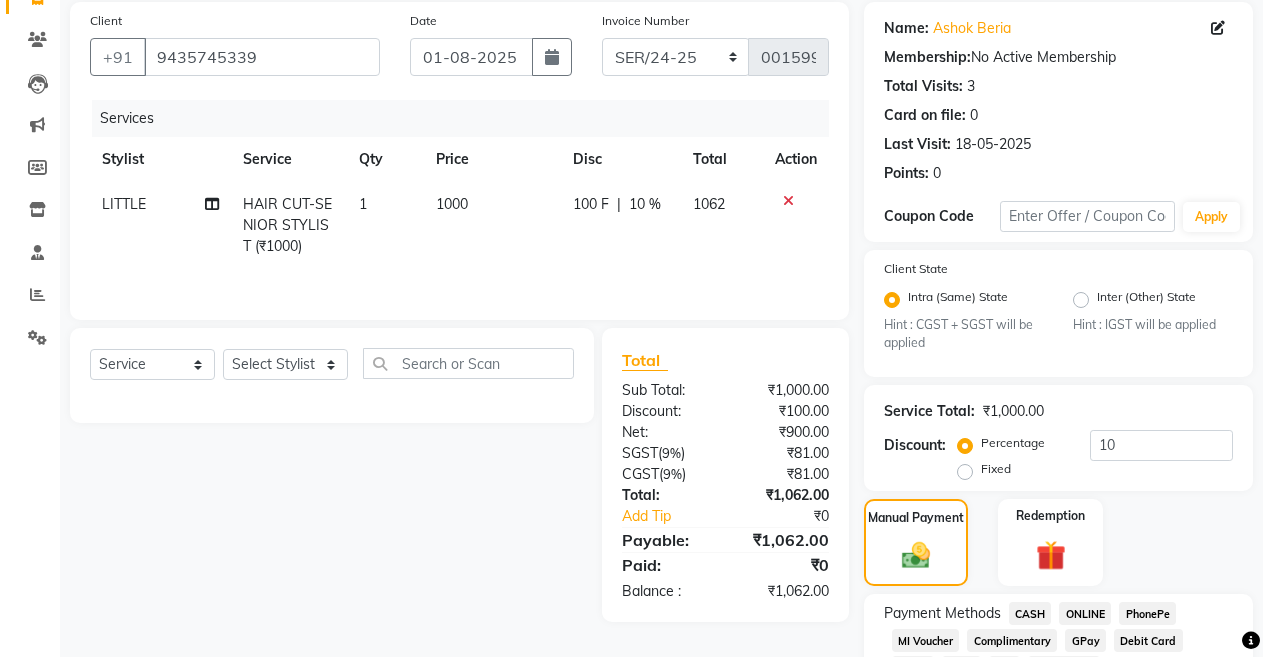 click on "ONLINE" 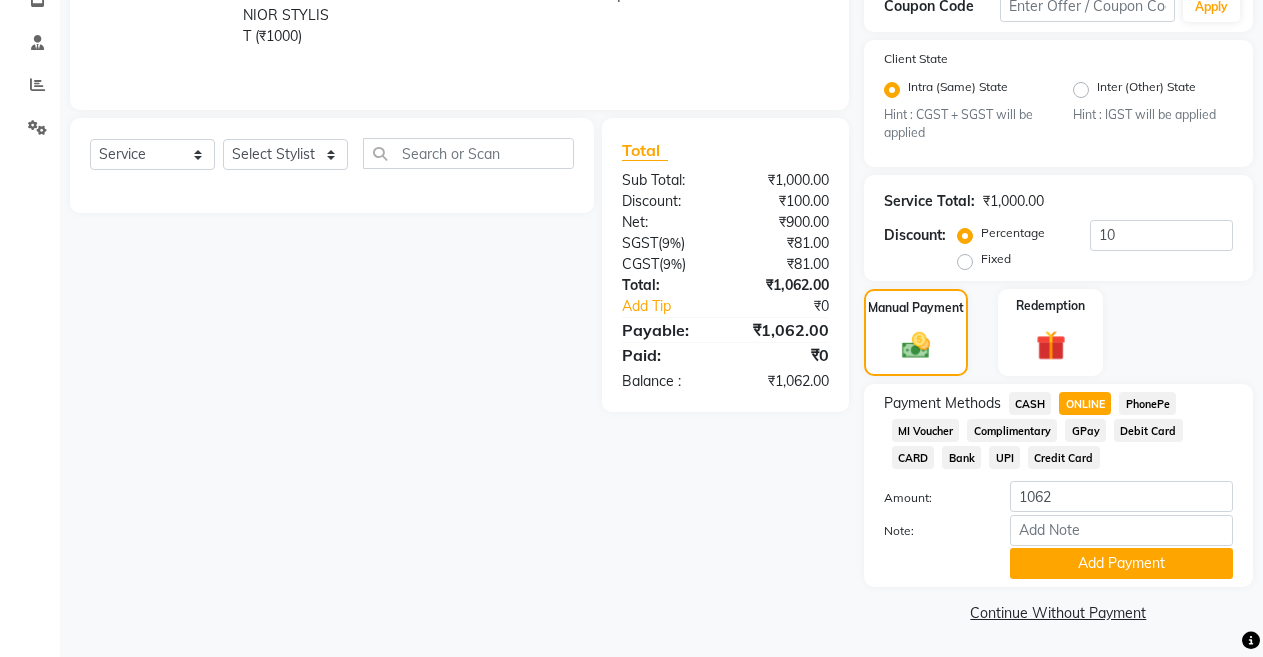 scroll, scrollTop: 359, scrollLeft: 0, axis: vertical 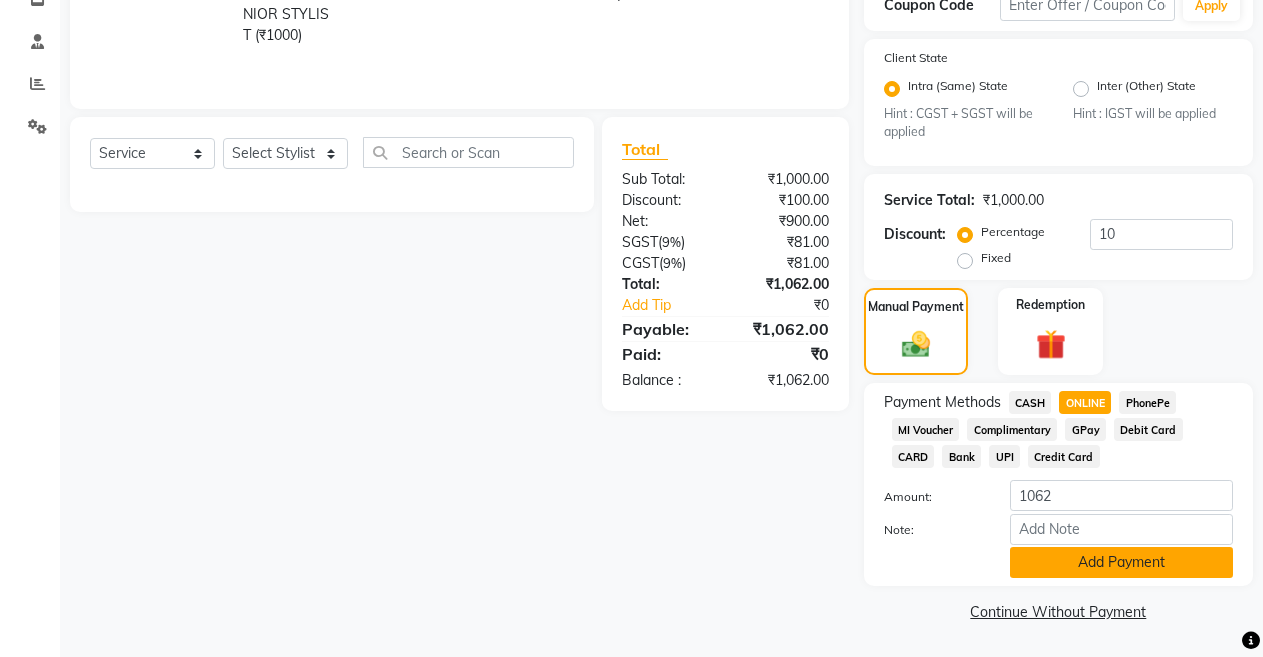 click on "Add Payment" 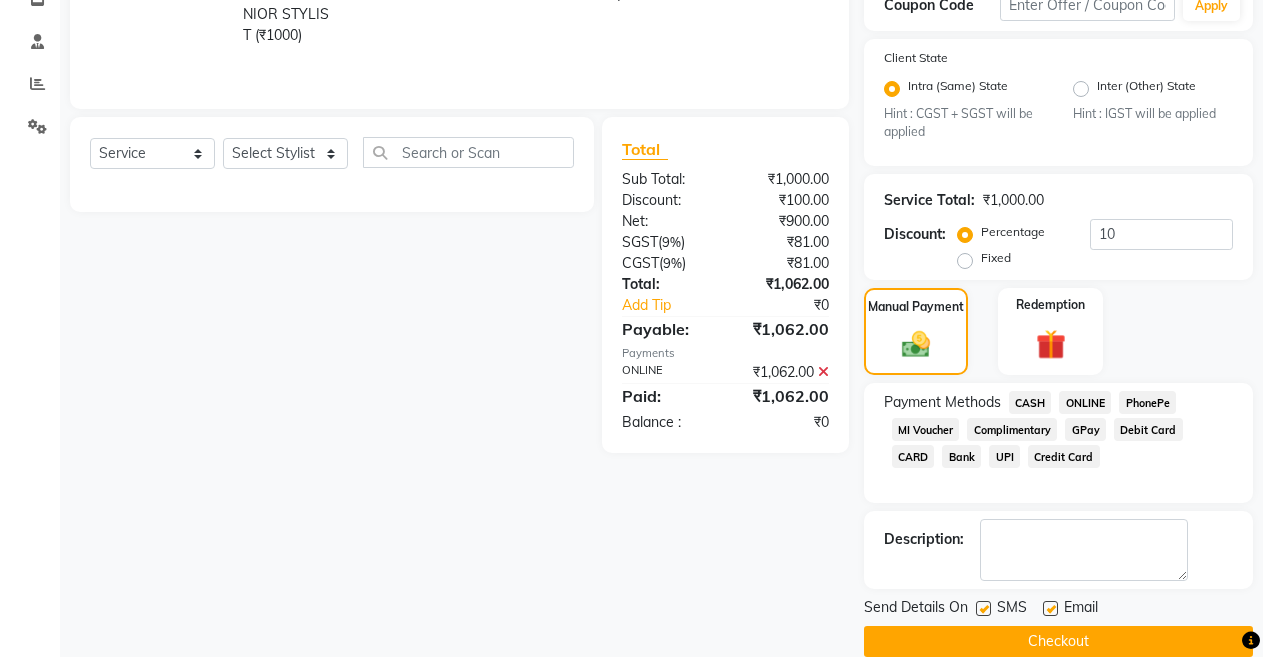 click on "Checkout" 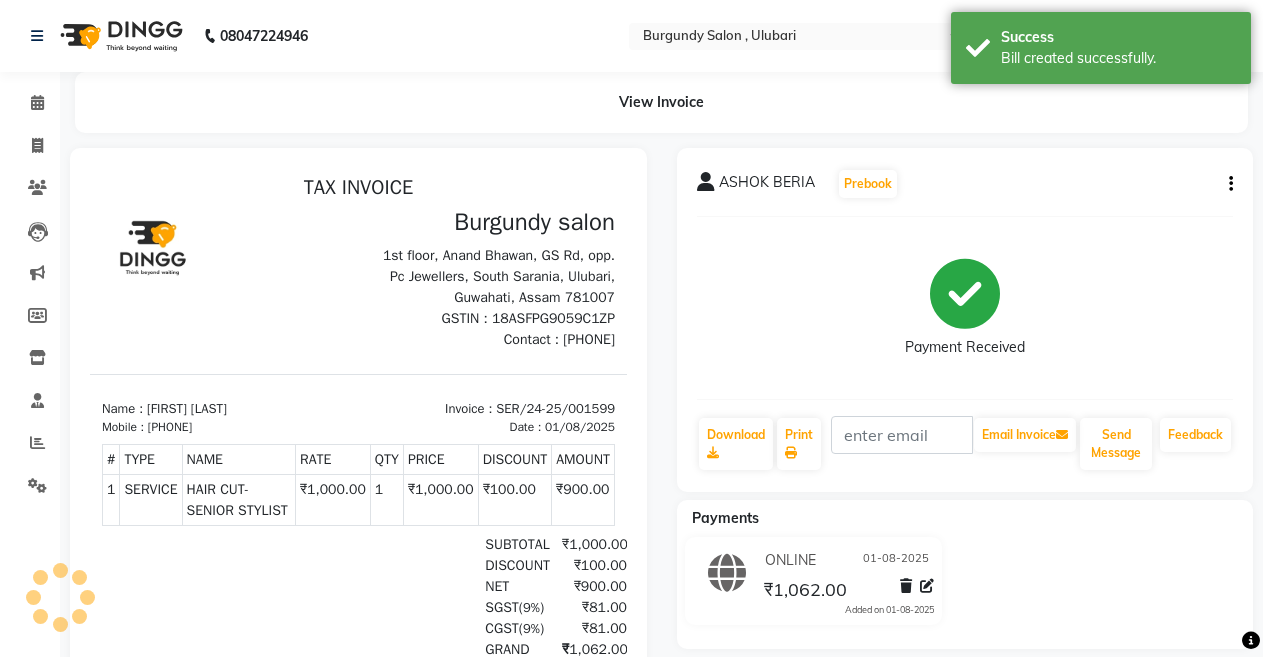 scroll, scrollTop: 0, scrollLeft: 0, axis: both 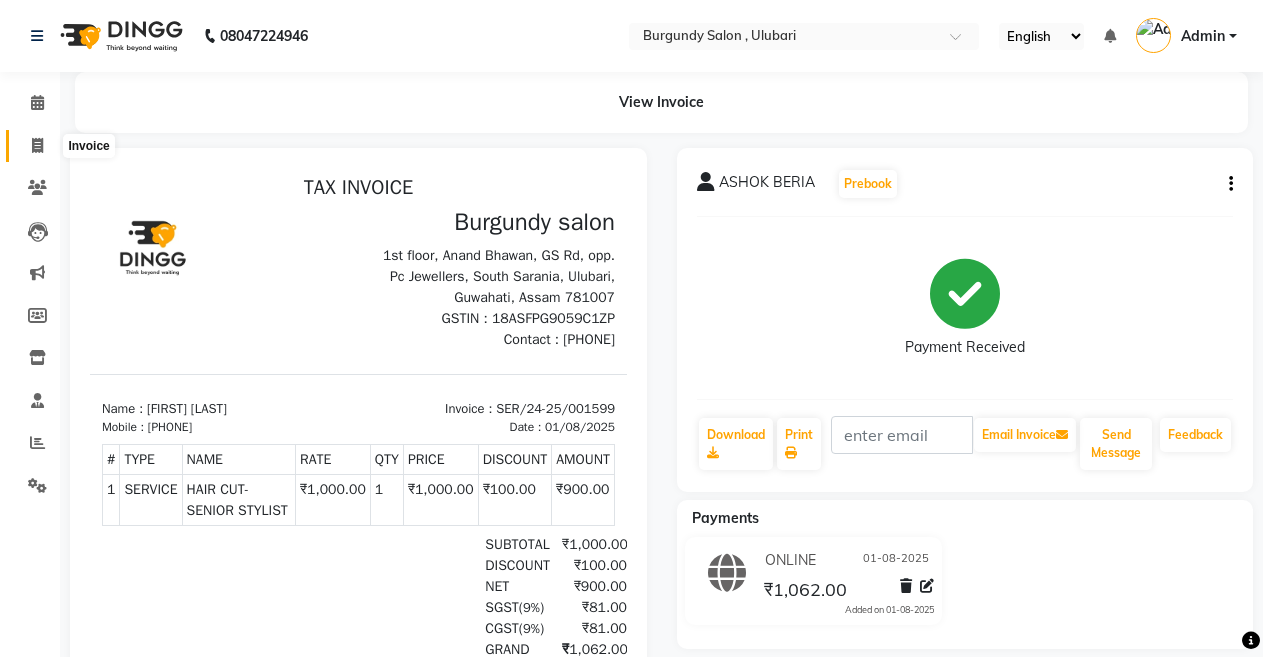 click 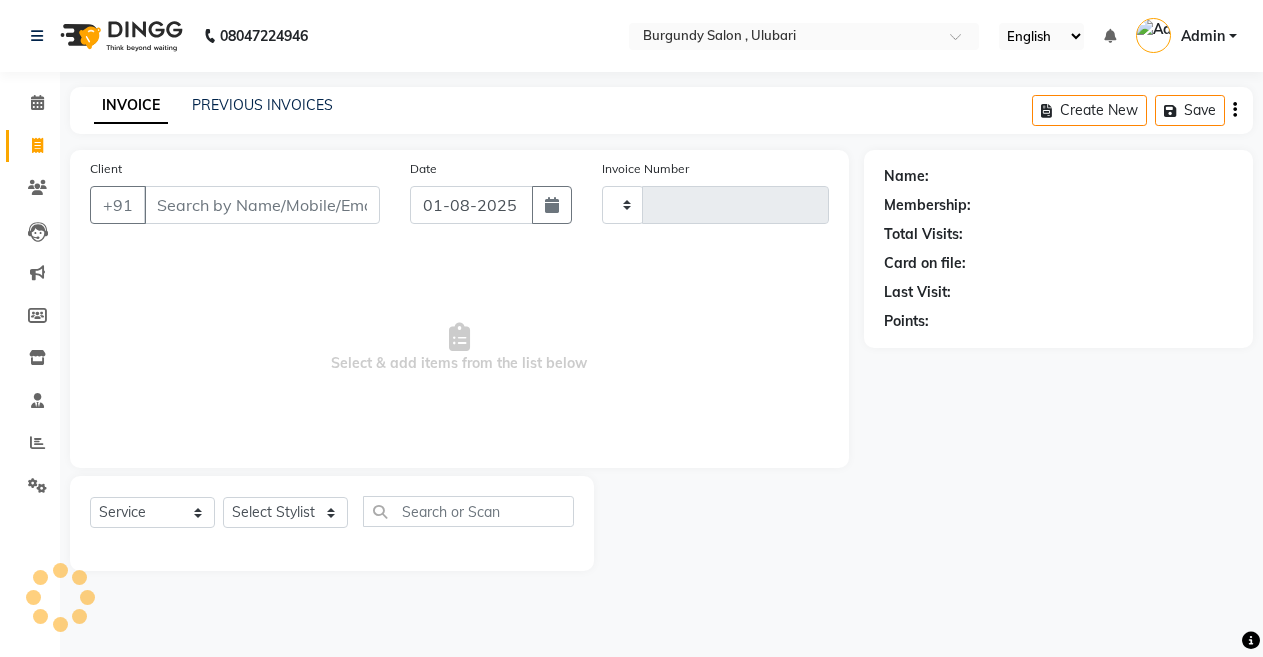 type on "1371" 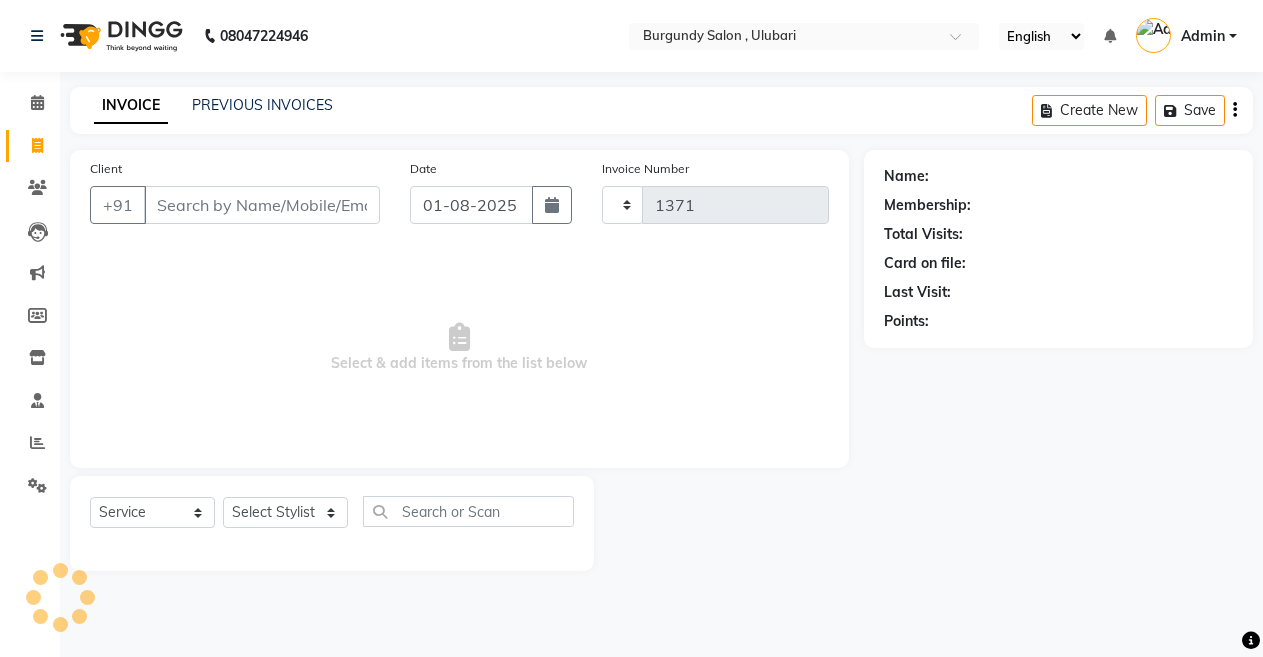 select on "5345" 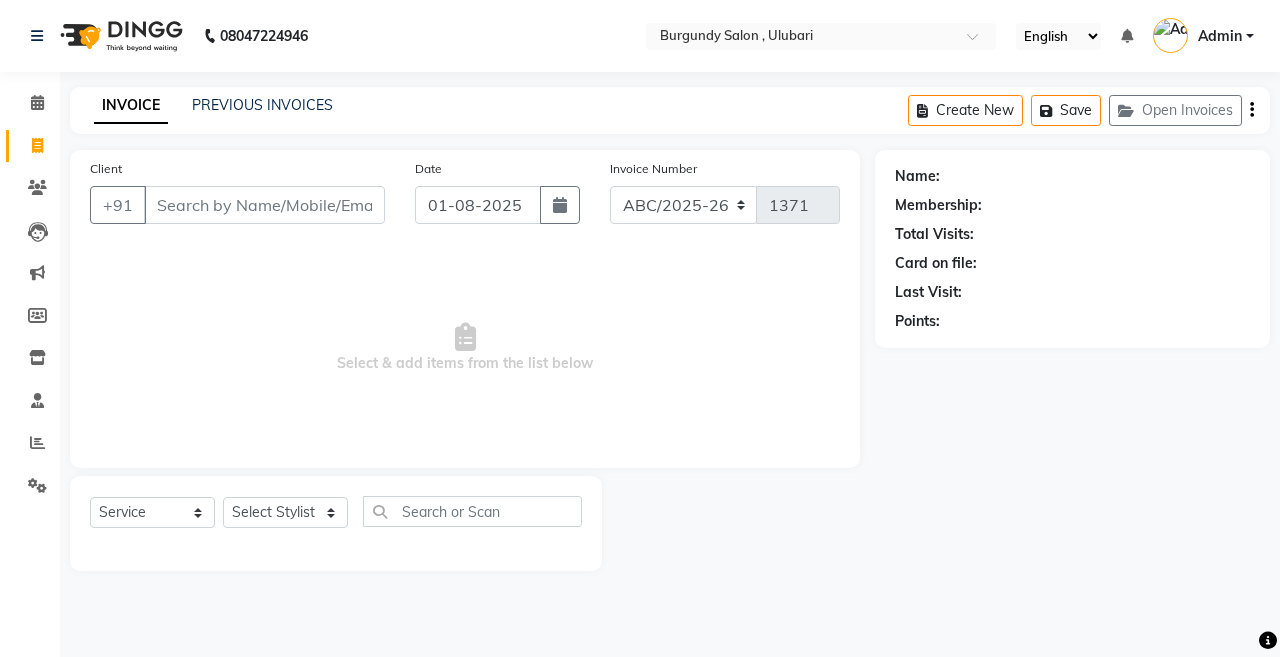 click on "Client" at bounding box center [264, 205] 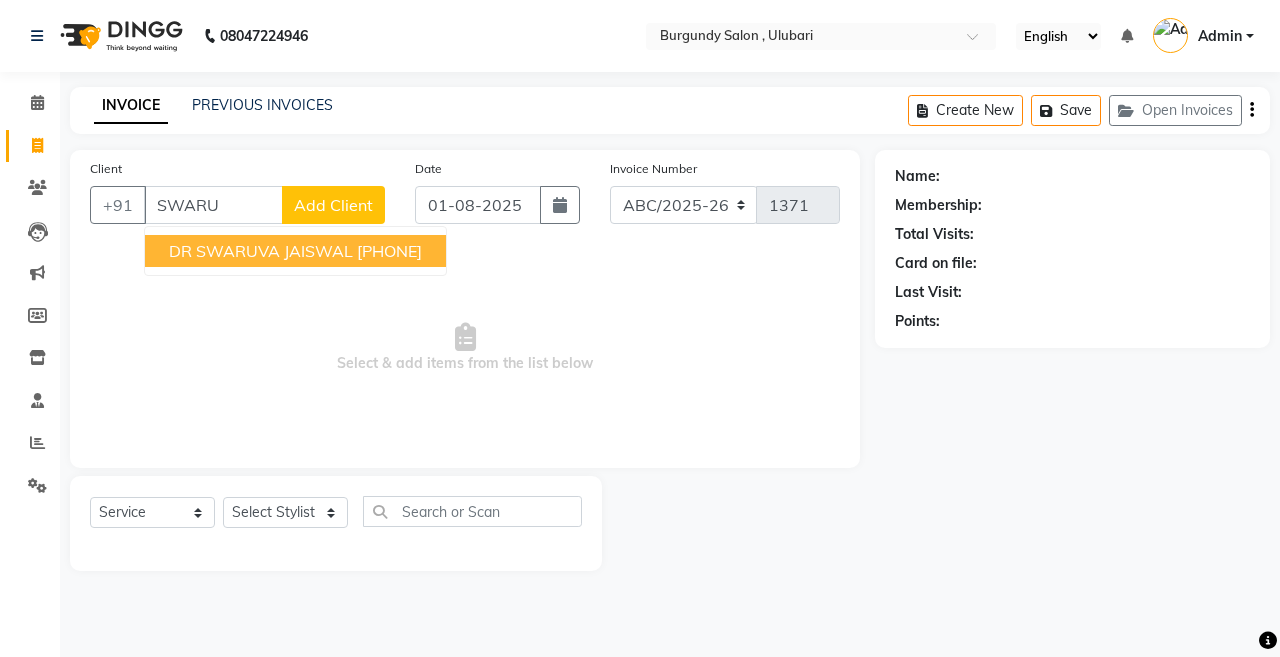 click on "DR SWARUVA JAISWAL" at bounding box center (261, 251) 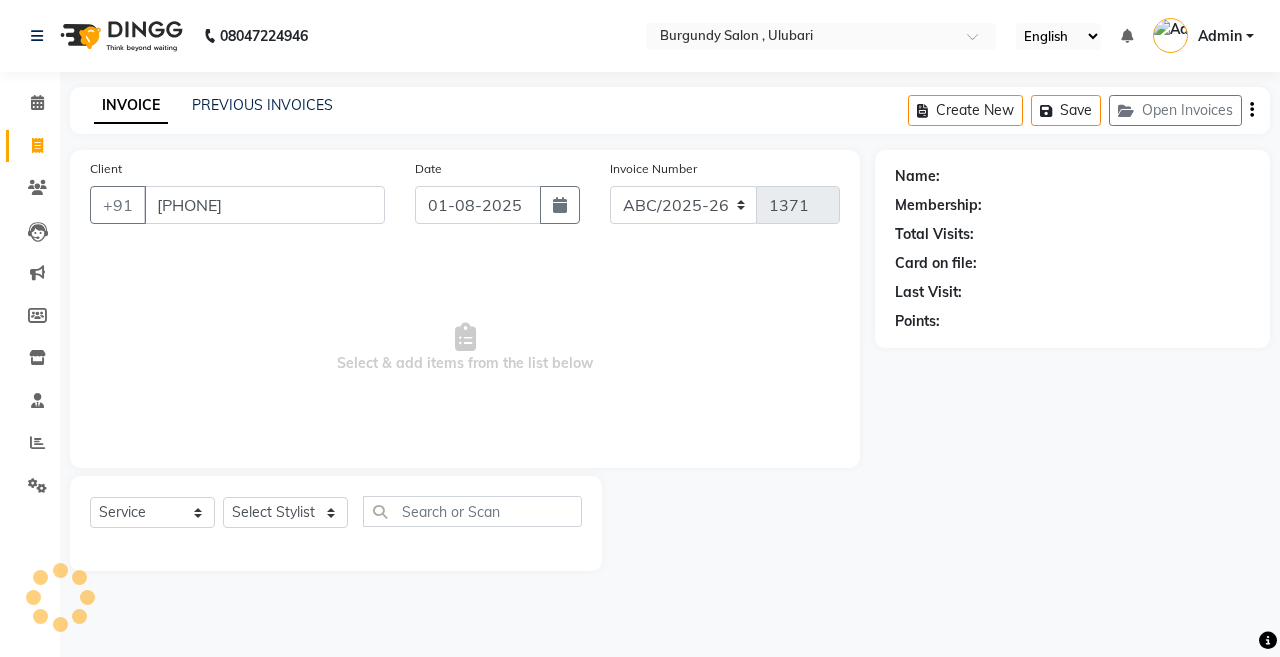type on "[PHONE]" 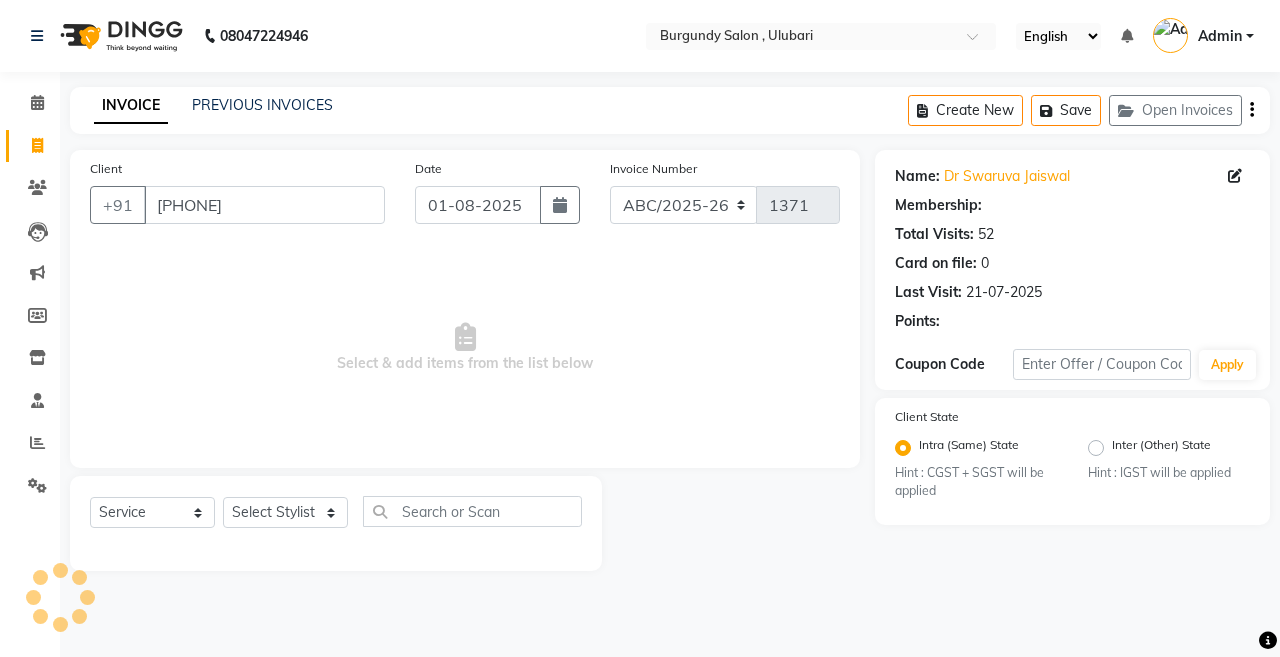 select on "1: Object" 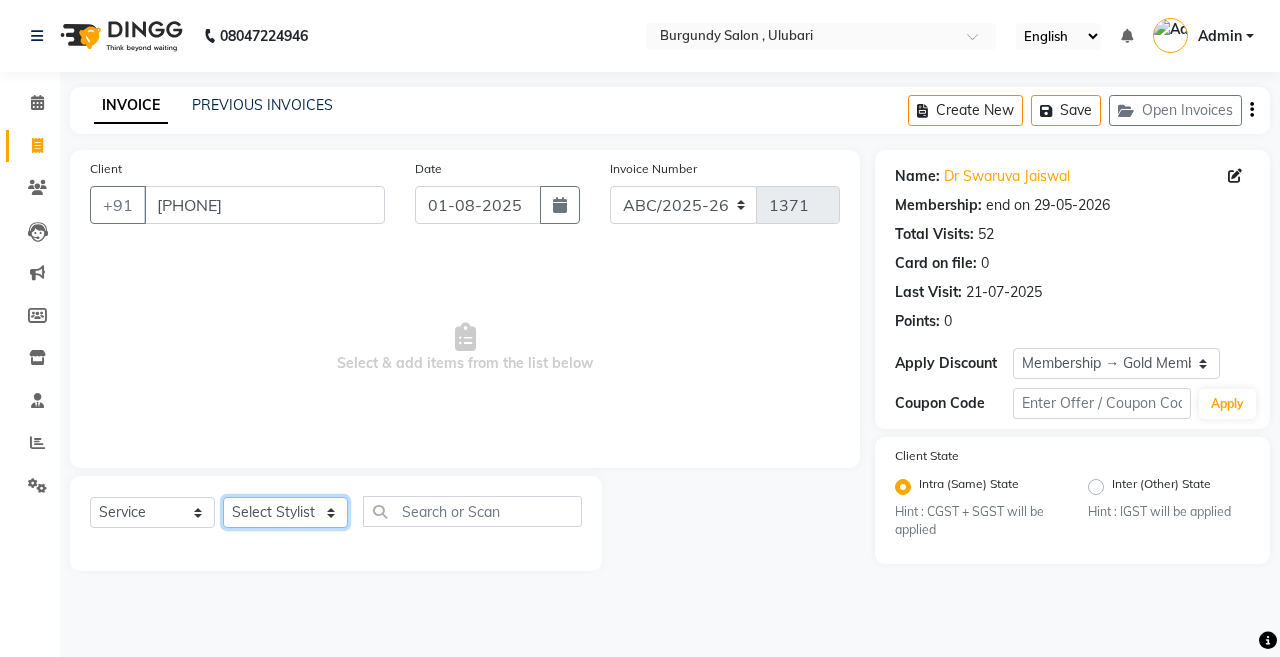 click on "Select Stylist ANIL  ANJANA BARSHA DEEPSHIKHA  DHON DAS DHON / NITUMONI EDWARD EDWARD/ LAXMI JOSHU JUNMONI KASHIF LAXI / ANJANA LAXMI LITTLE MAAM MINTUL MITALI NEETU RANA NITUMONI NITUMONI/POJA/ LAXMI NITUMONI / SAGARIKA NITUMONI/ SAGRIKA PRAKASH PUJAA Rubi RUBI / LAXMI SAGARIKA  SAGARIKA / RUBI SAHIL SAHIL / DHON SAHIL / EDWARD SAHIL/ JOSHU SAHIL/JOSHU/PRAKASH/ RUBI SAHIL/NITUMONI/ MITALI SAHIL/ RUBI SHABIR SHADHAB SIMA KALITA SONALI DEKA SOPEM staff 1 staff 1 TANU" 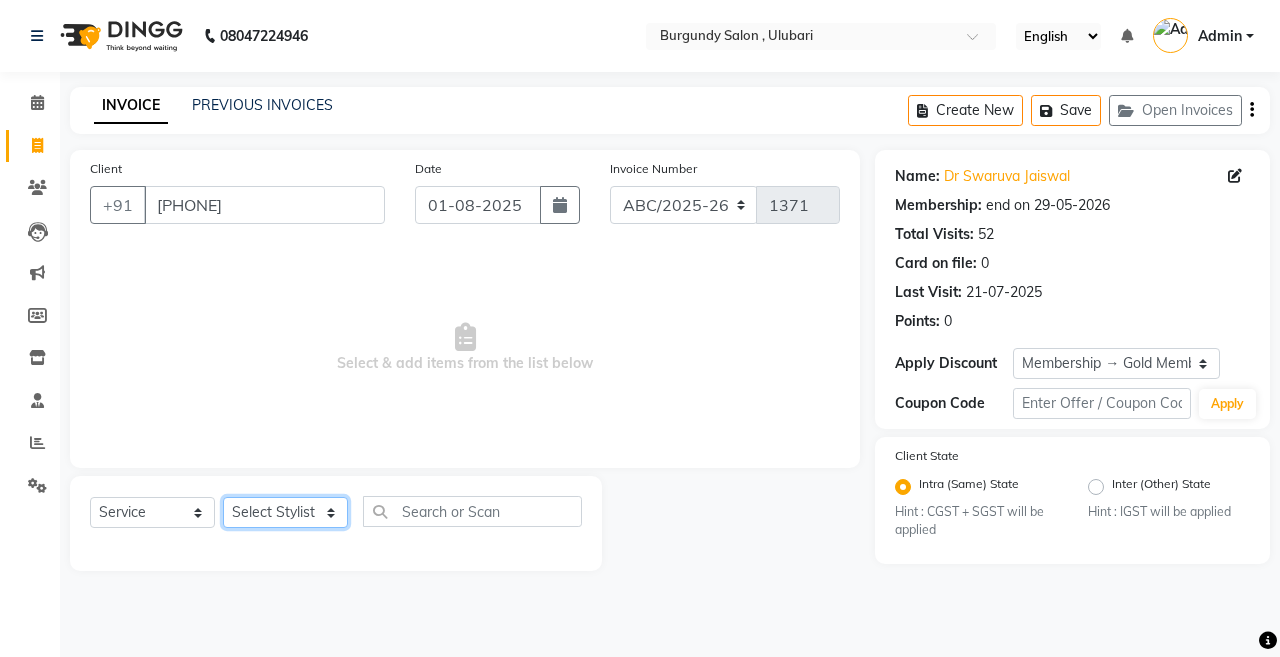select on "58941" 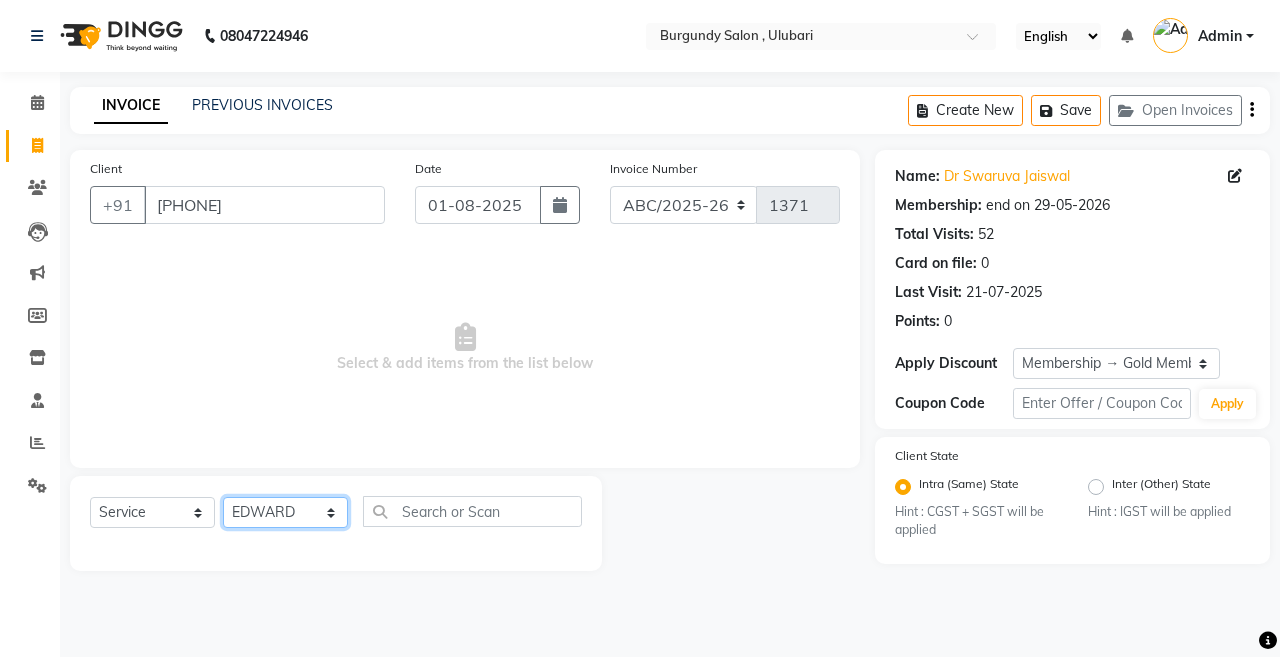 click on "Select Stylist ANIL  ANJANA BARSHA DEEPSHIKHA  DHON DAS DHON / NITUMONI EDWARD EDWARD/ LAXMI JOSHU JUNMONI KASHIF LAXI / ANJANA LAXMI LITTLE MAAM MINTUL MITALI NEETU RANA NITUMONI NITUMONI/POJA/ LAXMI NITUMONI / SAGARIKA NITUMONI/ SAGRIKA PRAKASH PUJAA Rubi RUBI / LAXMI SAGARIKA  SAGARIKA / RUBI SAHIL SAHIL / DHON SAHIL / EDWARD SAHIL/ JOSHU SAHIL/JOSHU/PRAKASH/ RUBI SAHIL/NITUMONI/ MITALI SAHIL/ RUBI SHABIR SHADHAB SIMA KALITA SONALI DEKA SOPEM staff 1 staff 1 TANU" 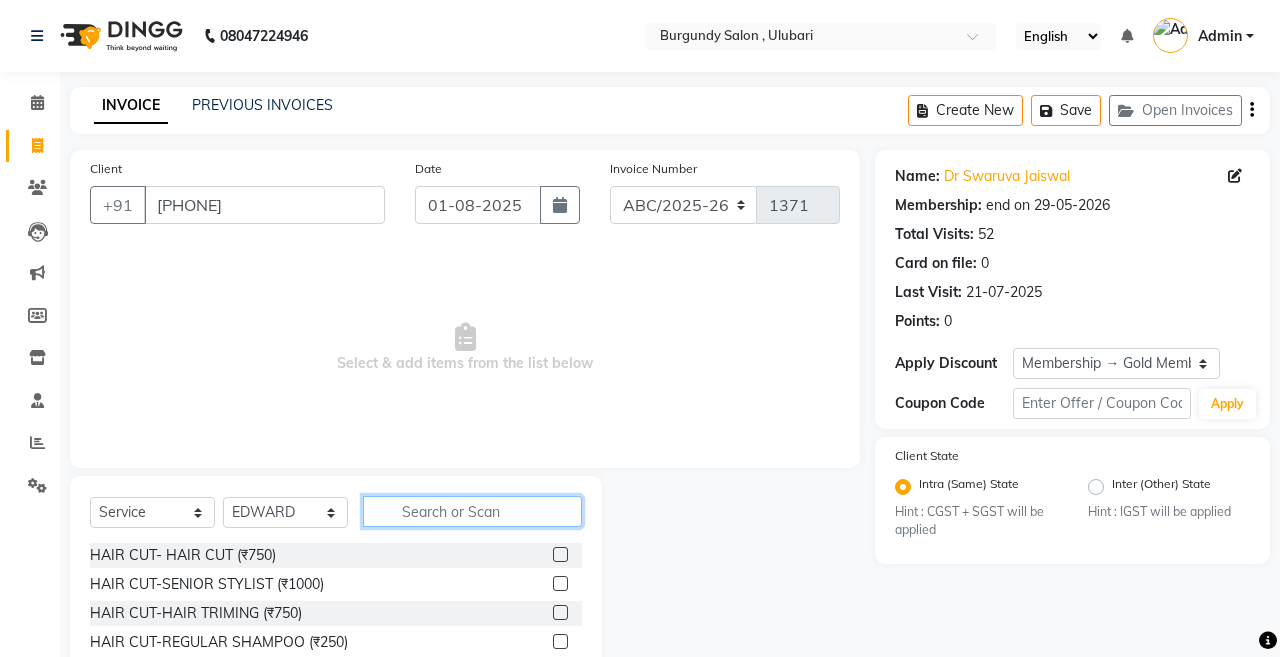 click 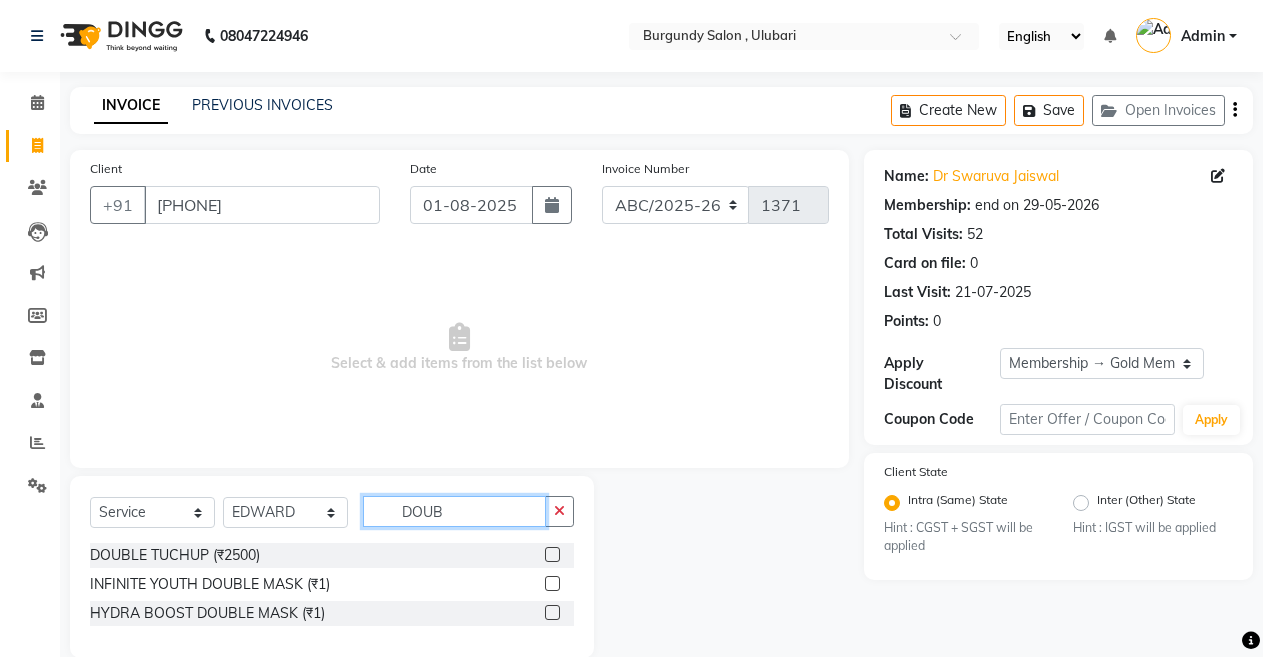 type on "DOUB" 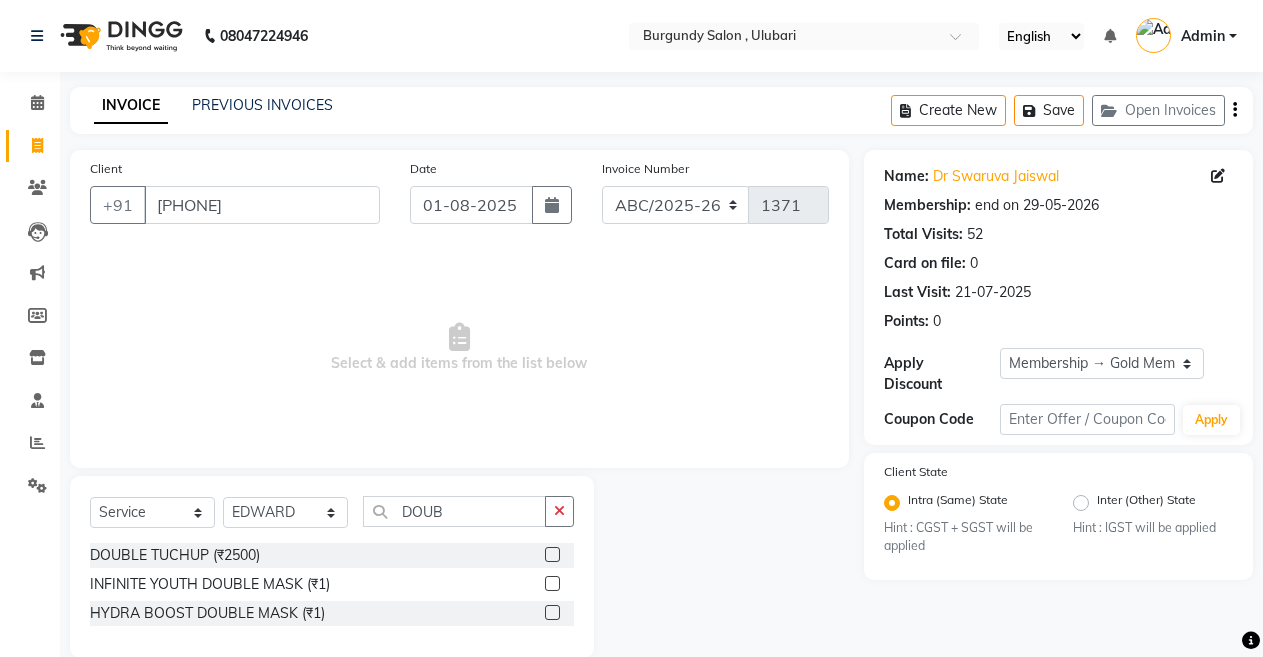 click 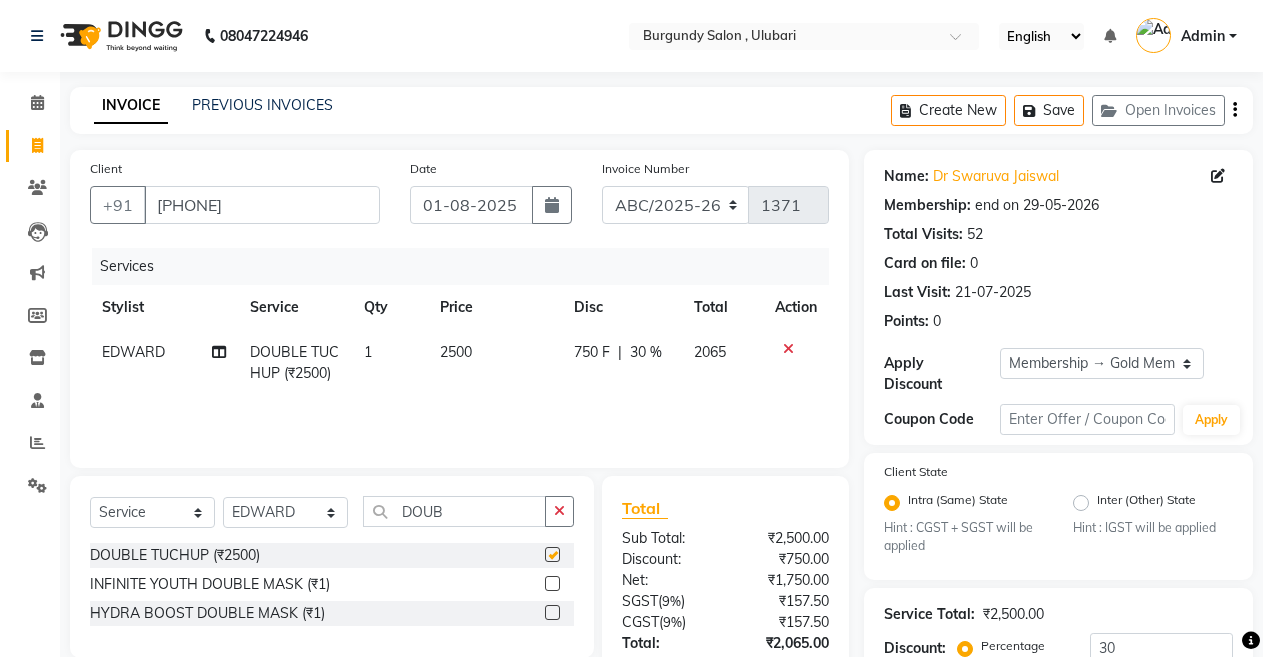 checkbox on "false" 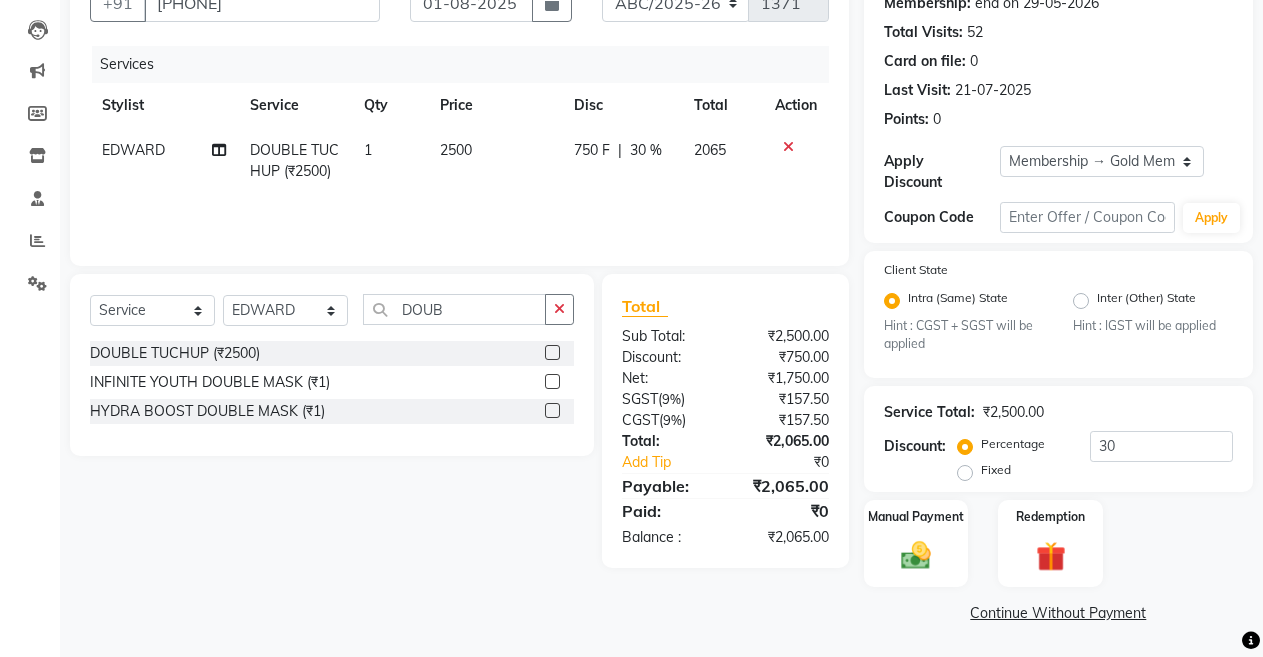 scroll, scrollTop: 203, scrollLeft: 0, axis: vertical 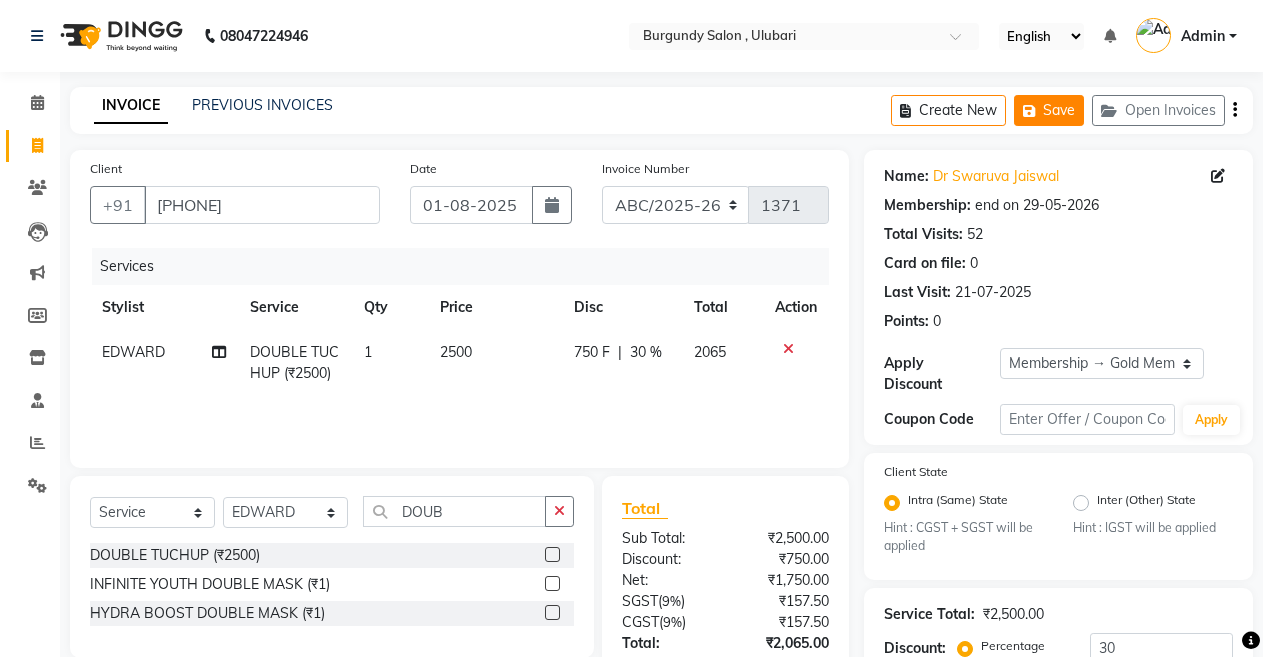 click on "Save" 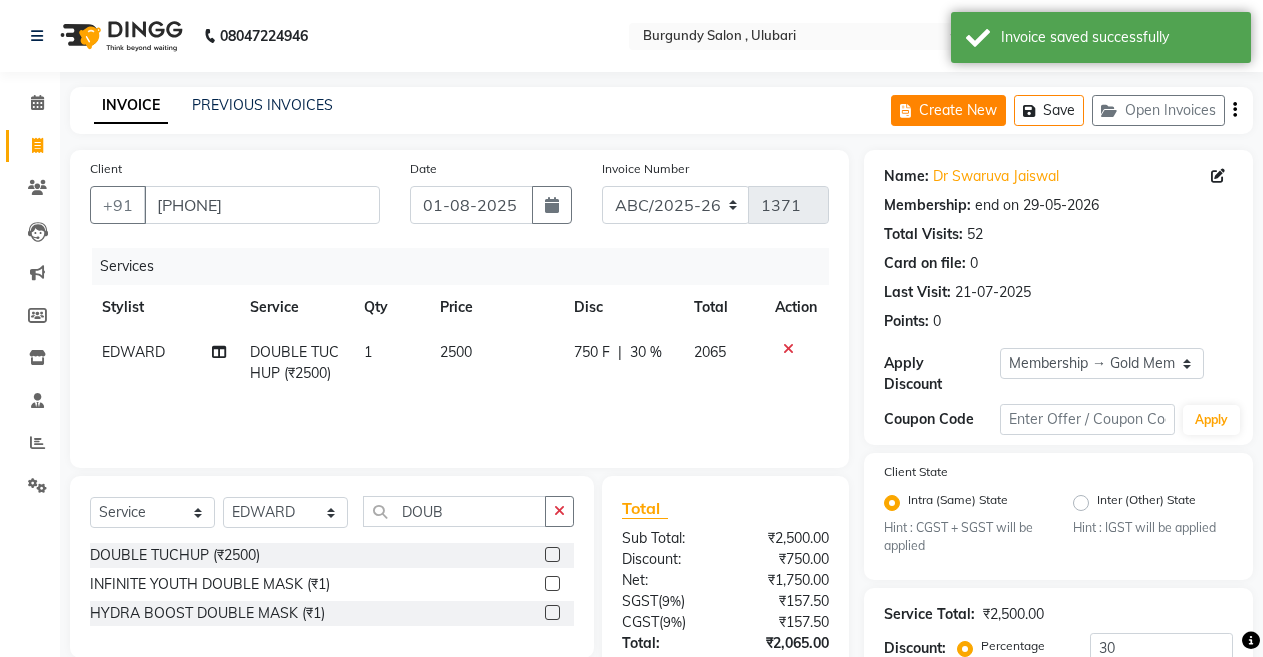 click on "Create New" 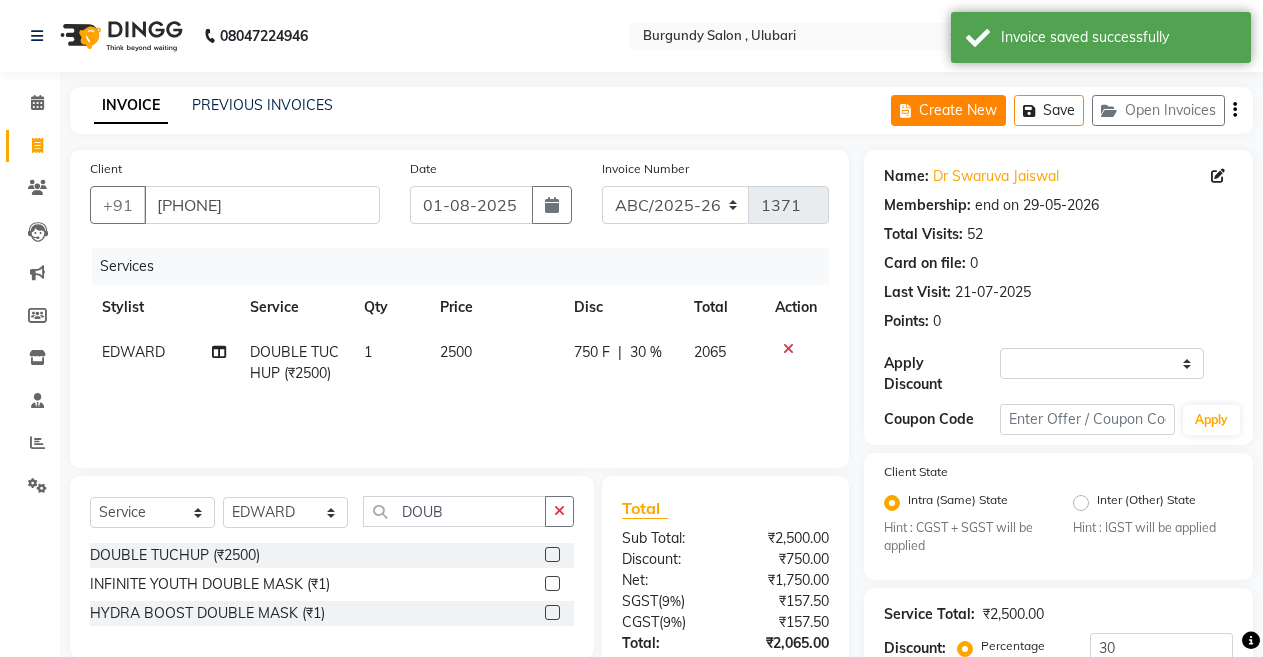 select on "service" 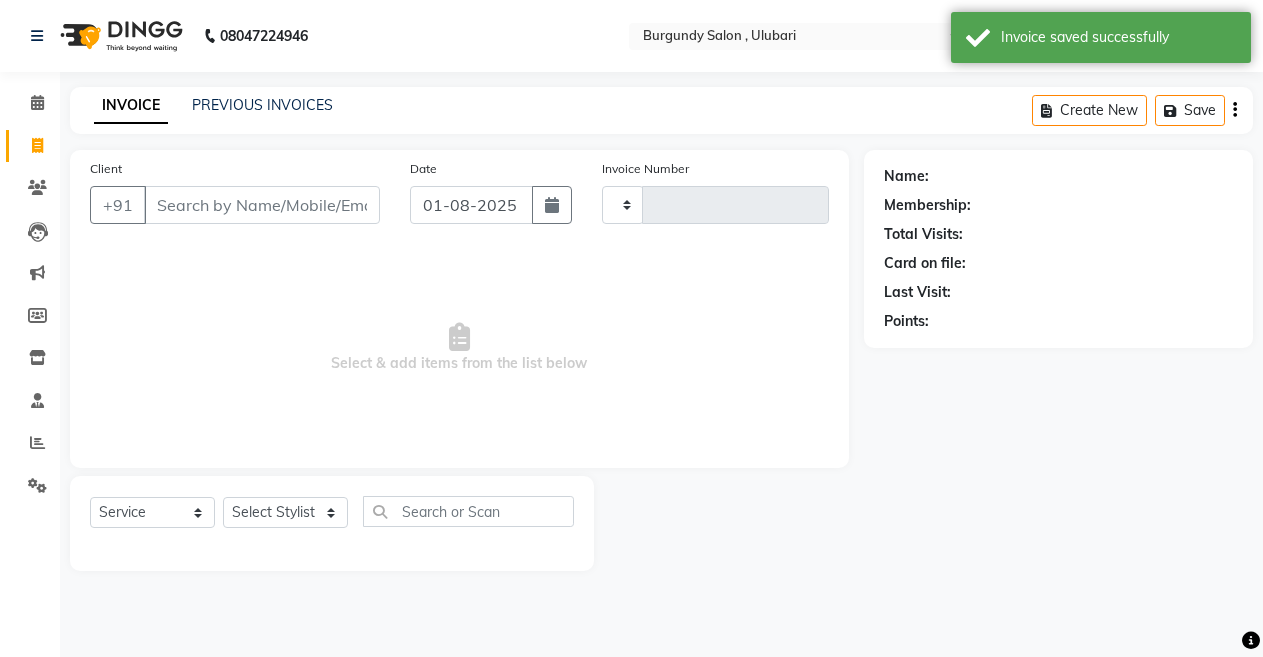 type on "1371" 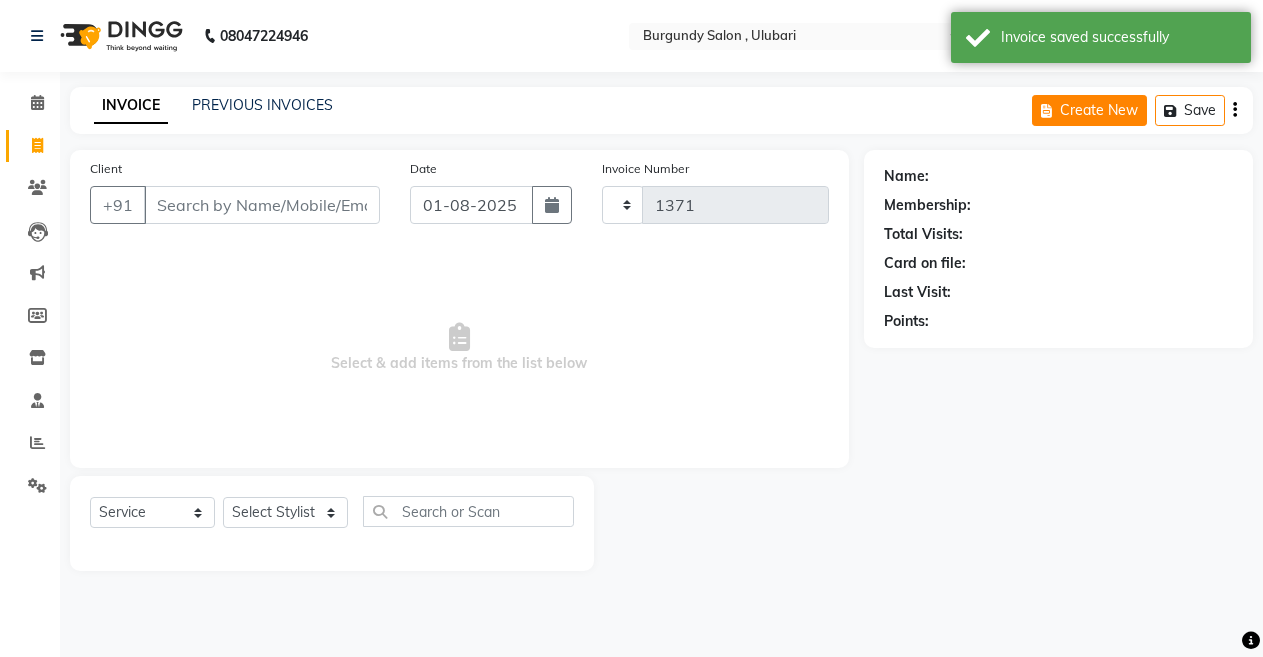 select on "5345" 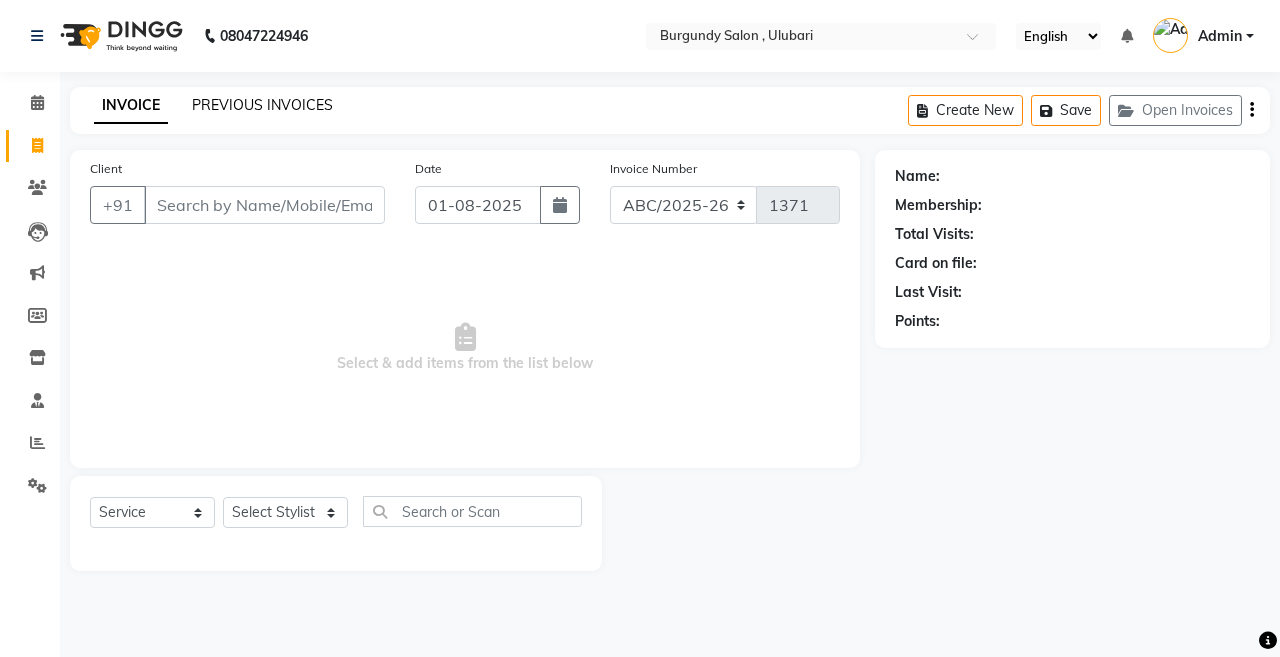 click on "PREVIOUS INVOICES" 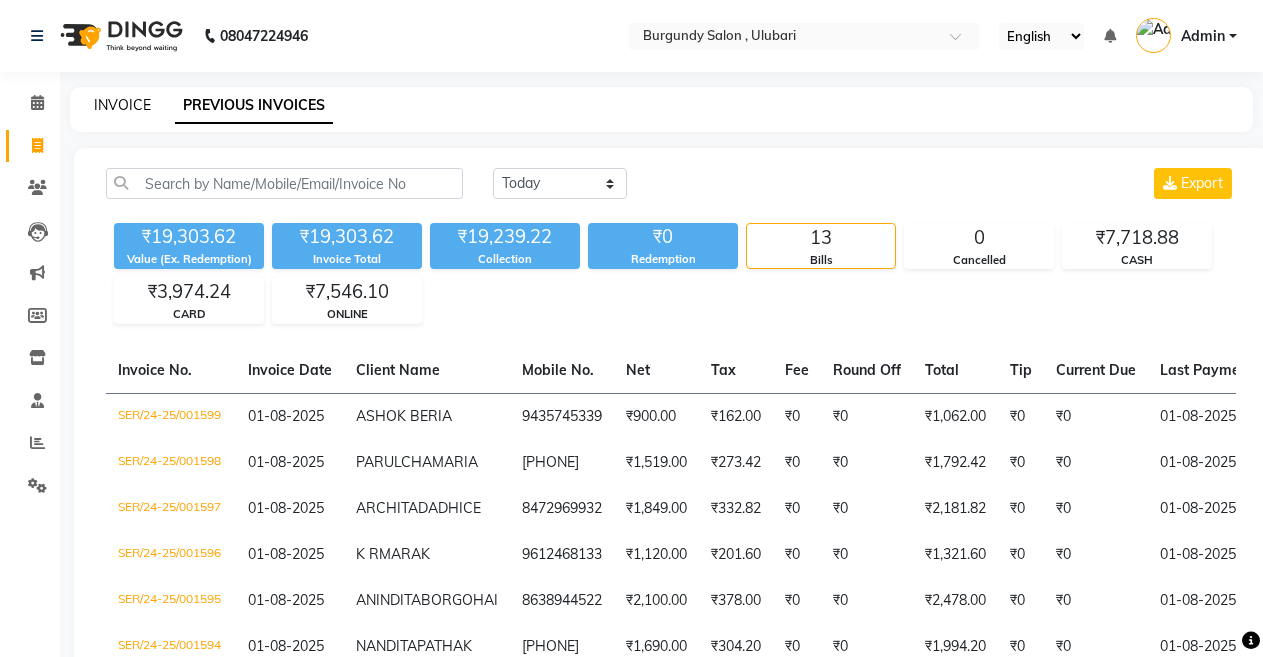 click on "INVOICE" 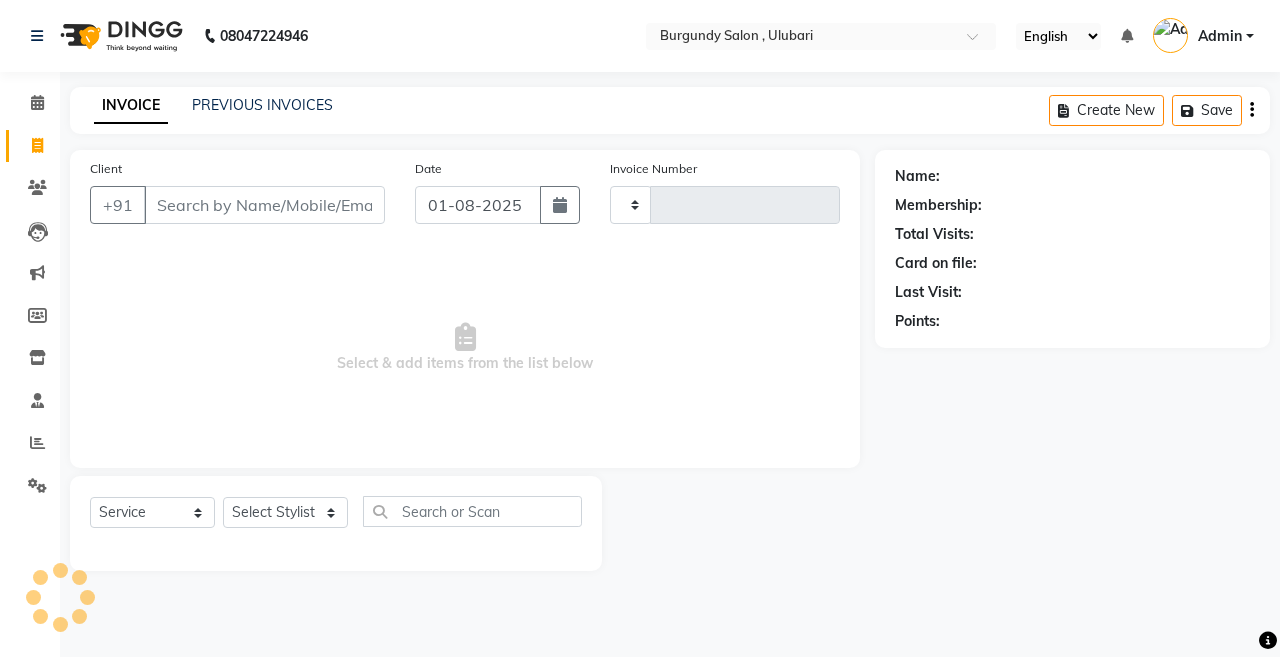 type on "1371" 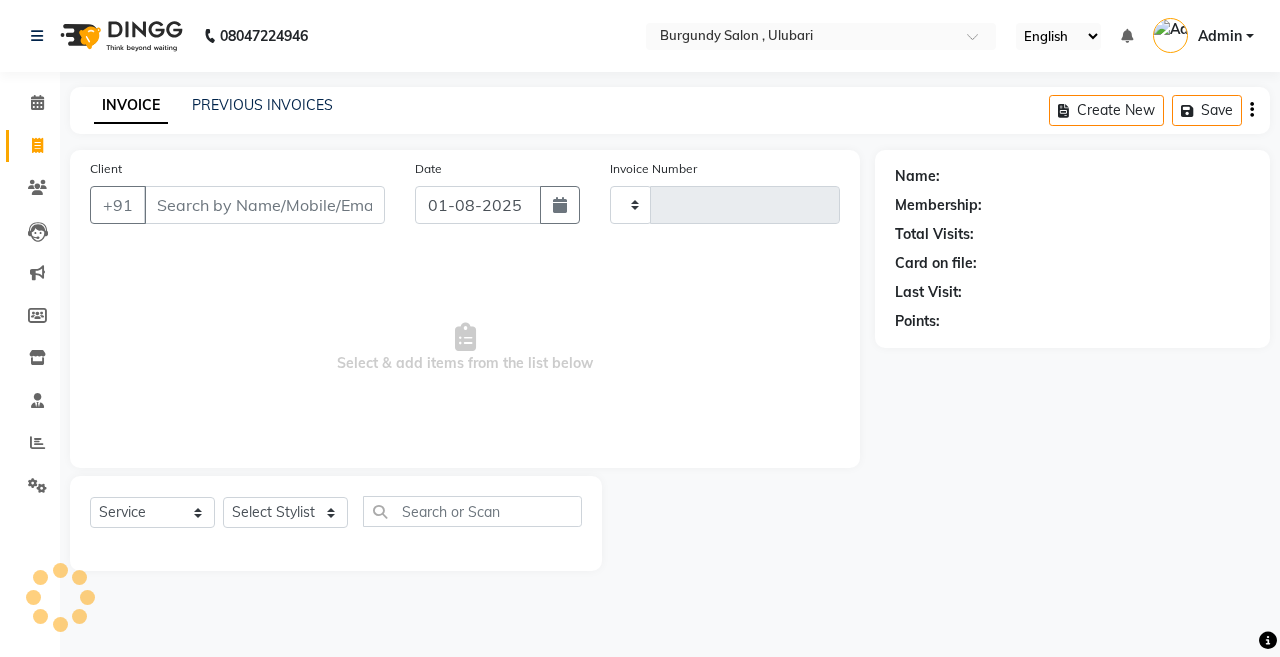 select on "5345" 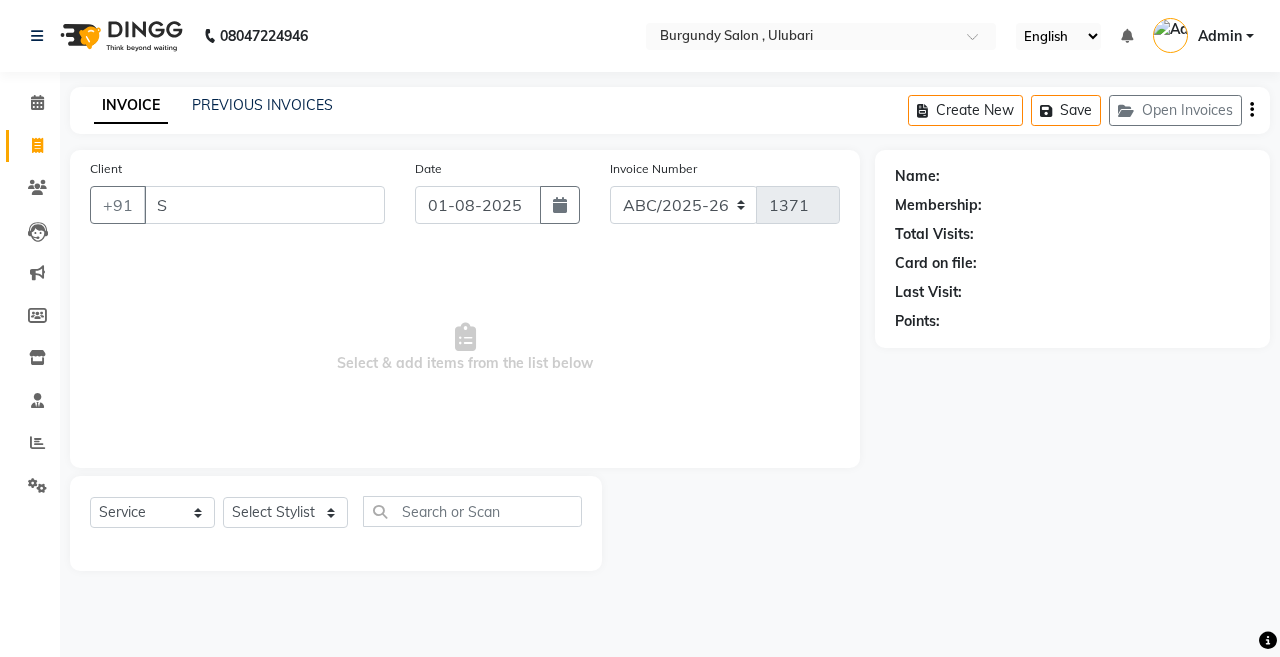 type on "S" 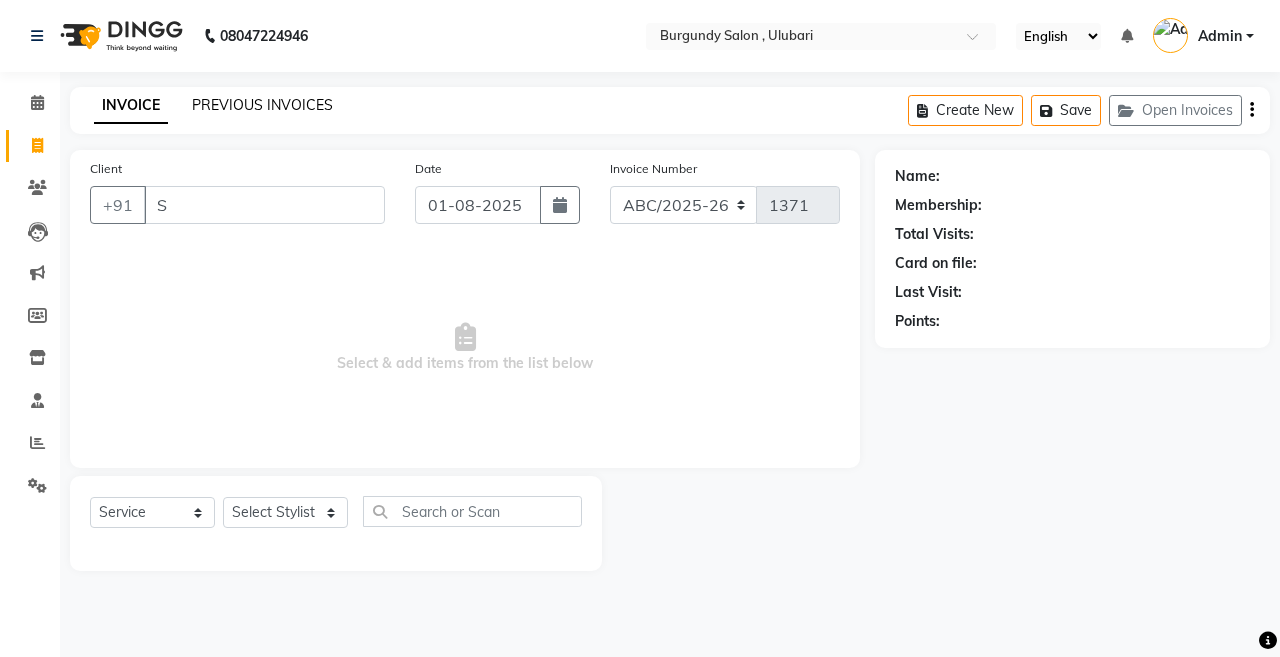 click on "PREVIOUS INVOICES" 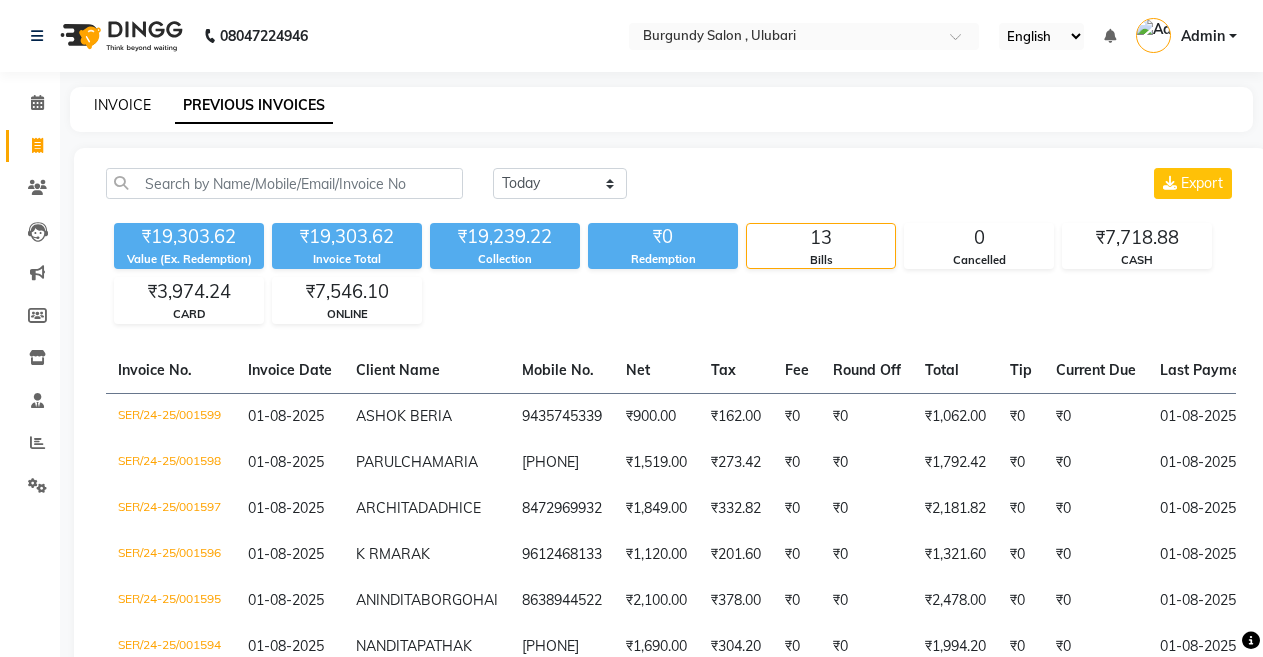 click on "INVOICE" 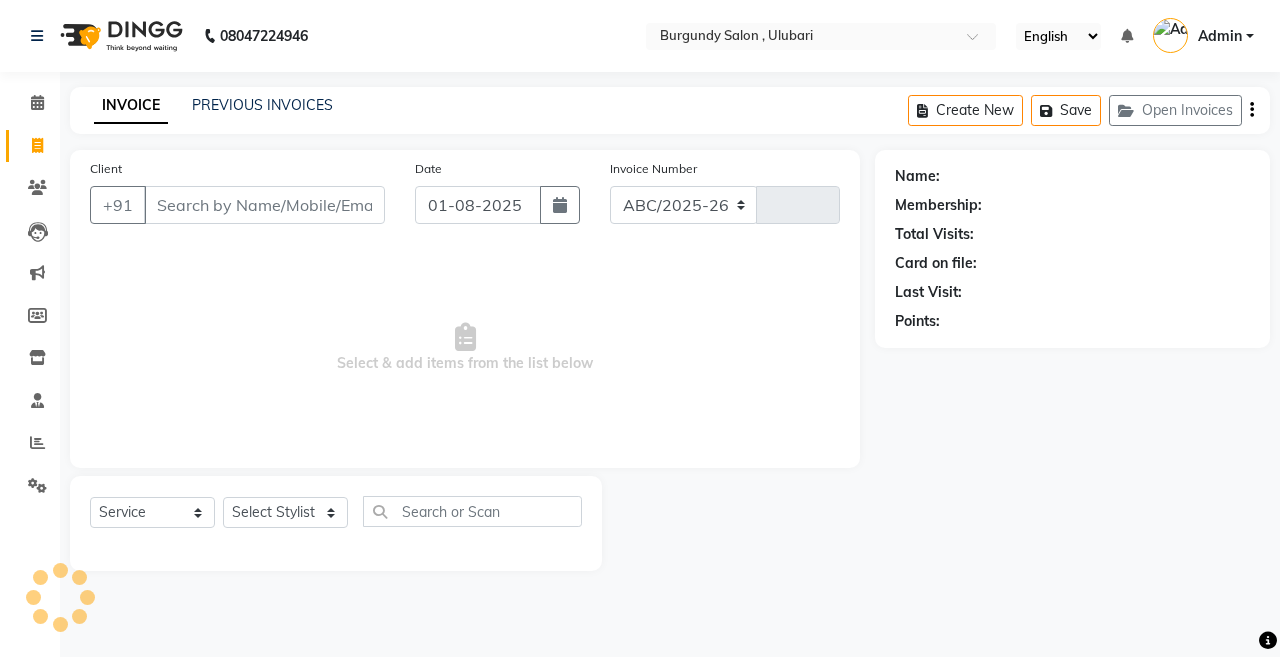 select on "5345" 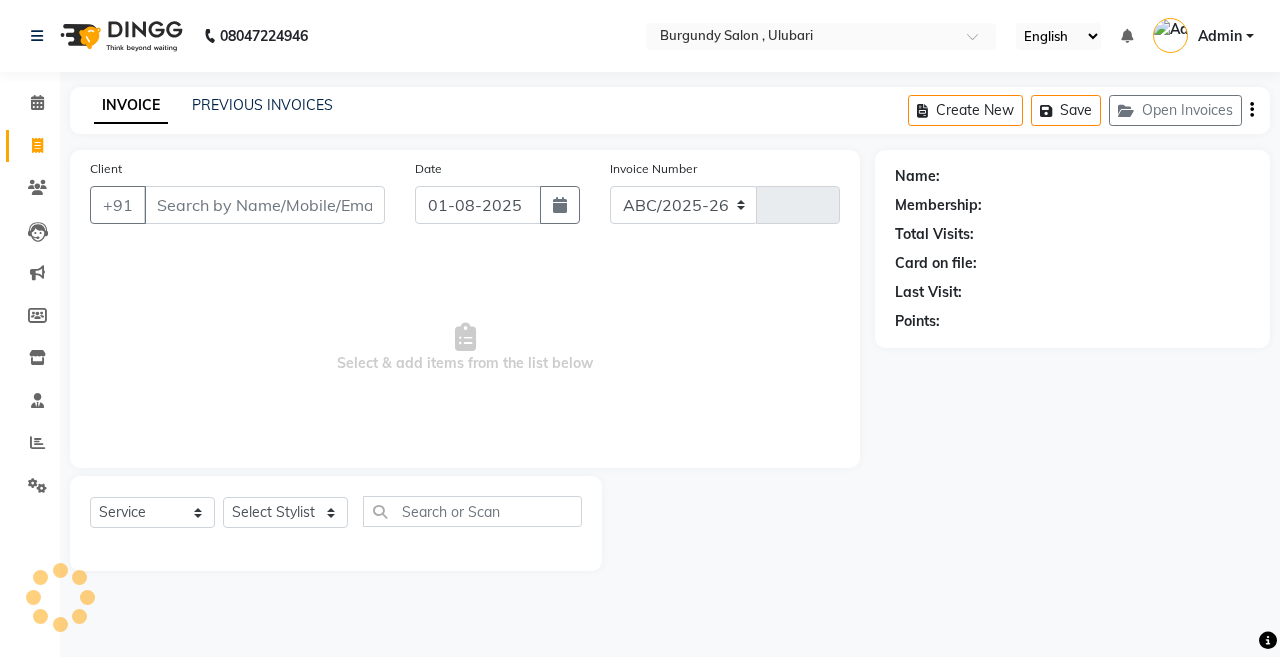 type on "1371" 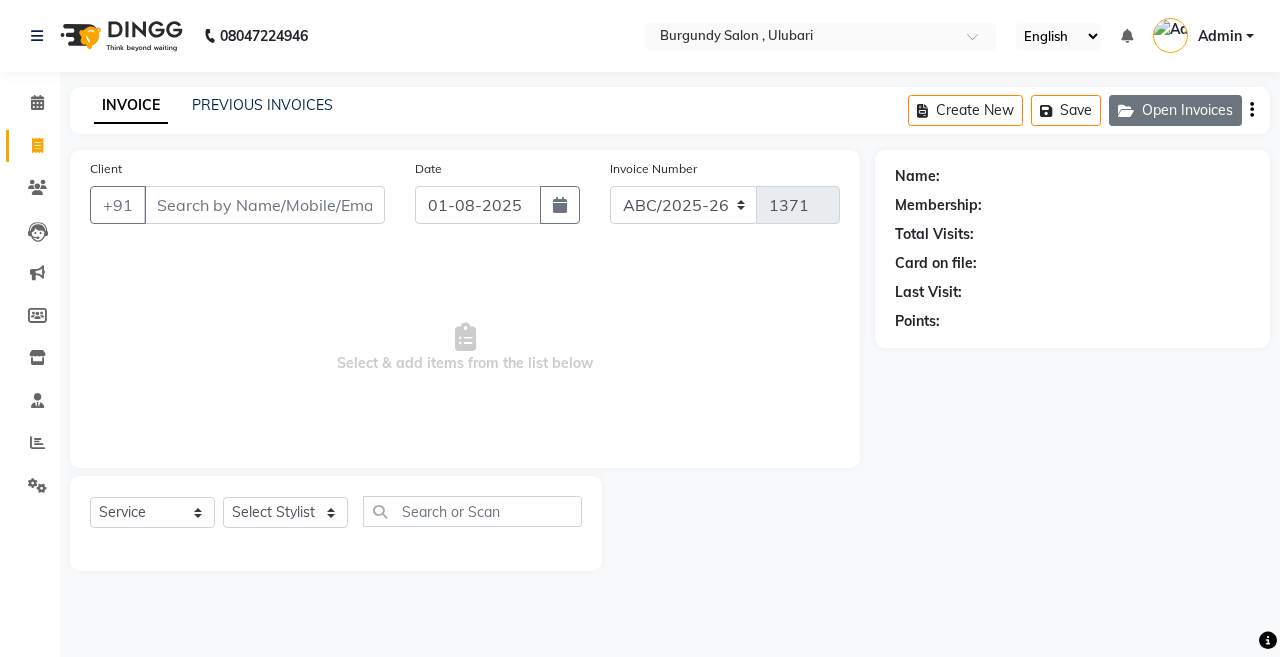 click on "Open Invoices" 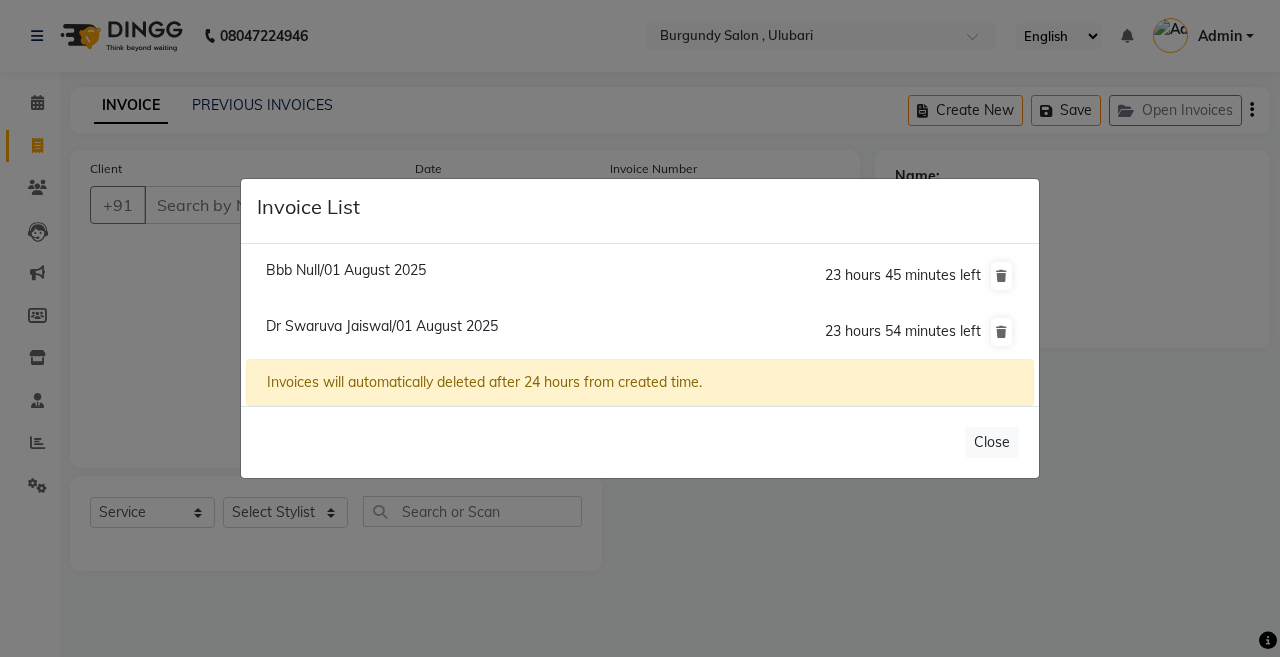 click on "Dr Swaruva Jaiswal/01 August 2025" 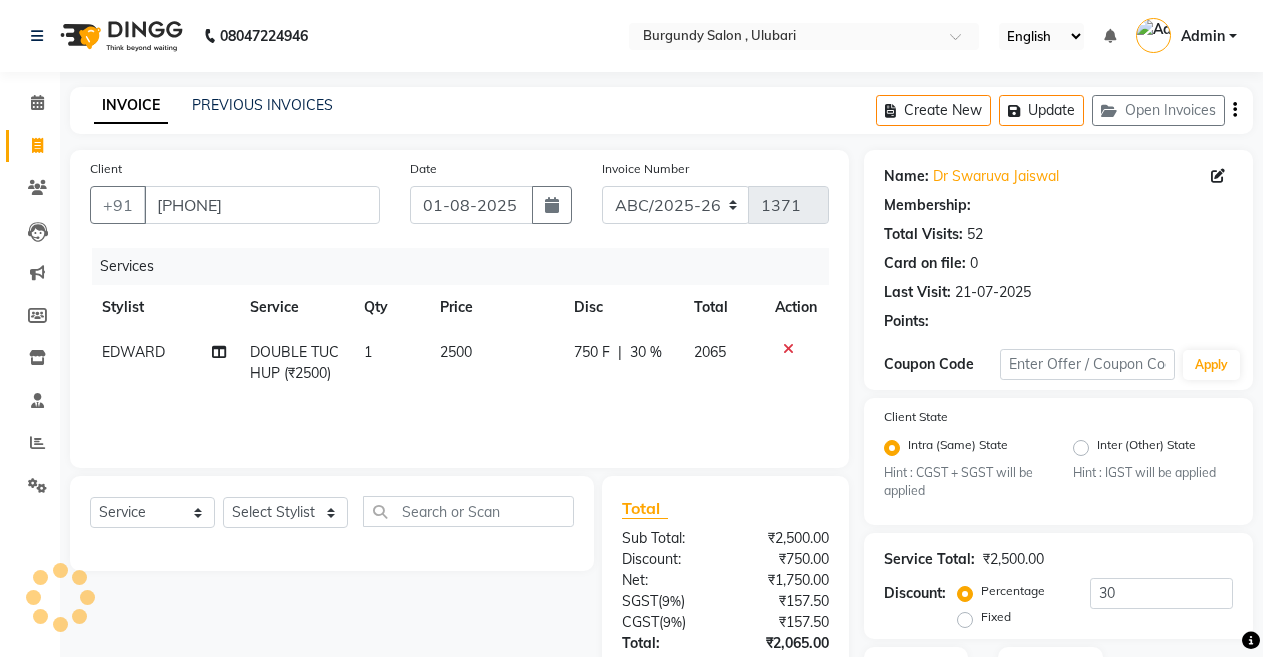 select on "1: Object" 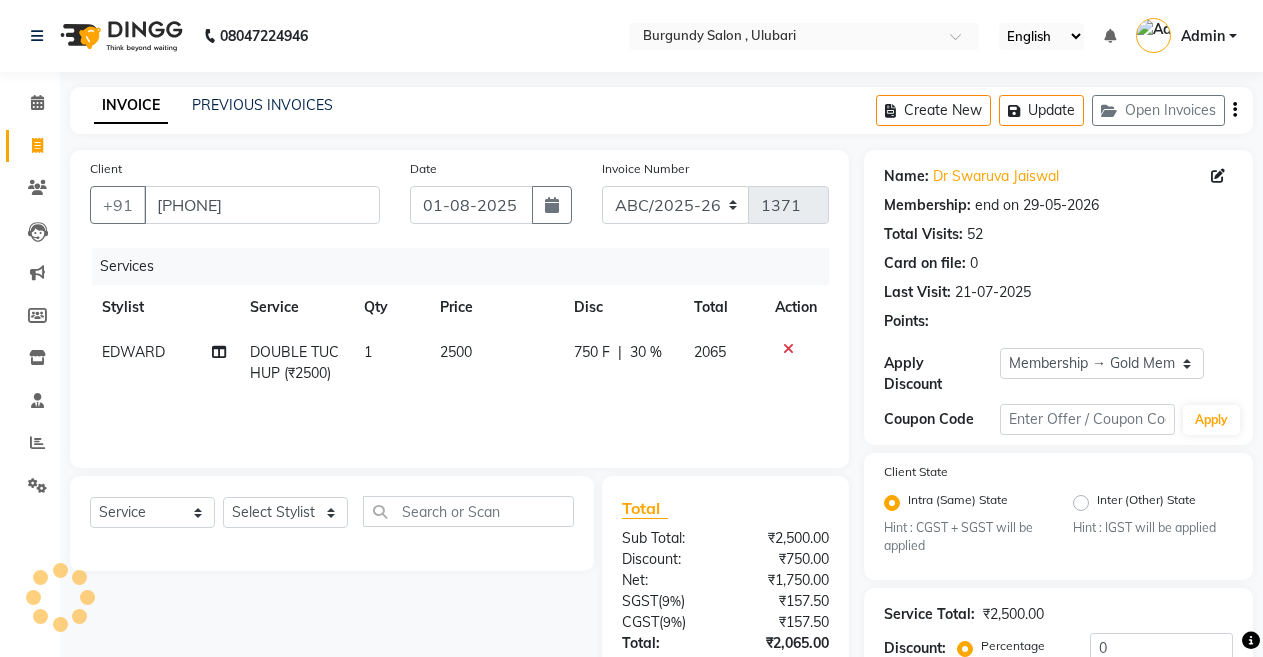 type on "30" 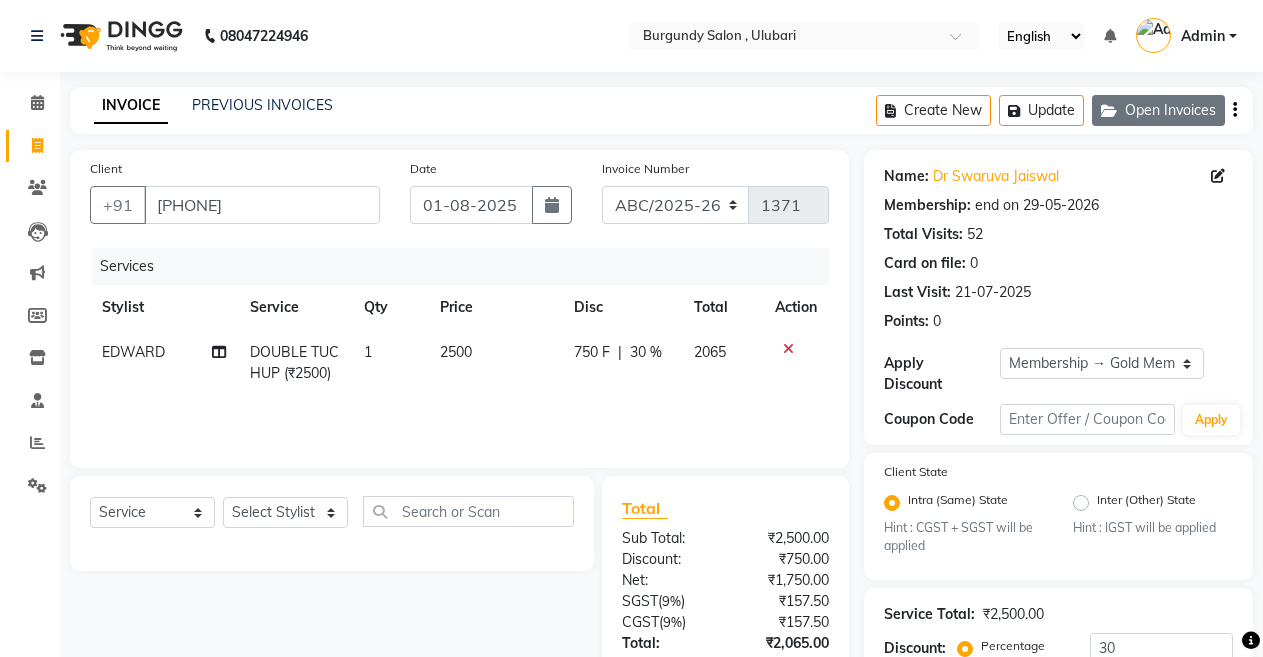 click on "Open Invoices" 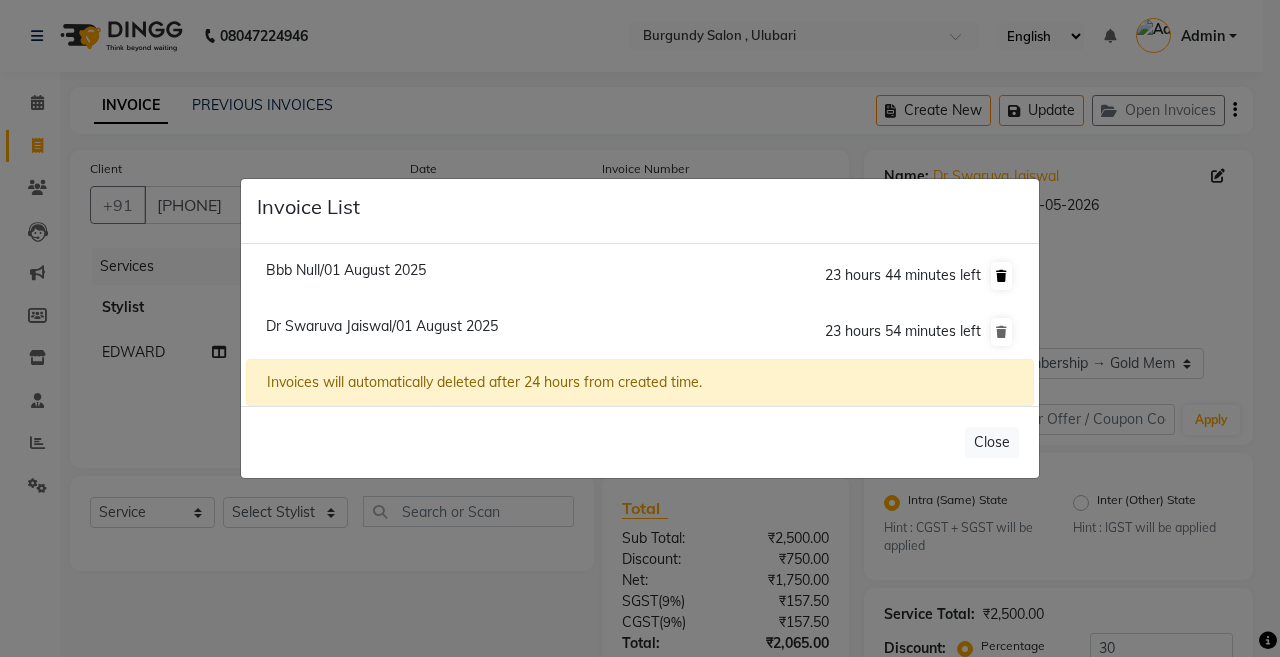 click 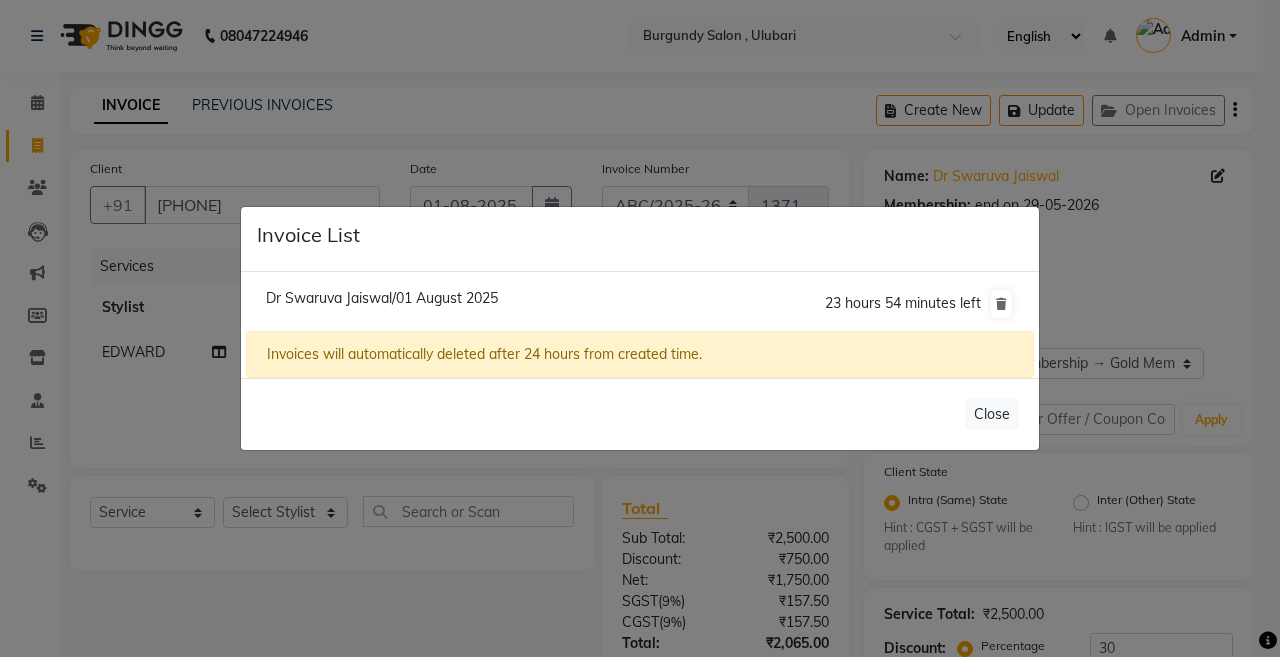 click on "Invoice List Dr [LAST] [LAST]/01 August 2025 23 hours 54 minutes left Invoices will automatically deleted after 24 hours from created time. Close" 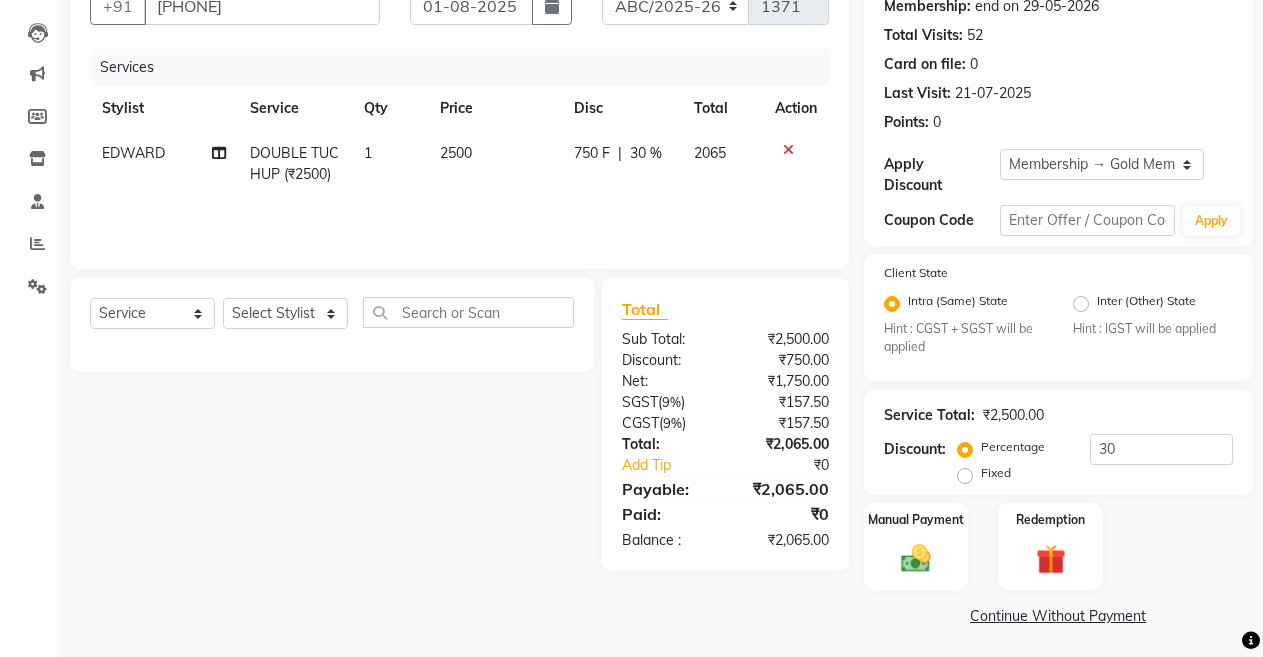 scroll, scrollTop: 203, scrollLeft: 0, axis: vertical 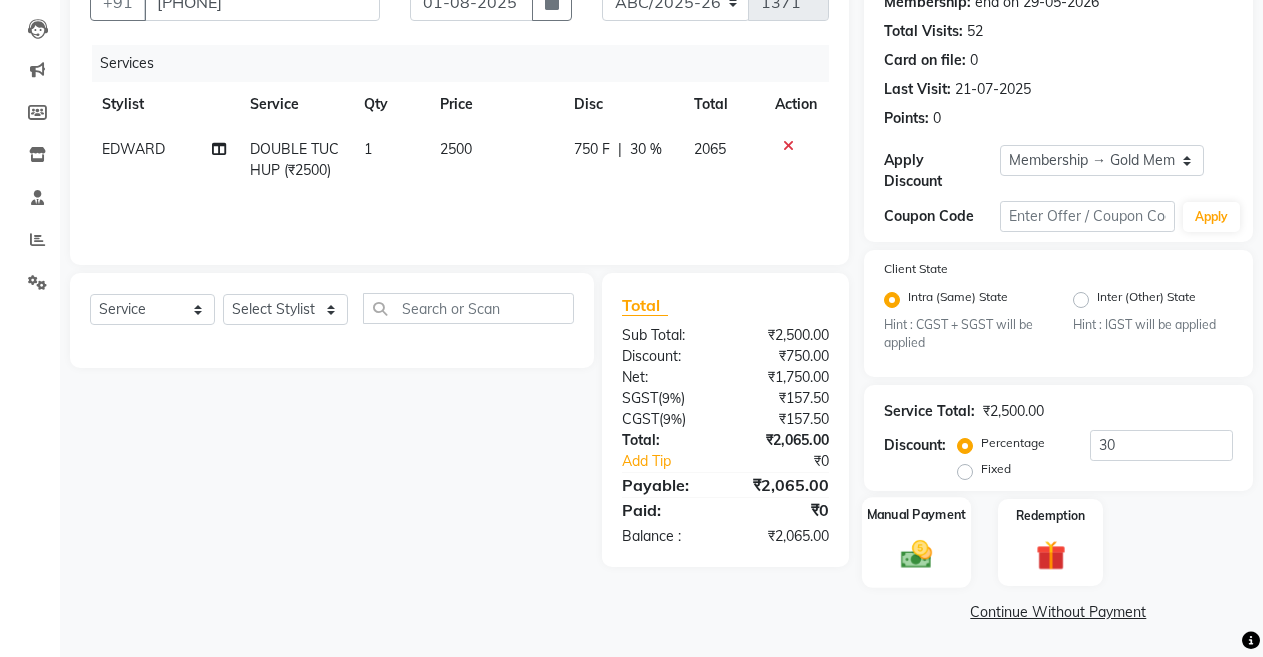 click on "Manual Payment" 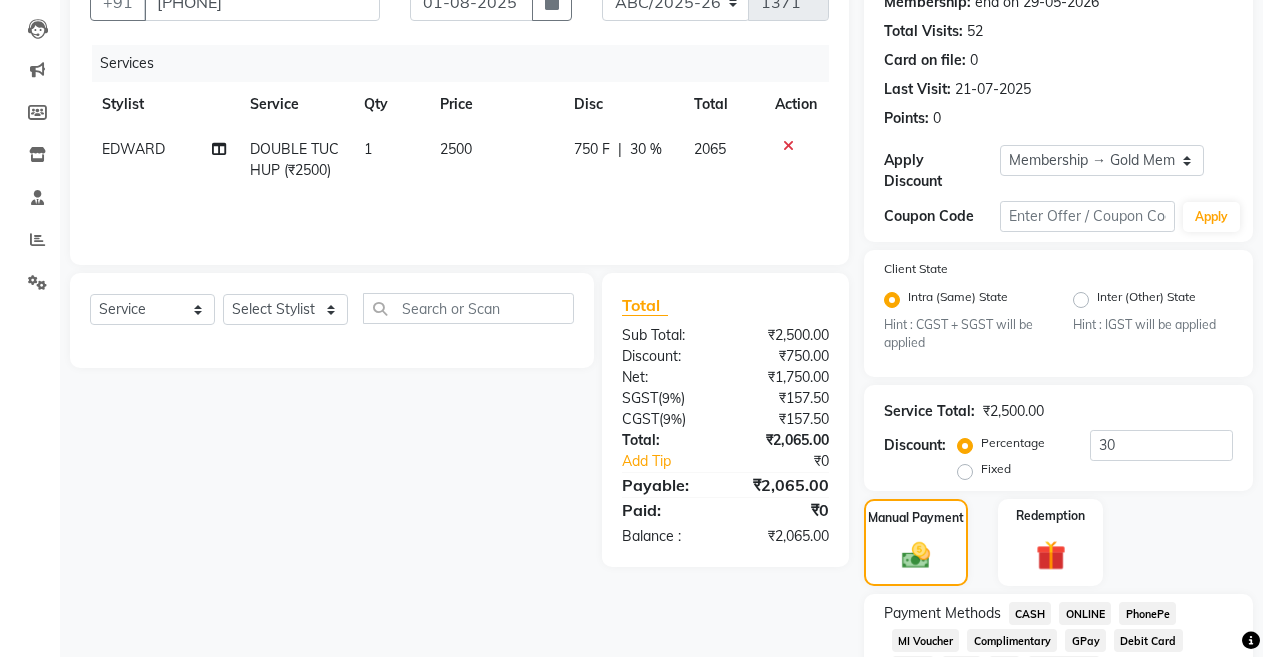 click on "CASH" 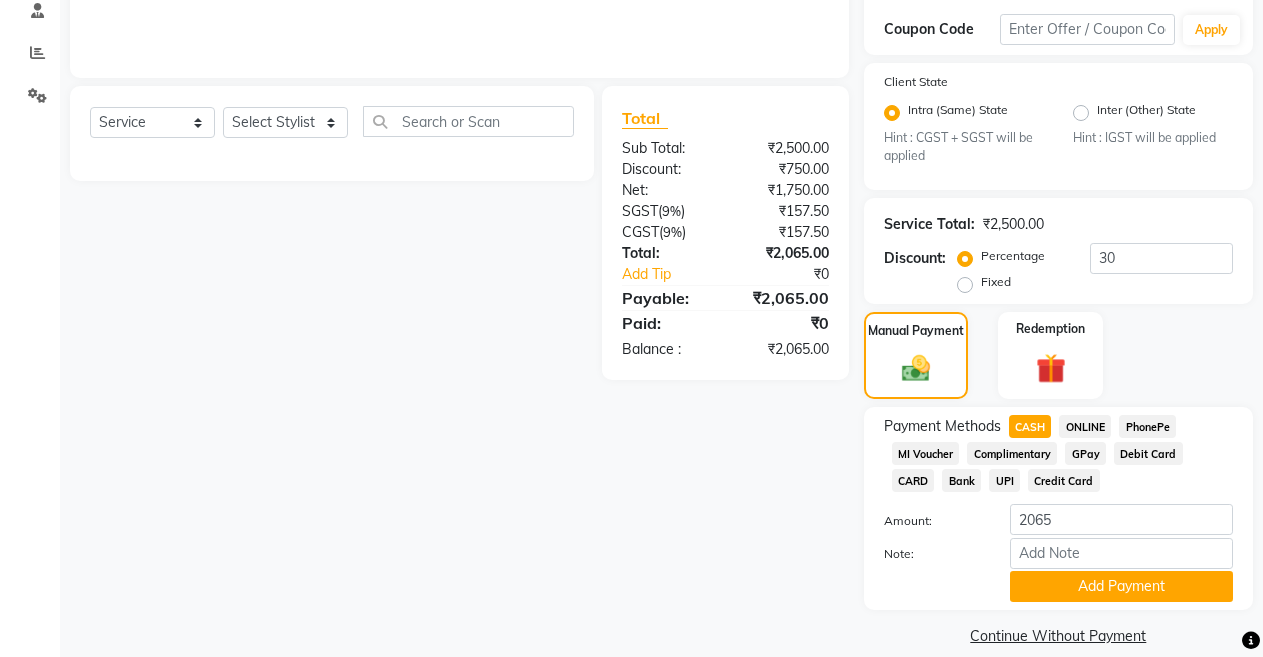 scroll, scrollTop: 414, scrollLeft: 0, axis: vertical 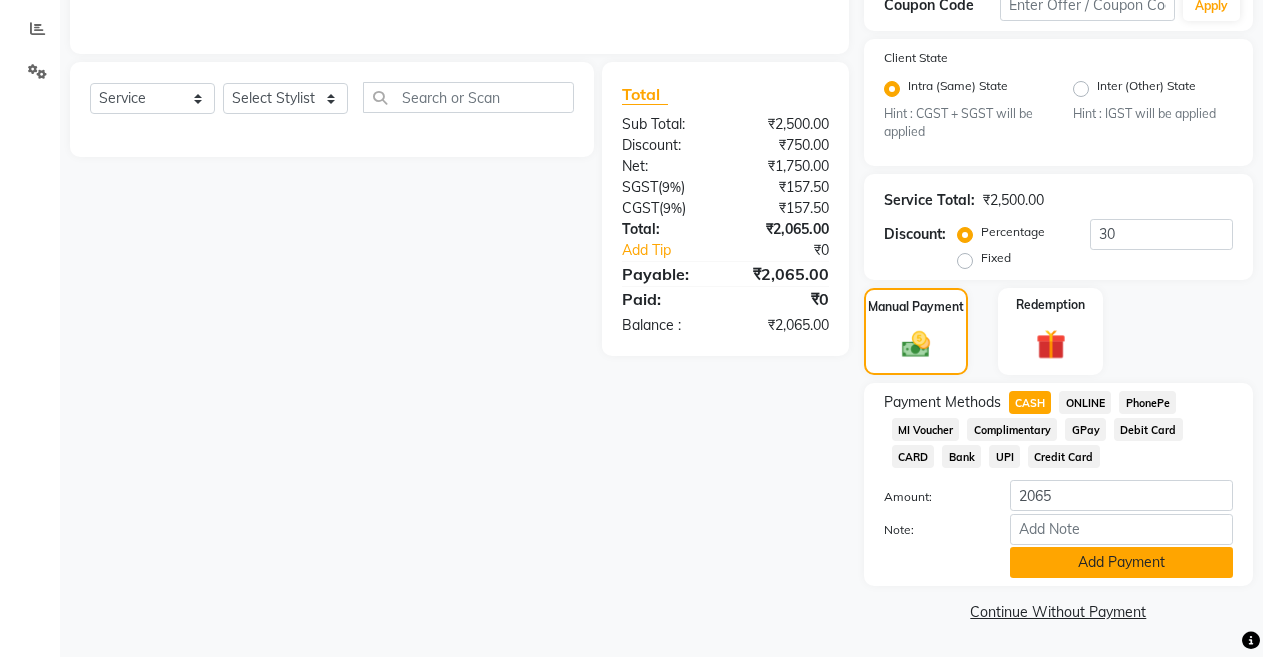 click on "Add Payment" 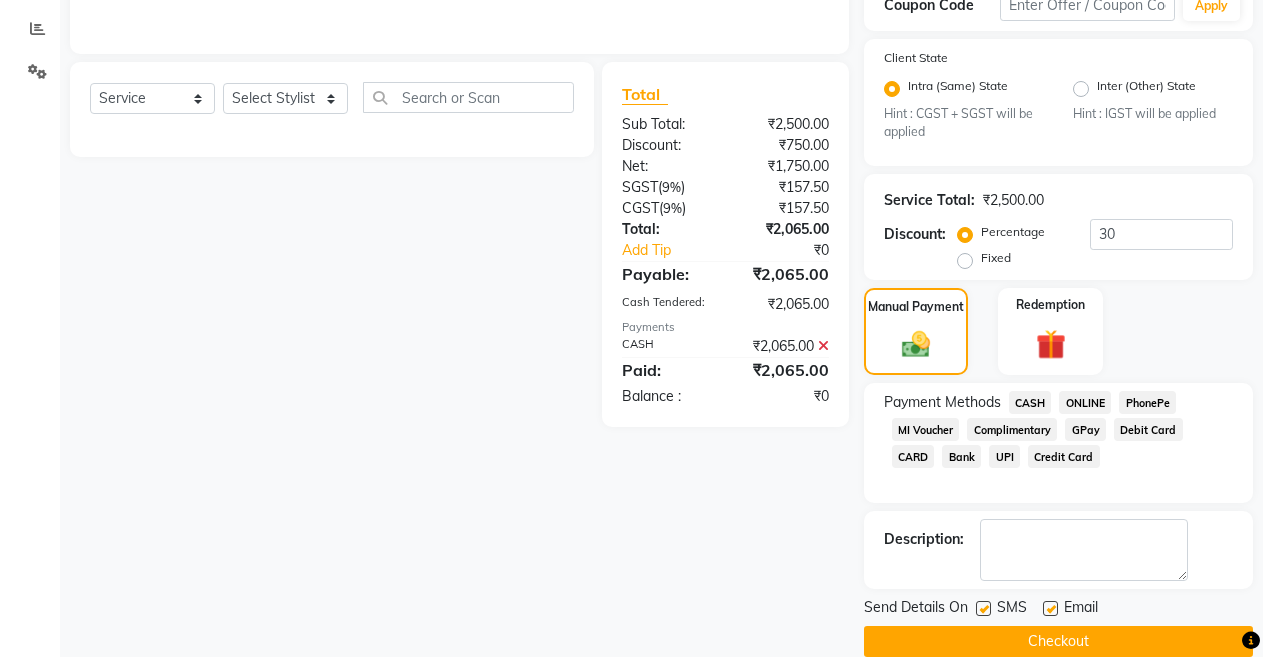 click on "Checkout" 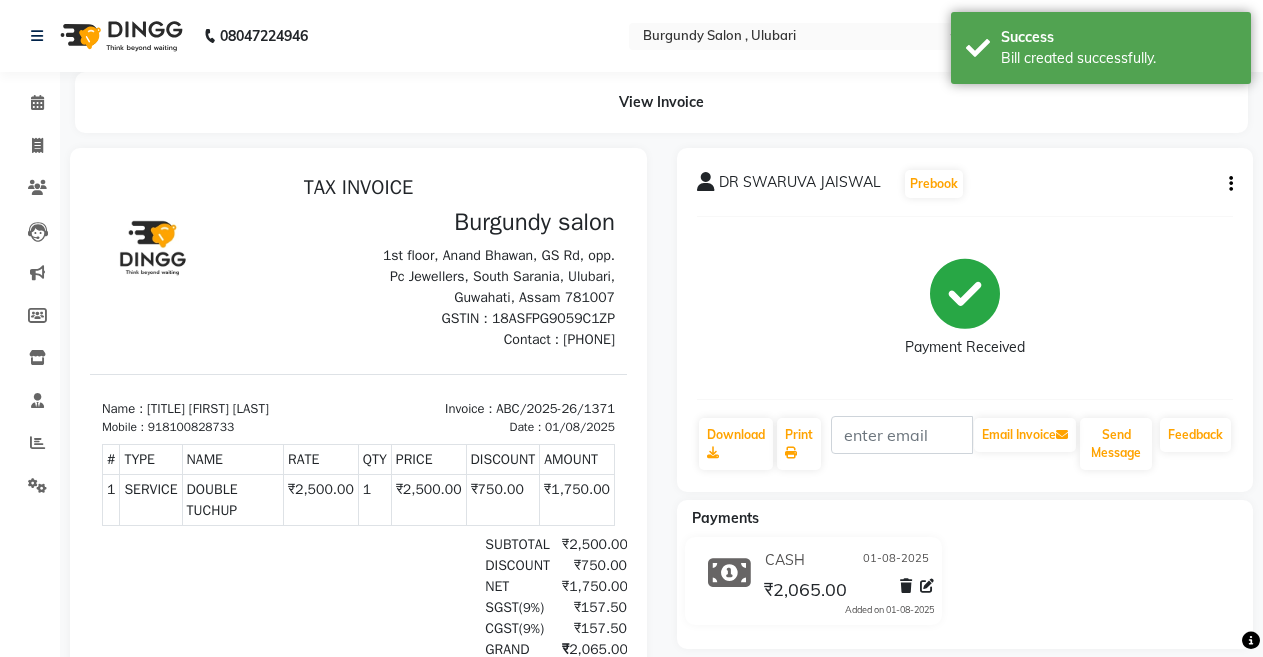 scroll, scrollTop: 0, scrollLeft: 0, axis: both 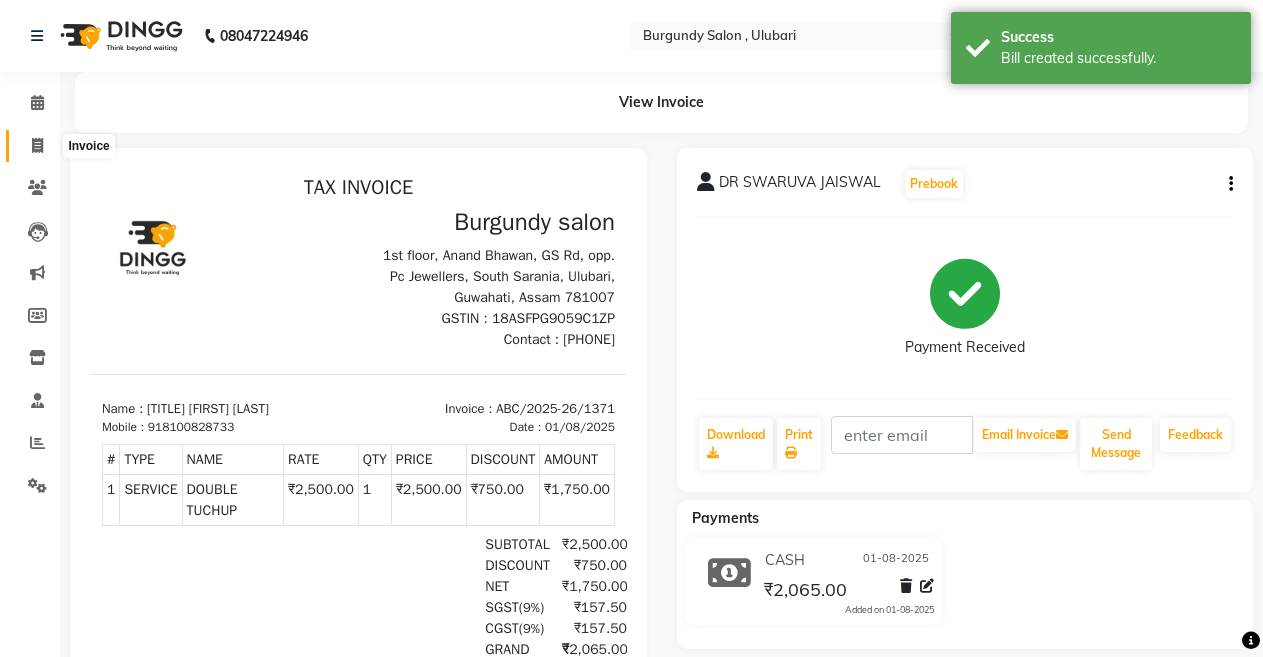 click 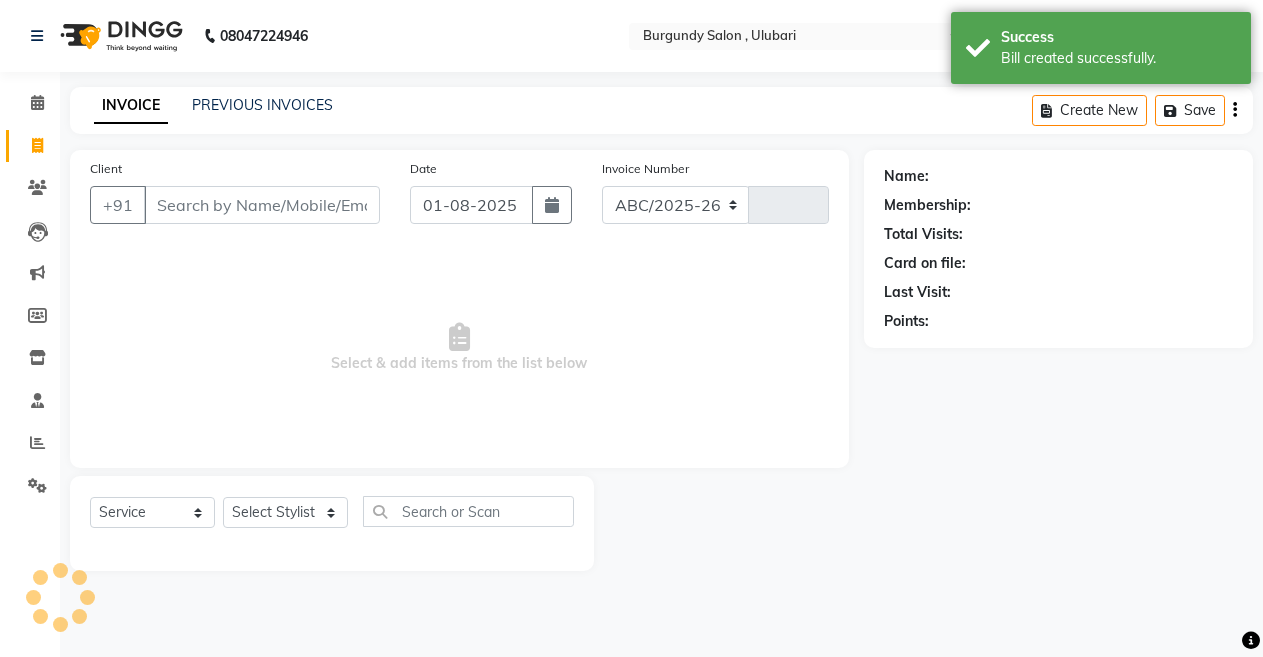 select on "5345" 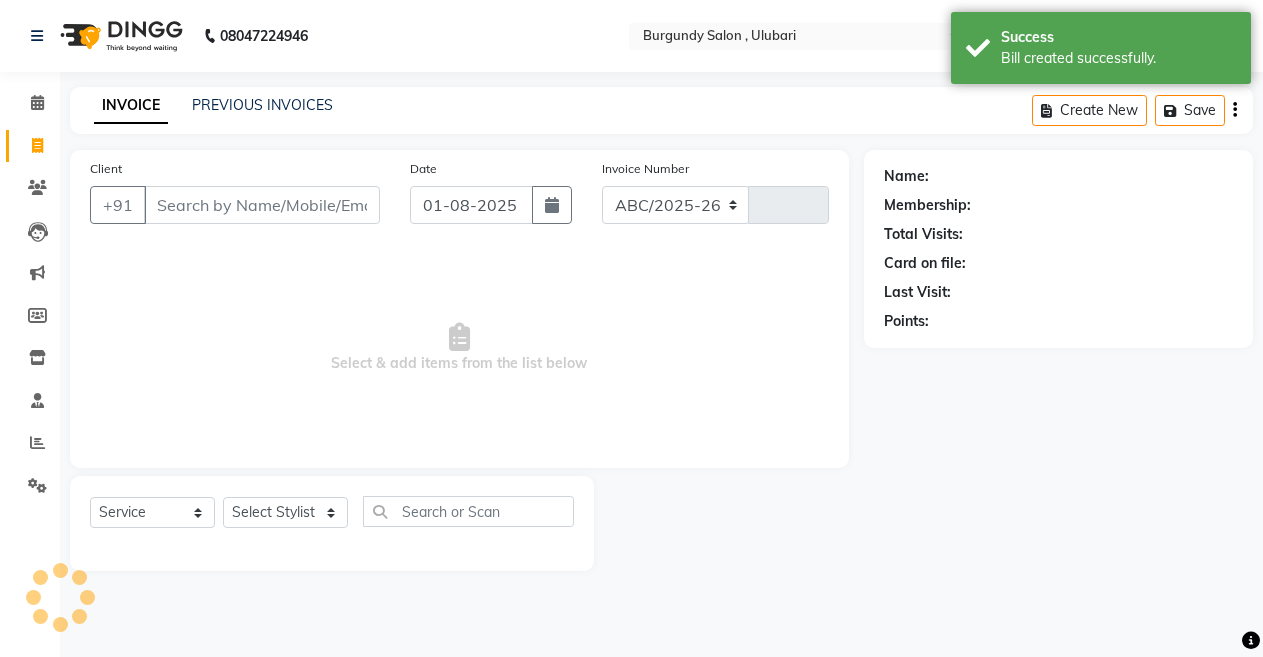 type on "1372" 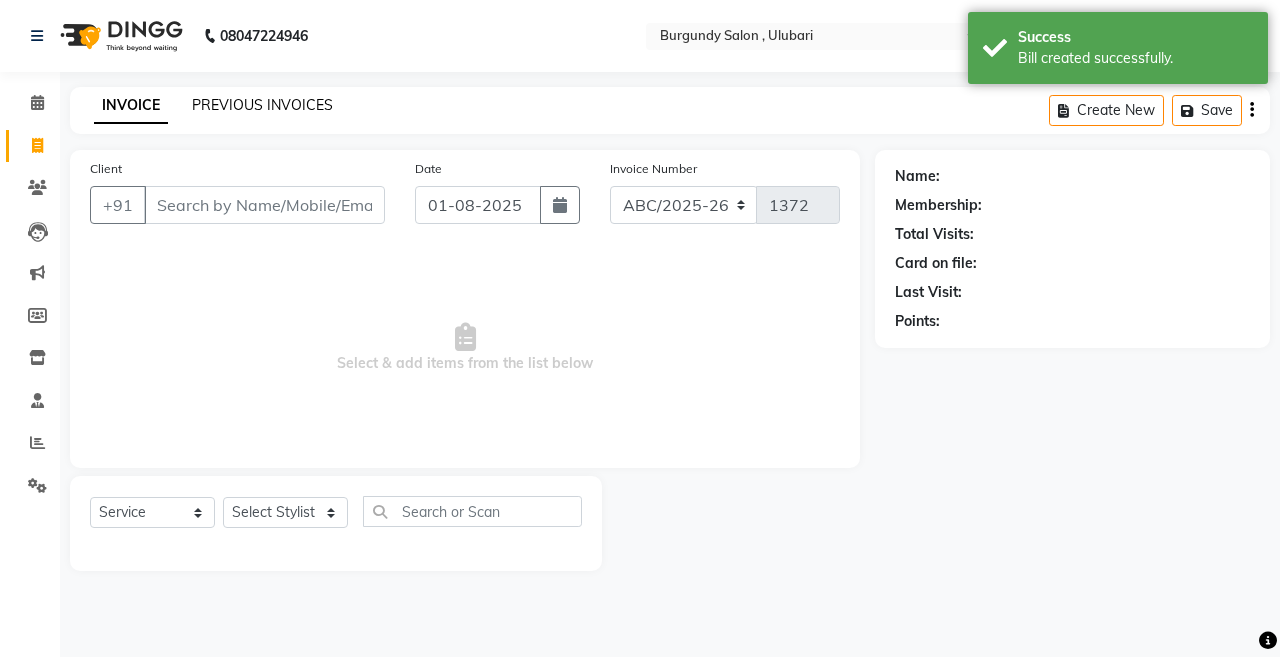 click on "PREVIOUS INVOICES" 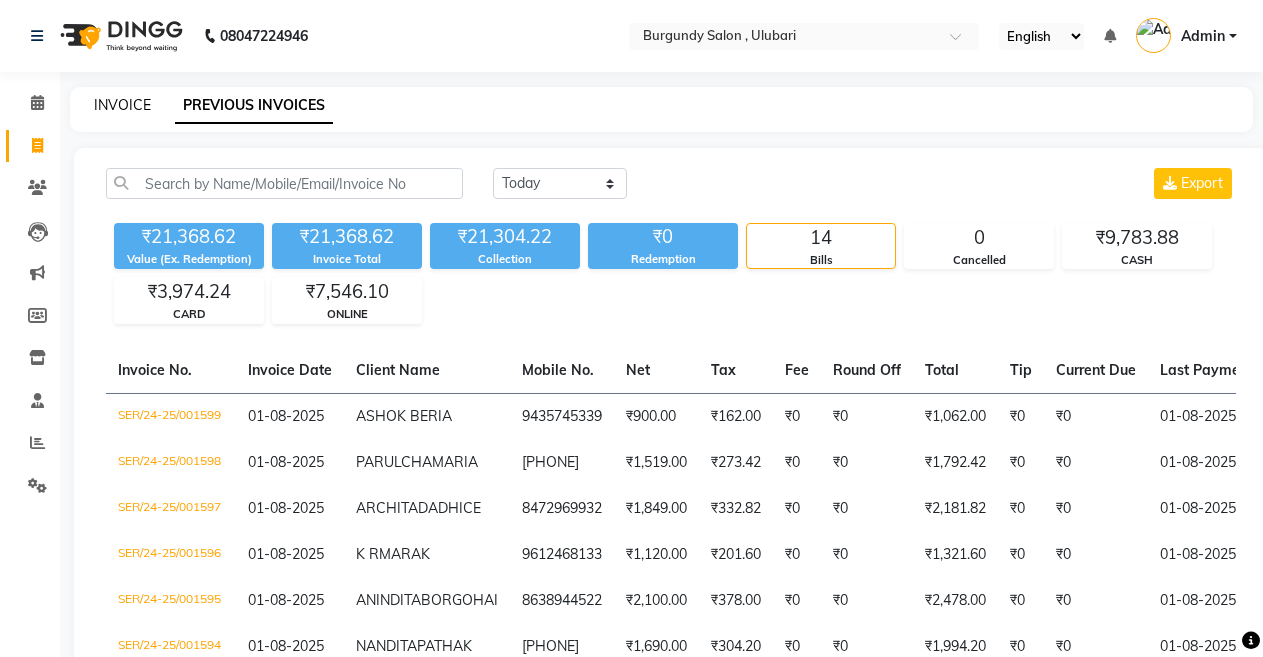 click on "INVOICE" 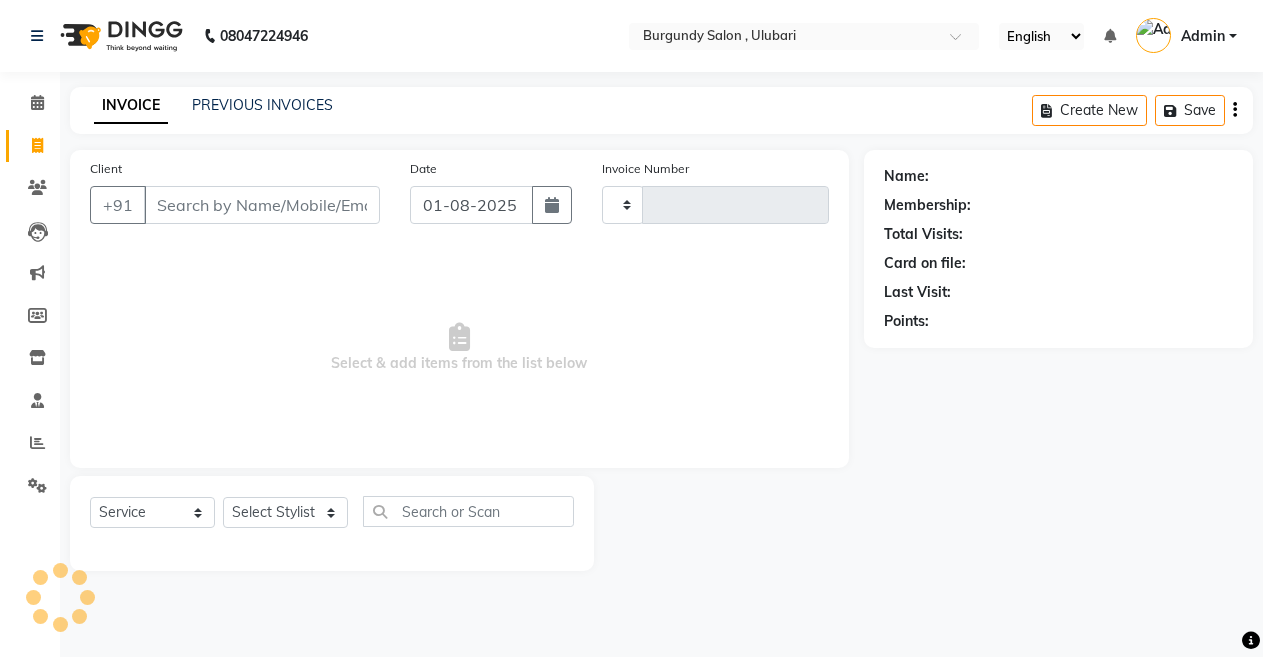 type on "1372" 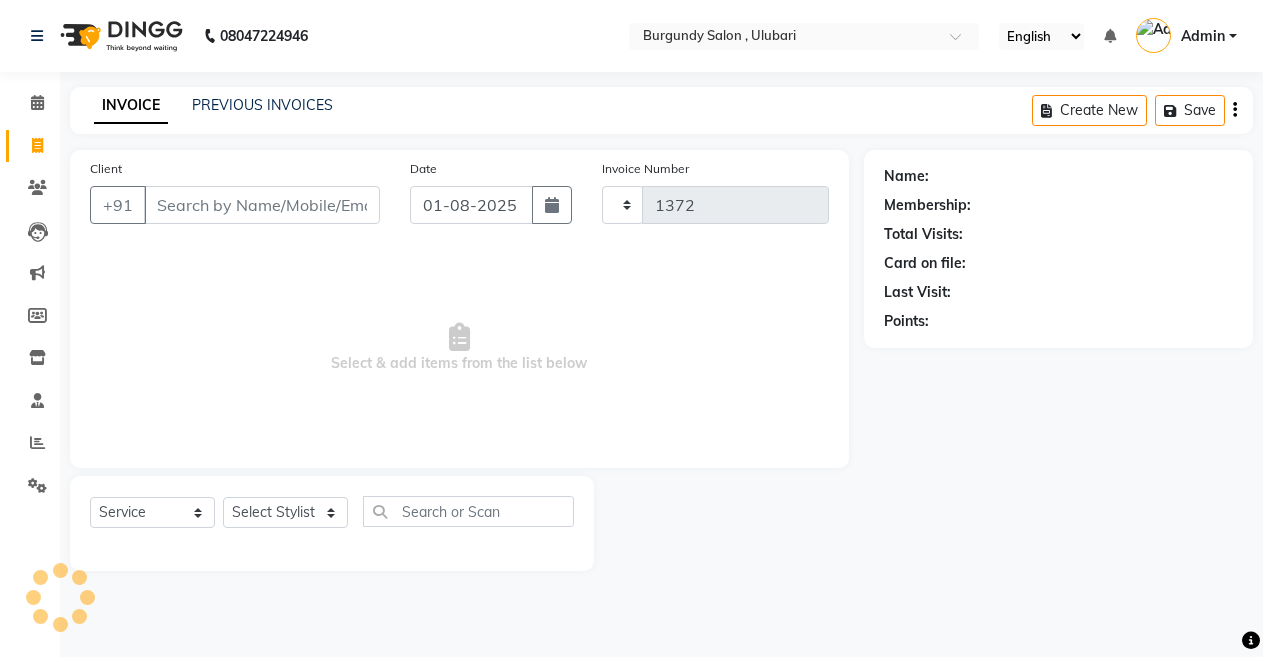 select on "5345" 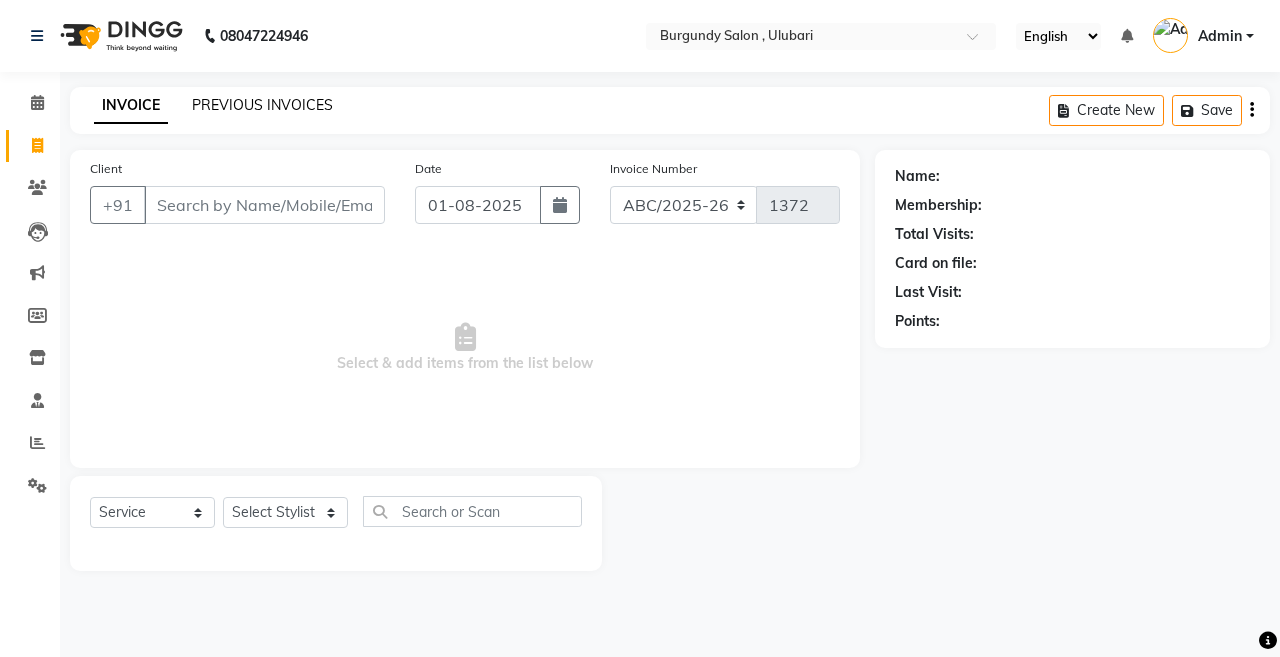 click on "PREVIOUS INVOICES" 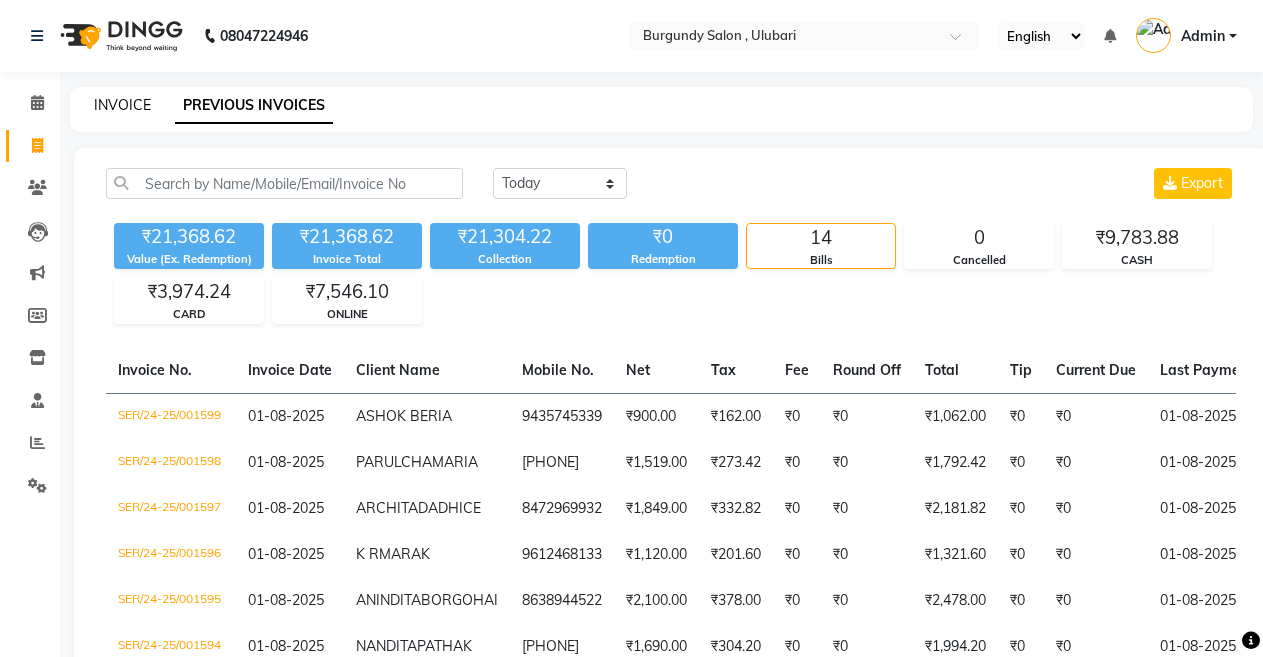 click on "INVOICE" 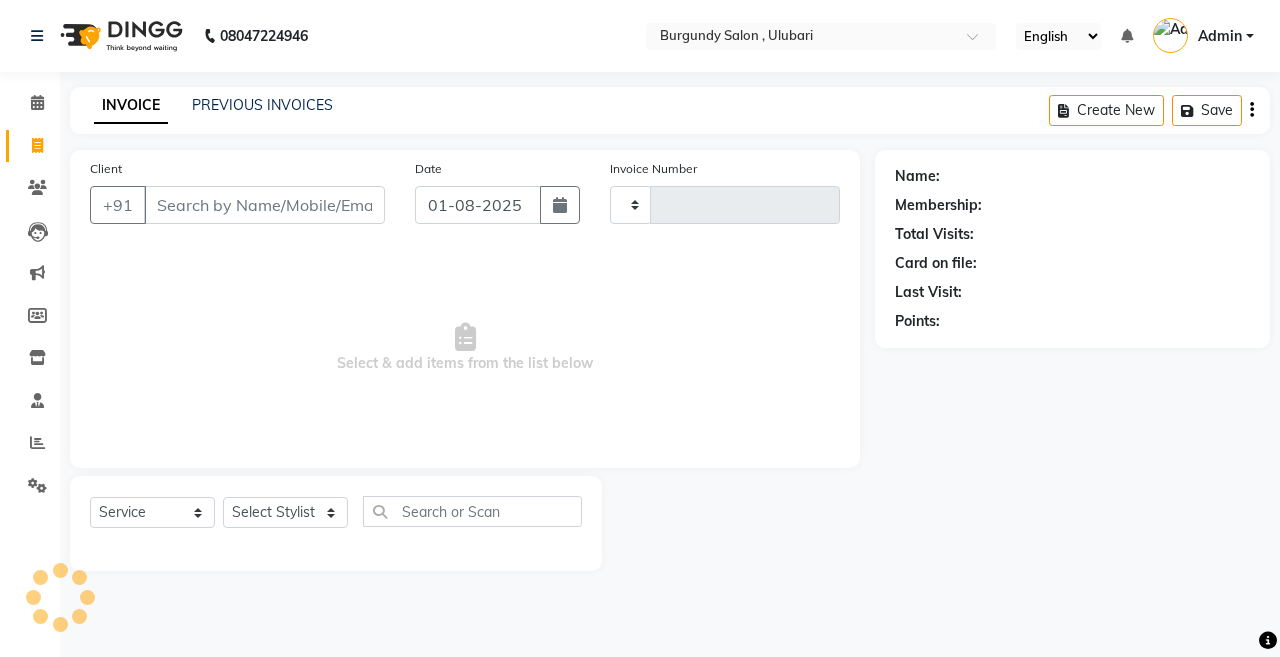 type on "1372" 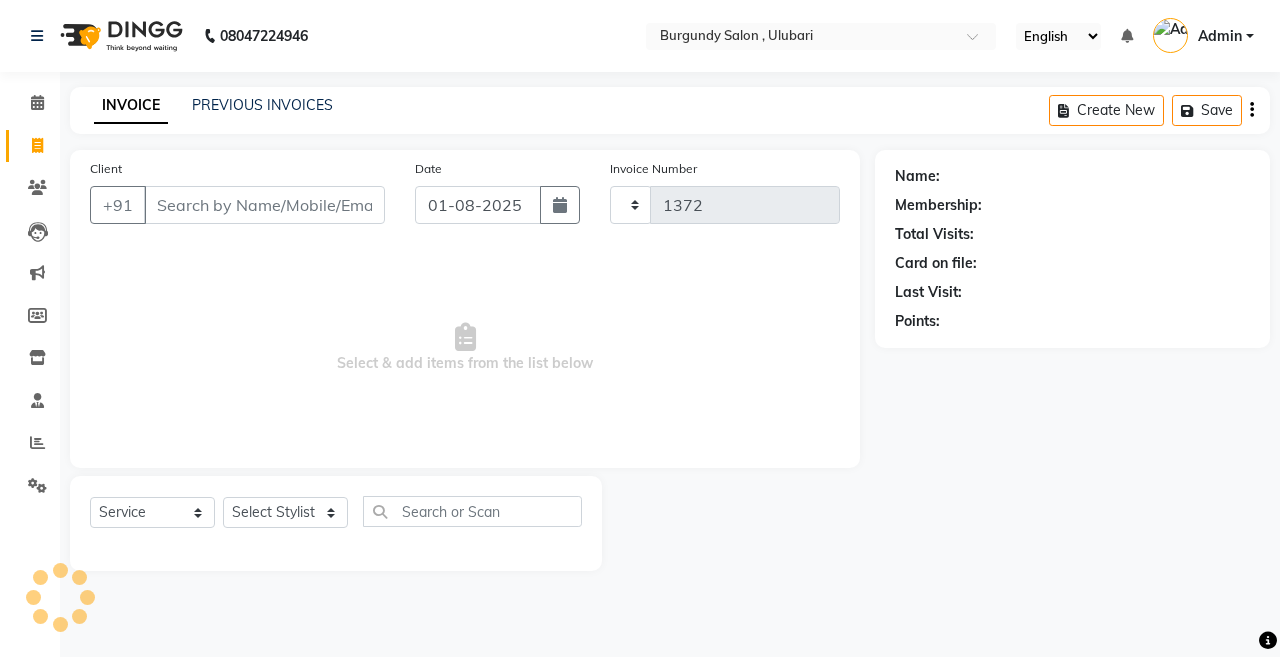 select on "5345" 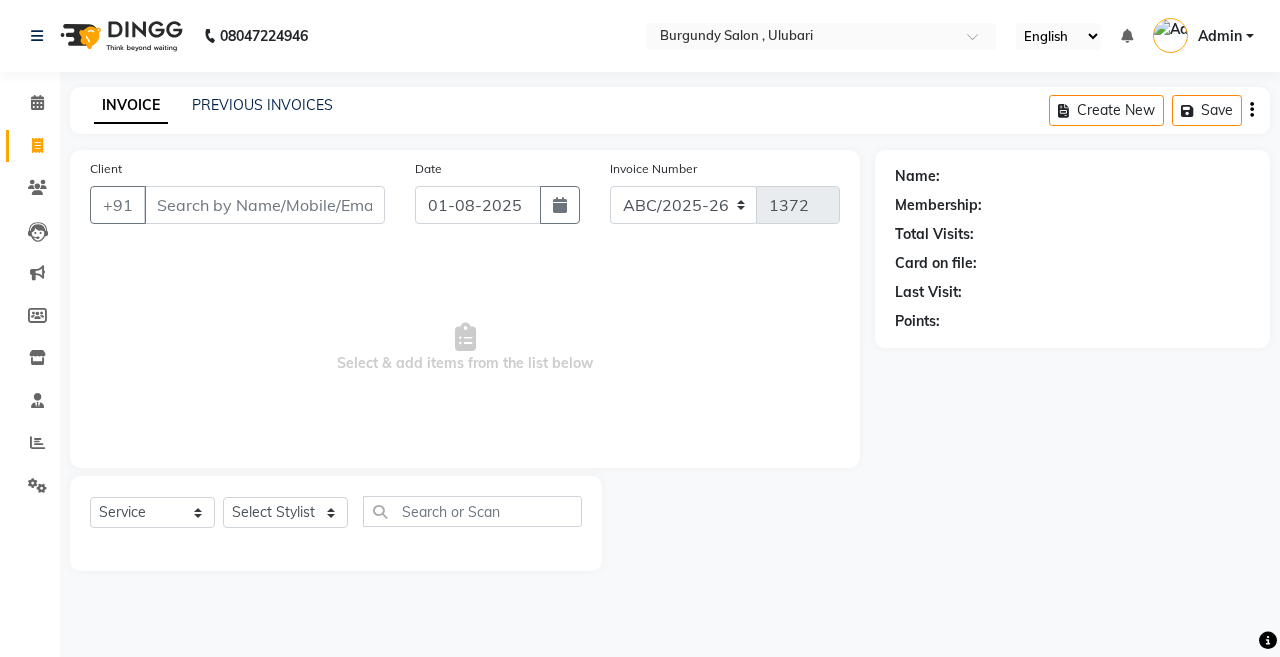 click on "INVOICE" 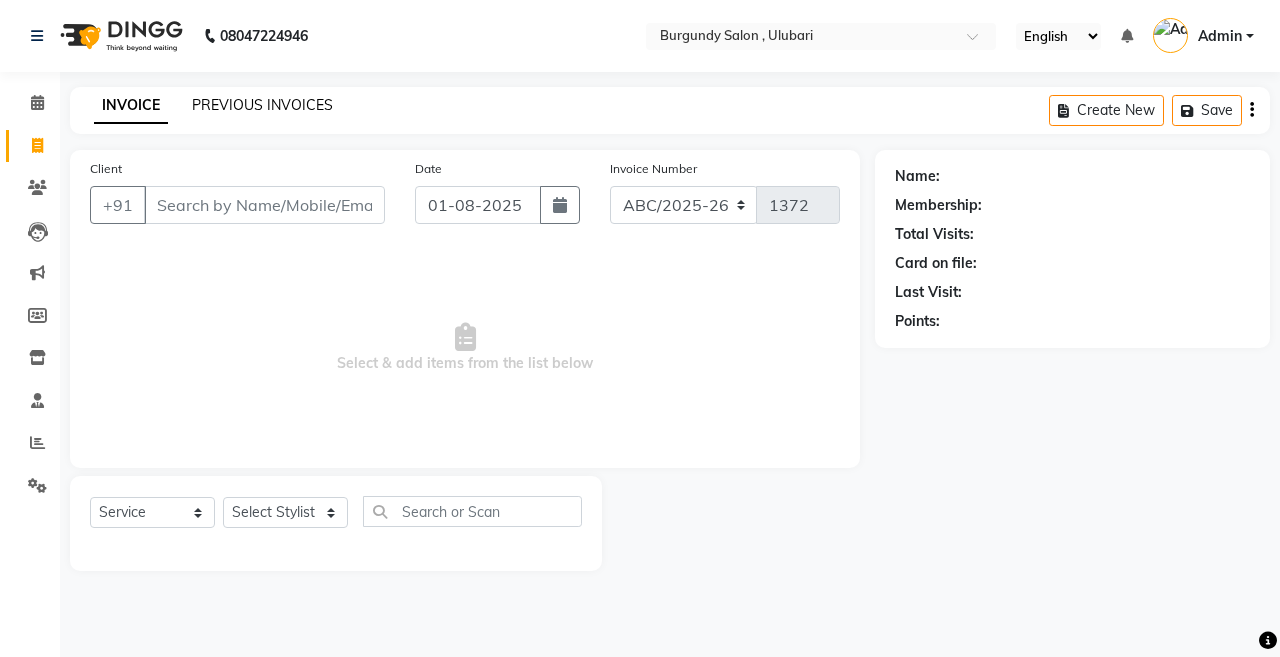 click on "PREVIOUS INVOICES" 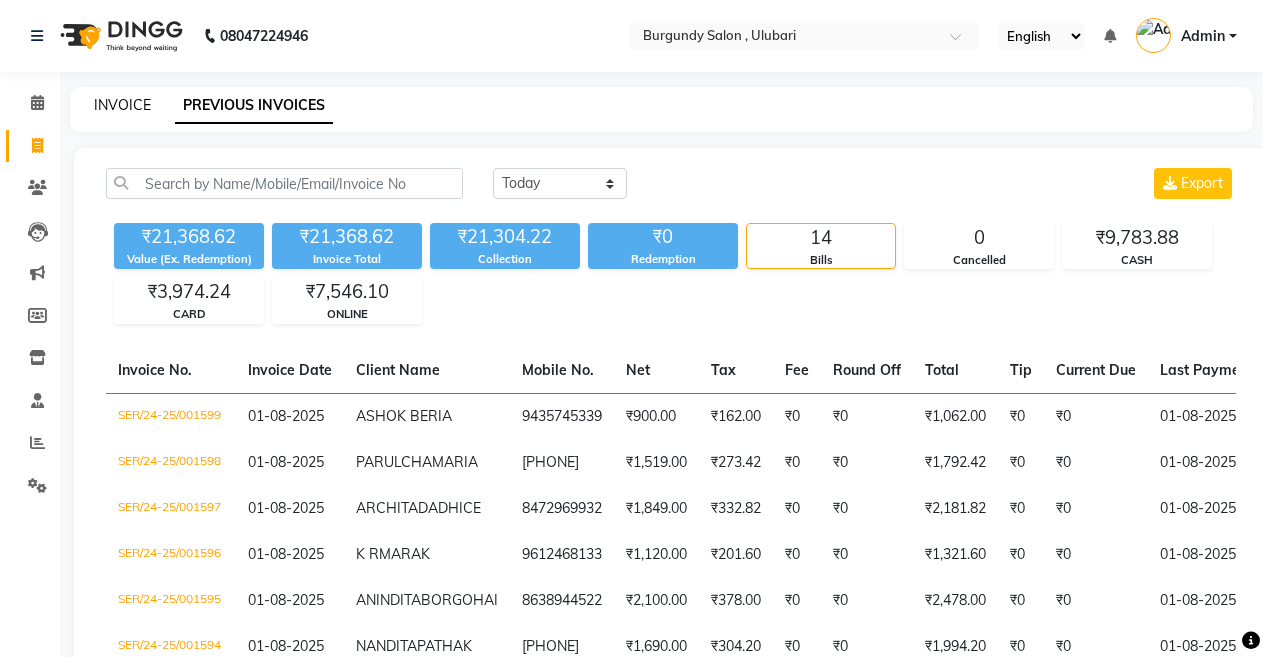 click on "INVOICE" 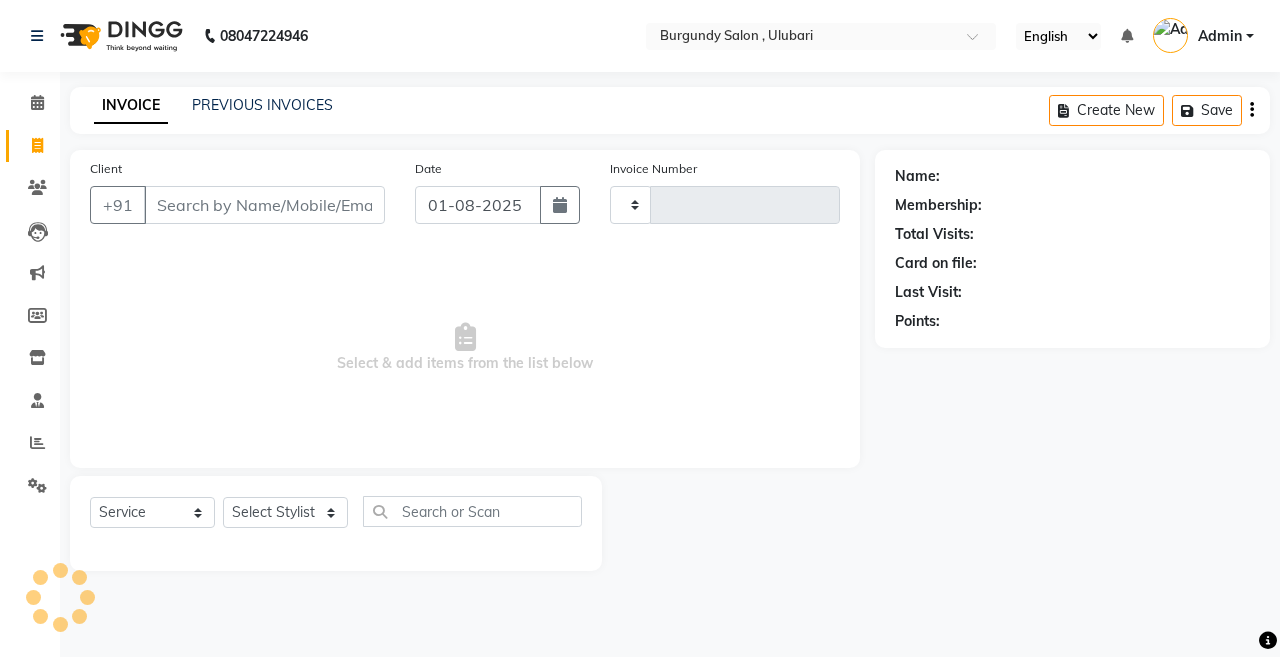 type on "1372" 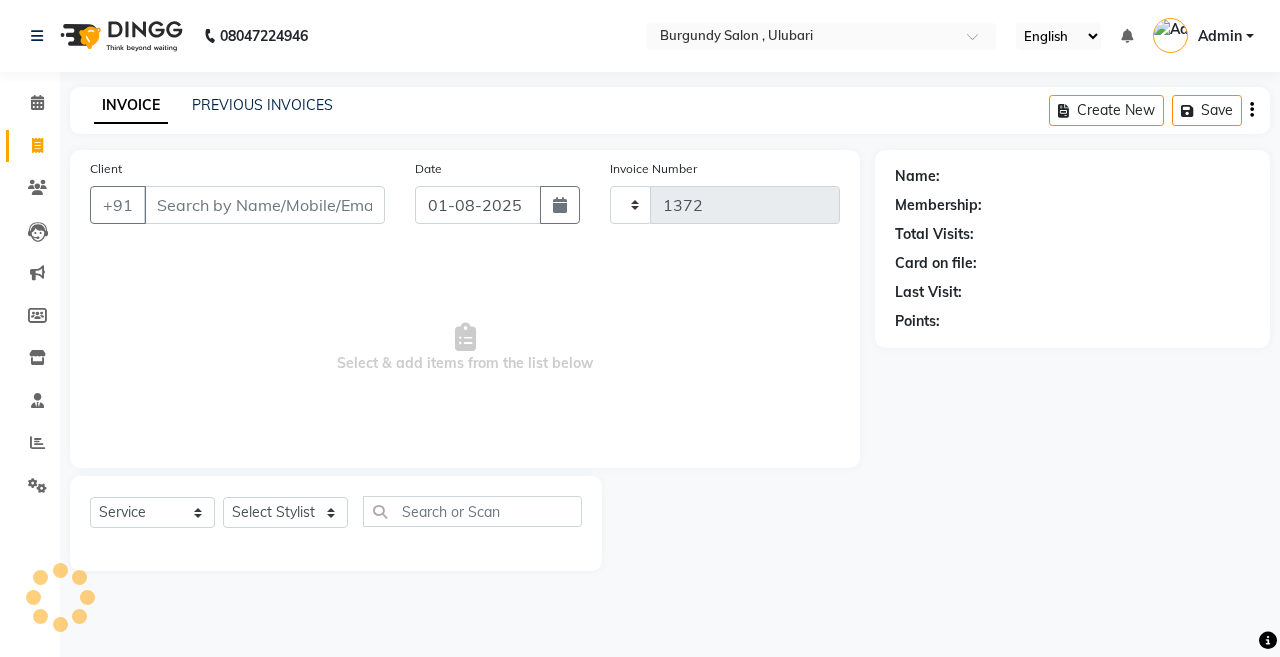 select on "5345" 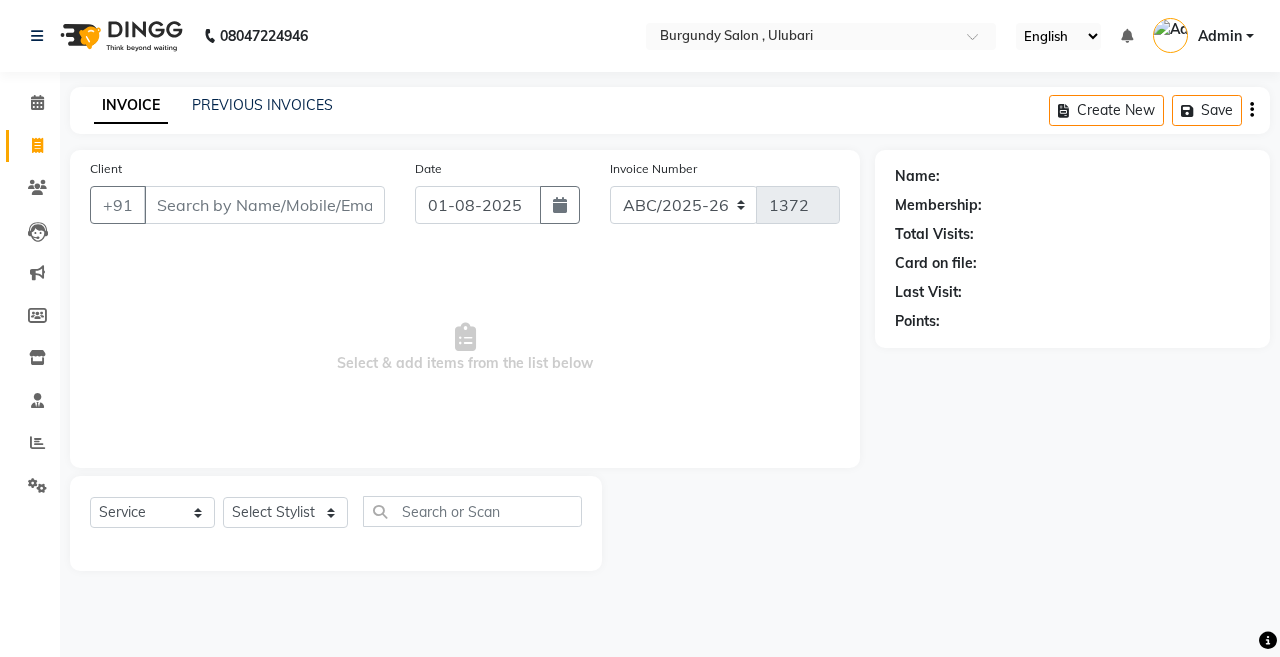 click on "Client" at bounding box center [264, 205] 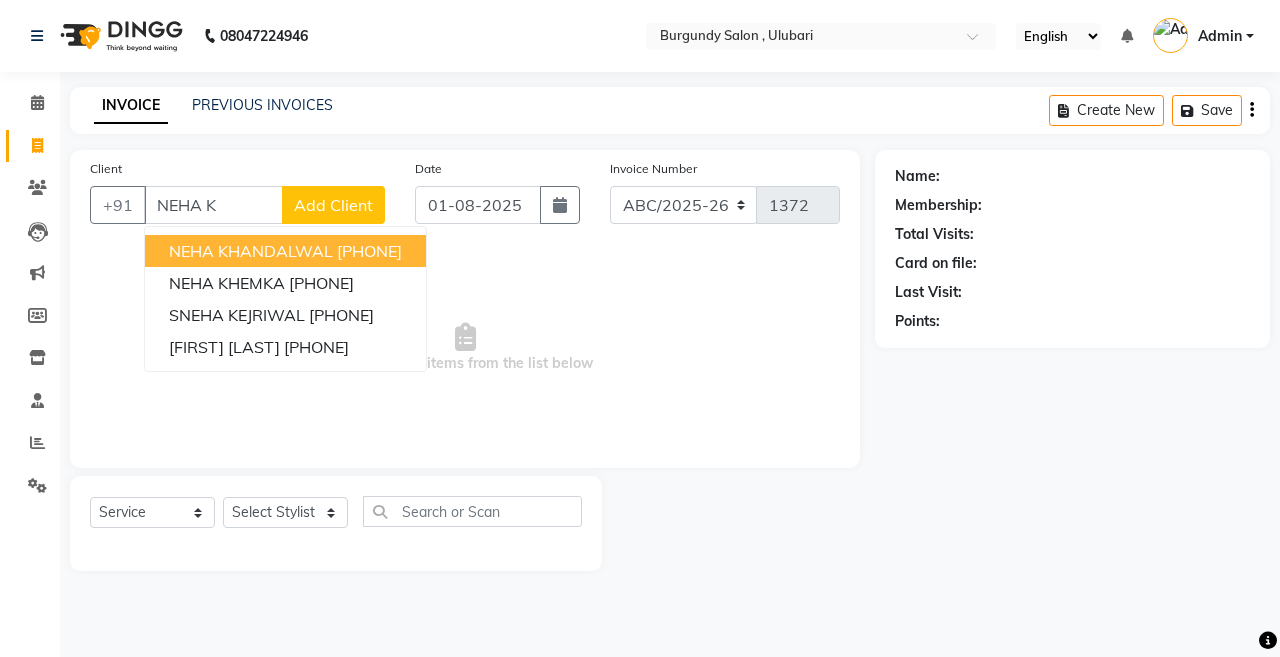 click on "NEHA KHANDALWAL" at bounding box center [251, 251] 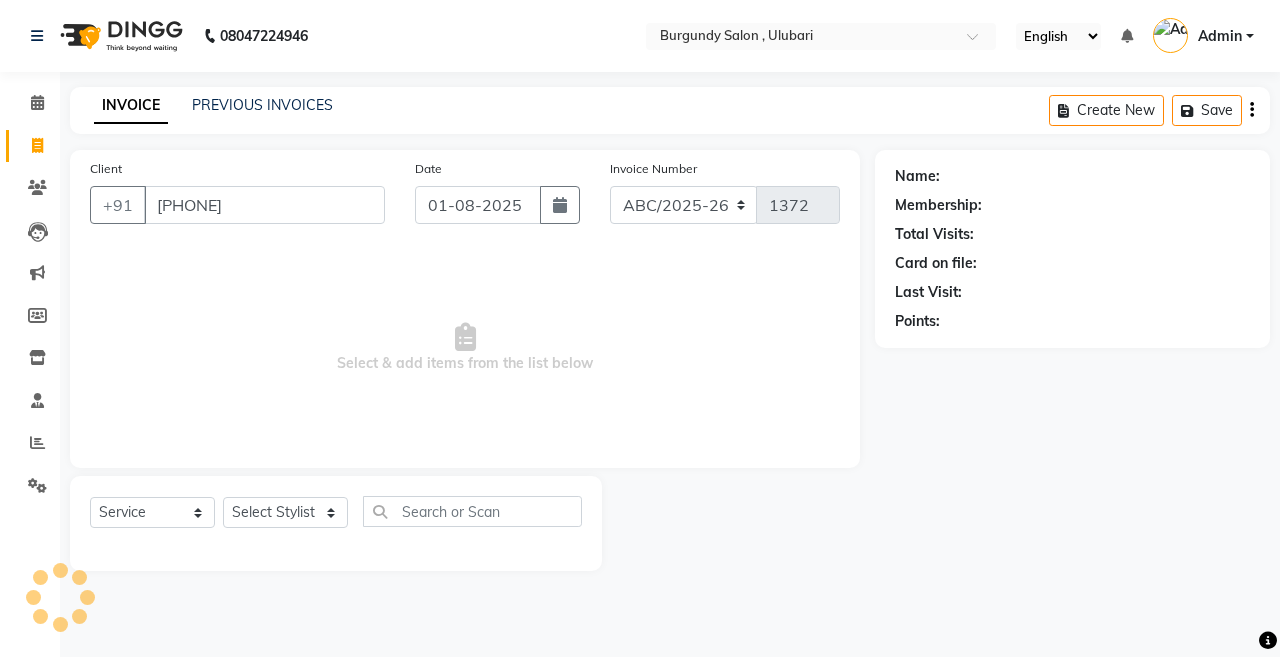 type on "[PHONE]" 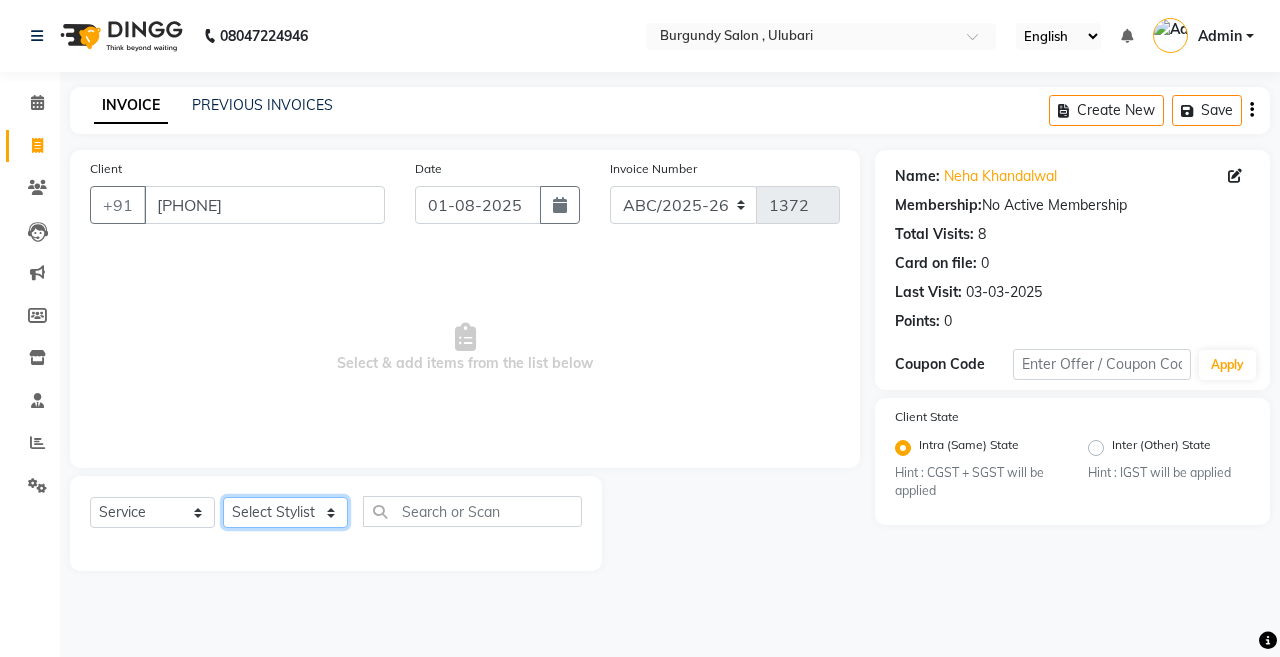 click on "Select Stylist ANIL  ANJANA BARSHA DEEPSHIKHA  DHON DAS DHON / NITUMONI EDWARD EDWARD/ LAXMI JOSHU JUNMONI KASHIF LAXI / ANJANA LAXMI LITTLE MAAM MINTUL MITALI NEETU RANA NITUMONI NITUMONI/POJA/ LAXMI NITUMONI / SAGARIKA NITUMONI/ SAGRIKA PRAKASH PUJAA Rubi RUBI / LAXMI SAGARIKA  SAGARIKA / RUBI SAHIL SAHIL / DHON SAHIL / EDWARD SAHIL/ JOSHU SAHIL/JOSHU/PRAKASH/ RUBI SAHIL/NITUMONI/ MITALI SAHIL/ RUBI SHABIR SHADHAB SIMA KALITA SONALI DEKA SOPEM staff 1 staff 1 TANU" 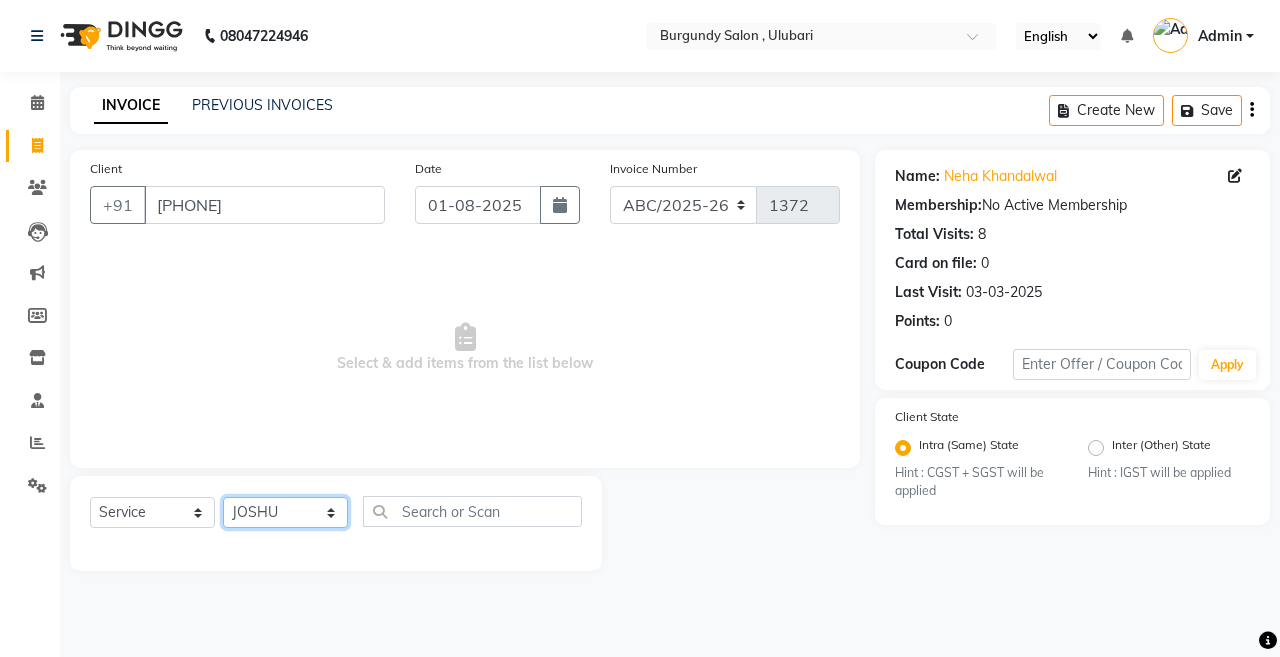 click on "Select Stylist ANIL  ANJANA BARSHA DEEPSHIKHA  DHON DAS DHON / NITUMONI EDWARD EDWARD/ LAXMI JOSHU JUNMONI KASHIF LAXI / ANJANA LAXMI LITTLE MAAM MINTUL MITALI NEETU RANA NITUMONI NITUMONI/POJA/ LAXMI NITUMONI / SAGARIKA NITUMONI/ SAGRIKA PRAKASH PUJAA Rubi RUBI / LAXMI SAGARIKA  SAGARIKA / RUBI SAHIL SAHIL / DHON SAHIL / EDWARD SAHIL/ JOSHU SAHIL/JOSHU/PRAKASH/ RUBI SAHIL/NITUMONI/ MITALI SAHIL/ RUBI SHABIR SHADHAB SIMA KALITA SONALI DEKA SOPEM staff 1 staff 1 TANU" 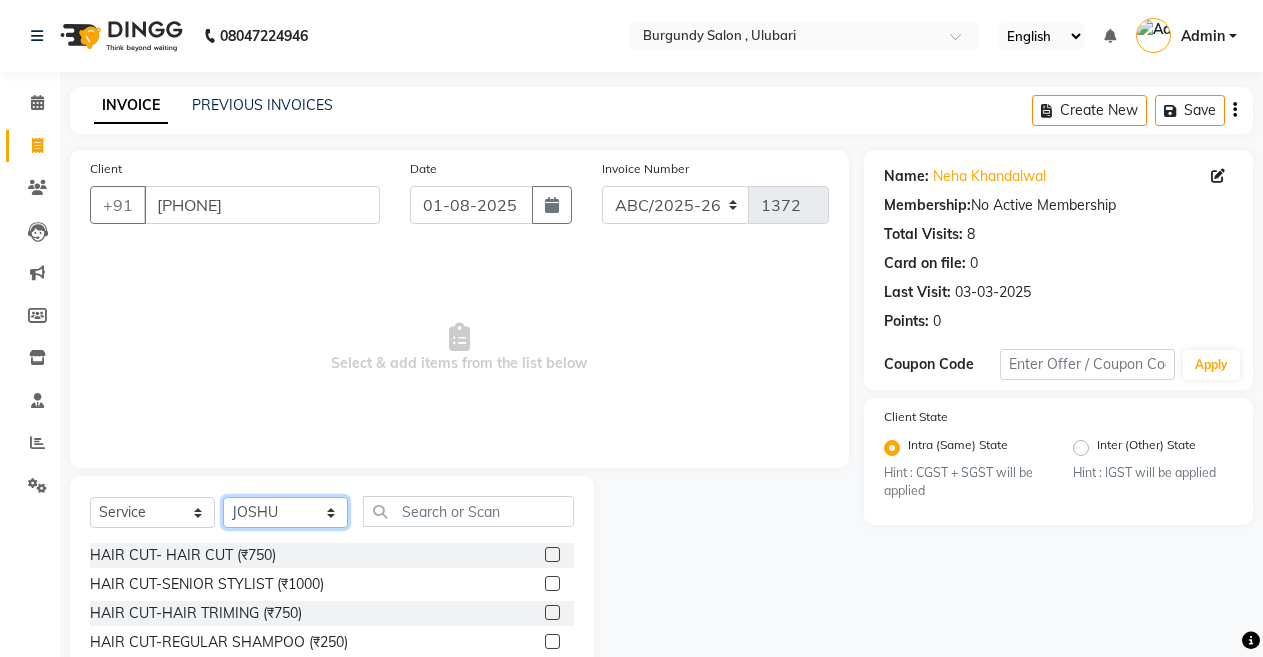 click on "Select Stylist ANIL  ANJANA BARSHA DEEPSHIKHA  DHON DAS DHON / NITUMONI EDWARD EDWARD/ LAXMI JOSHU JUNMONI KASHIF LAXI / ANJANA LAXMI LITTLE MAAM MINTUL MITALI NEETU RANA NITUMONI NITUMONI/POJA/ LAXMI NITUMONI / SAGARIKA NITUMONI/ SAGRIKA PRAKASH PUJAA Rubi RUBI / LAXMI SAGARIKA  SAGARIKA / RUBI SAHIL SAHIL / DHON SAHIL / EDWARD SAHIL/ JOSHU SAHIL/JOSHU/PRAKASH/ RUBI SAHIL/NITUMONI/ MITALI SAHIL/ RUBI SHABIR SHADHAB SIMA KALITA SONALI DEKA SOPEM staff 1 staff 1 TANU" 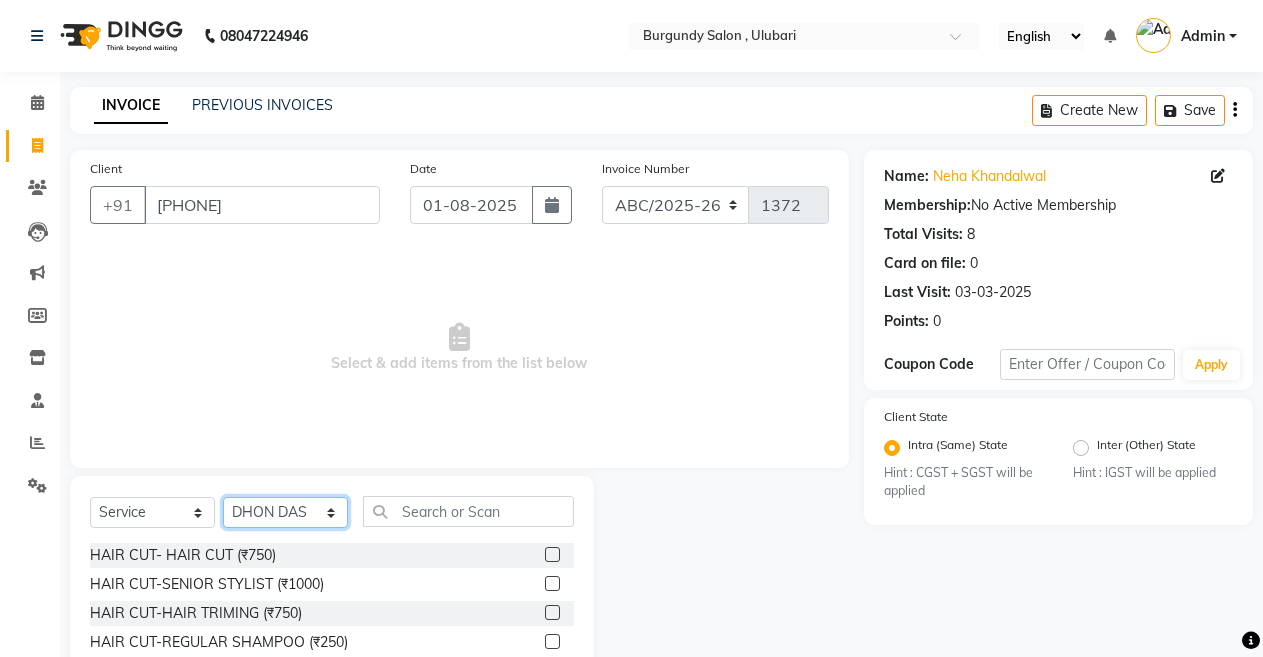 click on "Select Stylist ANIL  ANJANA BARSHA DEEPSHIKHA  DHON DAS DHON / NITUMONI EDWARD EDWARD/ LAXMI JOSHU JUNMONI KASHIF LAXI / ANJANA LAXMI LITTLE MAAM MINTUL MITALI NEETU RANA NITUMONI NITUMONI/POJA/ LAXMI NITUMONI / SAGARIKA NITUMONI/ SAGRIKA PRAKASH PUJAA Rubi RUBI / LAXMI SAGARIKA  SAGARIKA / RUBI SAHIL SAHIL / DHON SAHIL / EDWARD SAHIL/ JOSHU SAHIL/JOSHU/PRAKASH/ RUBI SAHIL/NITUMONI/ MITALI SAHIL/ RUBI SHABIR SHADHAB SIMA KALITA SONALI DEKA SOPEM staff 1 staff 1 TANU" 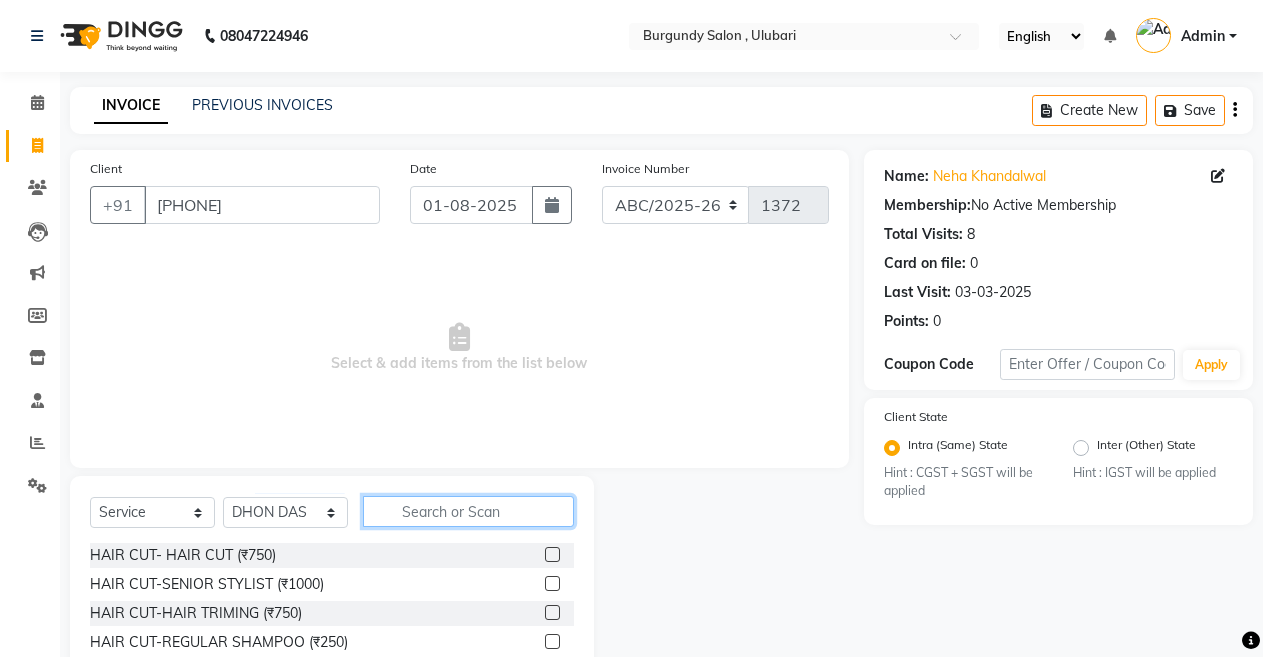 click 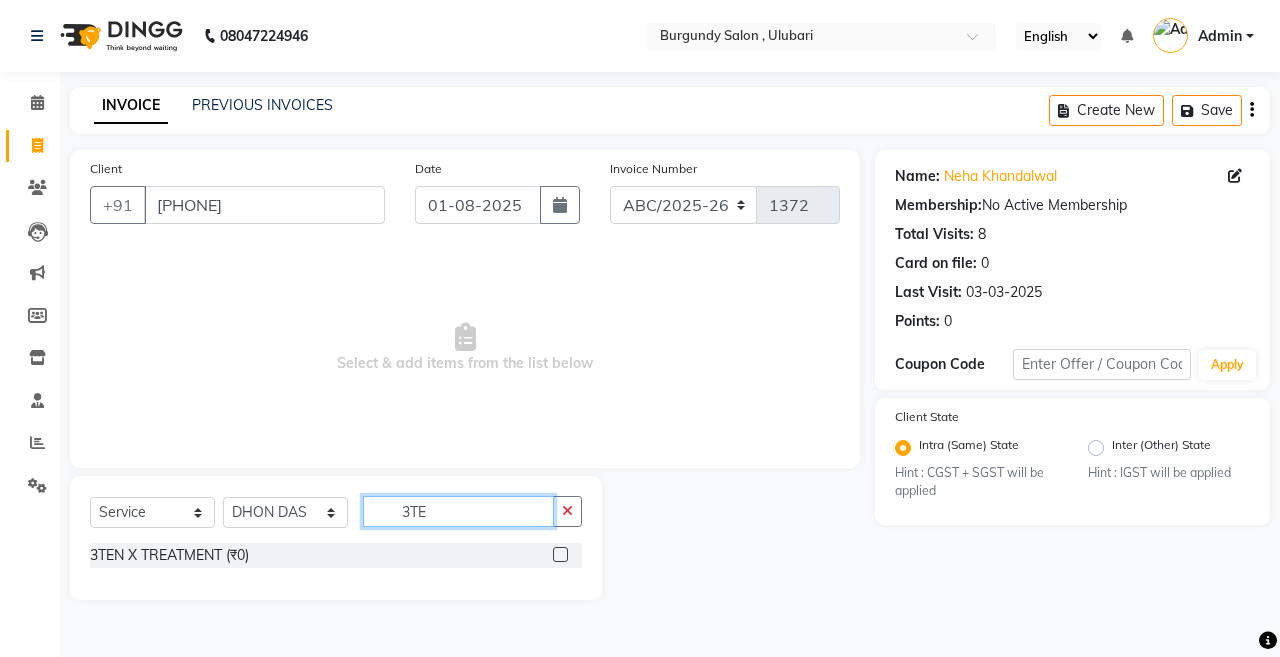 type on "3TE" 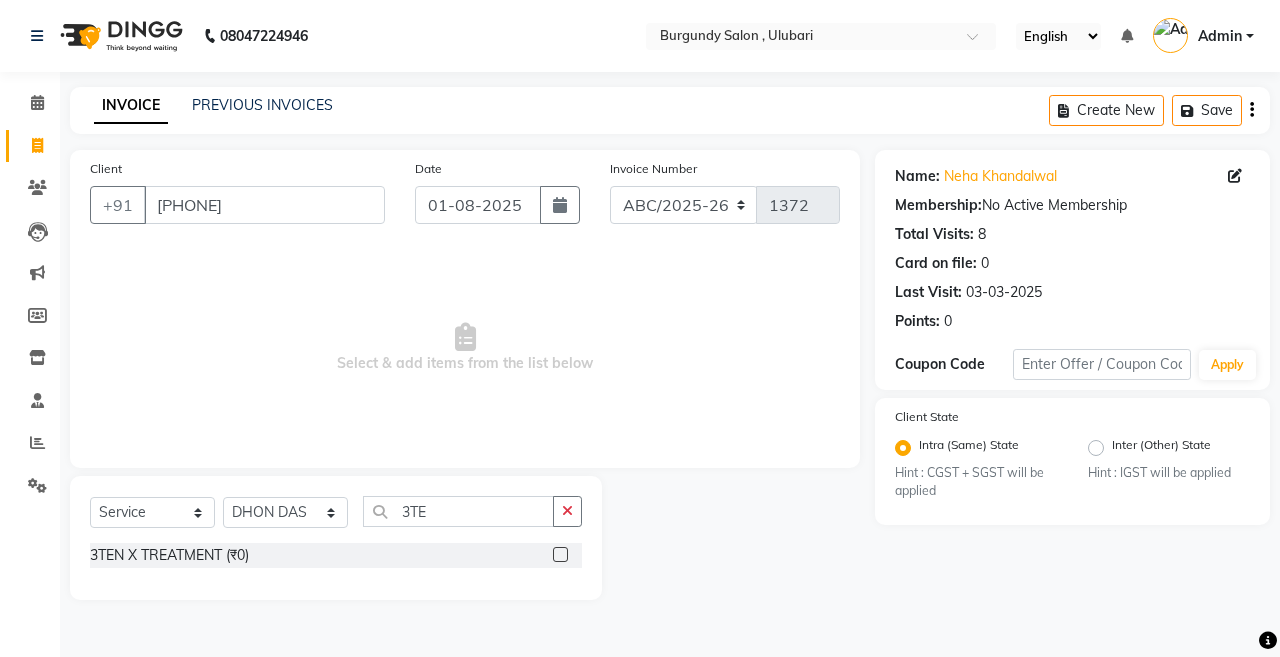 click 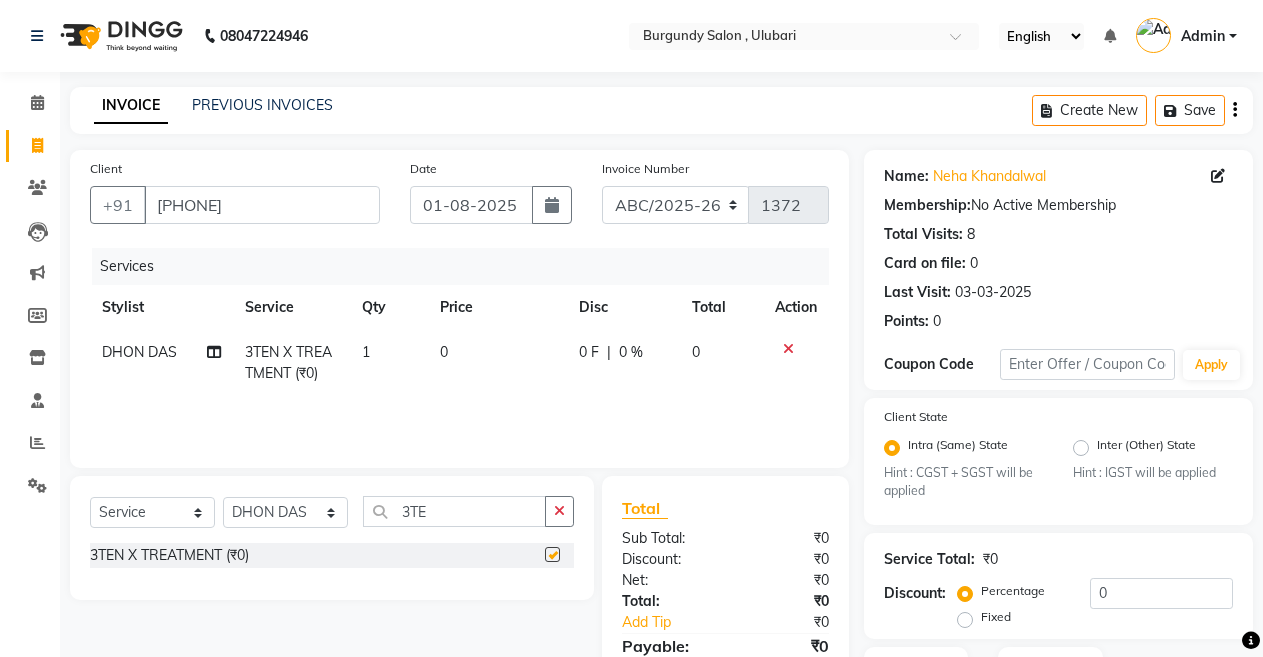 checkbox on "false" 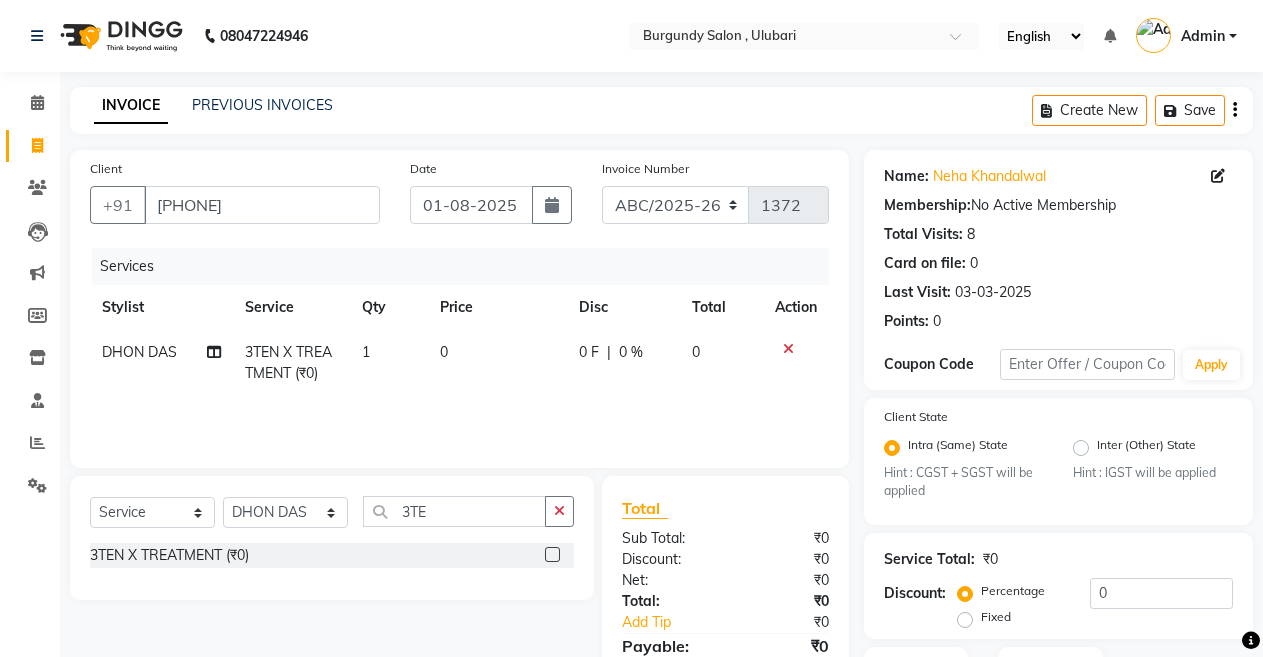 click on "0" 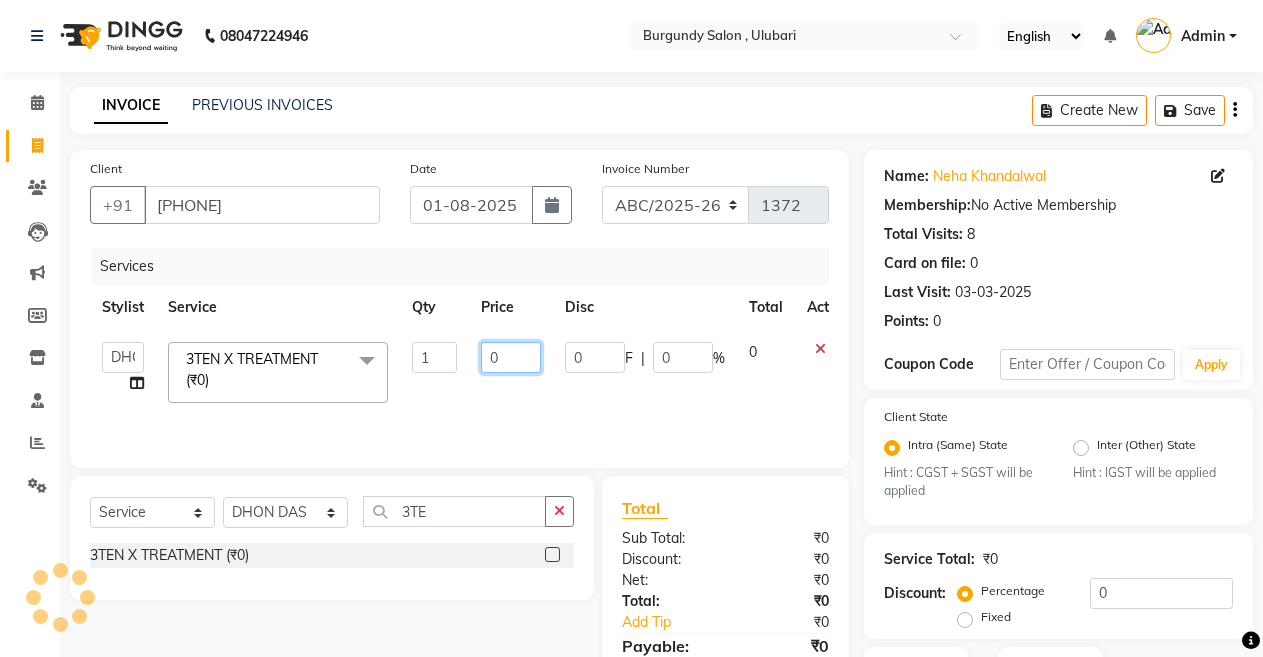 click on "0" 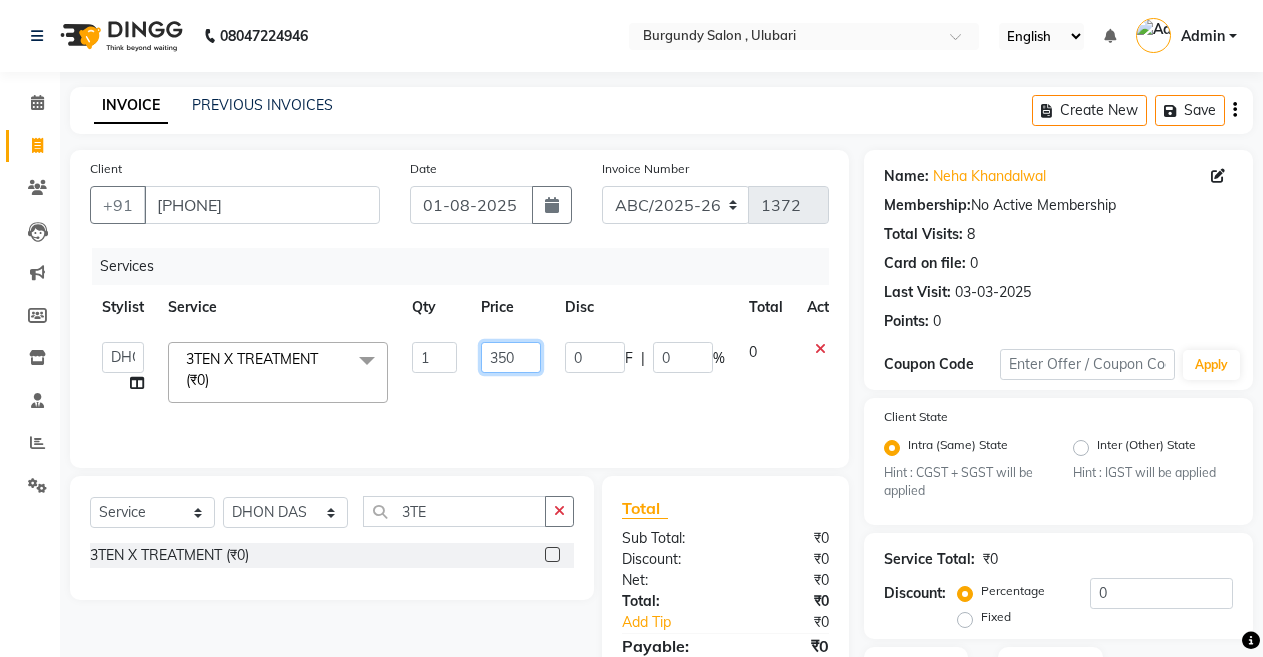 type on "3500" 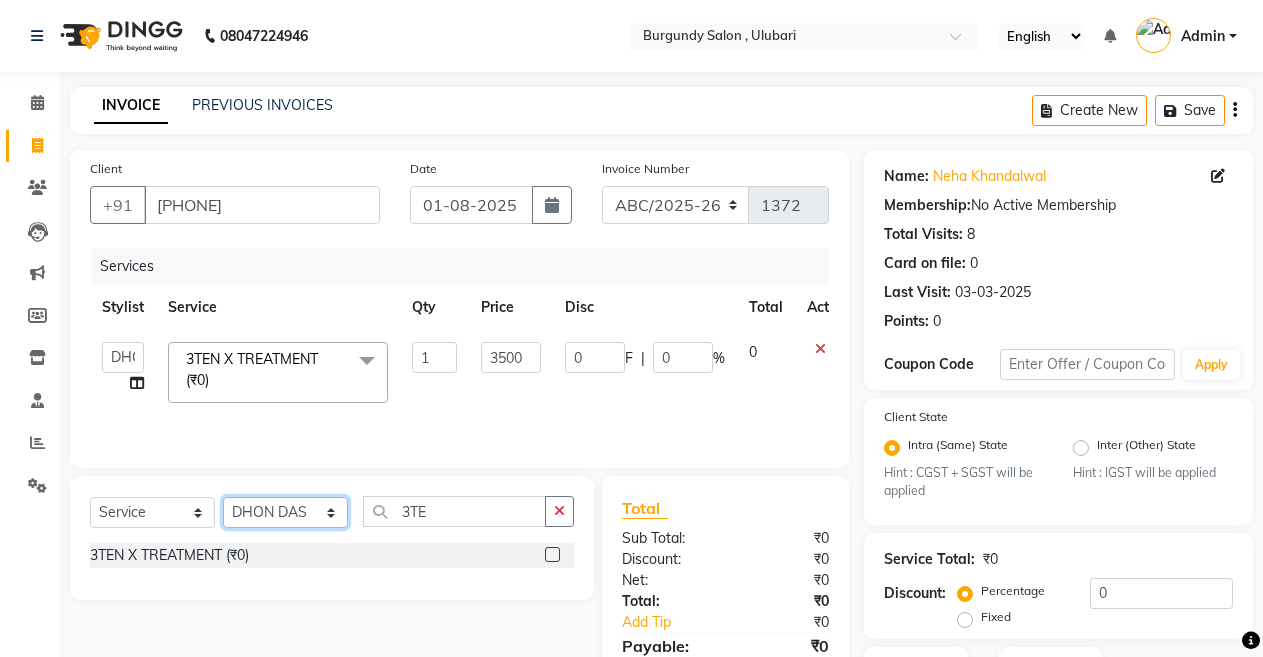 click on "Select Stylist ANIL  ANJANA BARSHA DEEPSHIKHA  DHON DAS DHON / NITUMONI EDWARD EDWARD/ LAXMI JOSHU JUNMONI KASHIF LAXI / ANJANA LAXMI LITTLE MAAM MINTUL MITALI NEETU RANA NITUMONI NITUMONI/POJA/ LAXMI NITUMONI / SAGARIKA NITUMONI/ SAGRIKA PRAKASH PUJAA Rubi RUBI / LAXMI SAGARIKA  SAGARIKA / RUBI SAHIL SAHIL / DHON SAHIL / EDWARD SAHIL/ JOSHU SAHIL/JOSHU/PRAKASH/ RUBI SAHIL/NITUMONI/ MITALI SAHIL/ RUBI SHABIR SHADHAB SIMA KALITA SONALI DEKA SOPEM staff 1 staff 1 TANU" 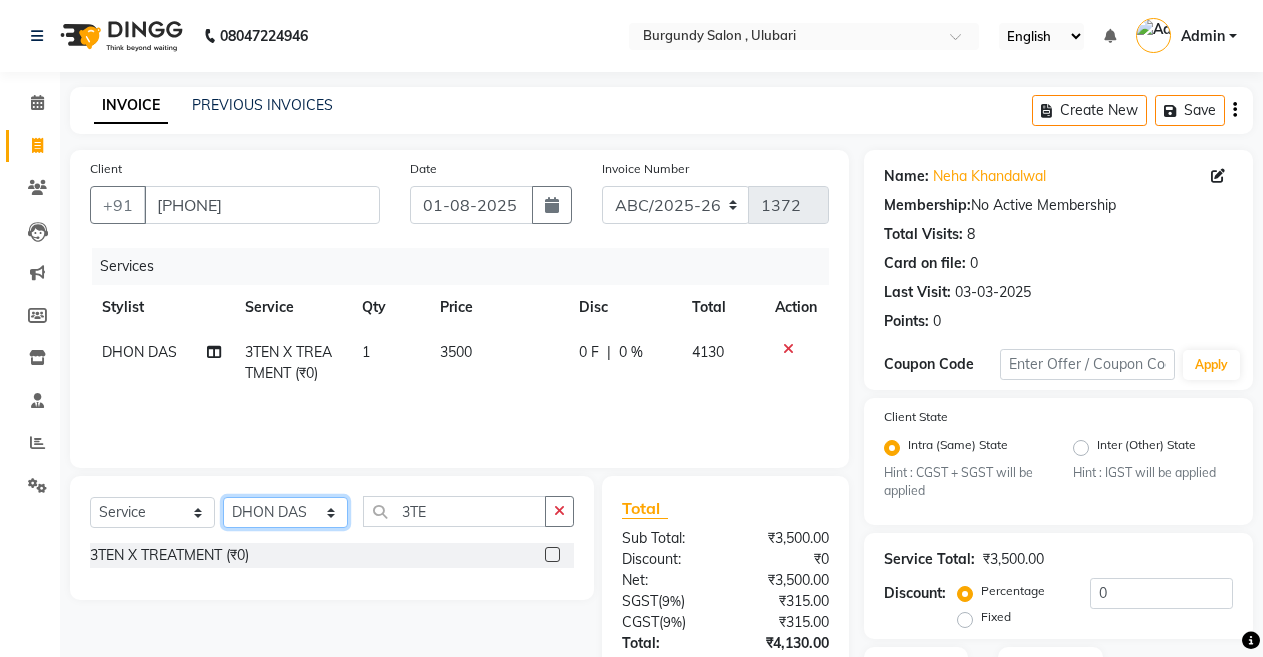 select on "32568" 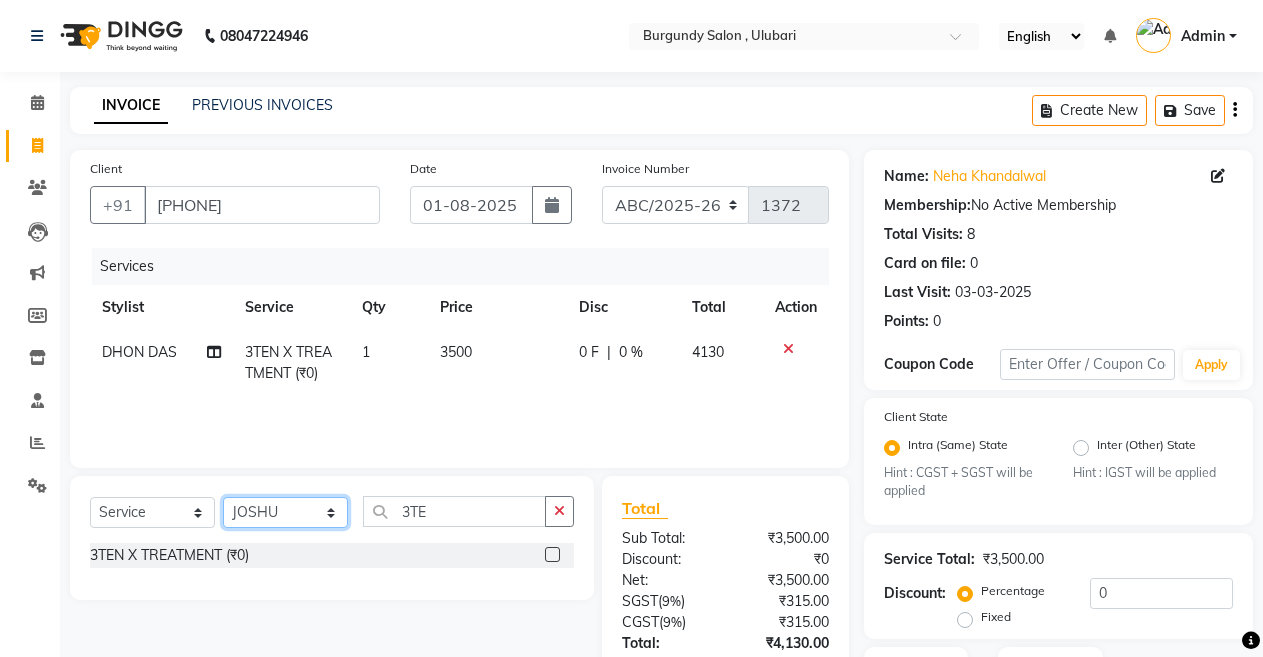 click on "Select Stylist ANIL  ANJANA BARSHA DEEPSHIKHA  DHON DAS DHON / NITUMONI EDWARD EDWARD/ LAXMI JOSHU JUNMONI KASHIF LAXI / ANJANA LAXMI LITTLE MAAM MINTUL MITALI NEETU RANA NITUMONI NITUMONI/POJA/ LAXMI NITUMONI / SAGARIKA NITUMONI/ SAGRIKA PRAKASH PUJAA Rubi RUBI / LAXMI SAGARIKA  SAGARIKA / RUBI SAHIL SAHIL / DHON SAHIL / EDWARD SAHIL/ JOSHU SAHIL/JOSHU/PRAKASH/ RUBI SAHIL/NITUMONI/ MITALI SAHIL/ RUBI SHABIR SHADHAB SIMA KALITA SONALI DEKA SOPEM staff 1 staff 1 TANU" 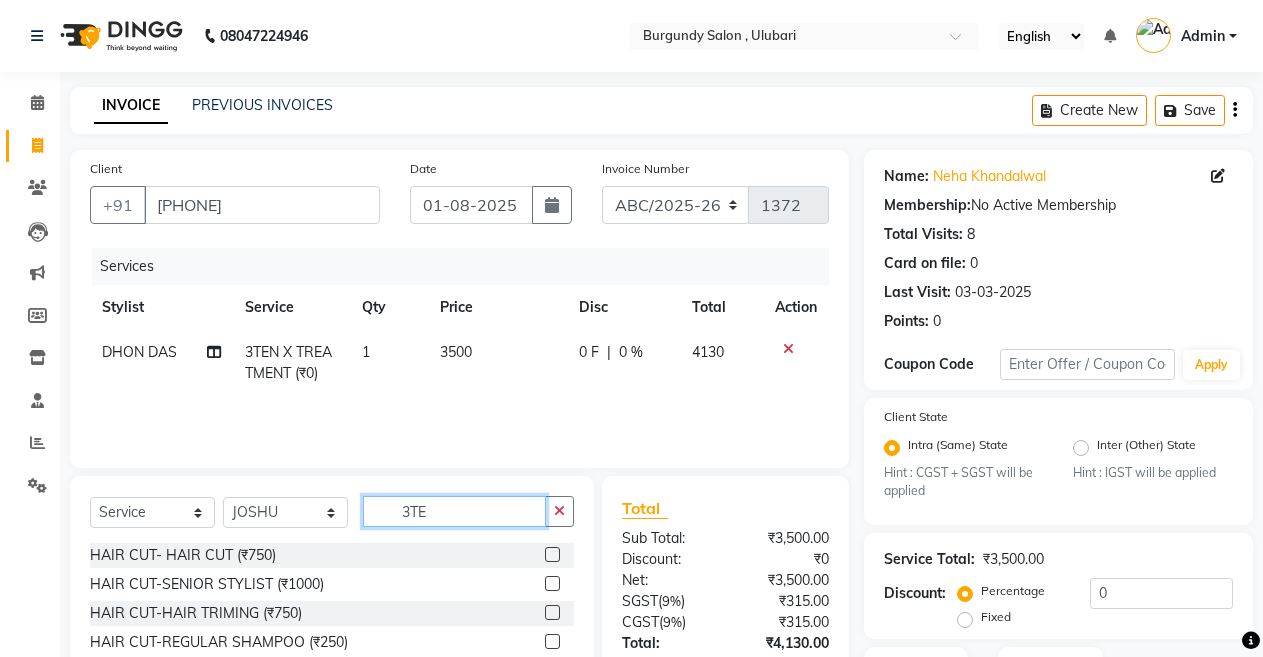 click on "3TE" 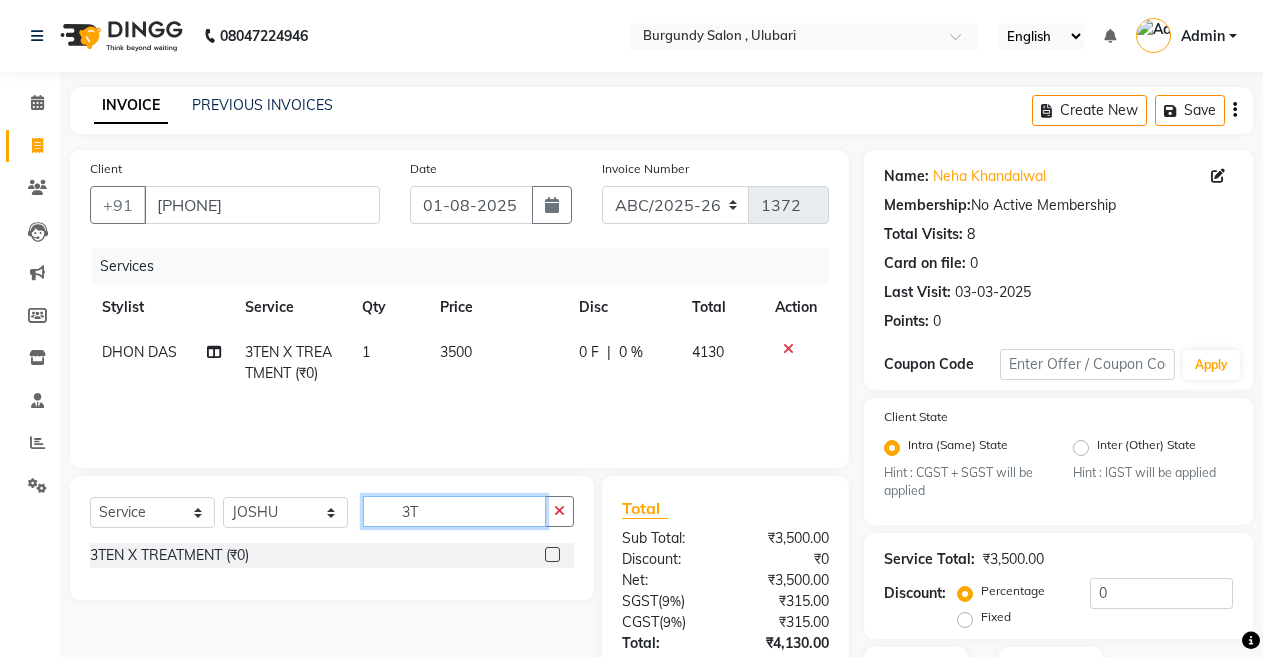 type on "3" 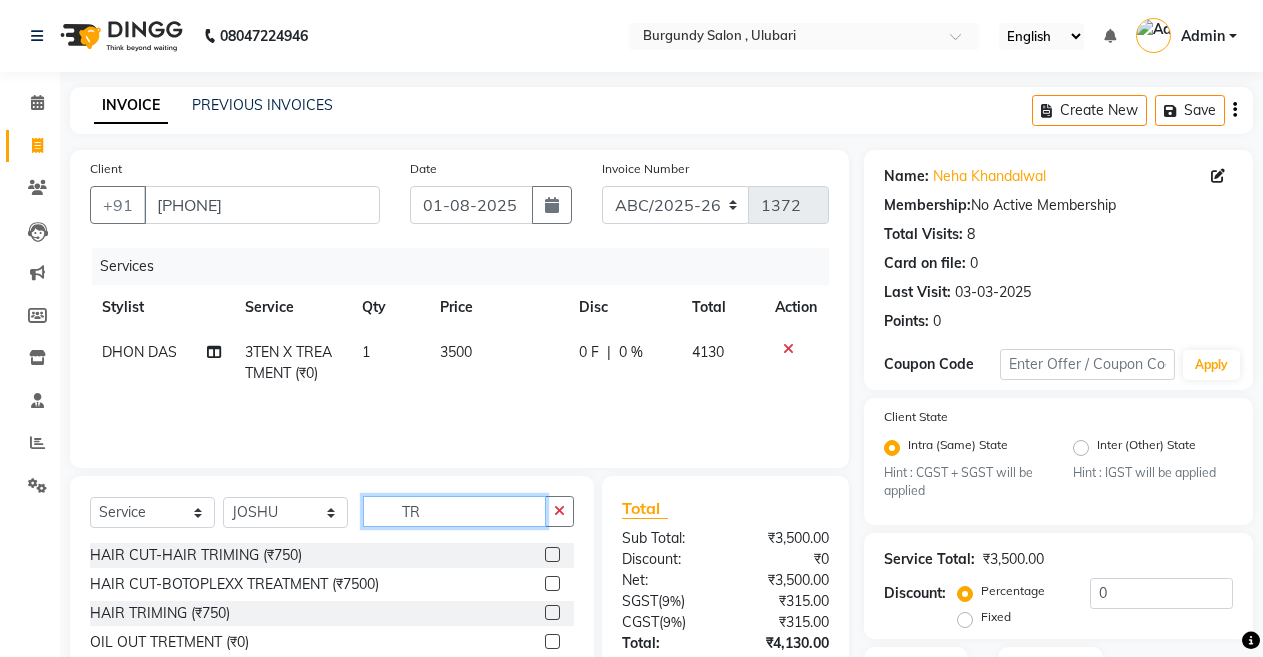 type on "TR" 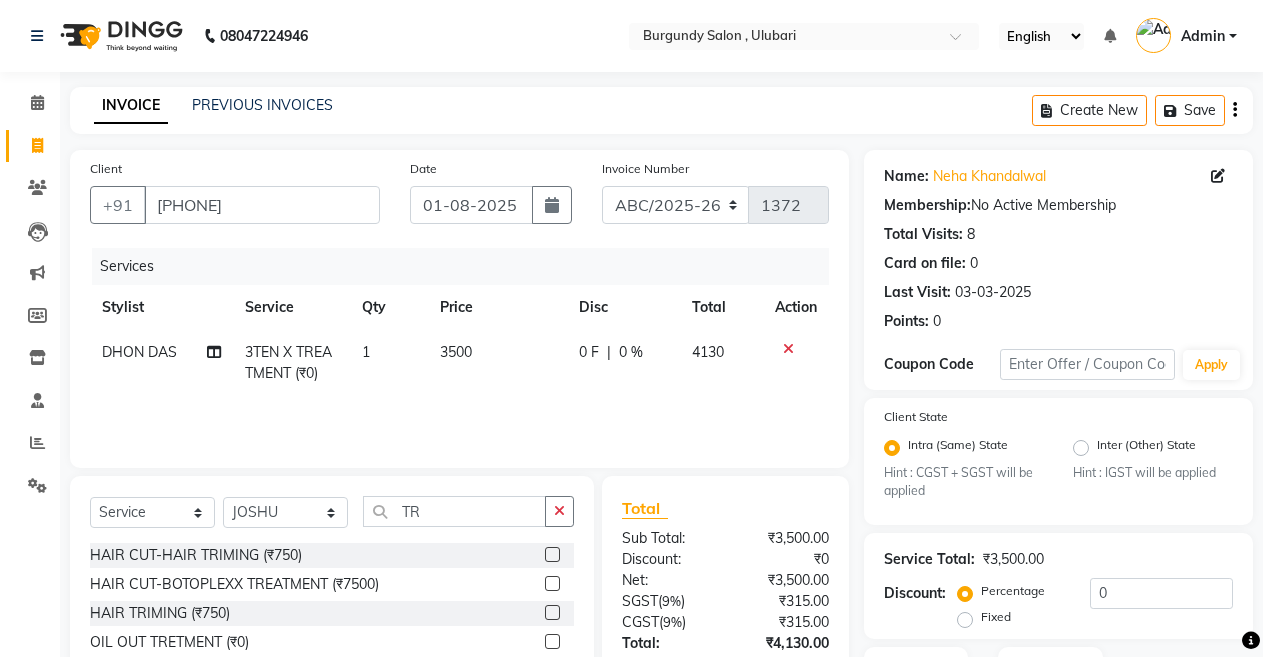 click 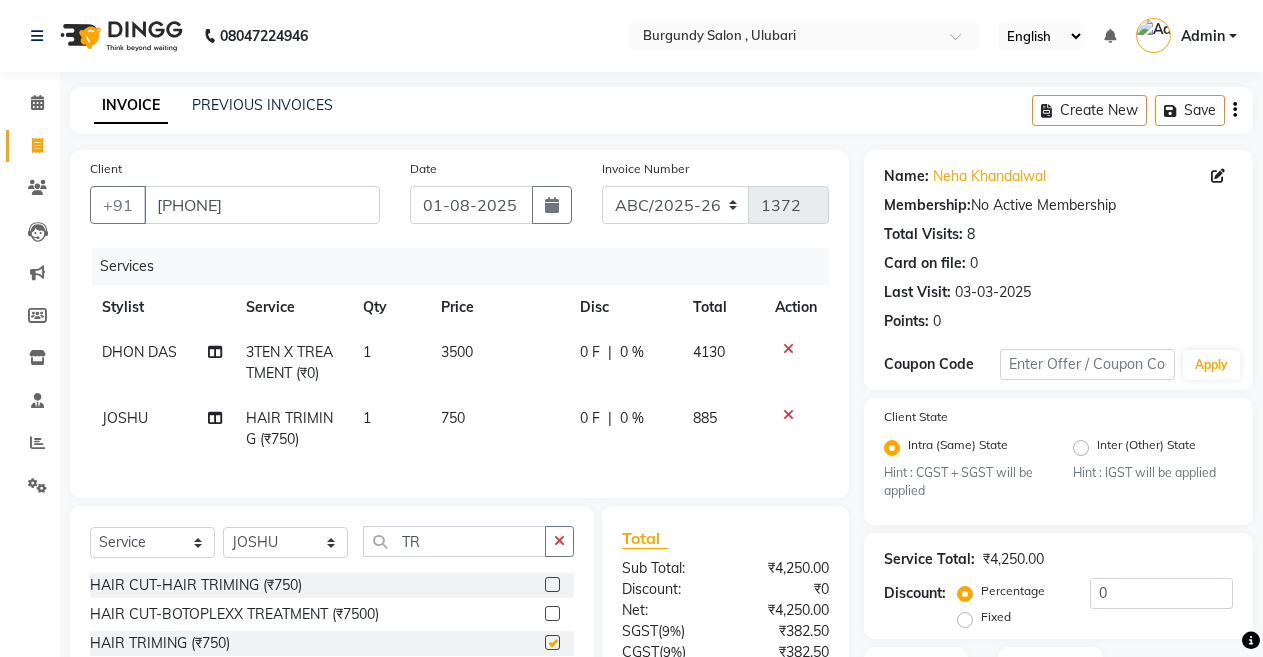 checkbox on "false" 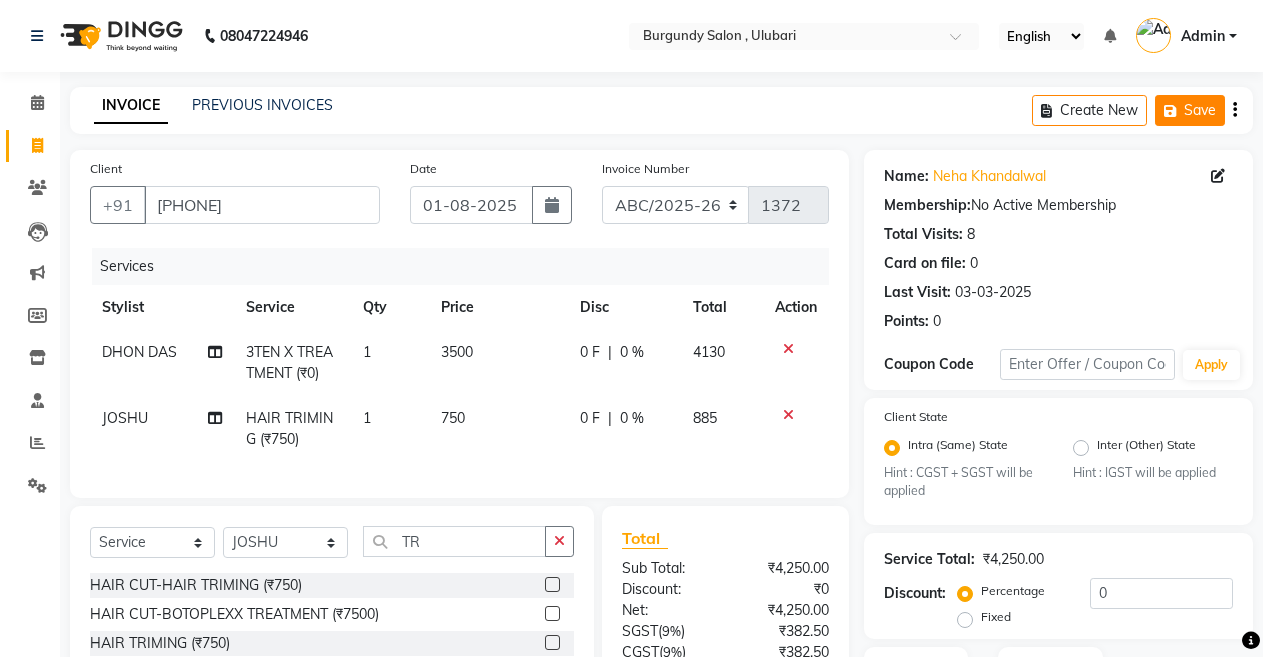 click on "Save" 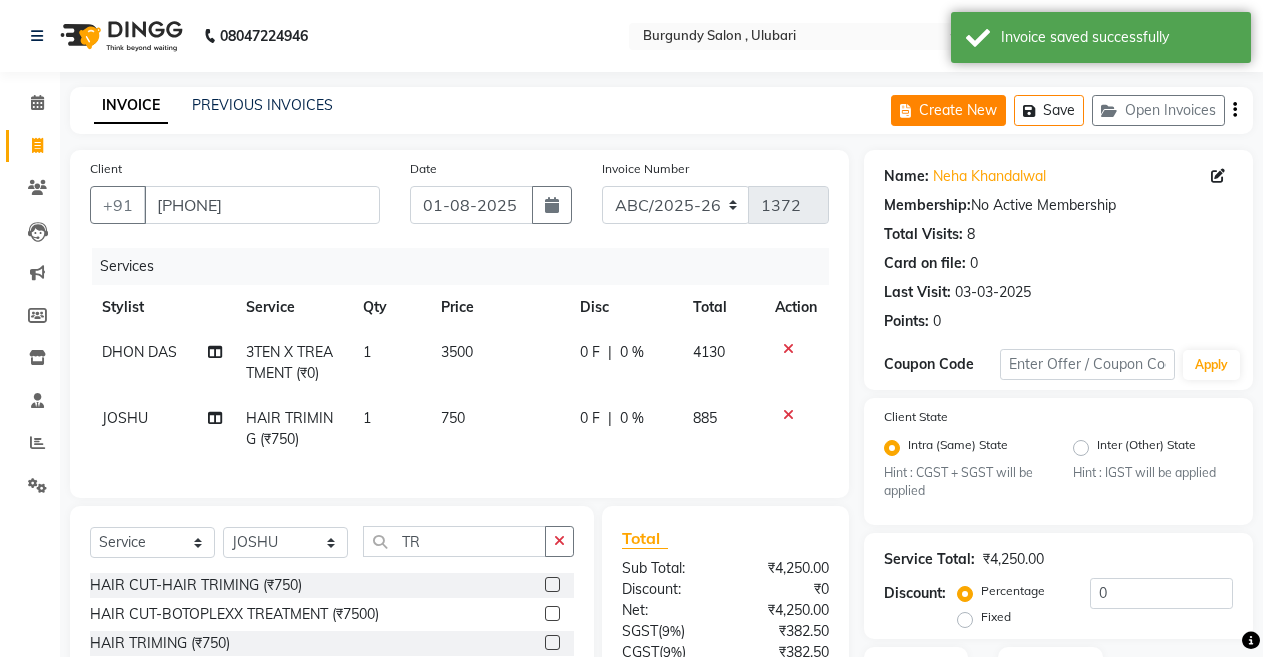 click on "Create New" 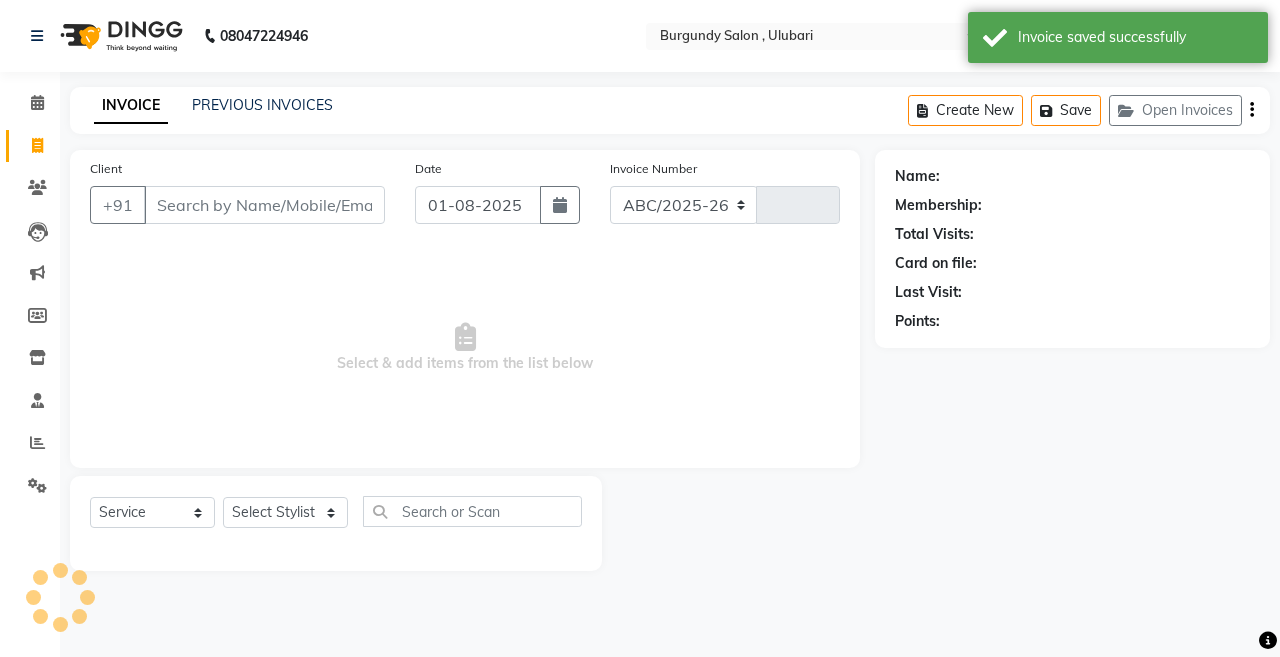 select on "5345" 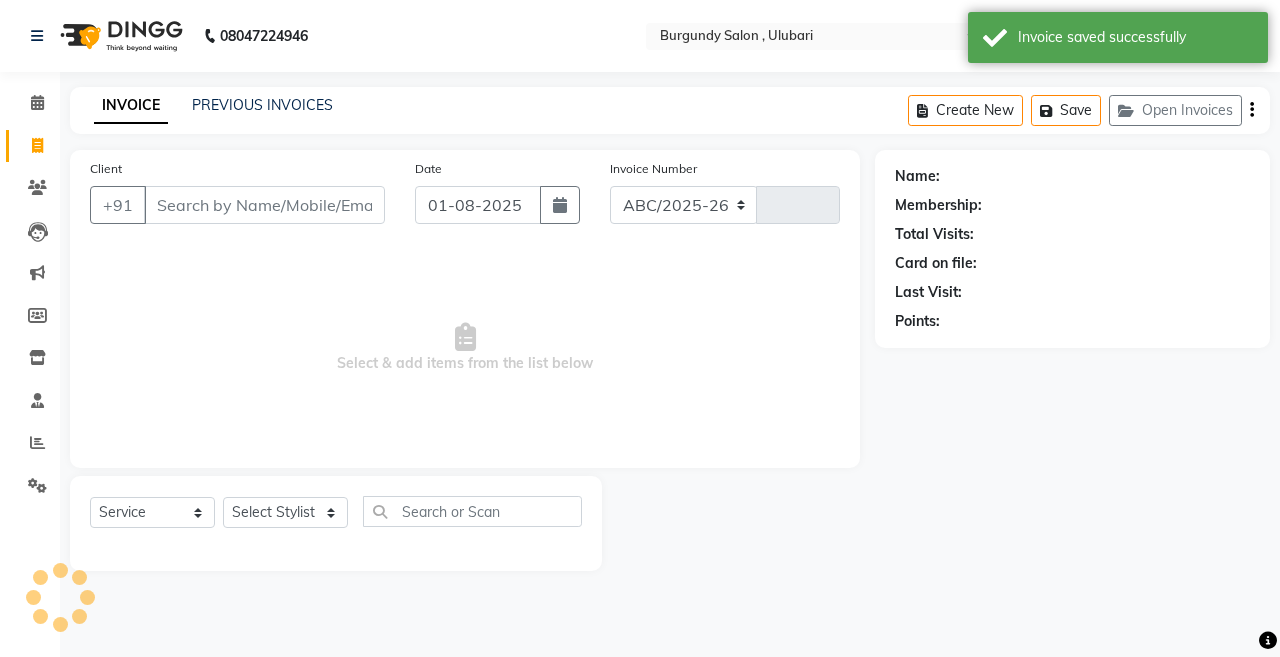 type on "1372" 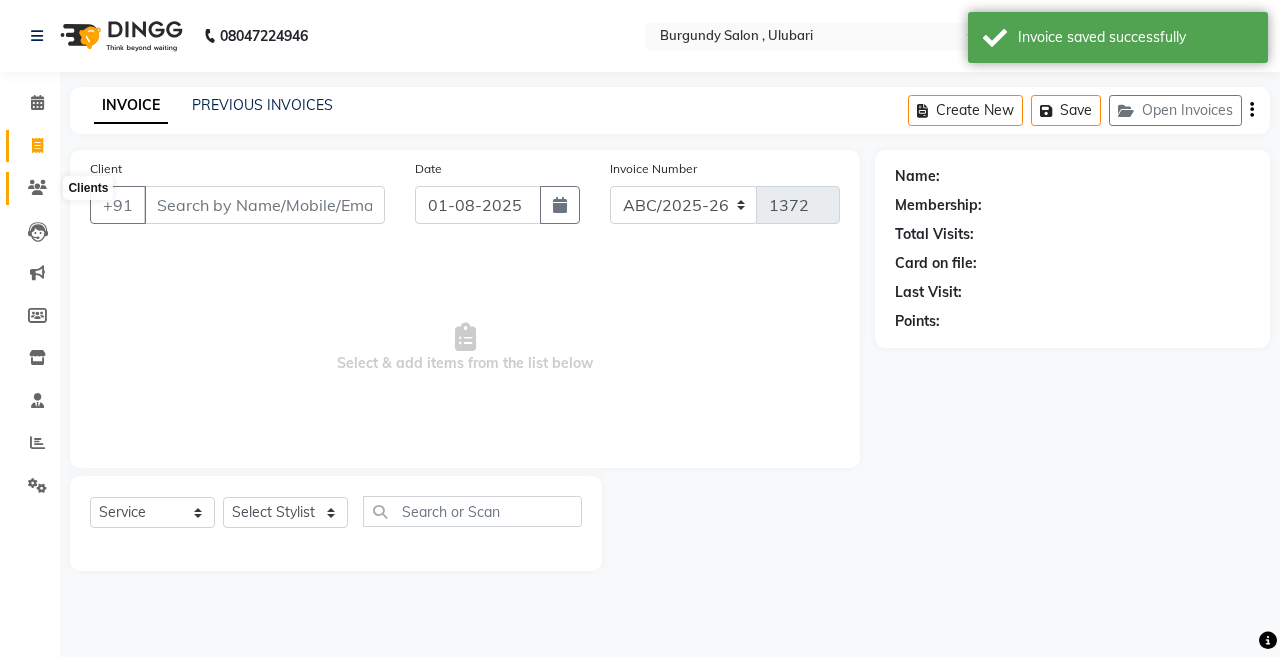 click 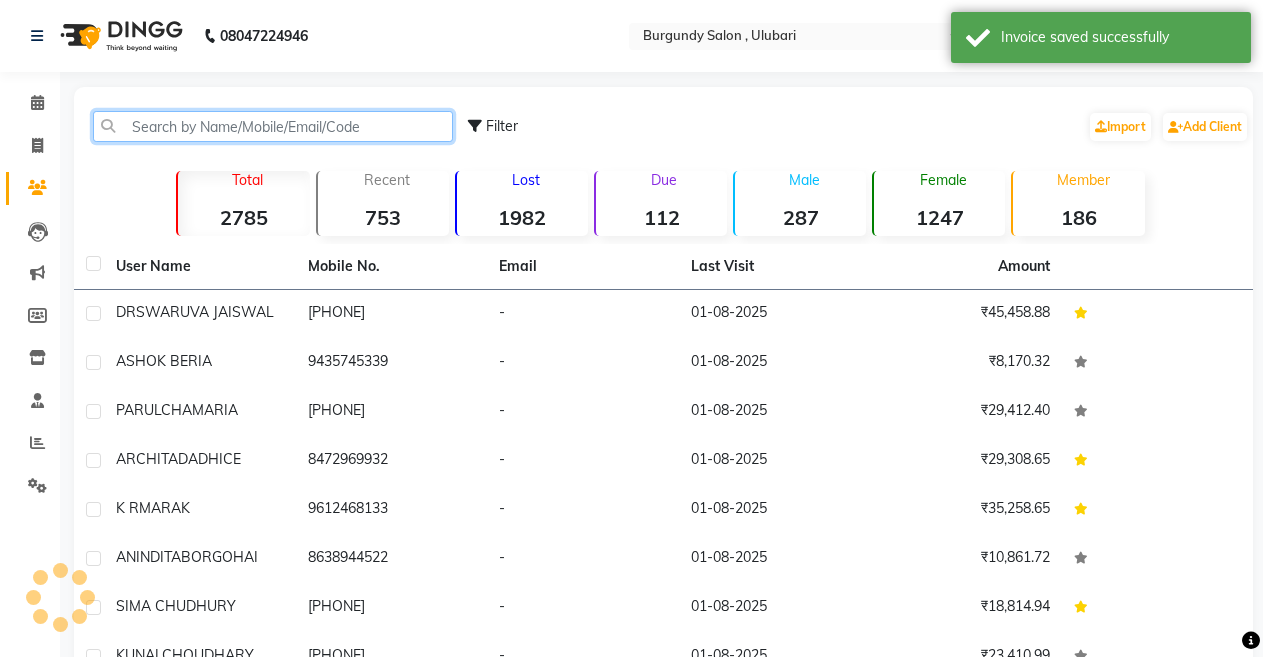 click 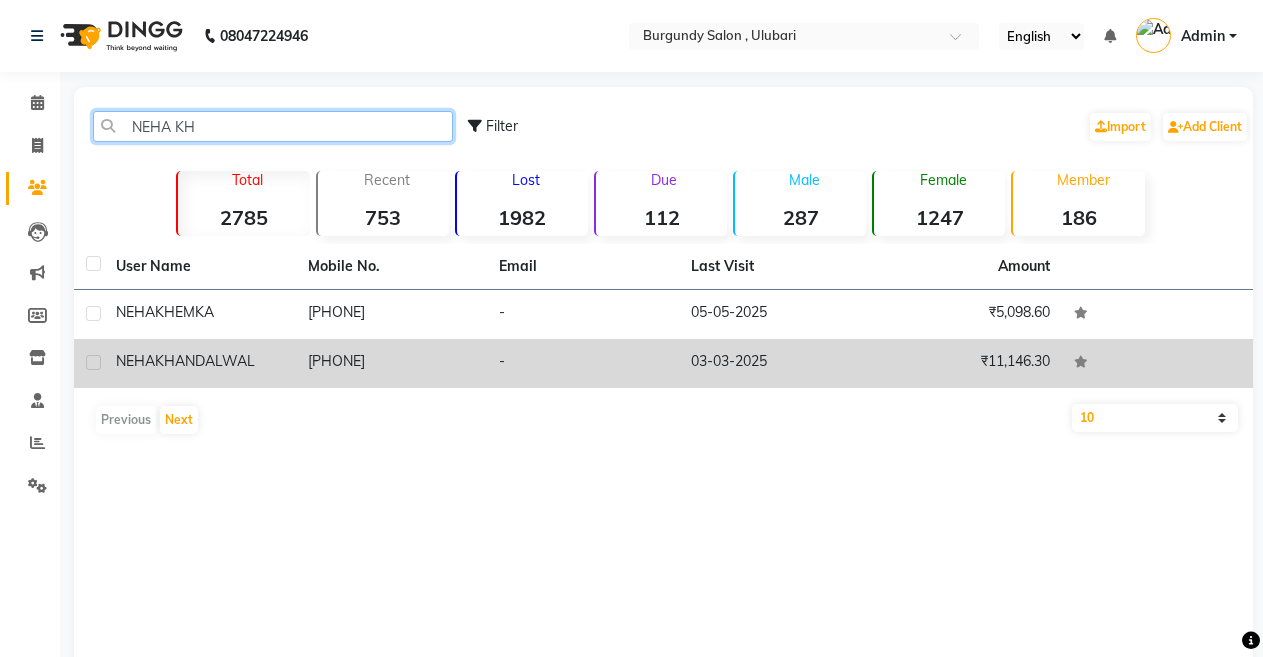 type on "NEHA KH" 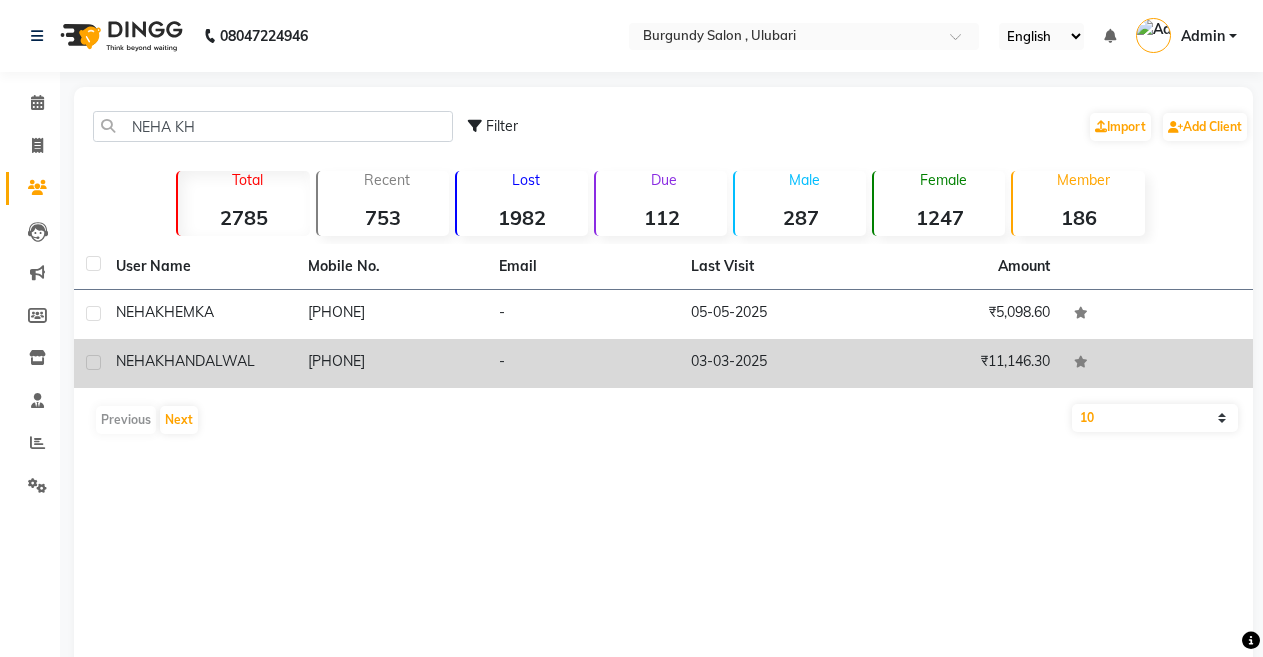 click on "[PHONE]" 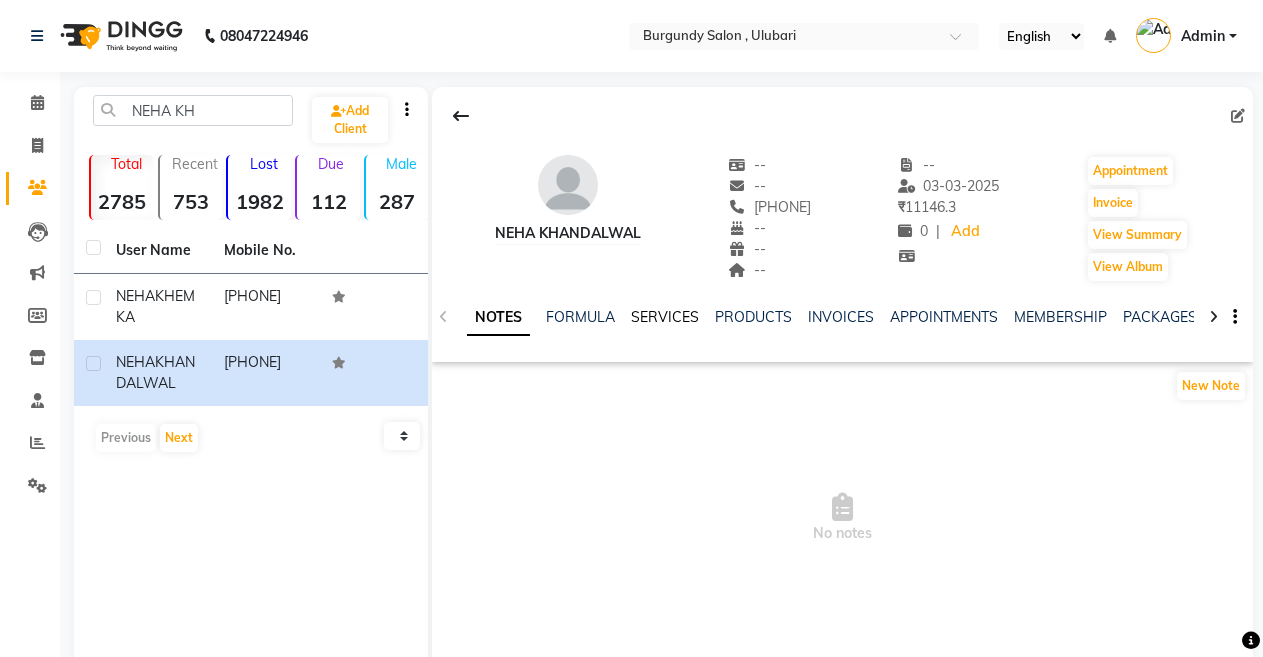 click on "SERVICES" 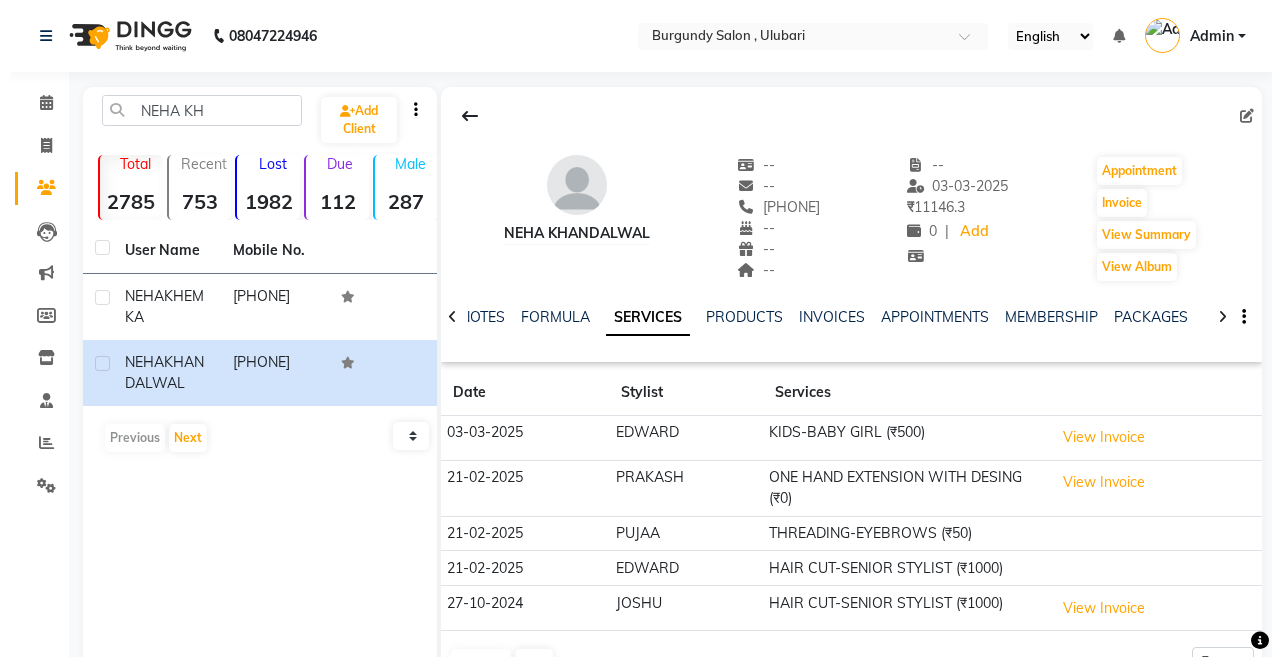 scroll, scrollTop: 60, scrollLeft: 0, axis: vertical 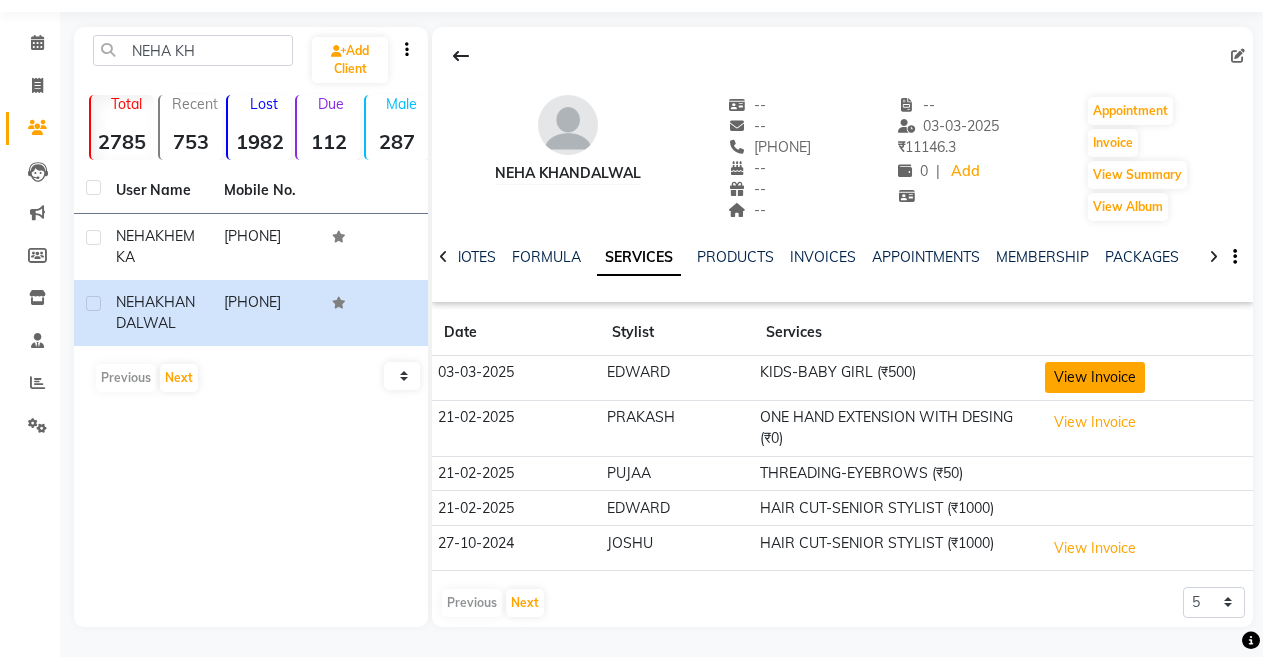 click on "View Invoice" 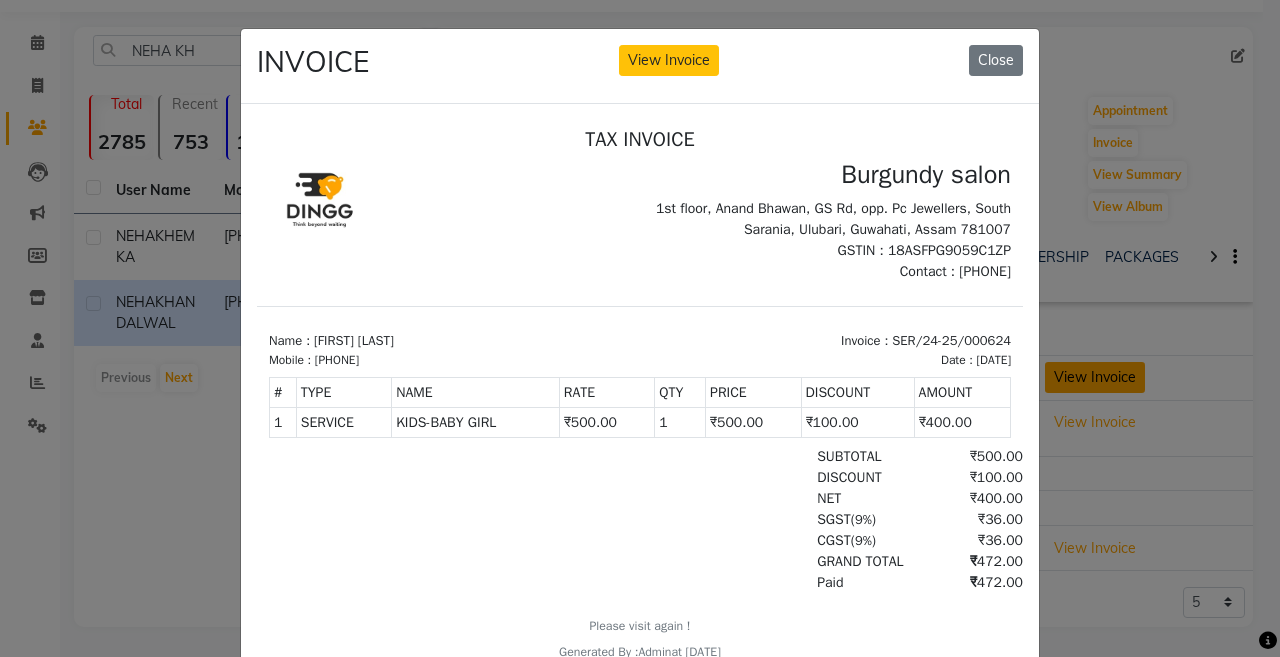 scroll, scrollTop: 0, scrollLeft: 0, axis: both 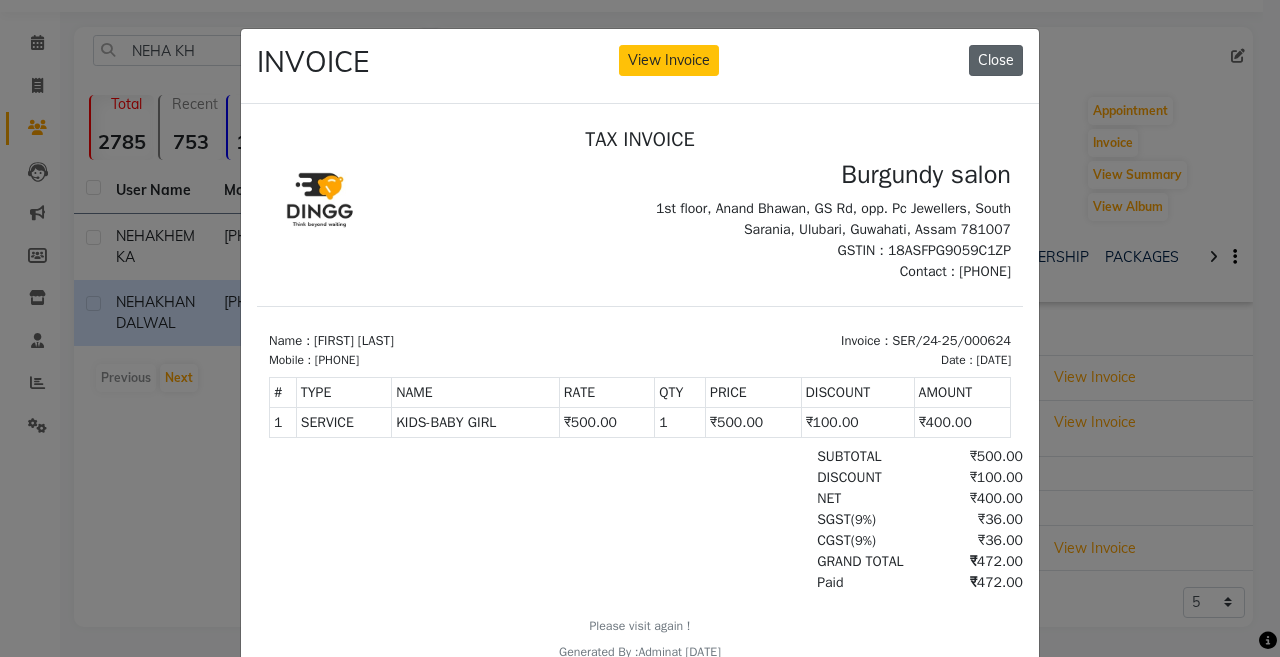 click on "Close" 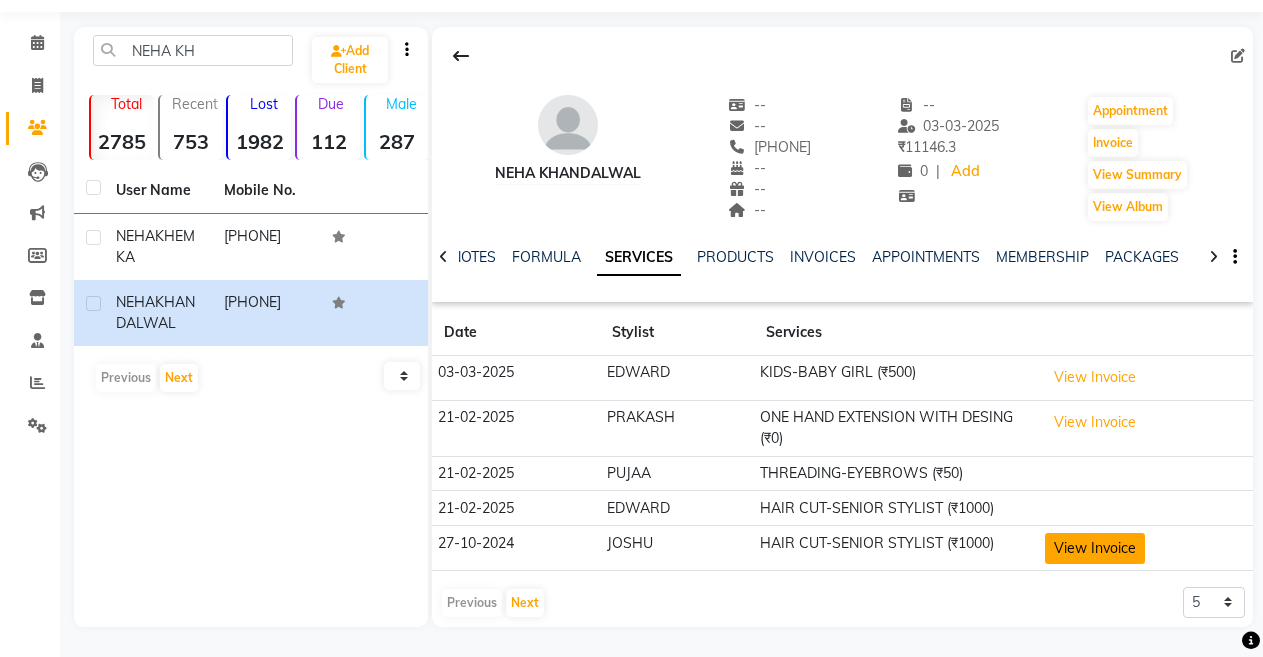 click on "View Invoice" 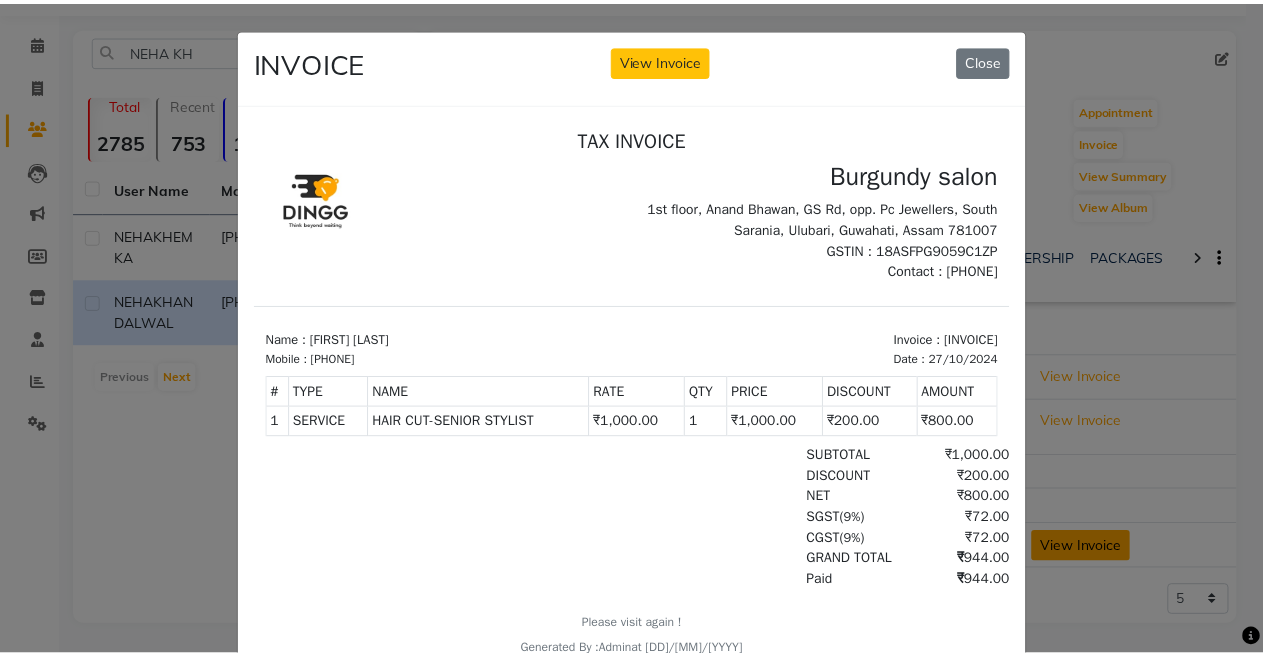 scroll, scrollTop: 0, scrollLeft: 0, axis: both 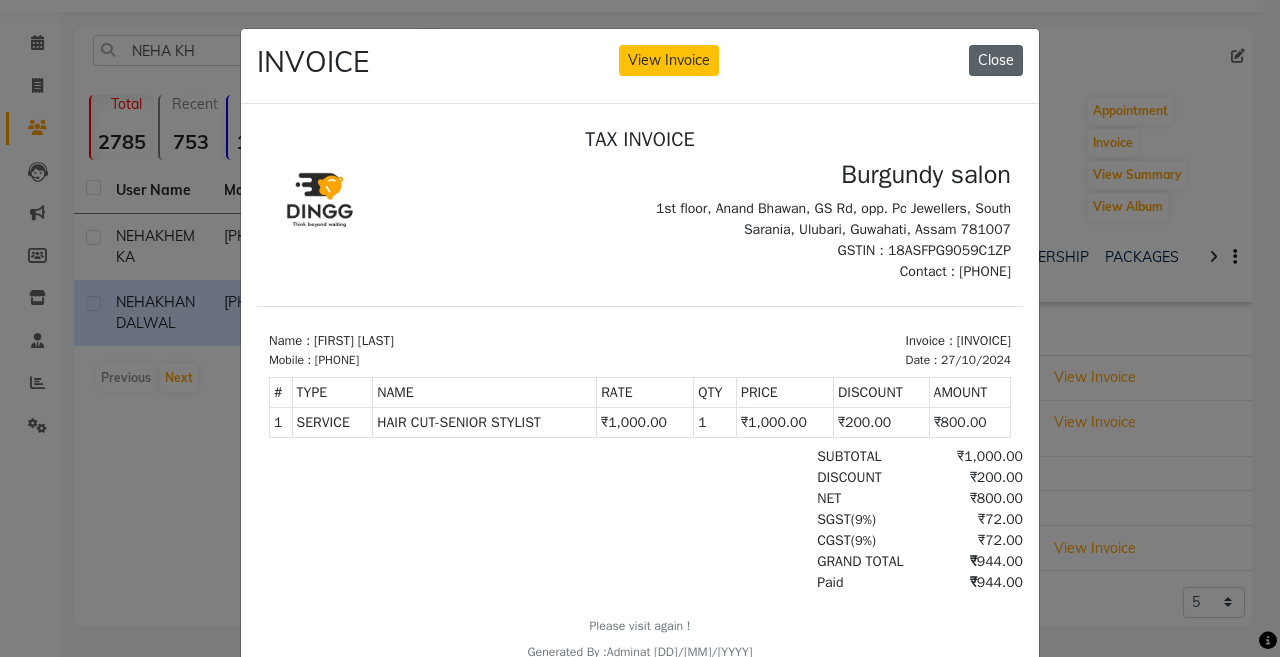 click on "Close" 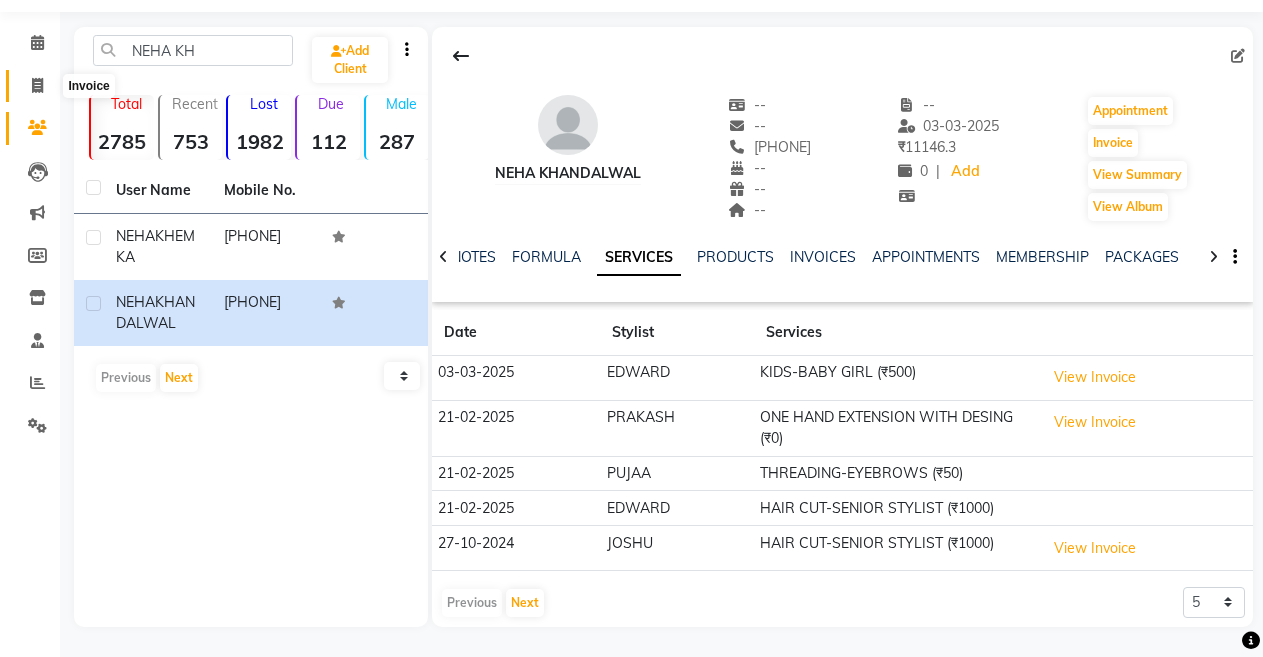 click 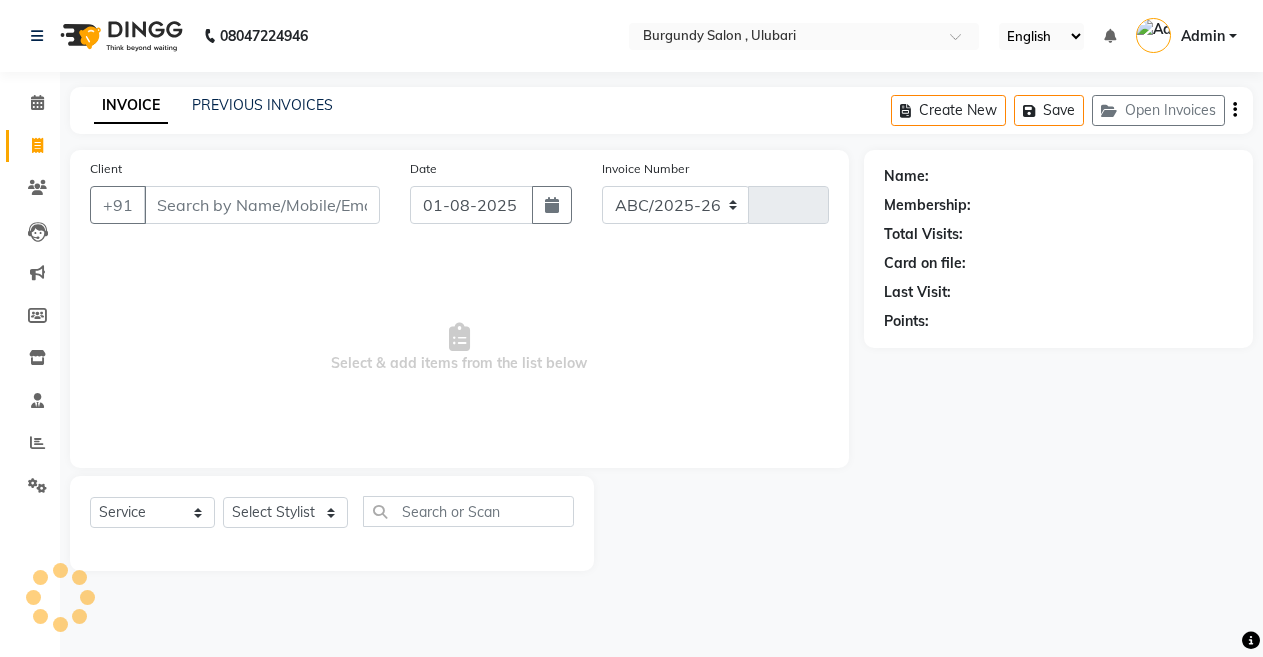select on "5345" 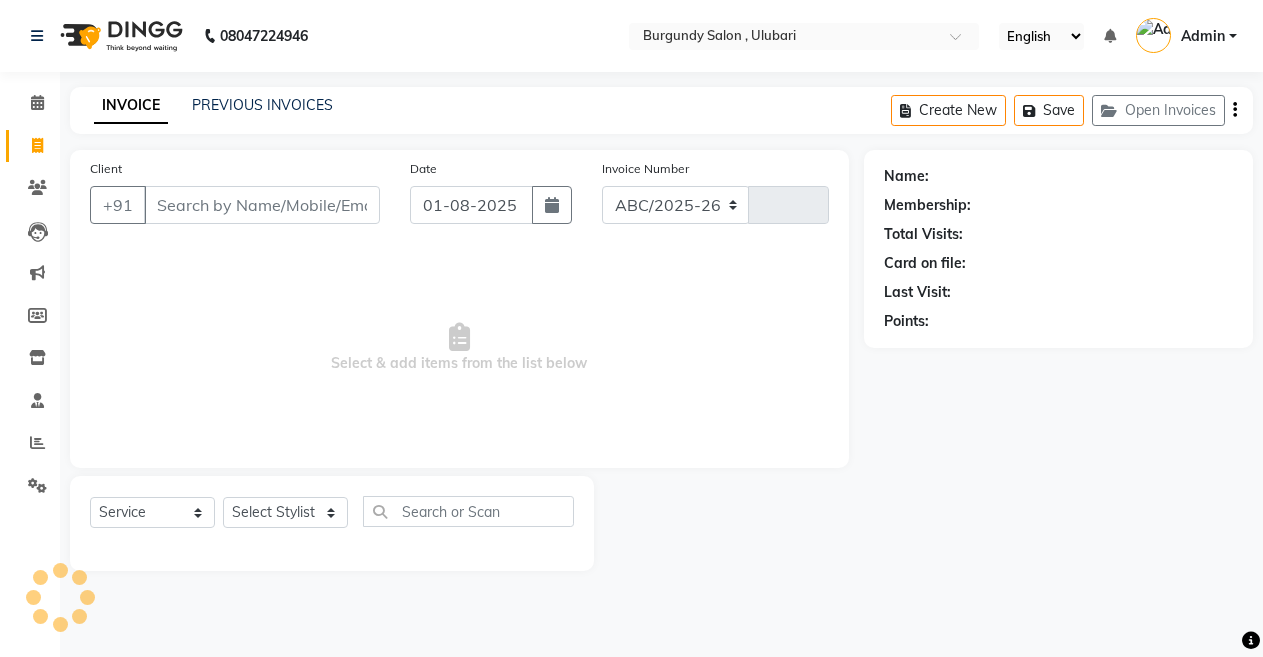 type on "1372" 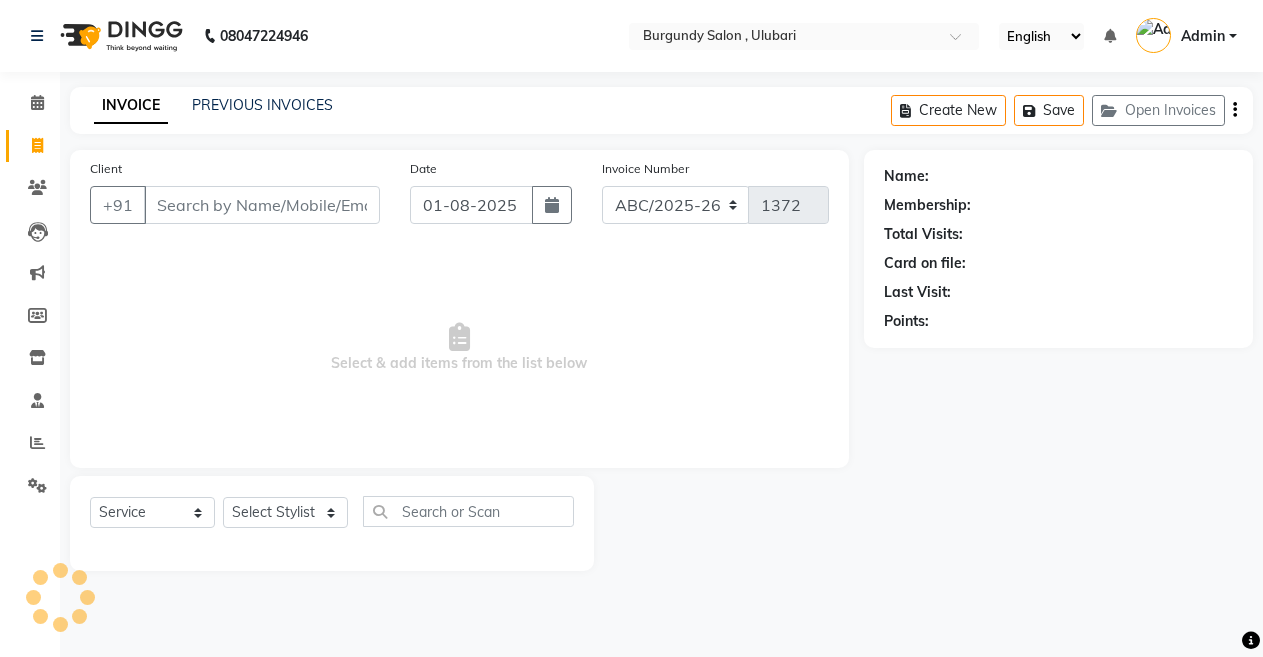 scroll, scrollTop: 0, scrollLeft: 0, axis: both 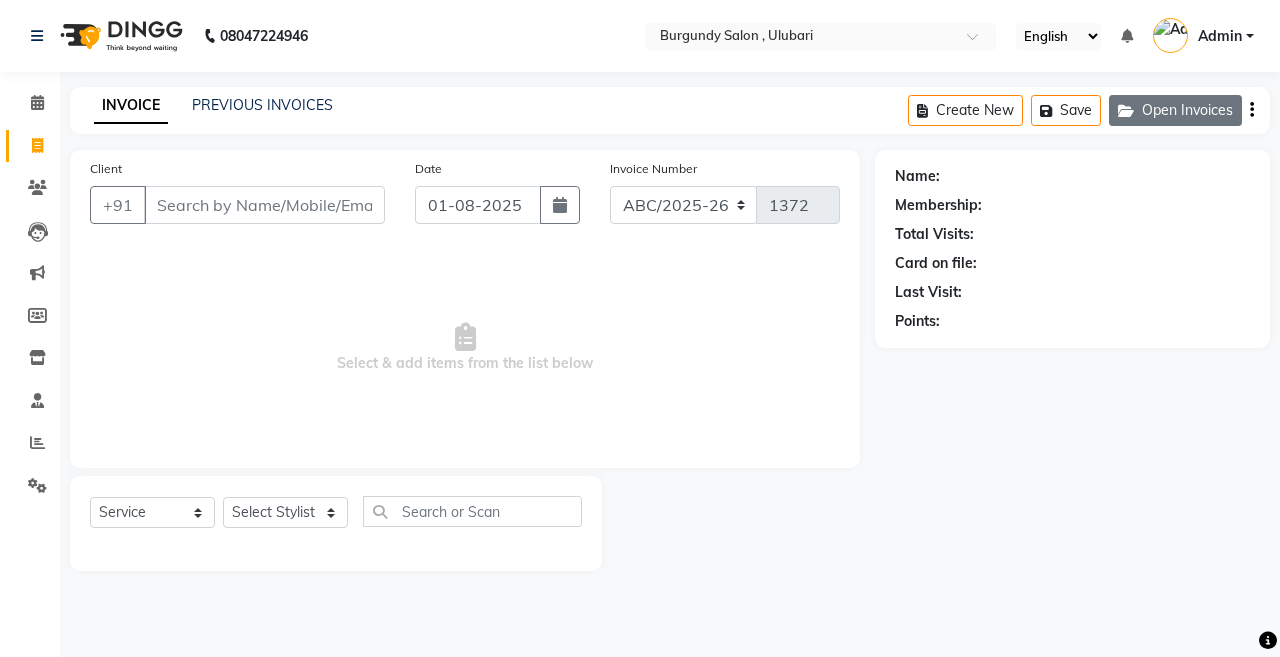 click on "Open Invoices" 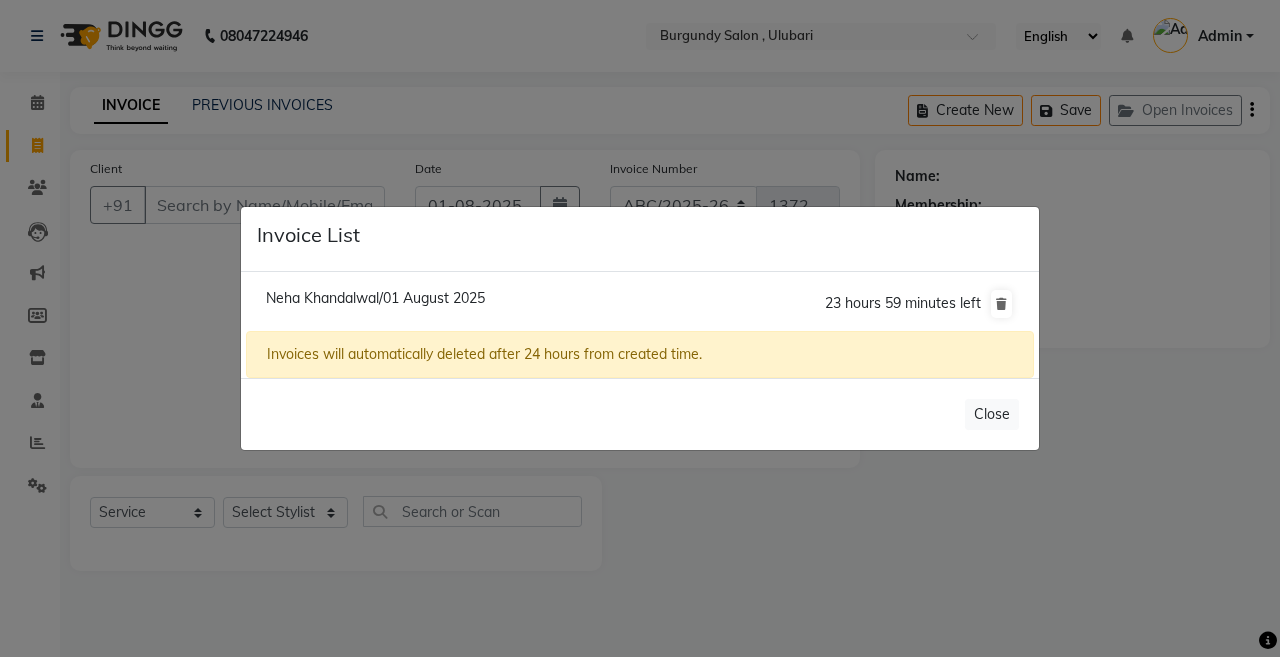 click on "Neha Khandalwal/01 August 2025" 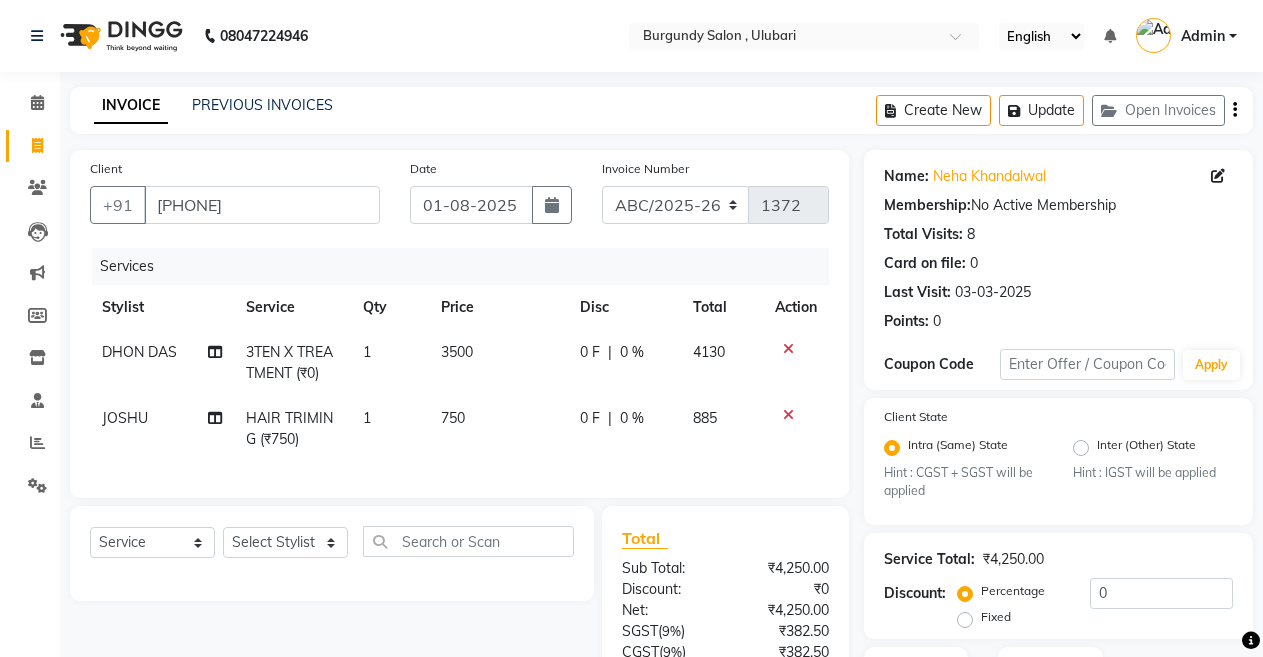 scroll, scrollTop: 189, scrollLeft: 0, axis: vertical 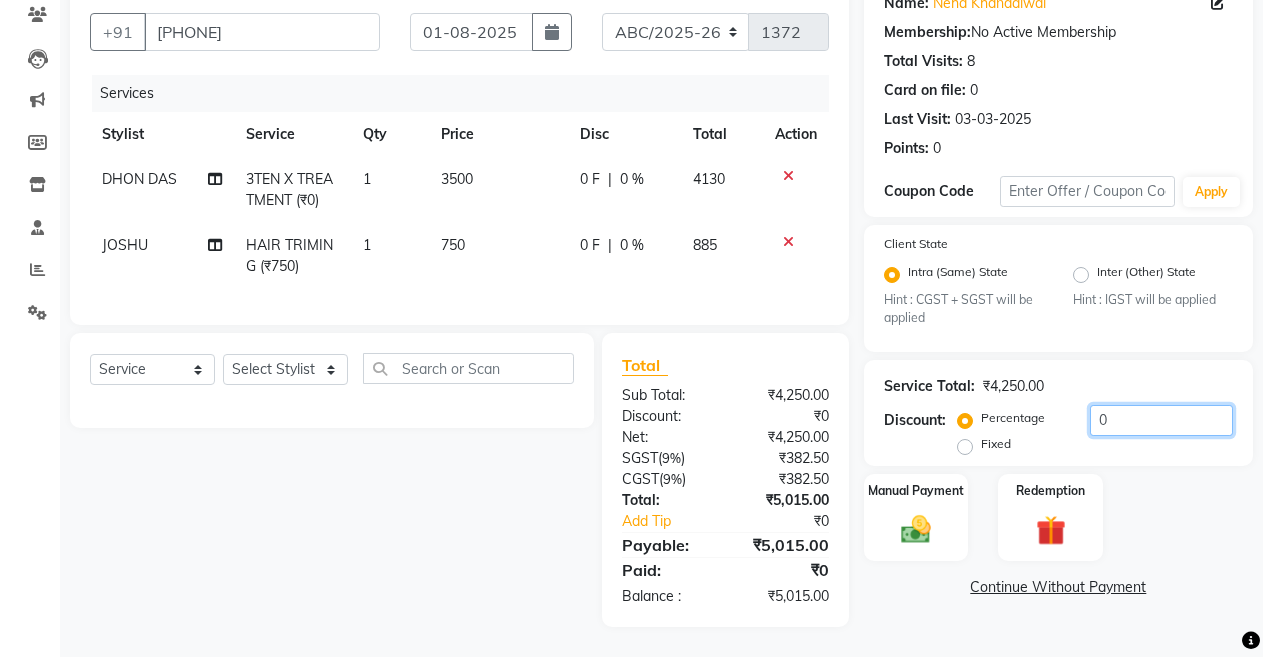 click on "0" 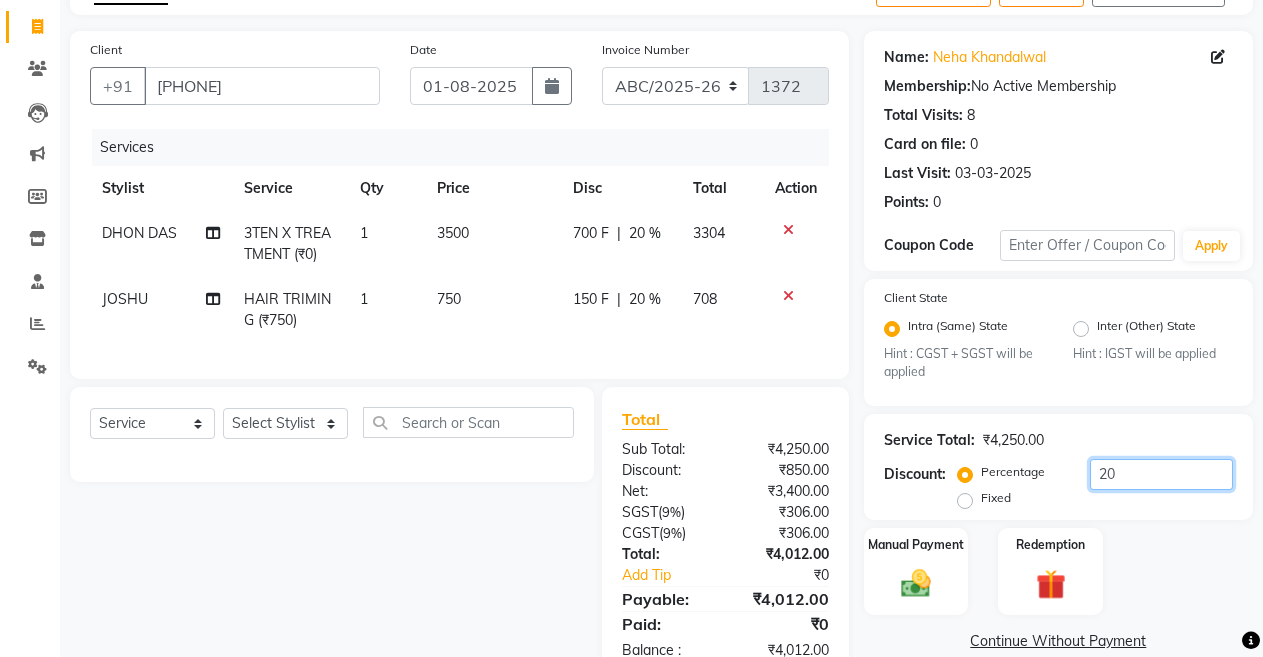 scroll, scrollTop: 91, scrollLeft: 0, axis: vertical 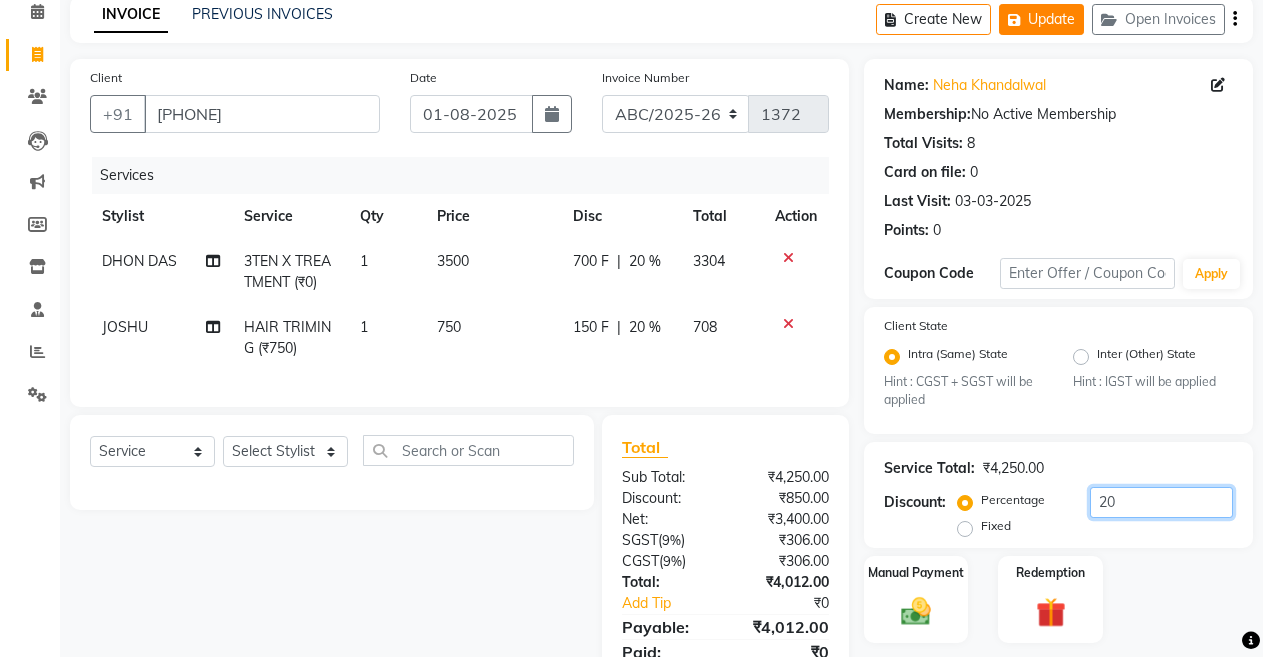 type on "20" 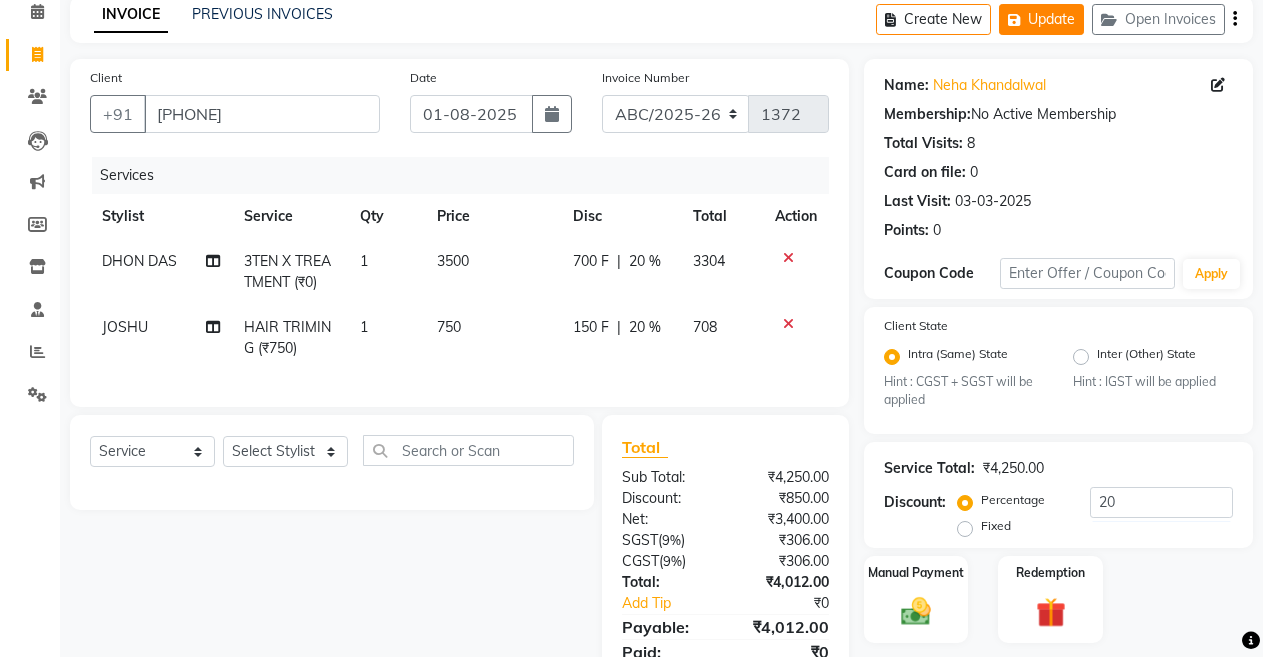 click on "Update" 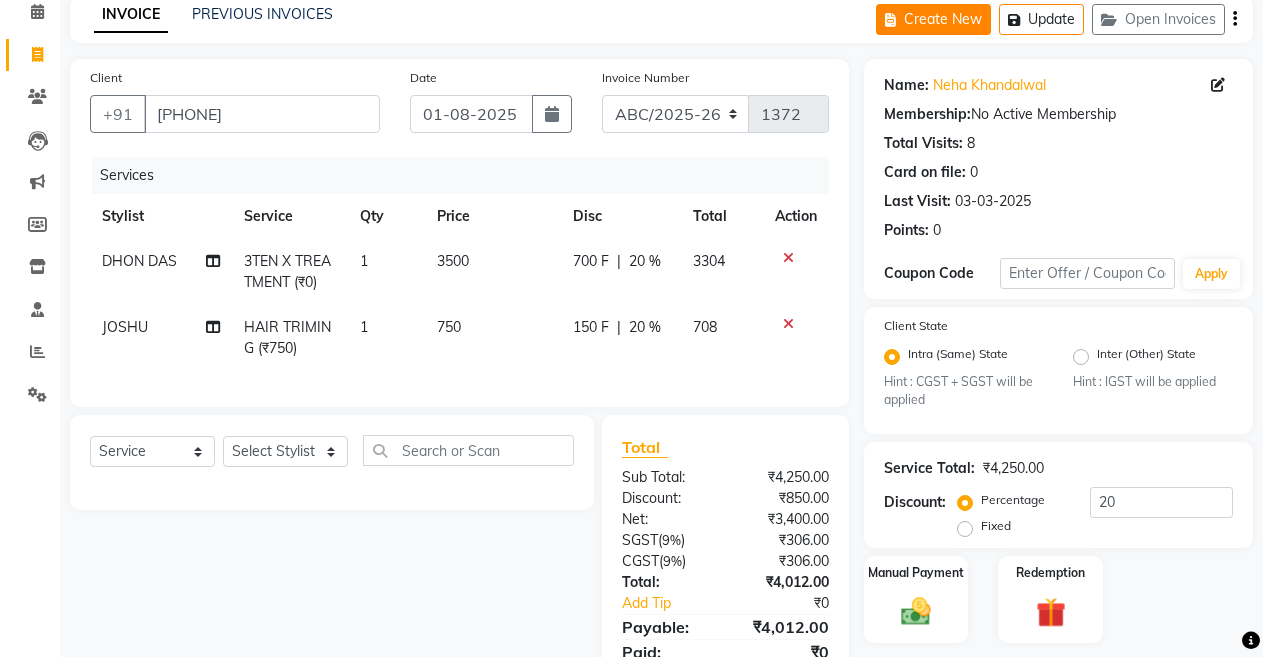click 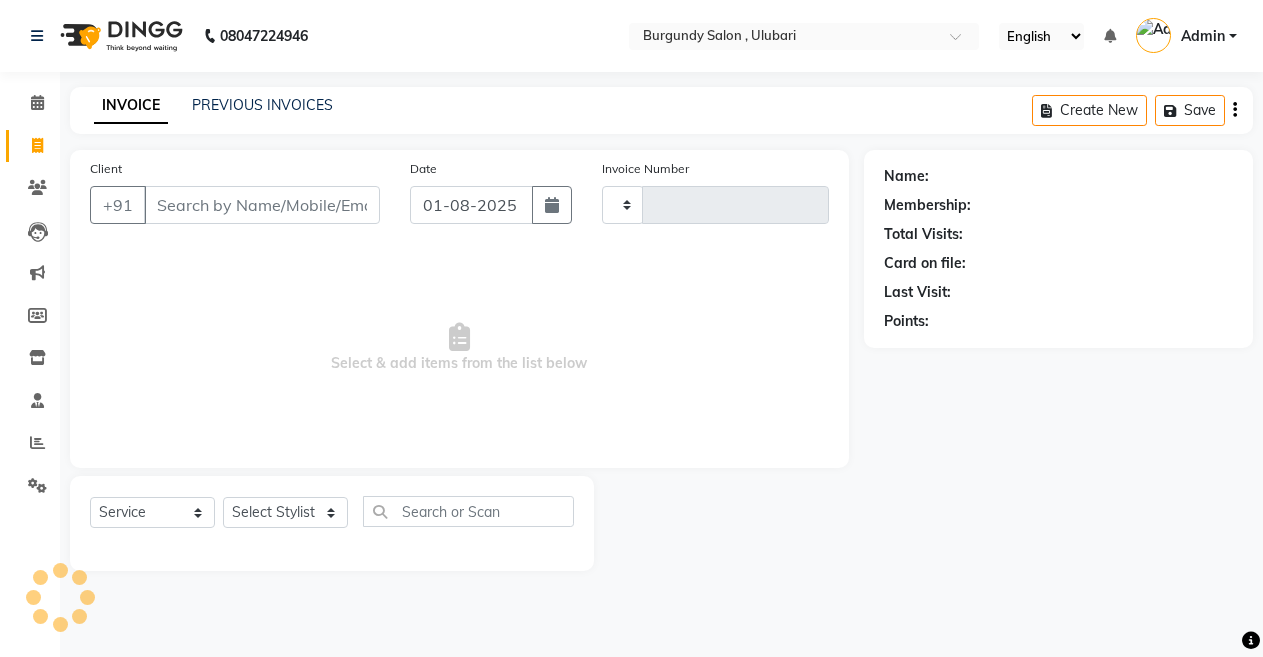 scroll, scrollTop: 0, scrollLeft: 0, axis: both 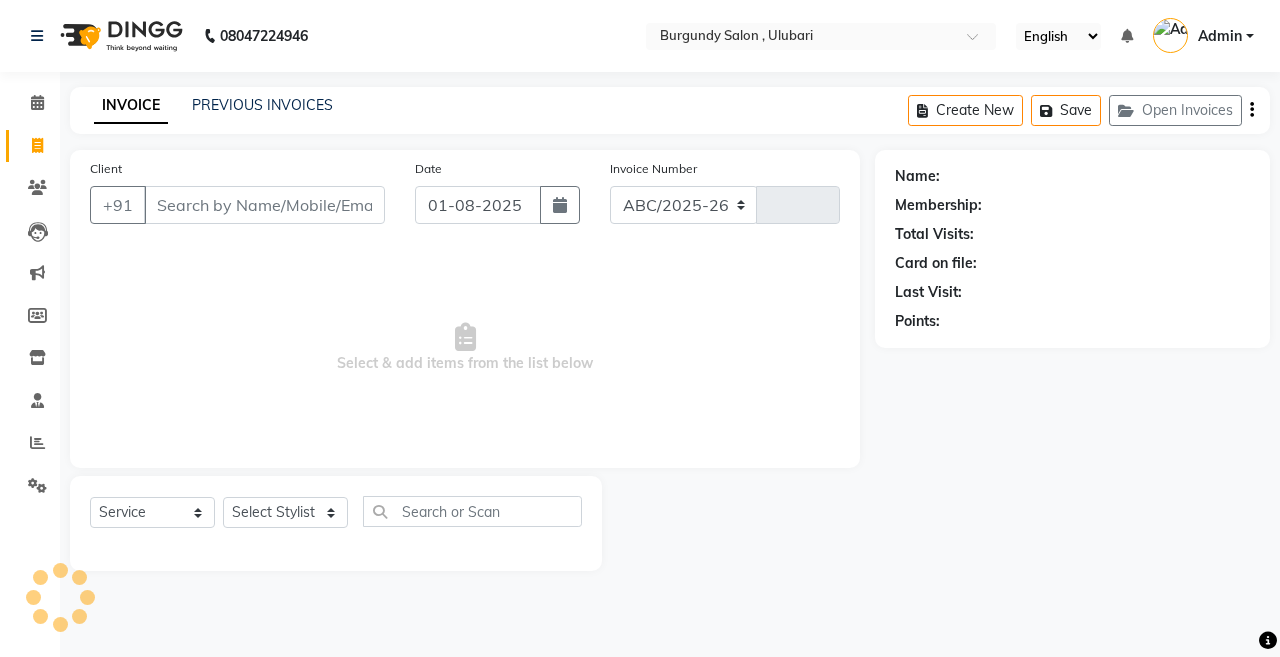 select on "5345" 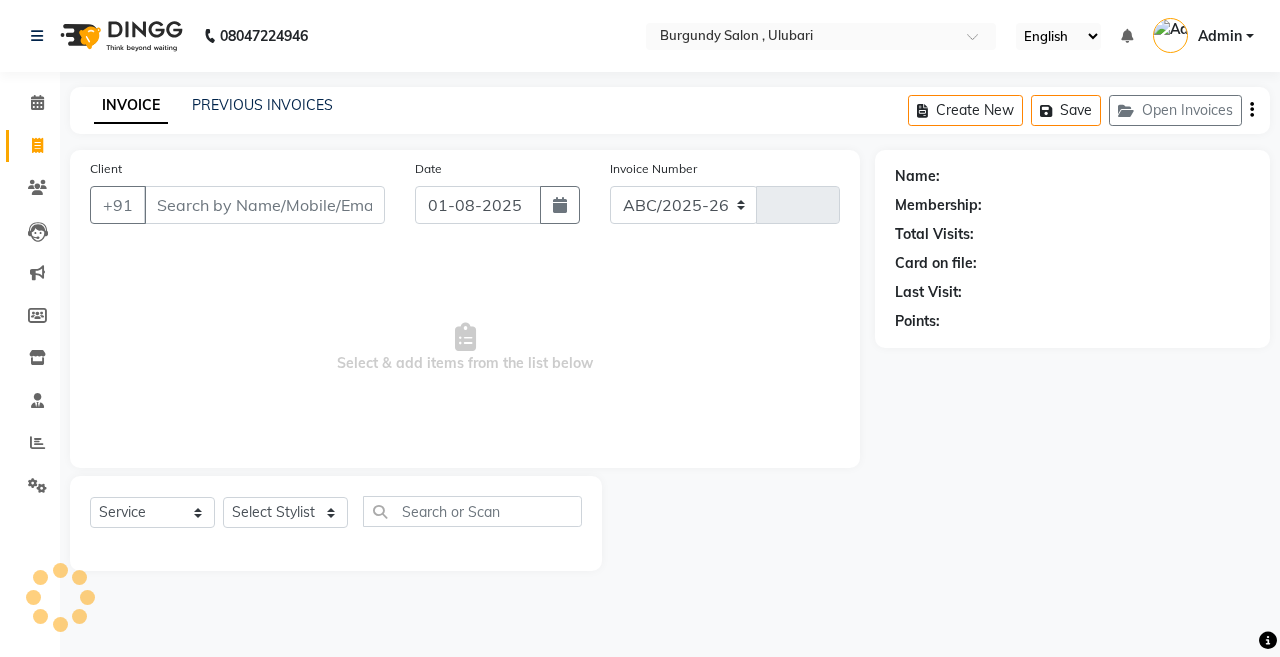 type on "1372" 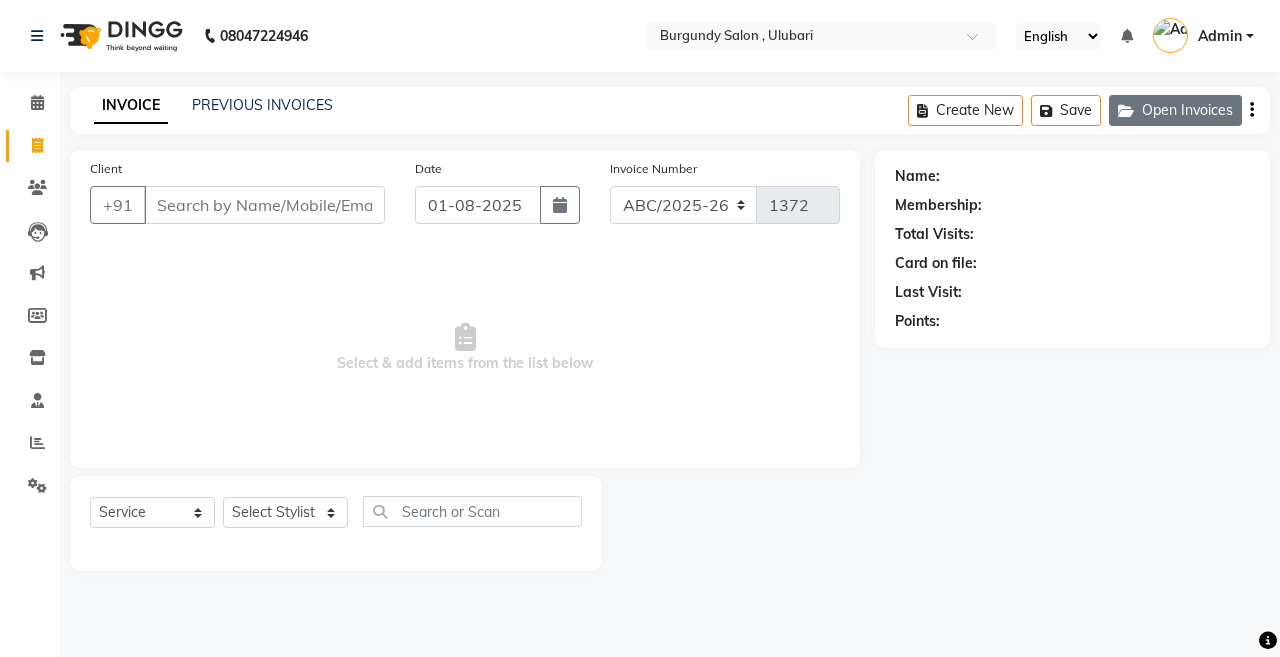 click on "Open Invoices" 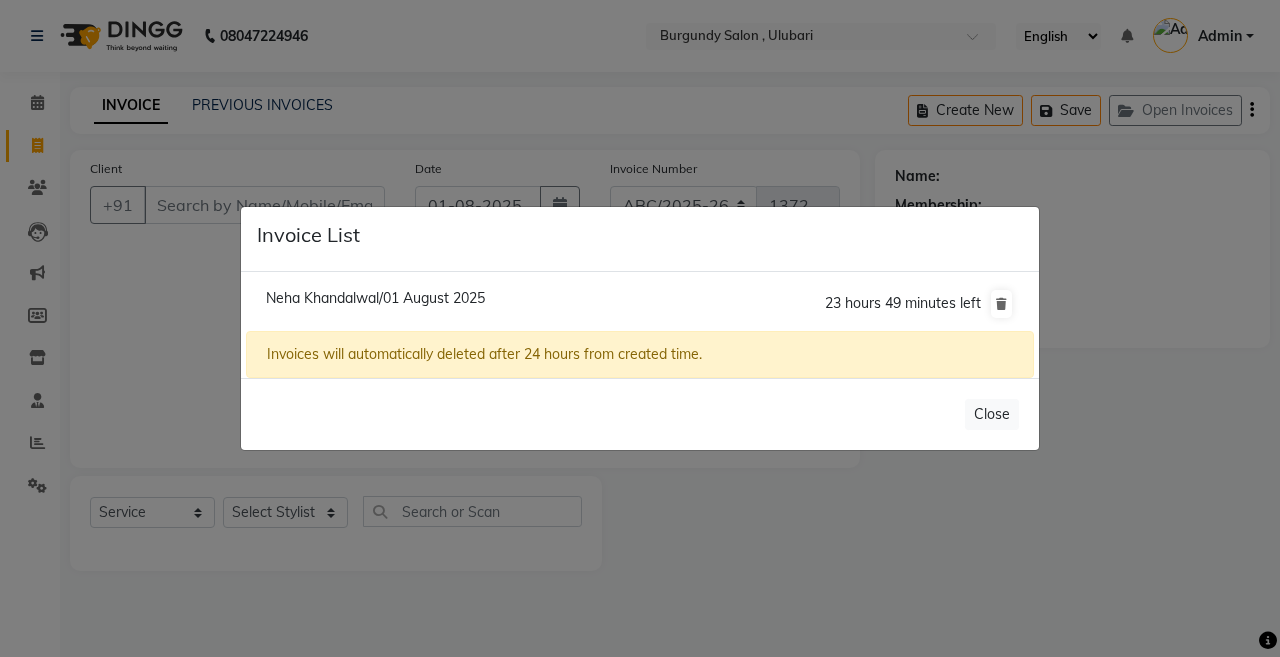 click on "Neha Khandalwal/01 August 2025" 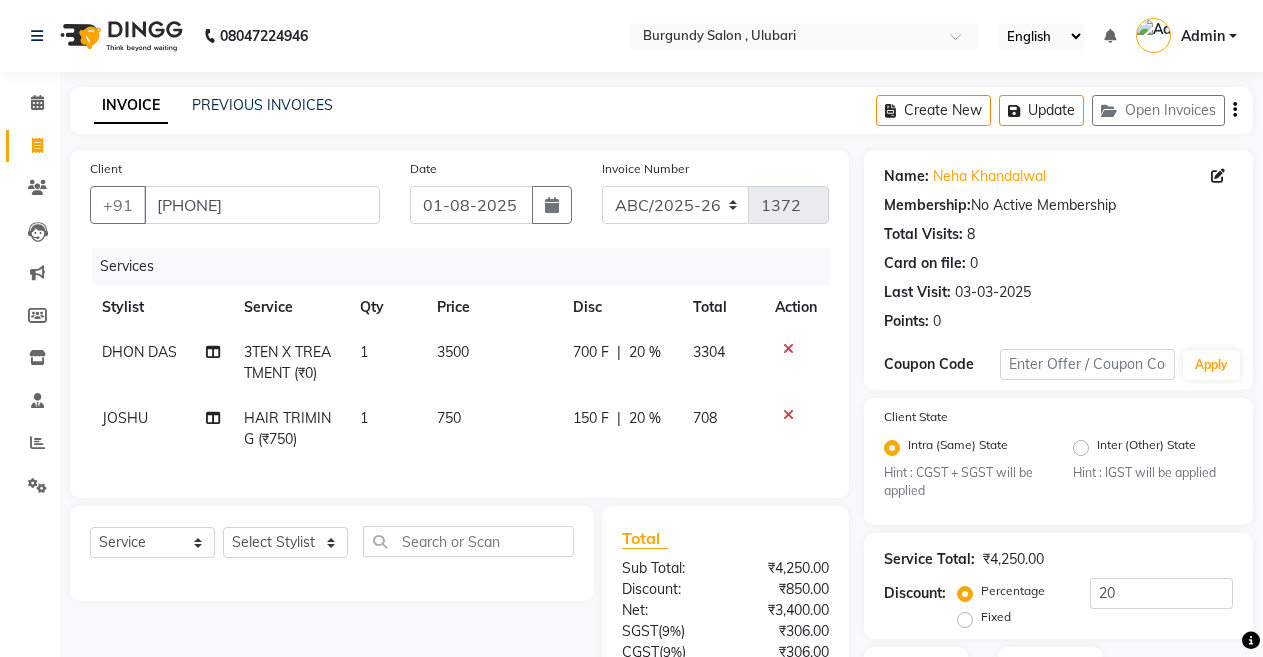 click 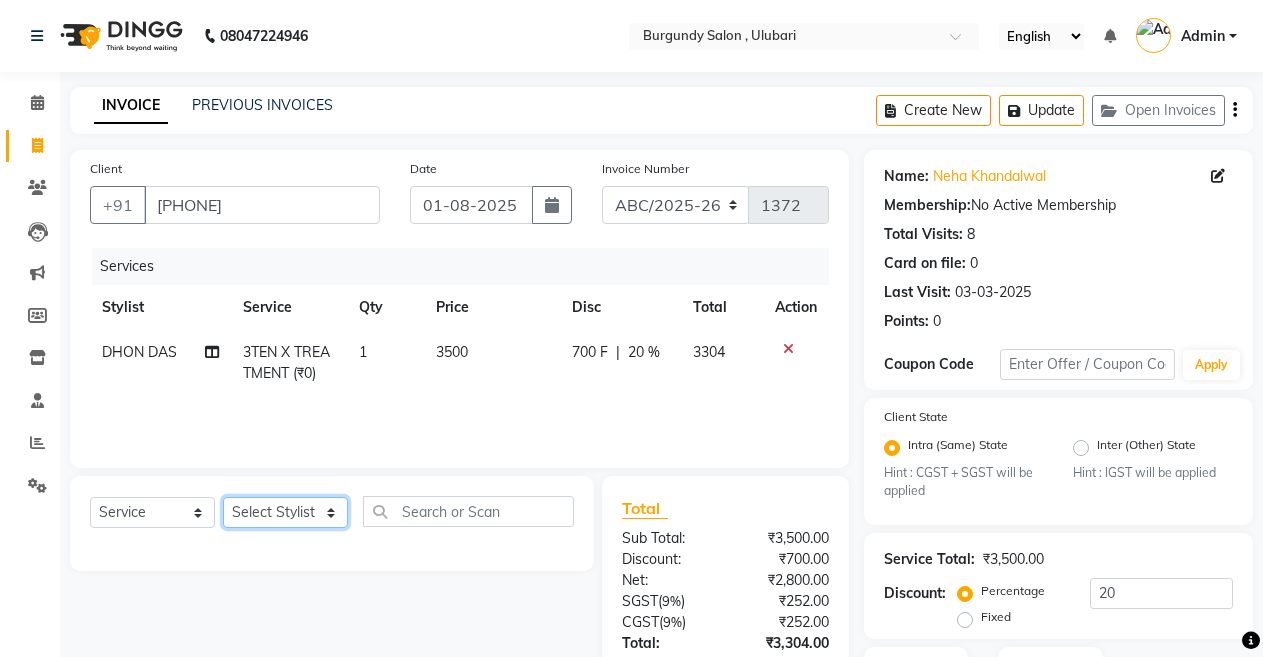 click on "Select Stylist ANIL  ANJANA BARSHA DEEPSHIKHA  DHON DAS DHON / NITUMONI EDWARD EDWARD/ LAXMI JOSHU JUNMONI KASHIF LAXI / ANJANA LAXMI LITTLE MAAM MINTUL MITALI NEETU RANA NITUMONI NITUMONI/POJA/ LAXMI NITUMONI / SAGARIKA NITUMONI/ SAGRIKA PRAKASH PUJAA Rubi RUBI / LAXMI SAGARIKA  SAGARIKA / RUBI SAHIL SAHIL / DHON SAHIL / EDWARD SAHIL/ JOSHU SAHIL/JOSHU/PRAKASH/ RUBI SAHIL/NITUMONI/ MITALI SAHIL/ RUBI SHABIR SHADHAB SIMA KALITA SONALI DEKA SOPEM staff 1 staff 1 TANU" 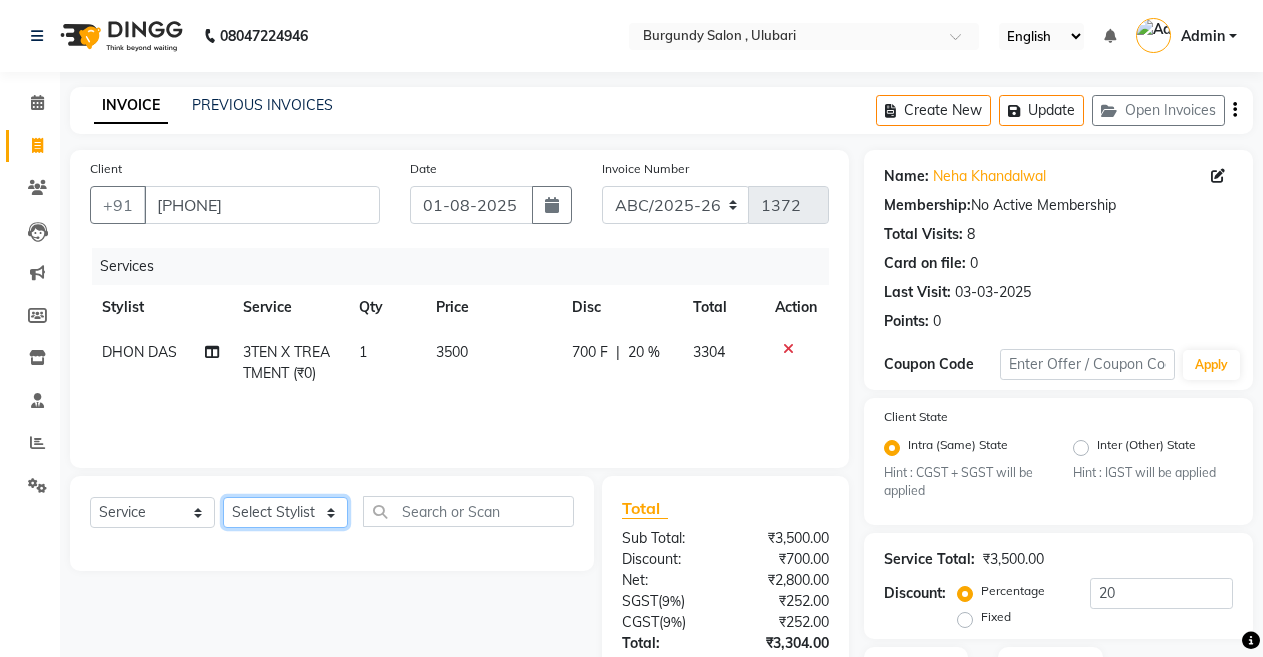 select on "32568" 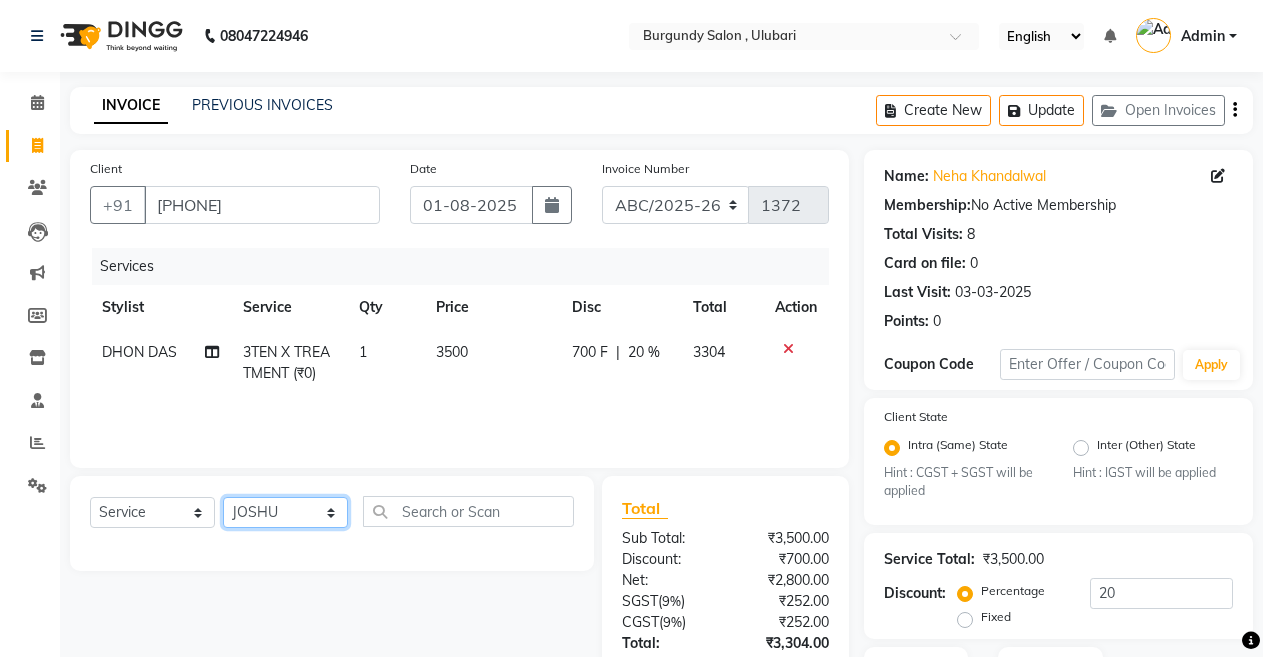 click on "Select Stylist ANIL  ANJANA BARSHA DEEPSHIKHA  DHON DAS DHON / NITUMONI EDWARD EDWARD/ LAXMI JOSHU JUNMONI KASHIF LAXI / ANJANA LAXMI LITTLE MAAM MINTUL MITALI NEETU RANA NITUMONI NITUMONI/POJA/ LAXMI NITUMONI / SAGARIKA NITUMONI/ SAGRIKA PRAKASH PUJAA Rubi RUBI / LAXMI SAGARIKA  SAGARIKA / RUBI SAHIL SAHIL / DHON SAHIL / EDWARD SAHIL/ JOSHU SAHIL/JOSHU/PRAKASH/ RUBI SAHIL/NITUMONI/ MITALI SAHIL/ RUBI SHABIR SHADHAB SIMA KALITA SONALI DEKA SOPEM staff 1 staff 1 TANU" 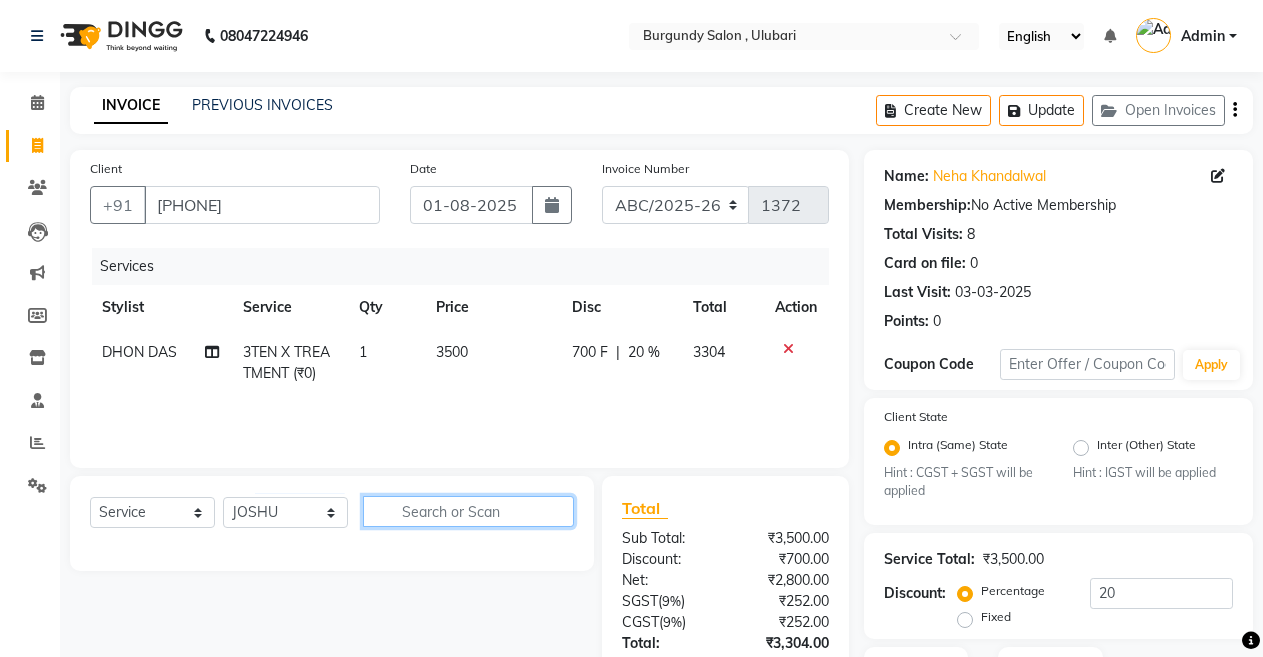 click 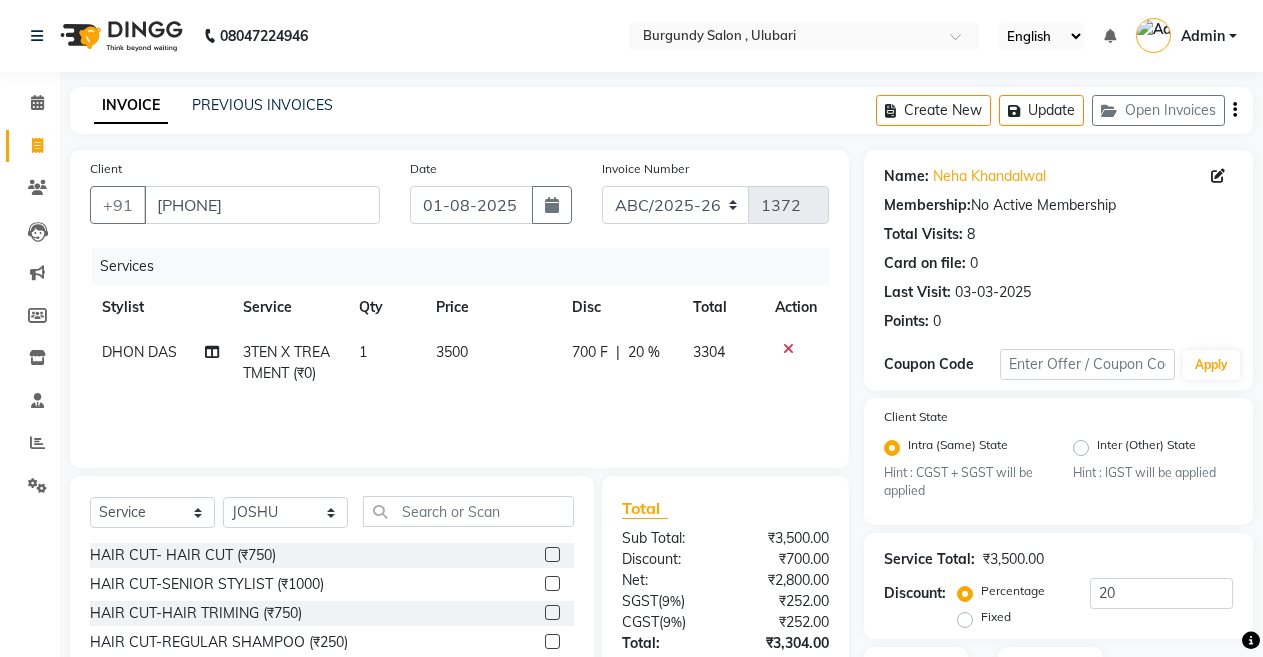 click 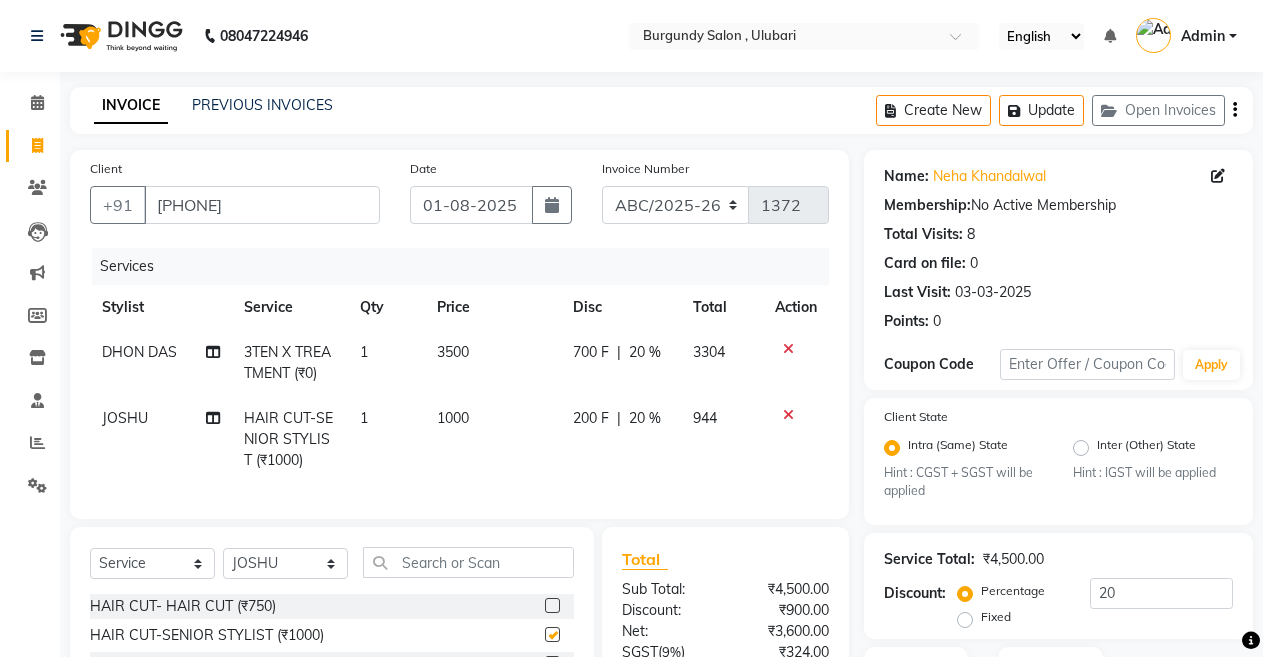 checkbox on "false" 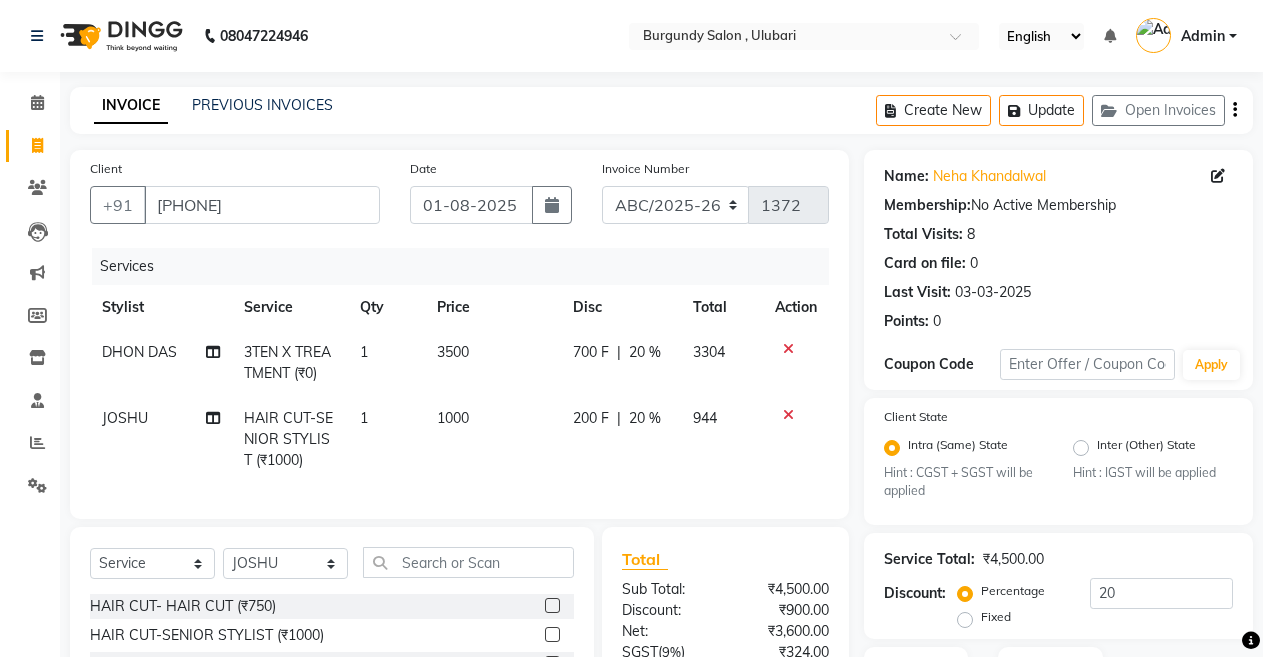 scroll, scrollTop: 212, scrollLeft: 0, axis: vertical 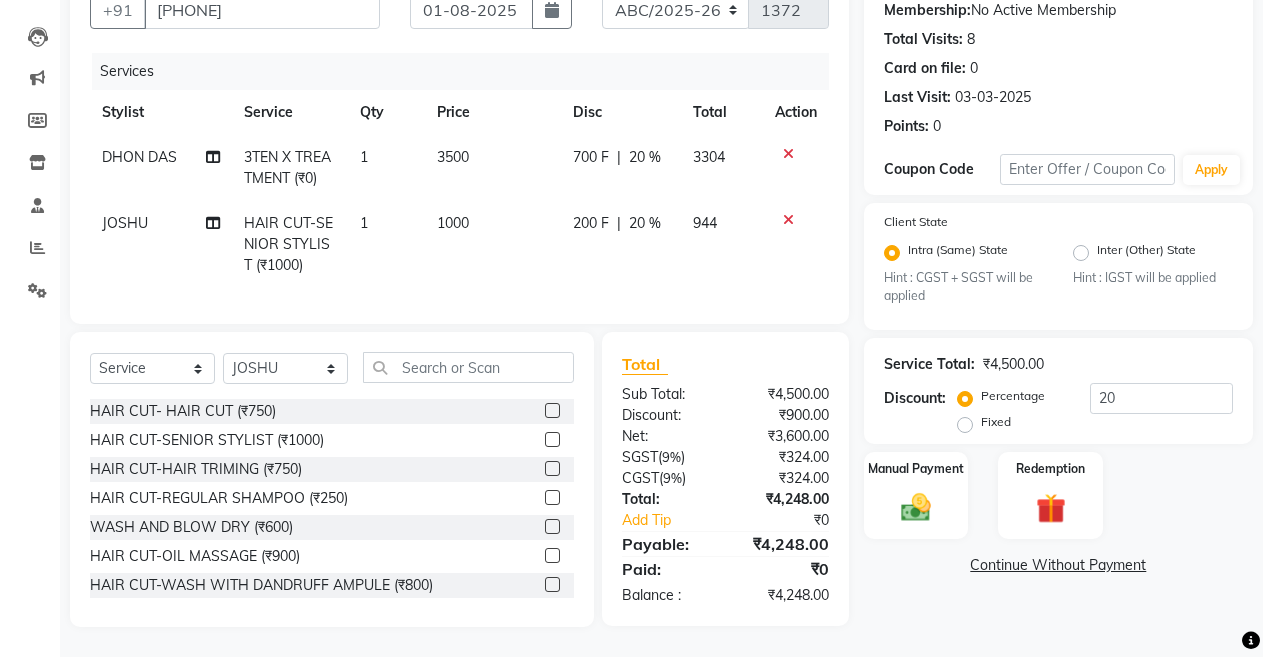 click on "944" 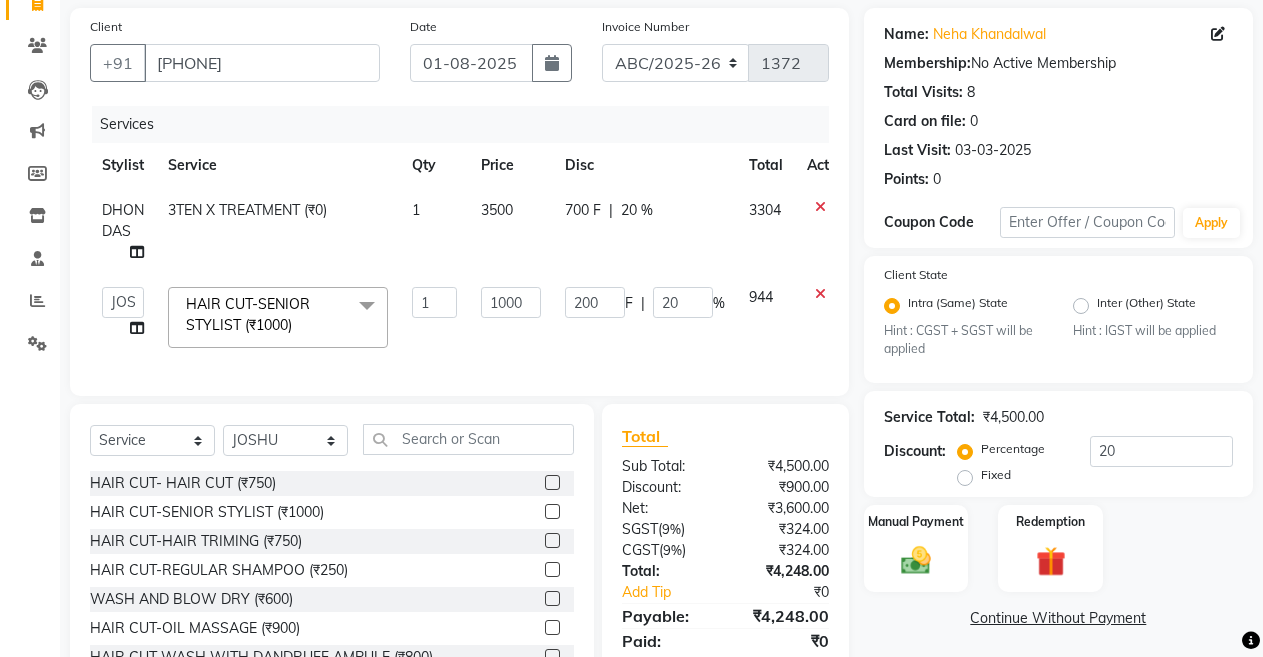 scroll, scrollTop: 144, scrollLeft: 0, axis: vertical 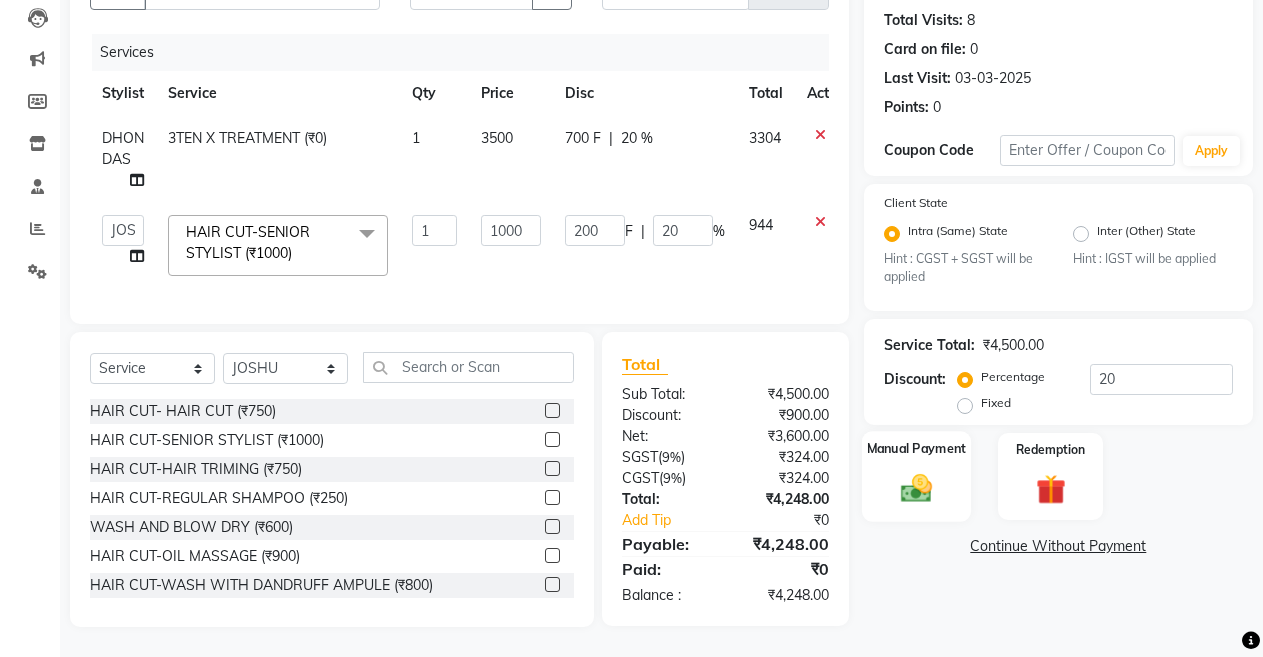click 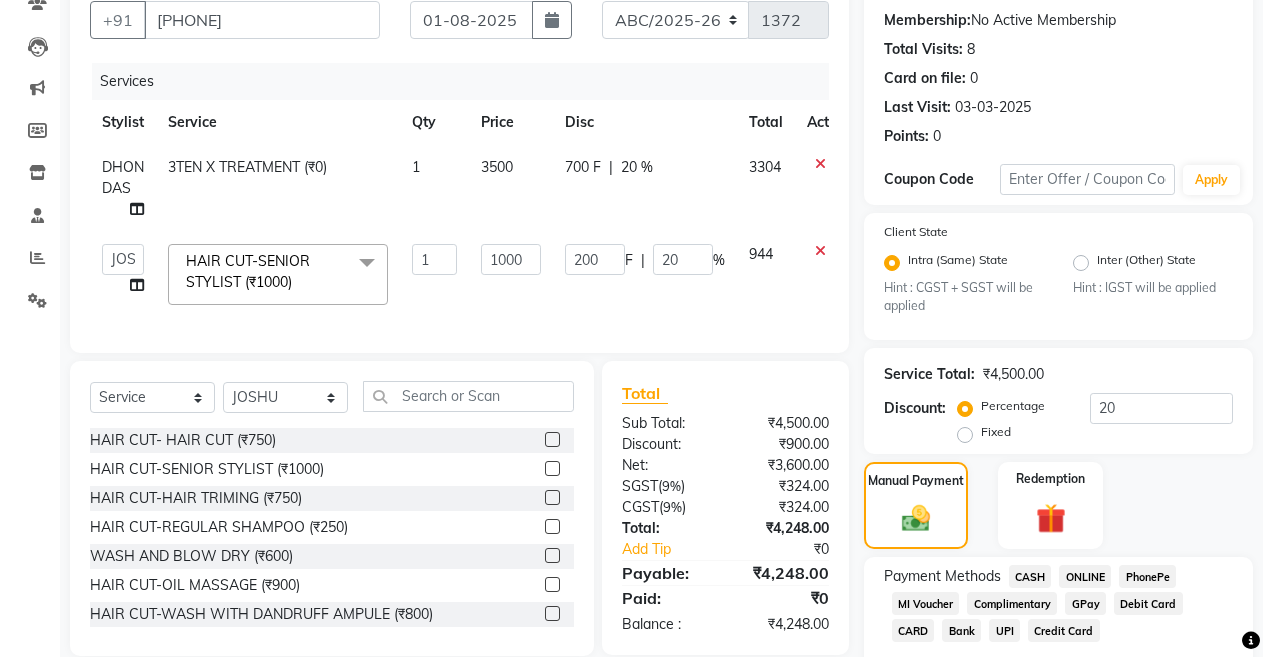 scroll, scrollTop: 38, scrollLeft: 0, axis: vertical 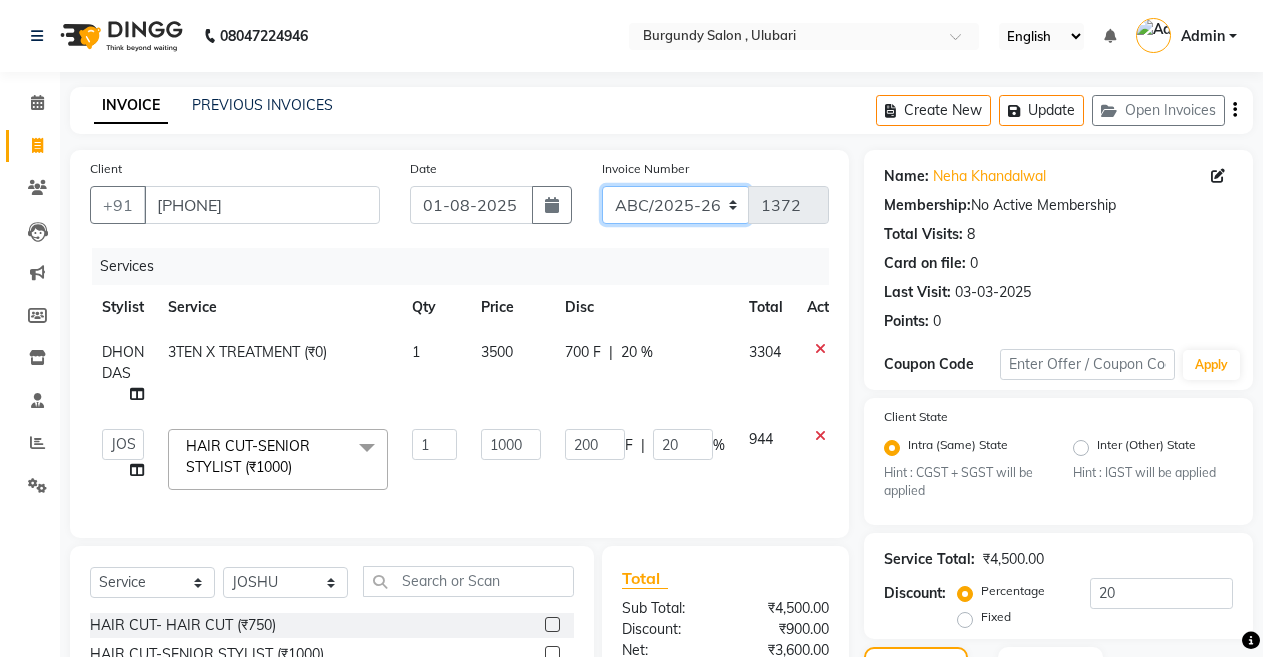 click on "ABC/2025-26 SER/24-25 V/2025-26" 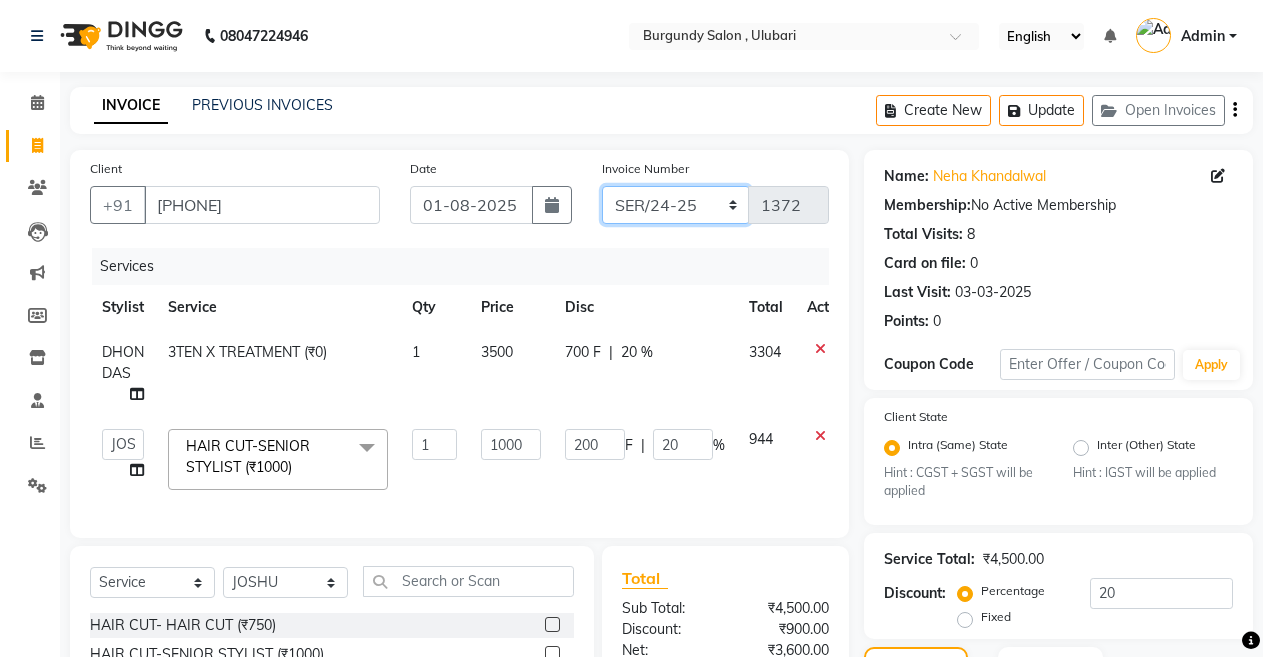 click on "ABC/2025-26 SER/24-25 V/2025-26" 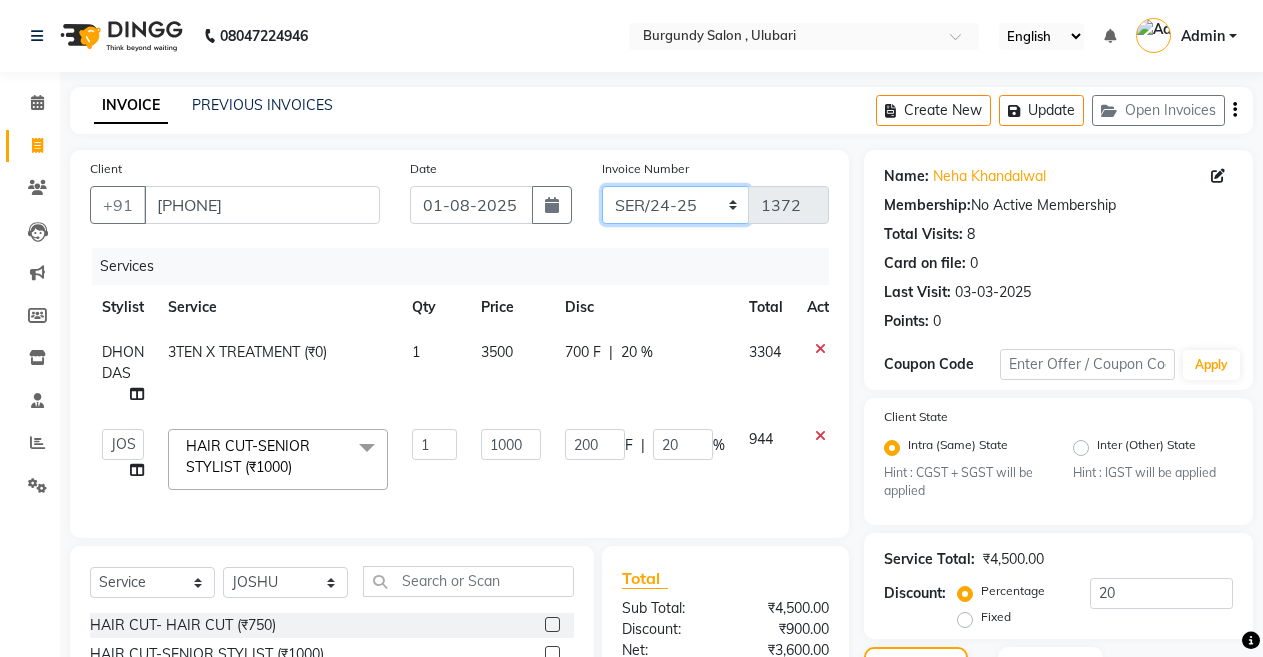type on "001600" 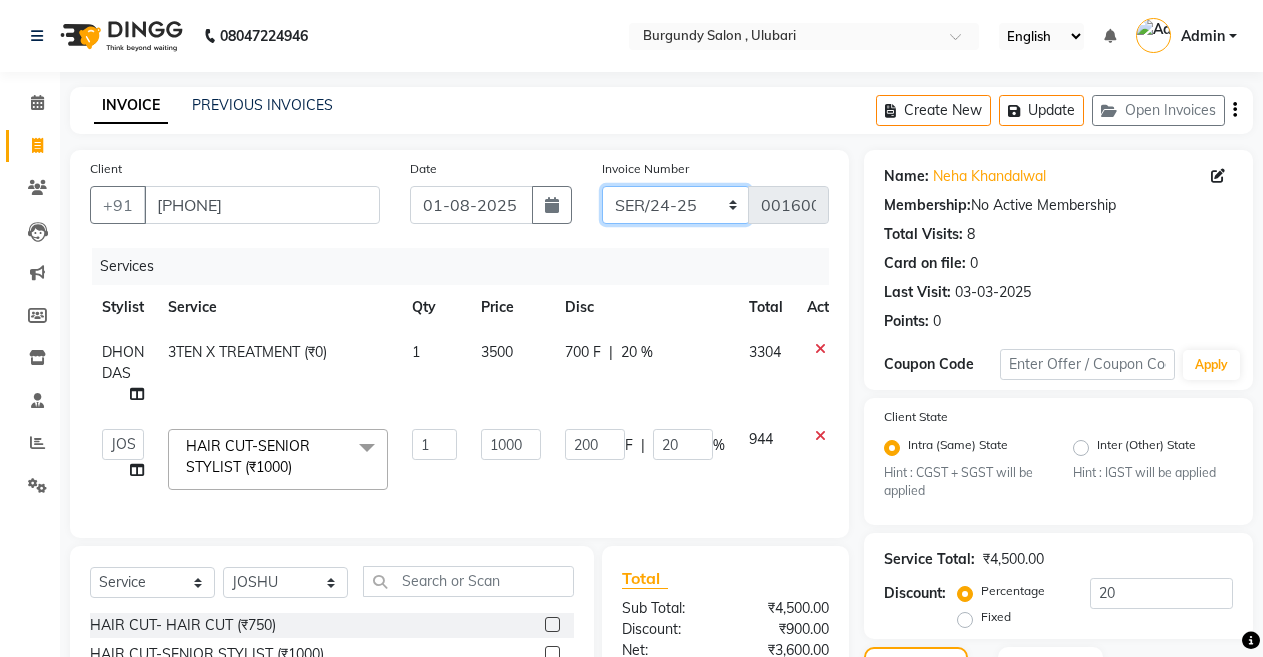 scroll, scrollTop: 276, scrollLeft: 0, axis: vertical 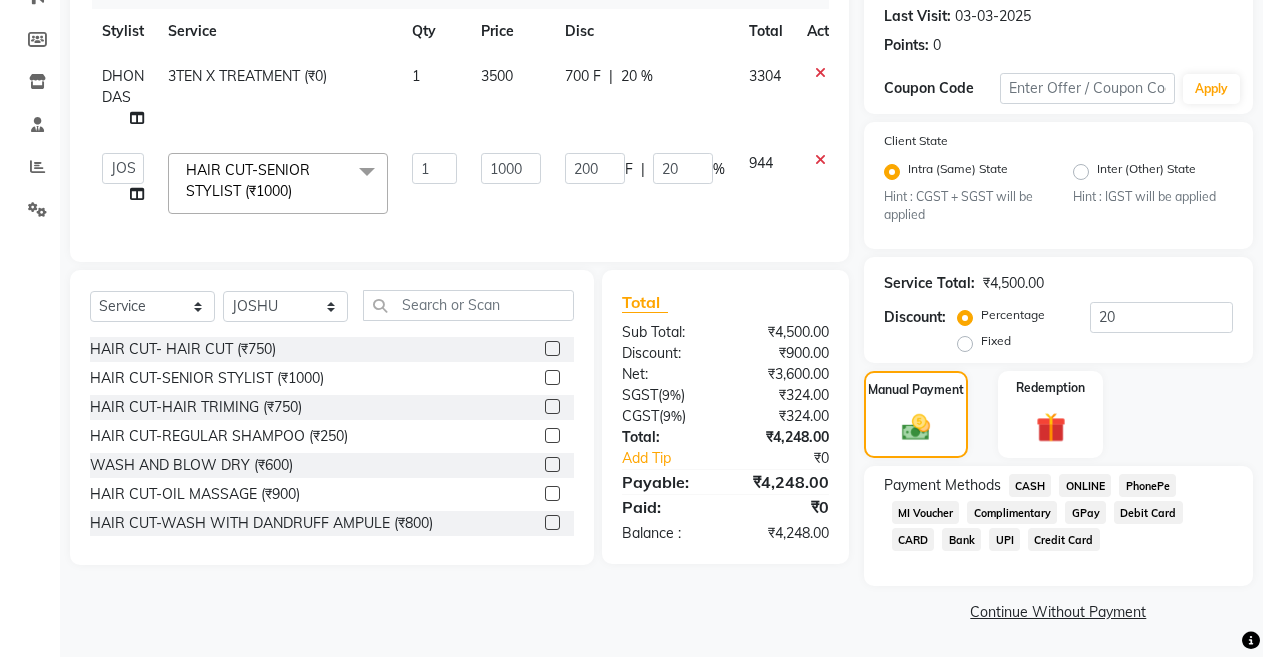 click on "ONLINE" 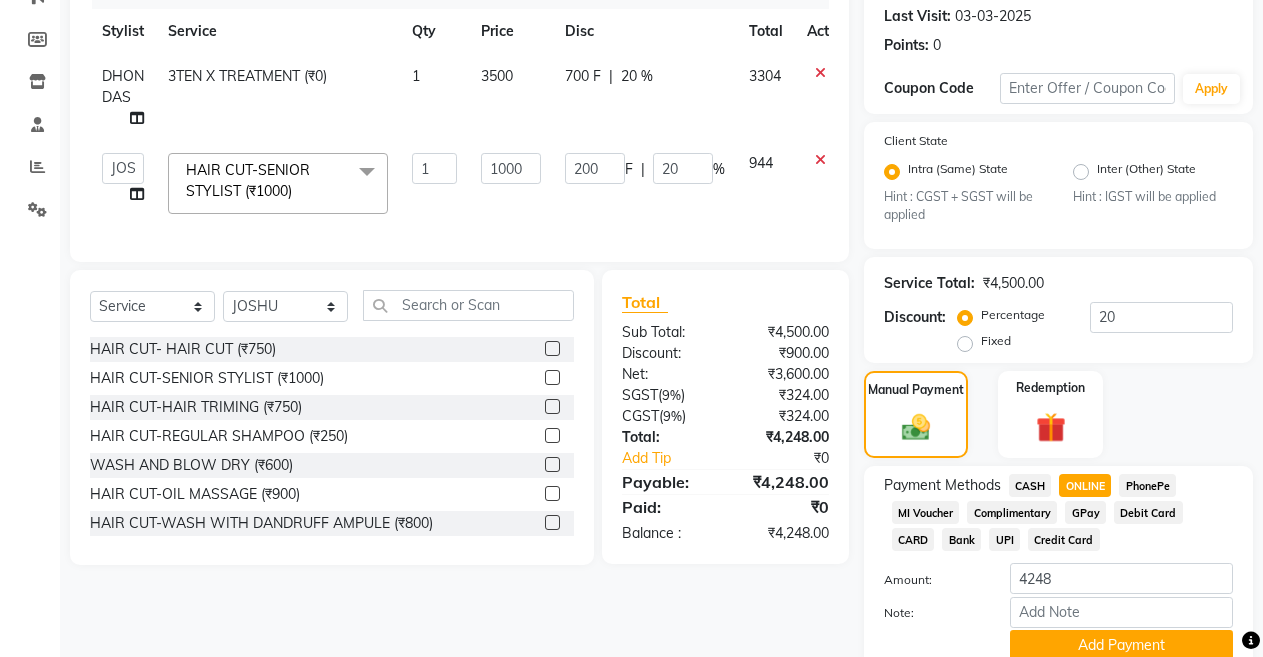 scroll, scrollTop: 359, scrollLeft: 0, axis: vertical 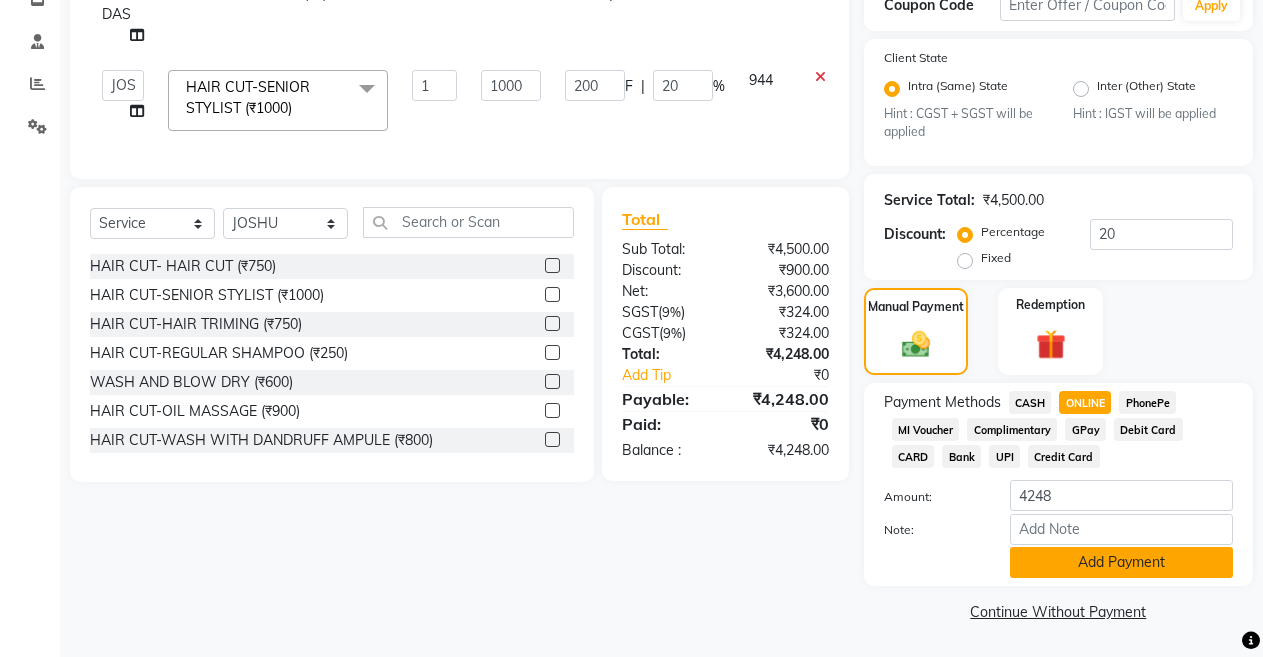 click on "Add Payment" 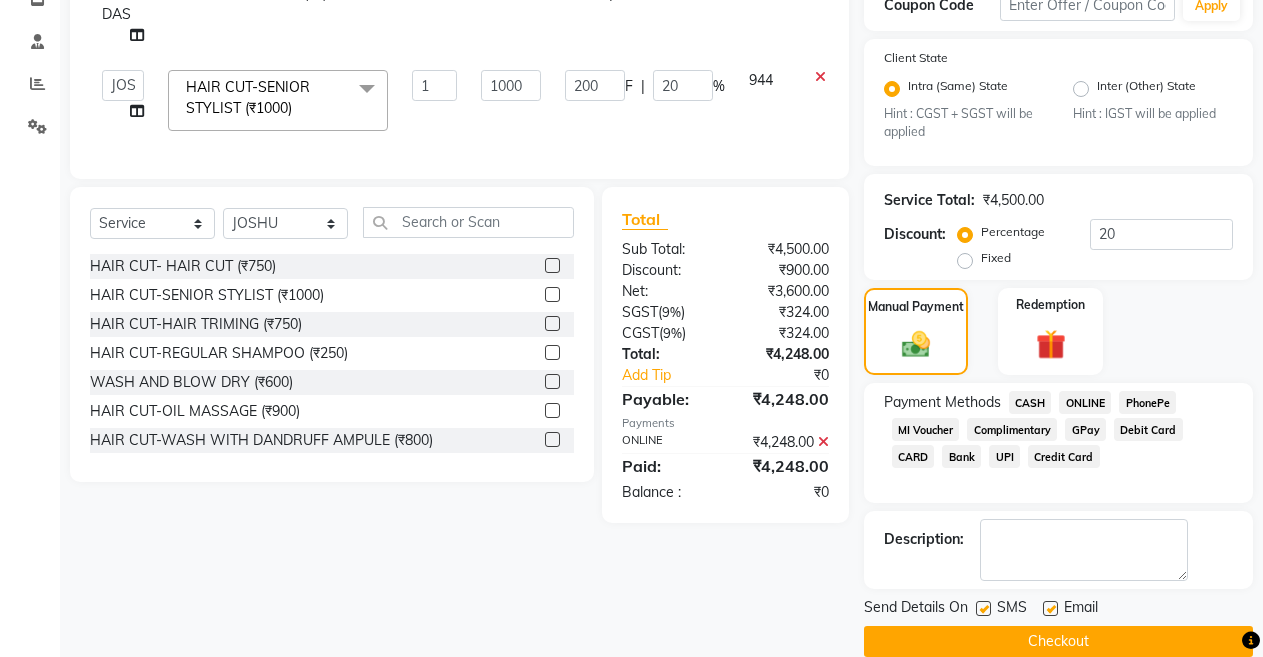 scroll, scrollTop: 389, scrollLeft: 0, axis: vertical 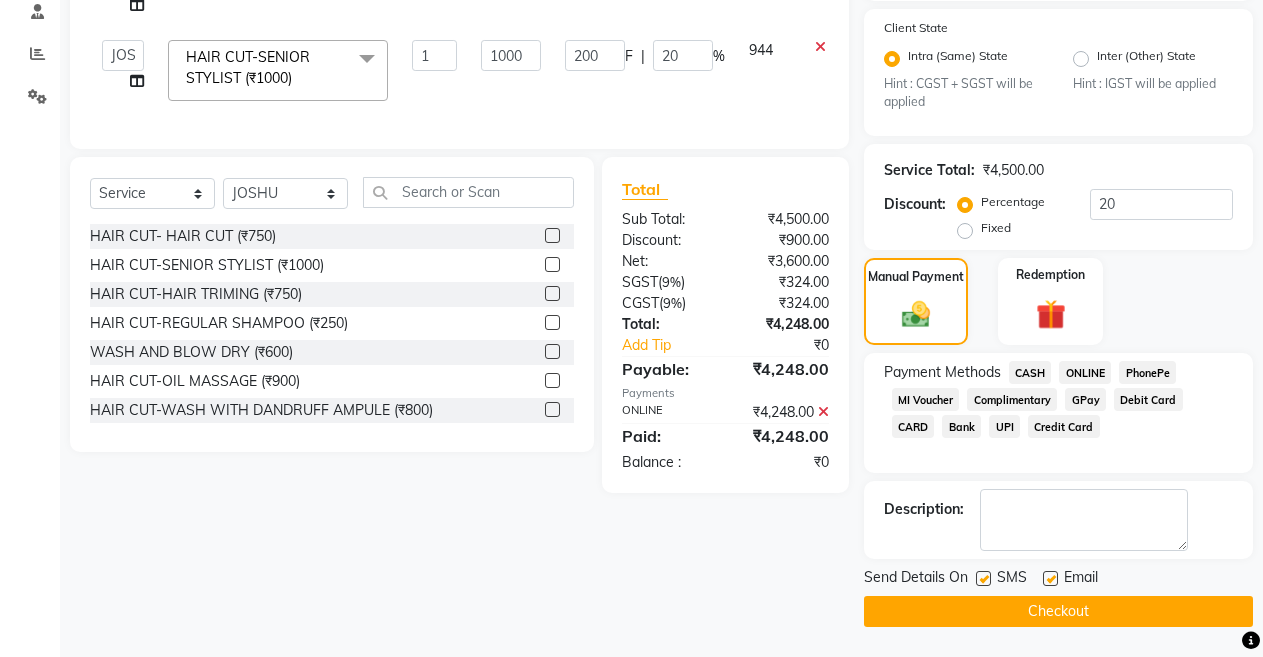 click on "Checkout" 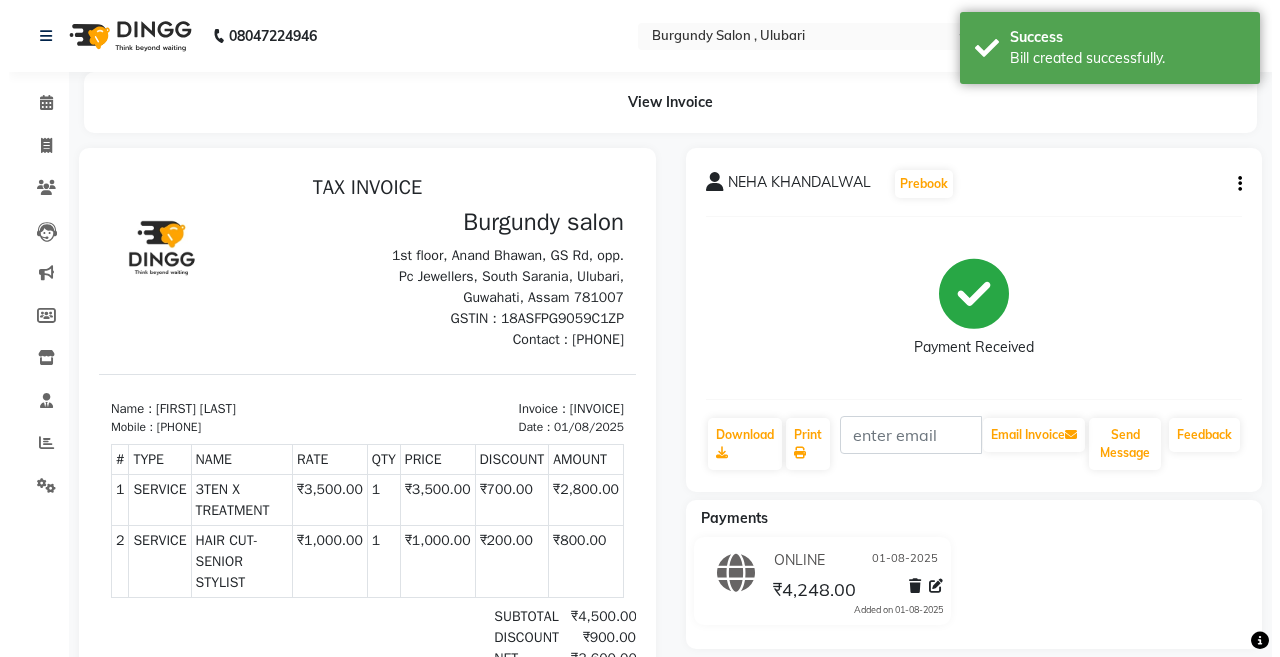 scroll, scrollTop: 0, scrollLeft: 0, axis: both 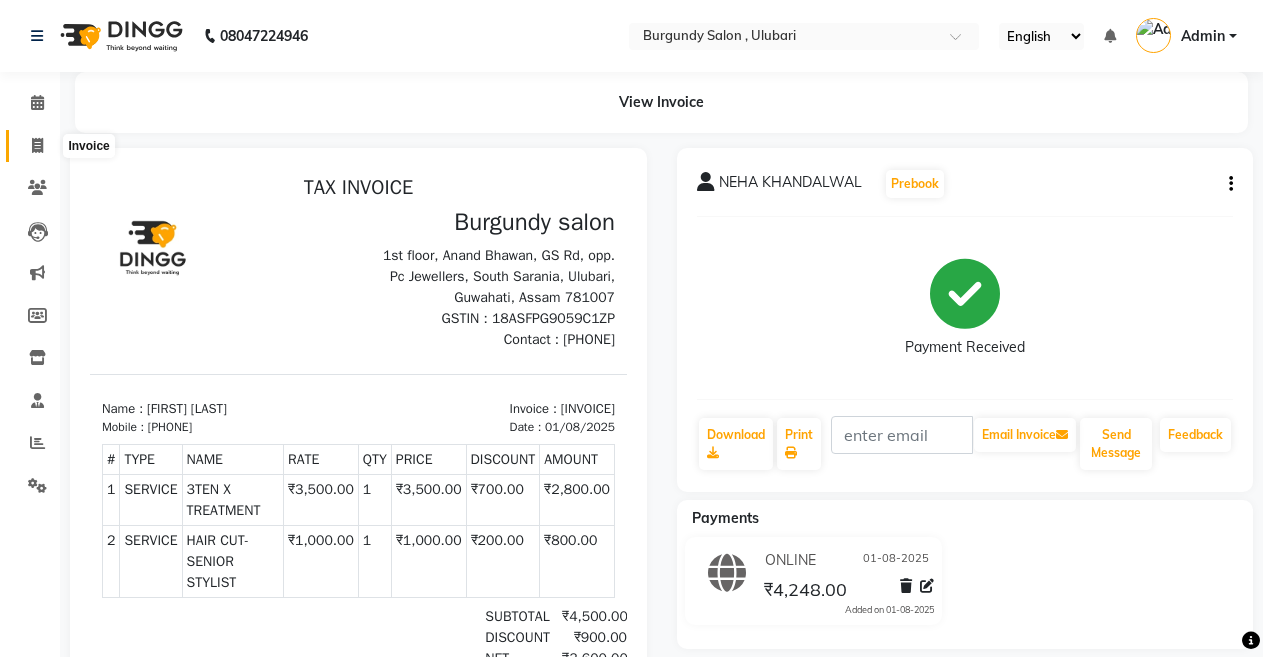click 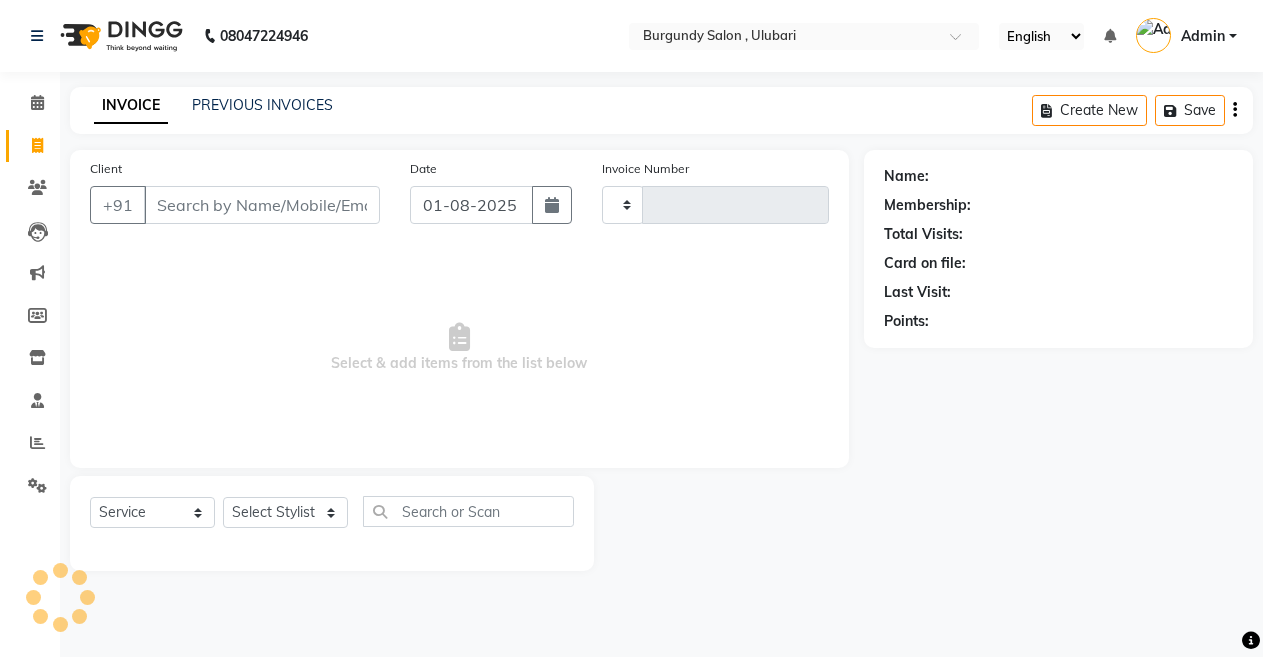 type on "1372" 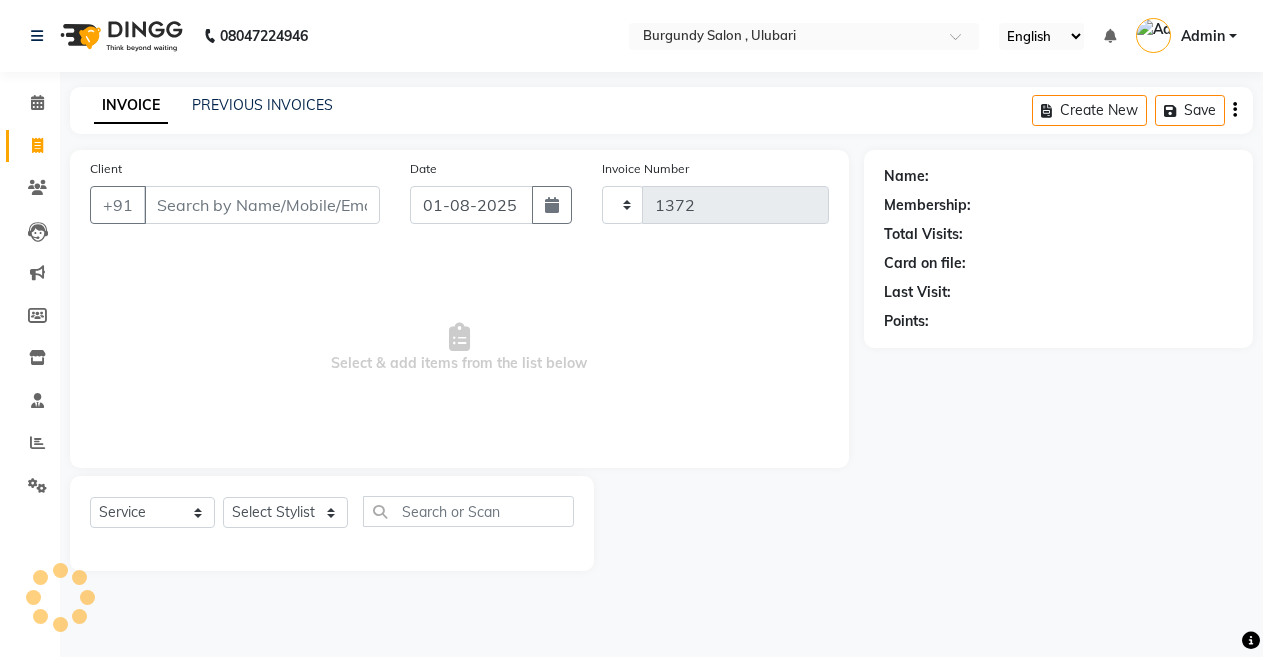 select on "5345" 